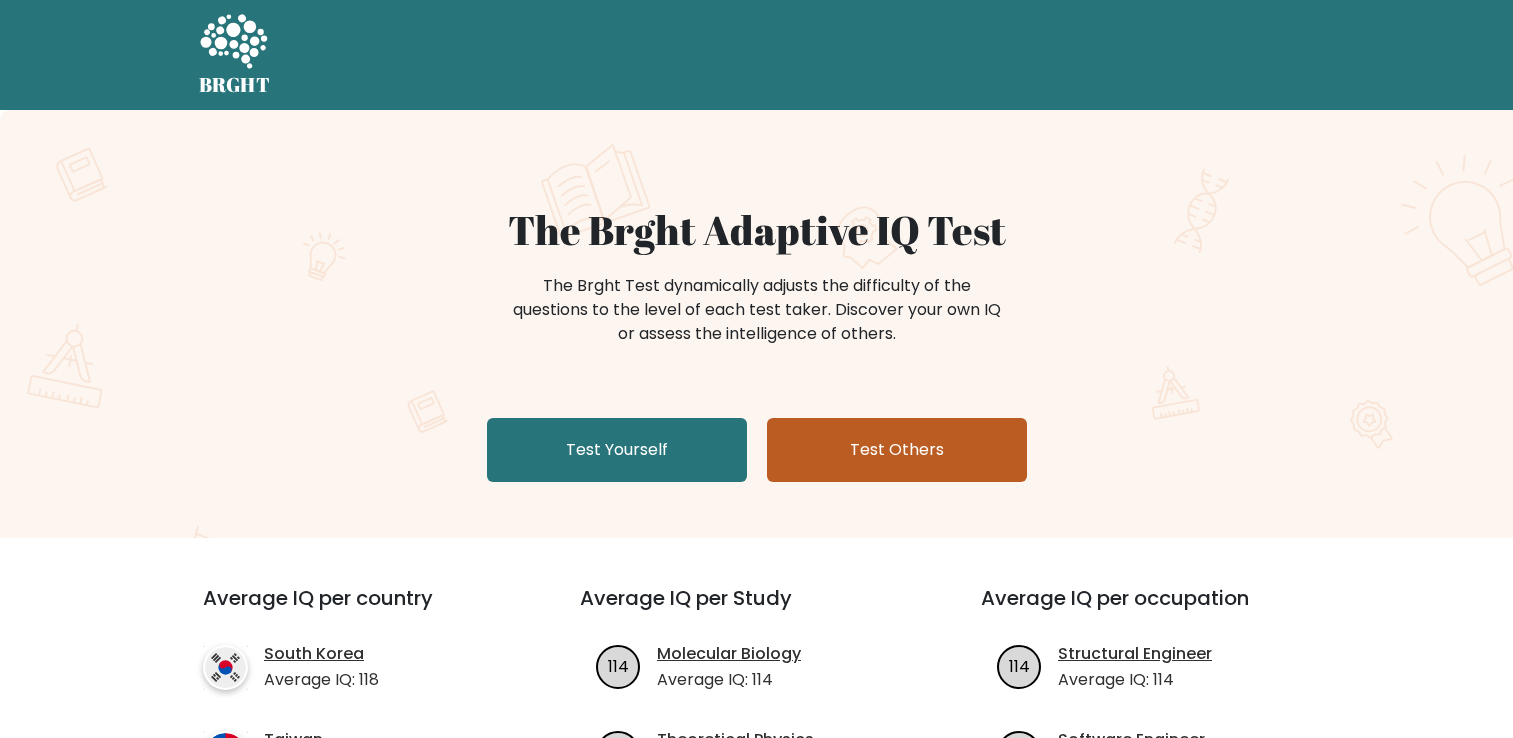 scroll, scrollTop: 0, scrollLeft: 0, axis: both 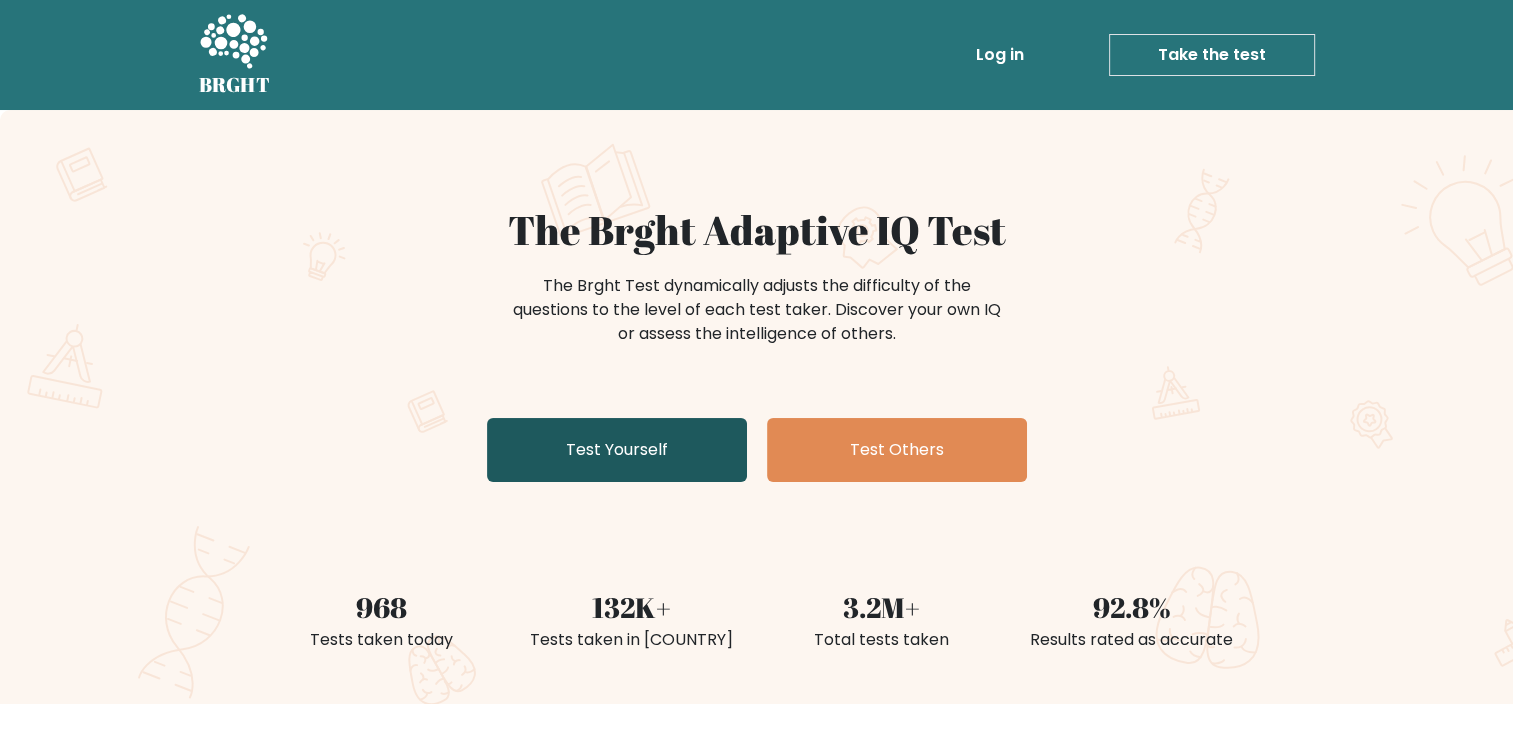 click on "Test Yourself" at bounding box center (617, 450) 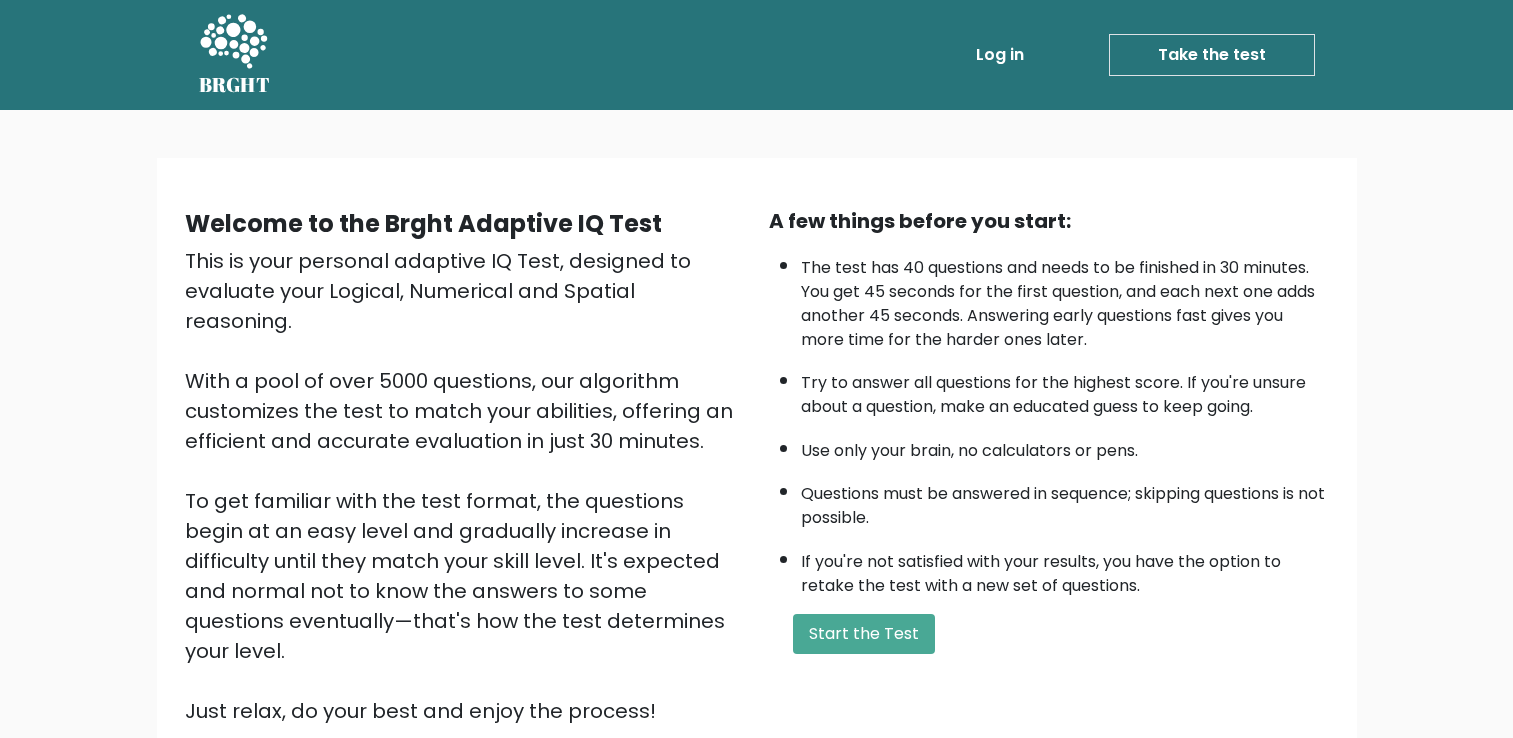 scroll, scrollTop: 0, scrollLeft: 0, axis: both 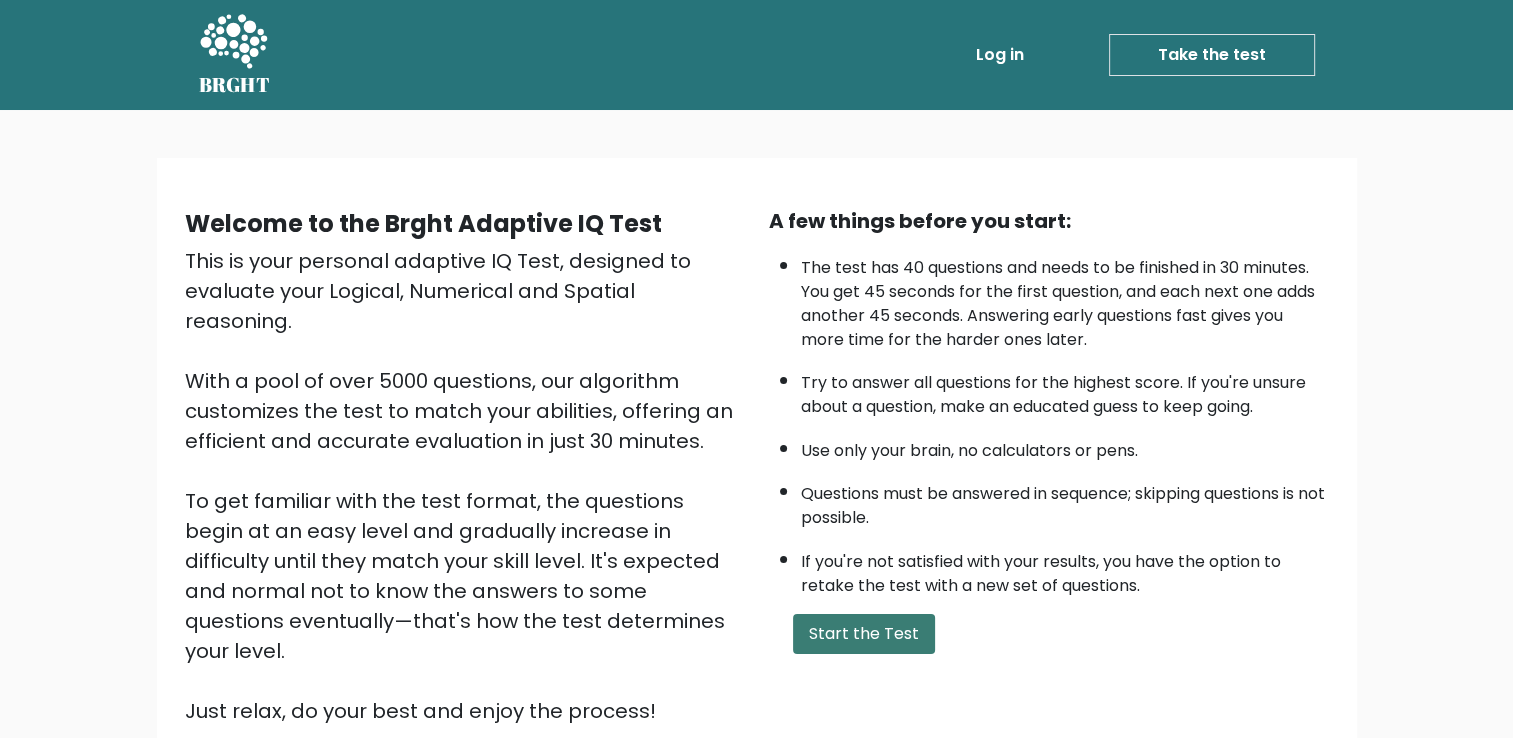 click on "Start the Test" at bounding box center [864, 634] 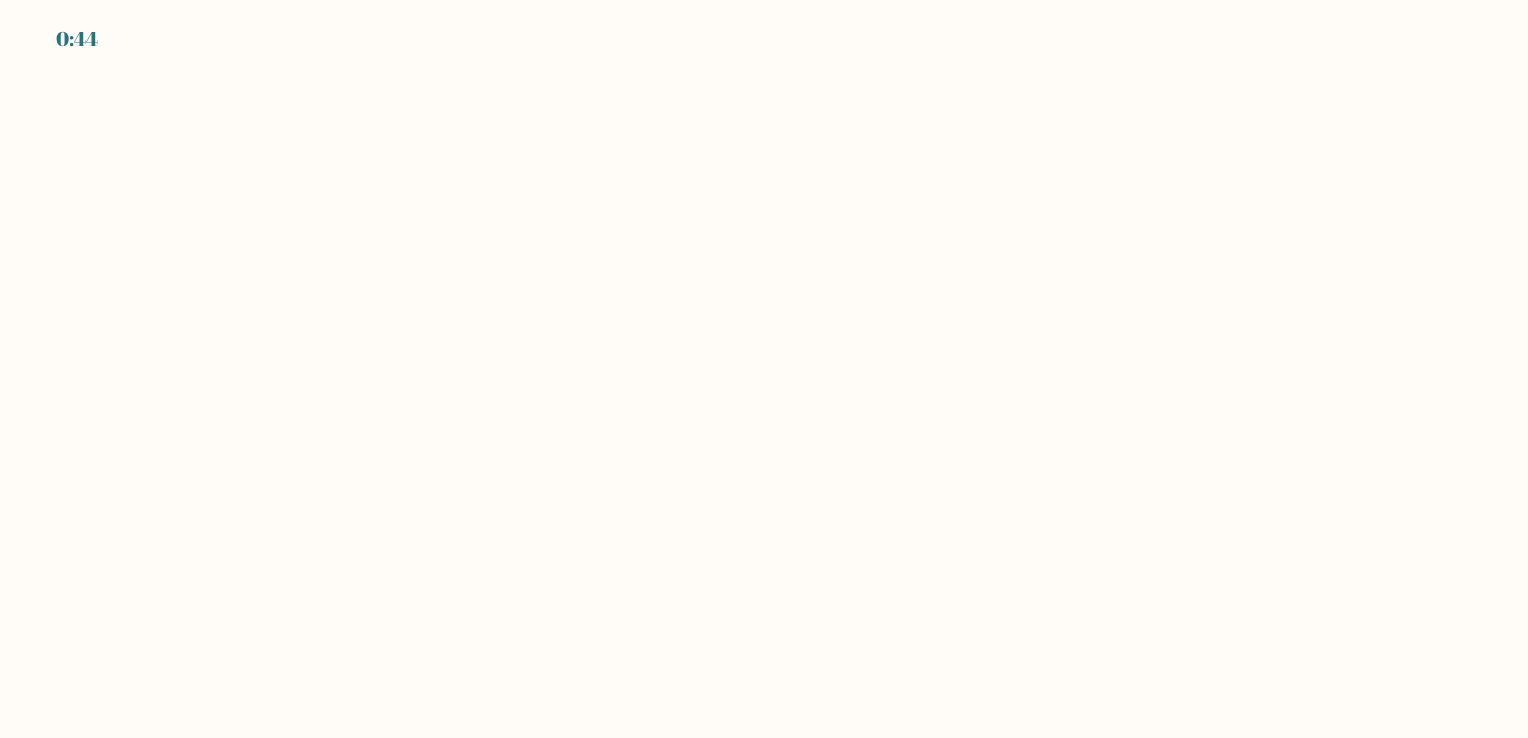 scroll, scrollTop: 0, scrollLeft: 0, axis: both 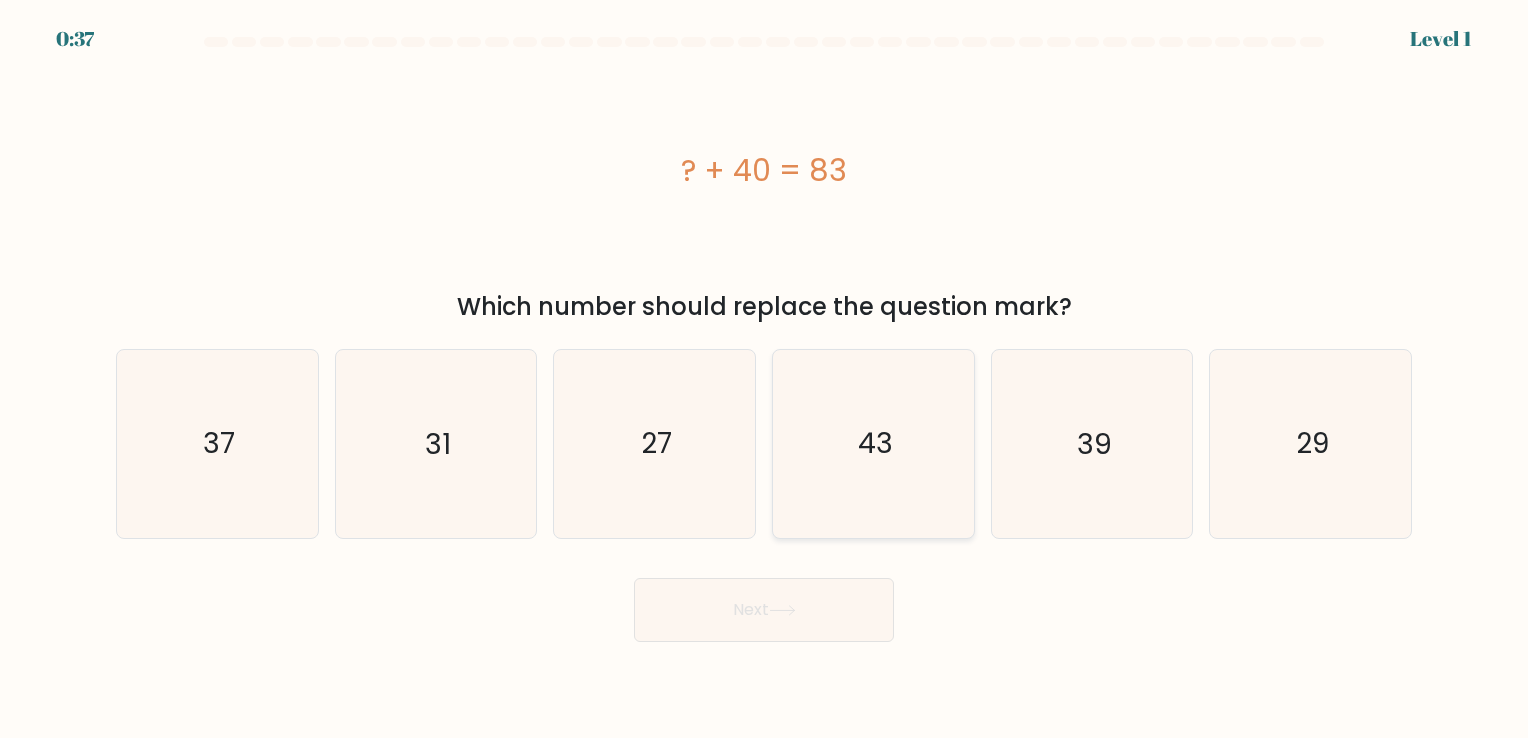 click on "43" 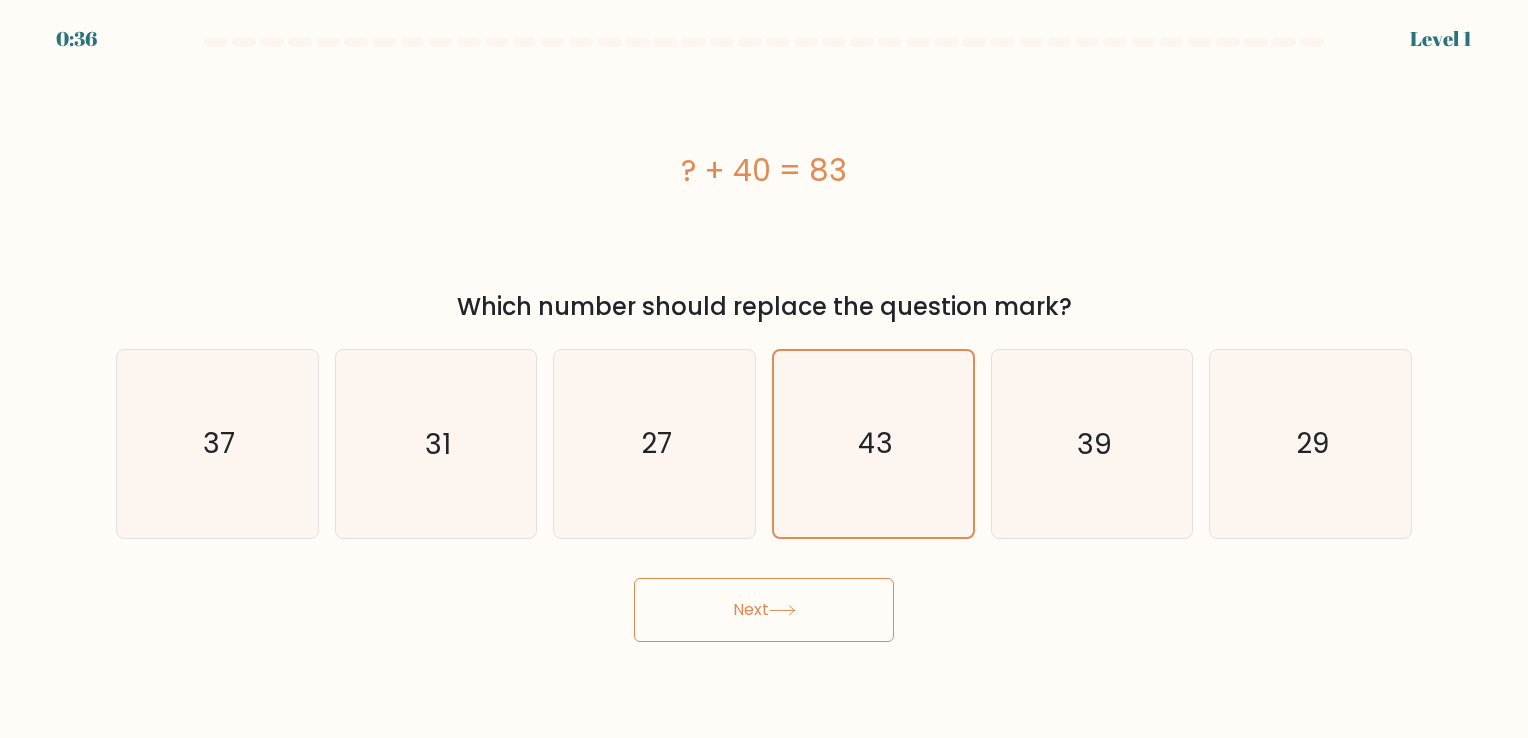 click on "Next" at bounding box center [764, 610] 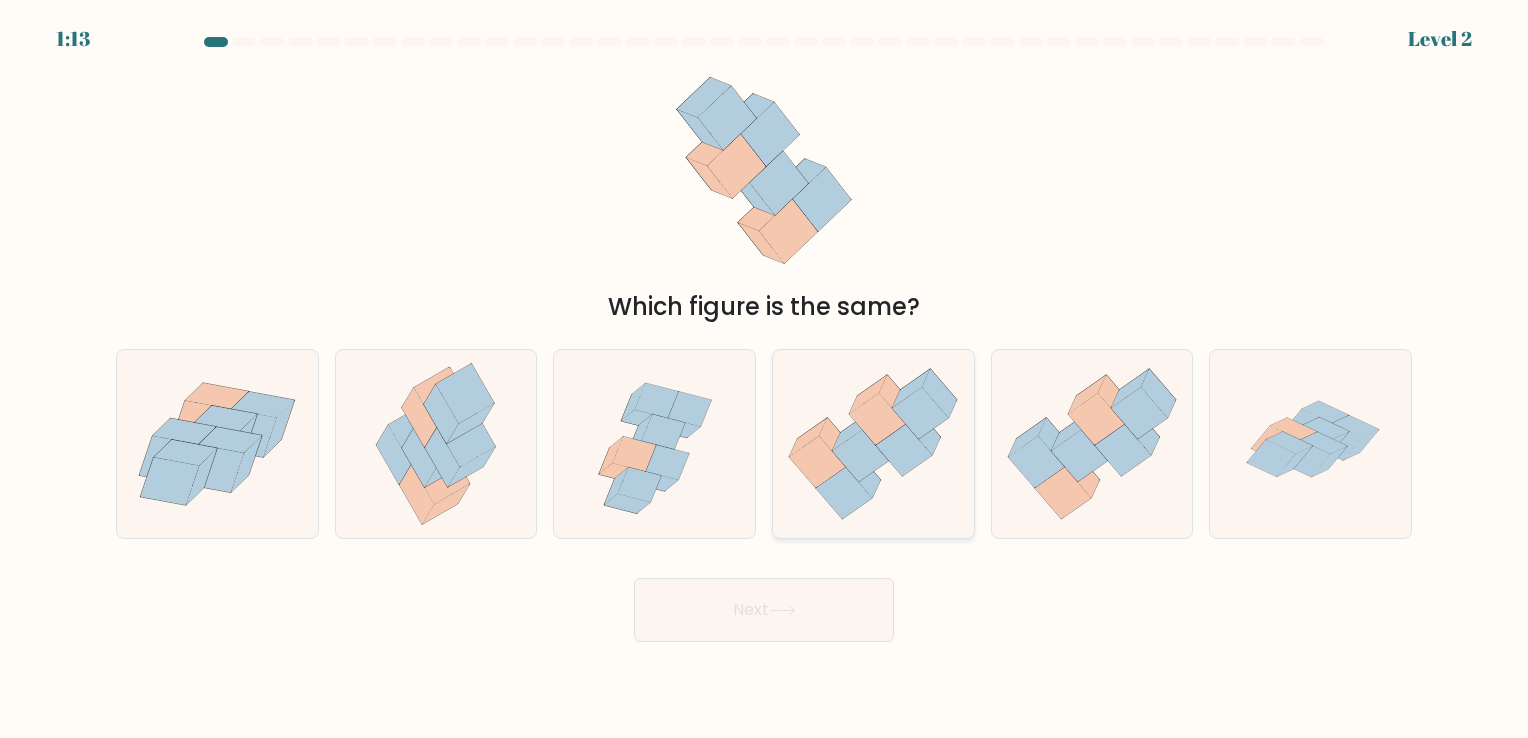click 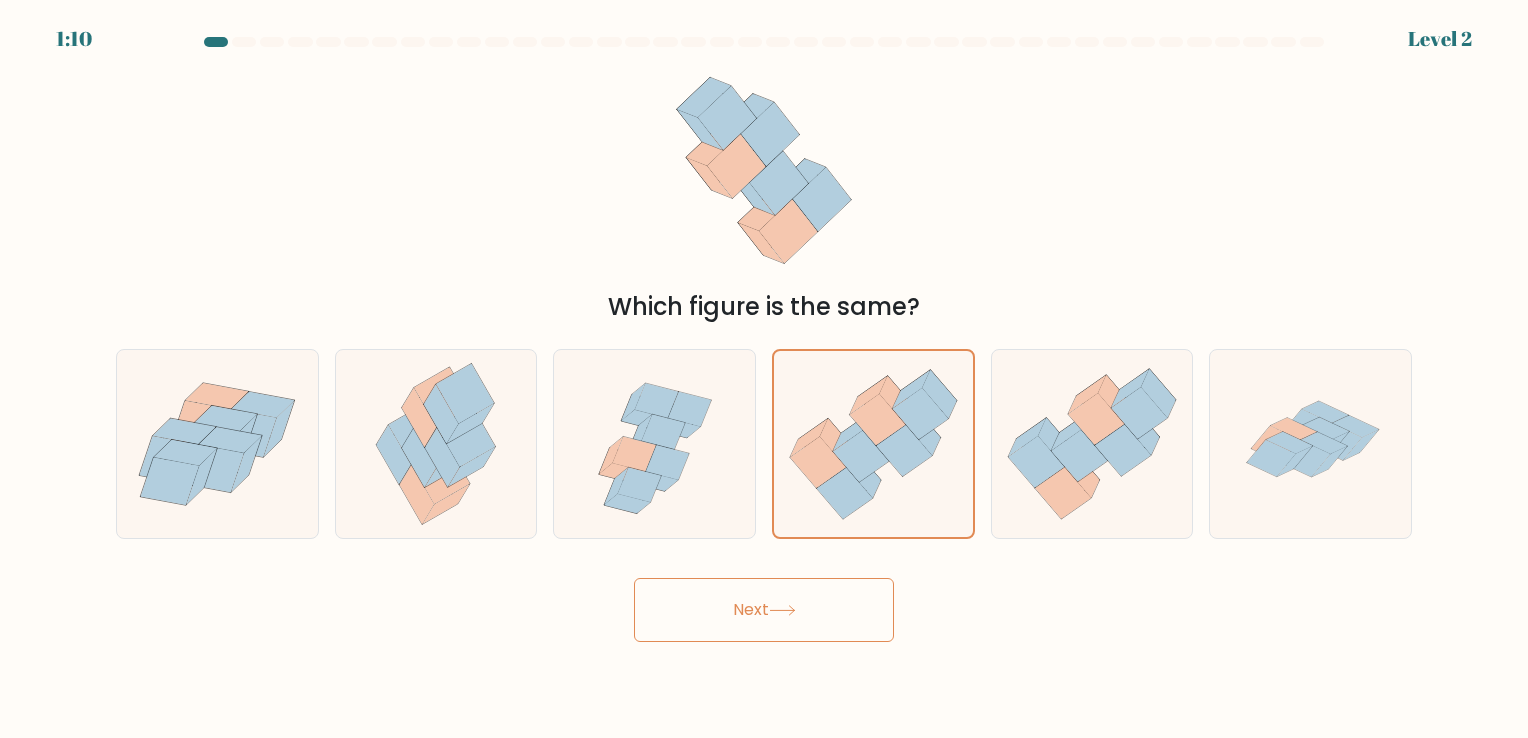 click 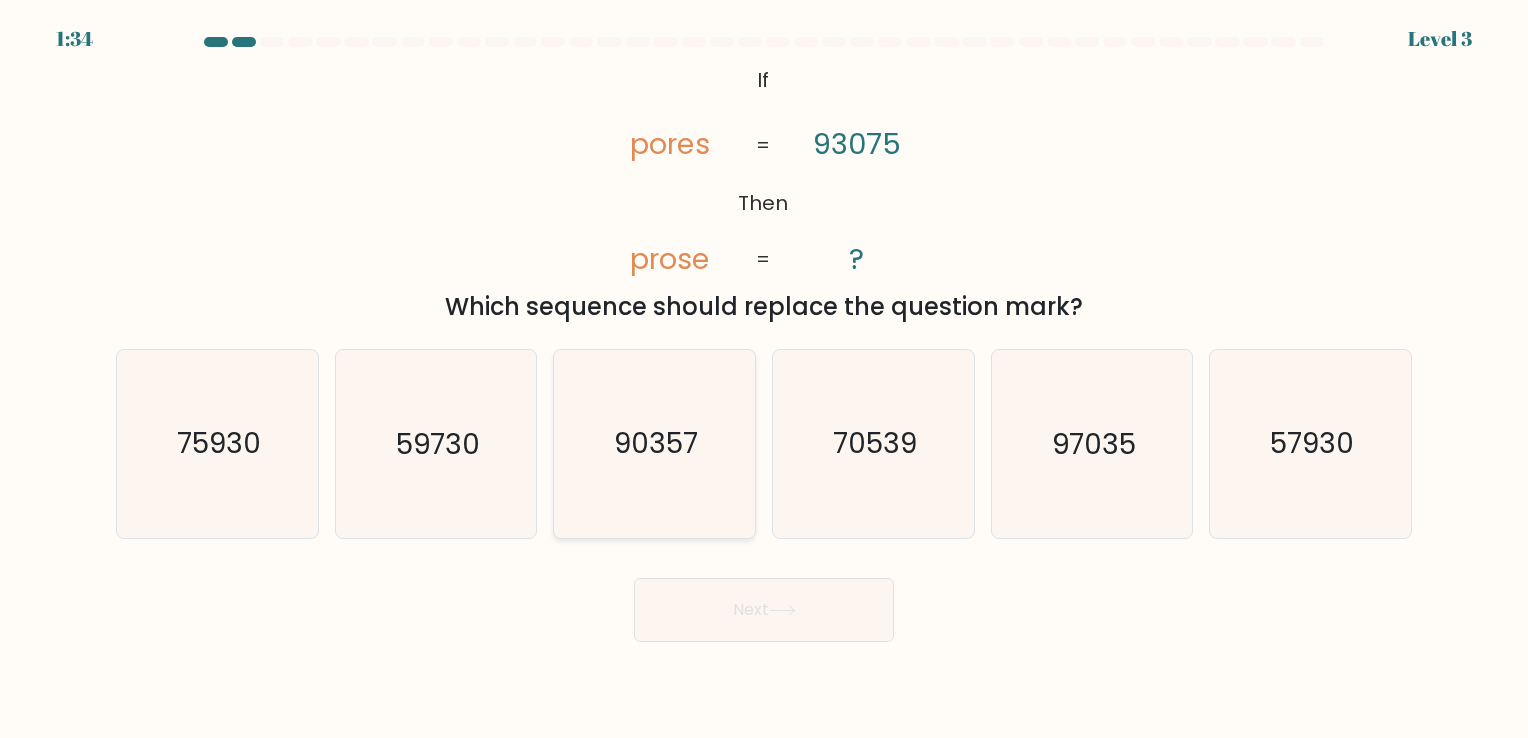 click on "90357" 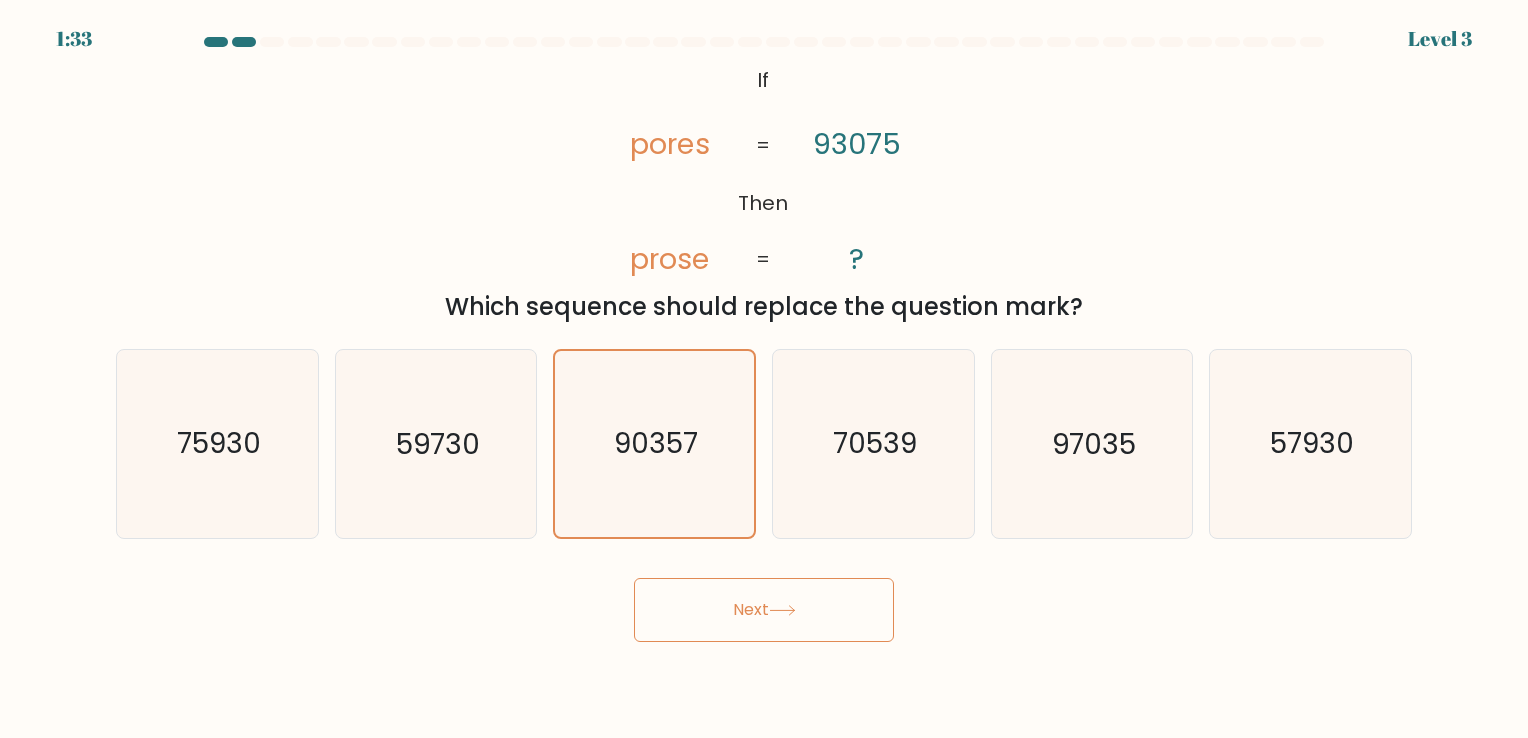 click on "Next" at bounding box center [764, 610] 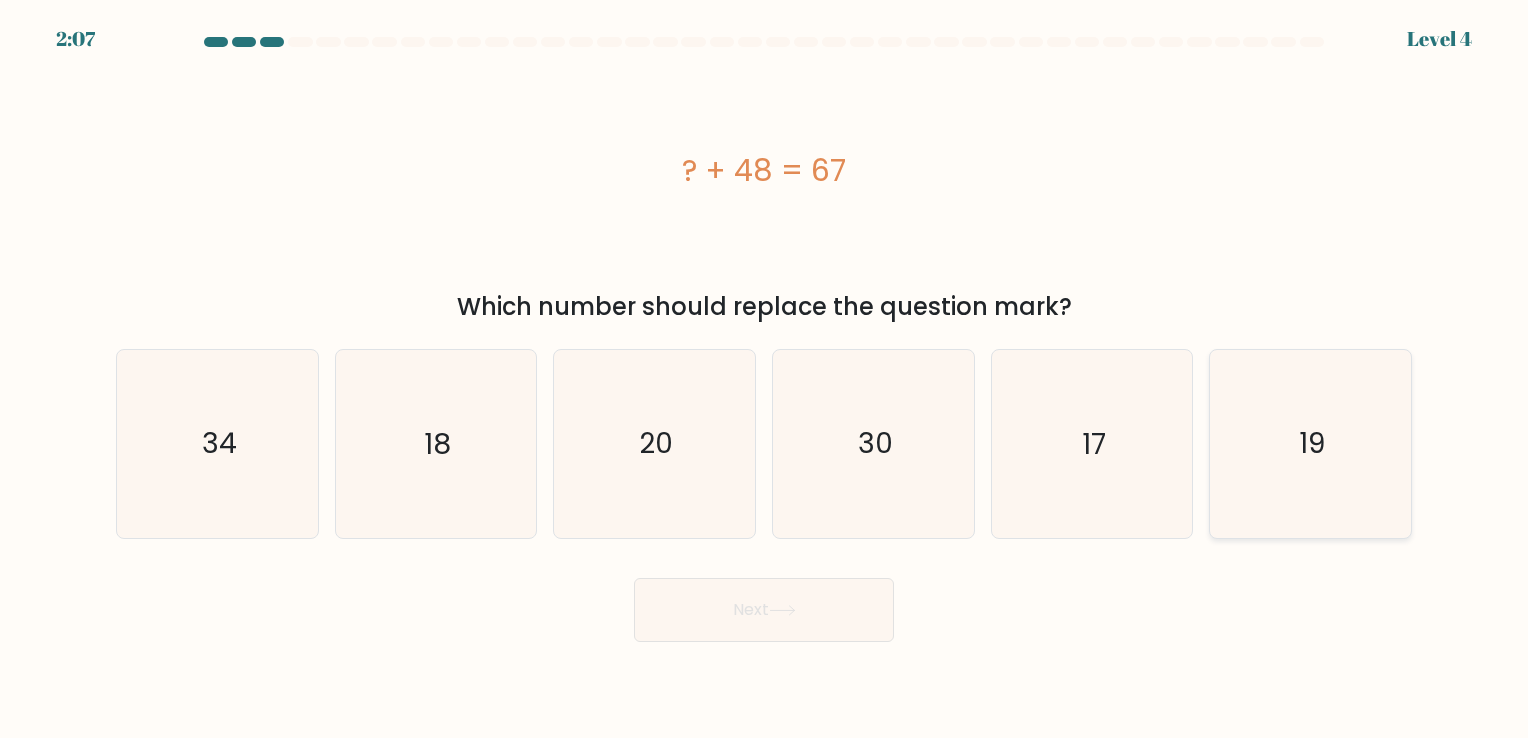 click on "19" 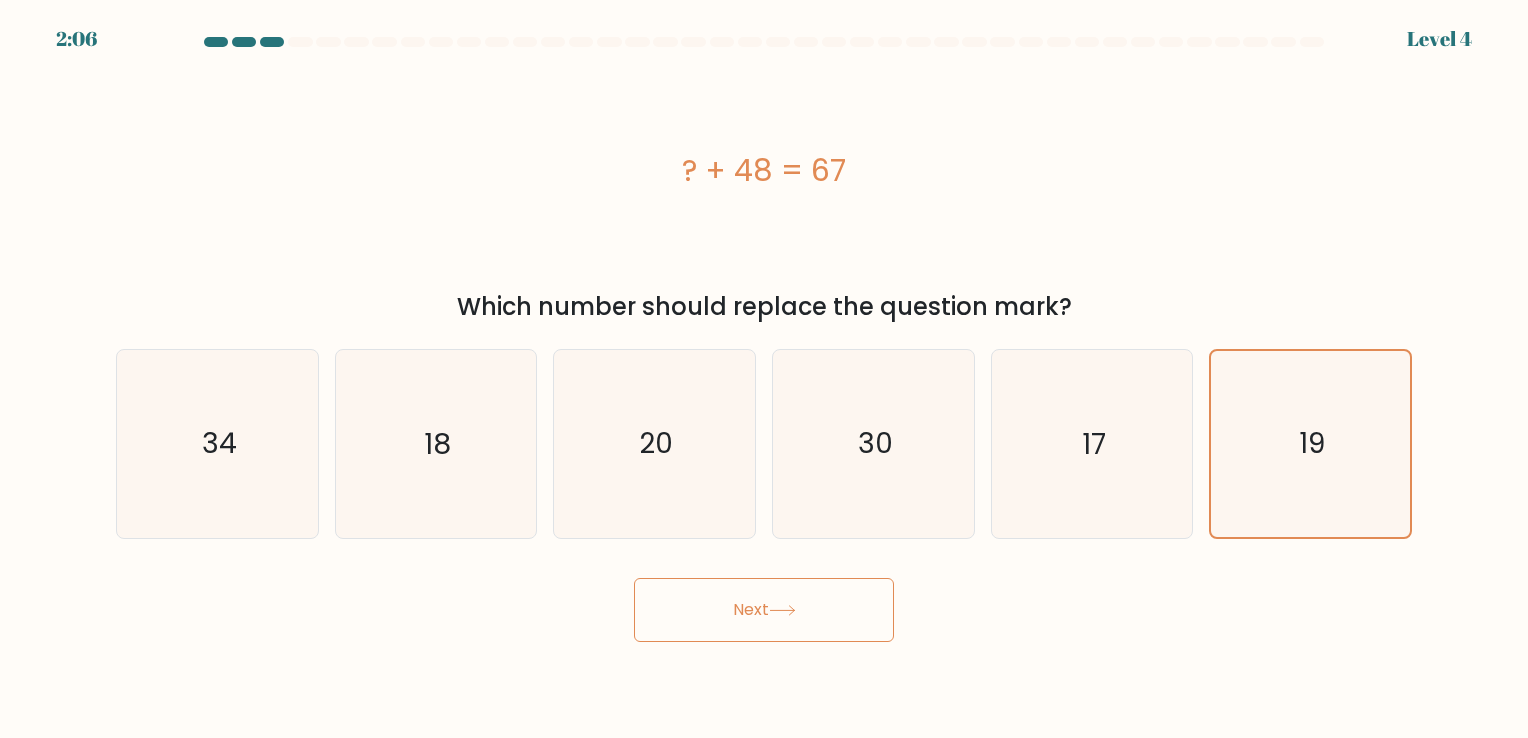 click on "Next" at bounding box center (764, 610) 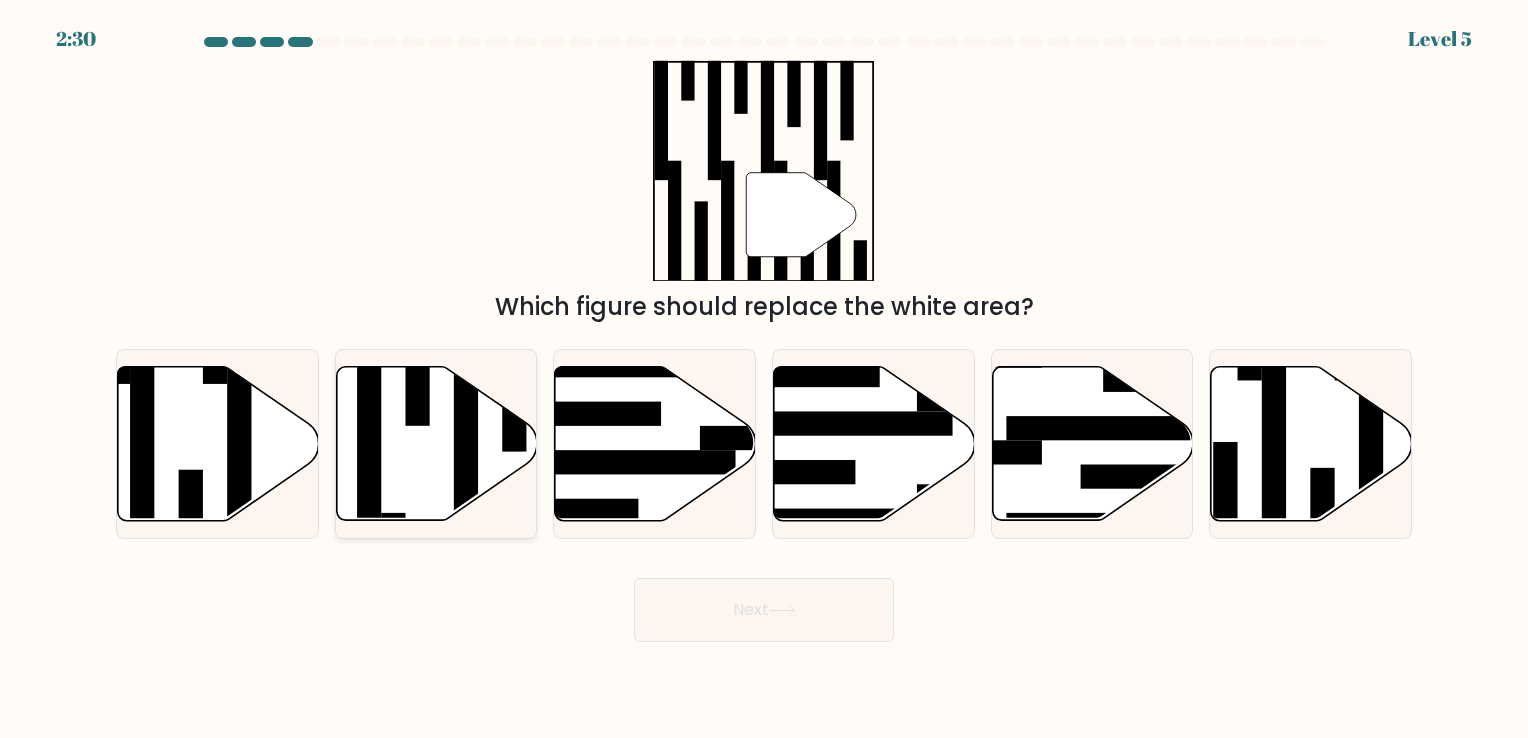 click 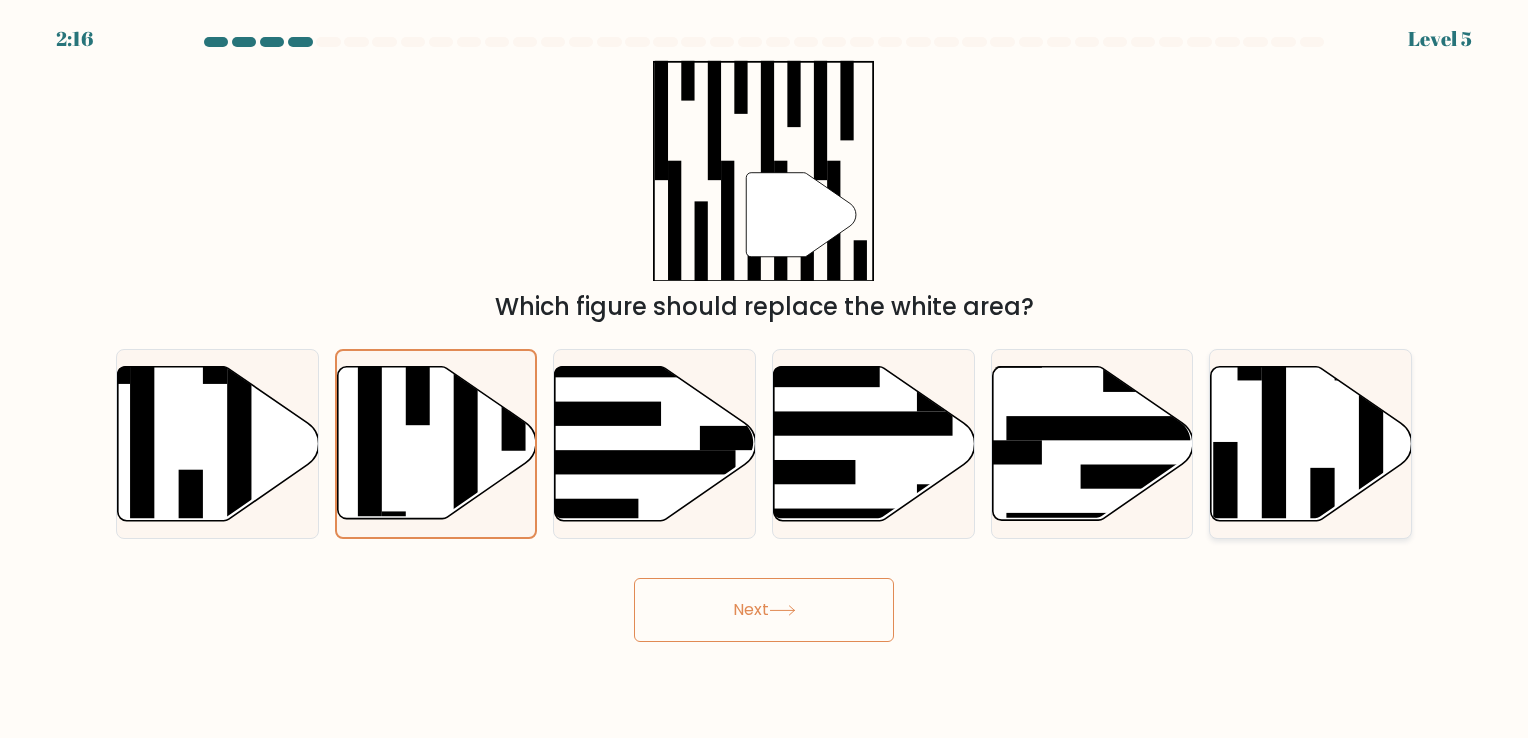 click 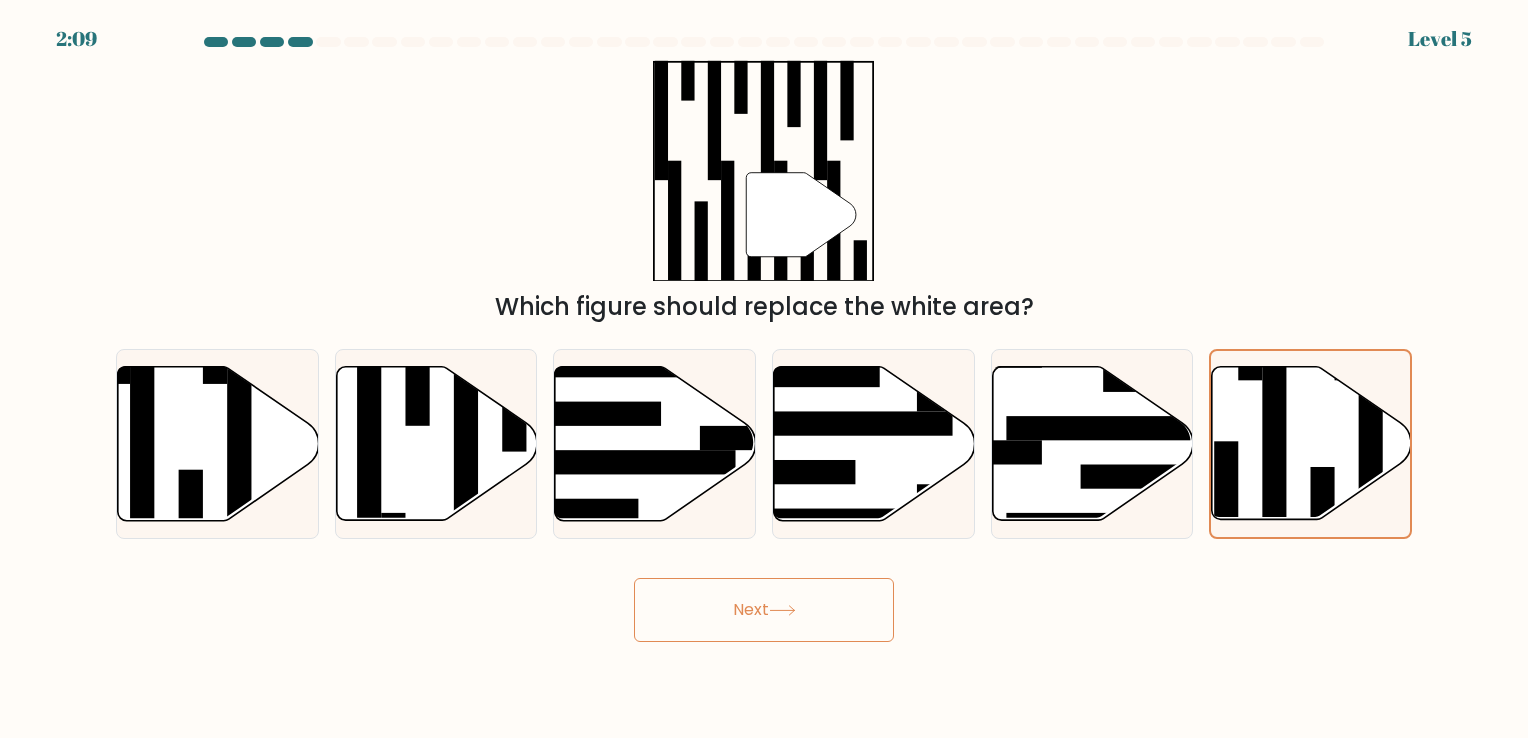 click on "Next" at bounding box center (764, 610) 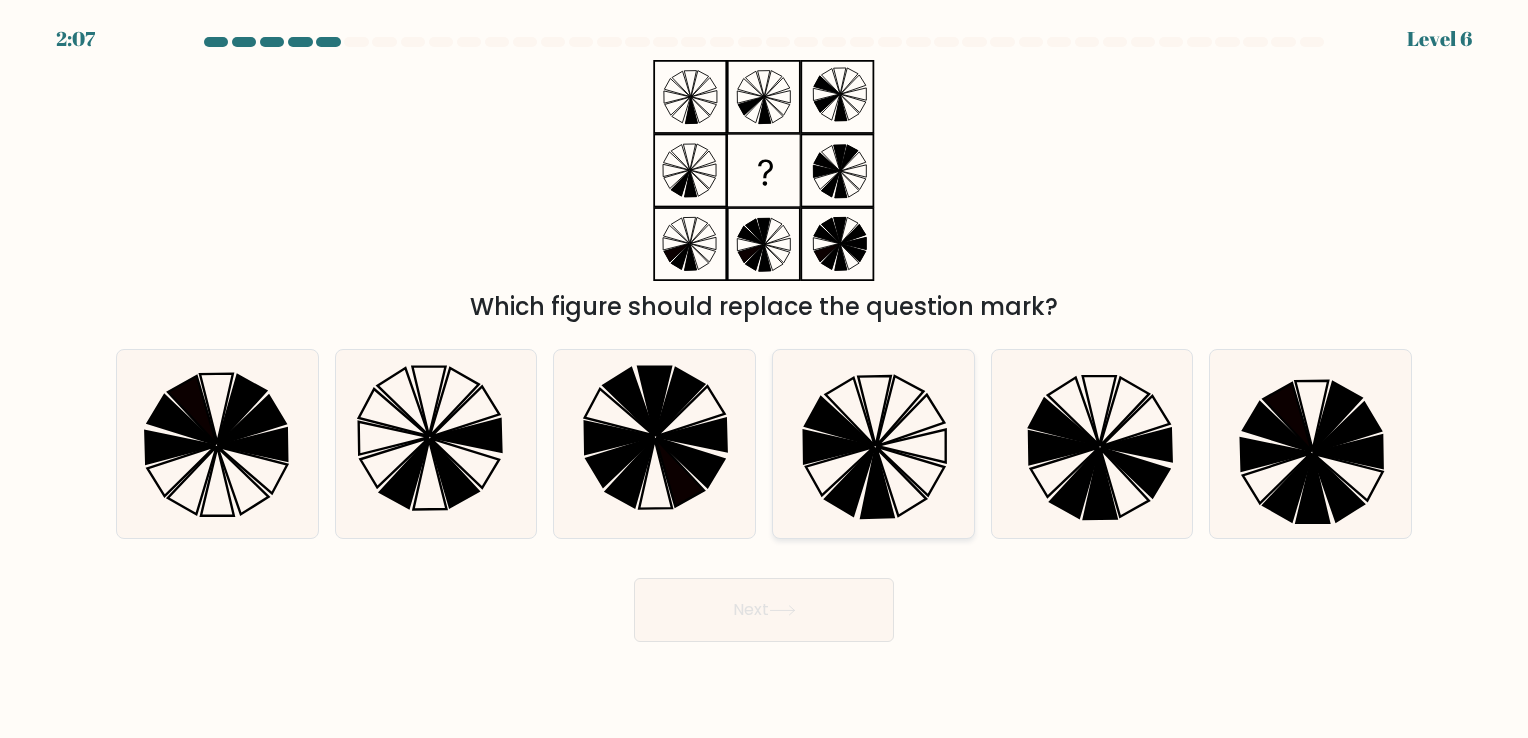 click 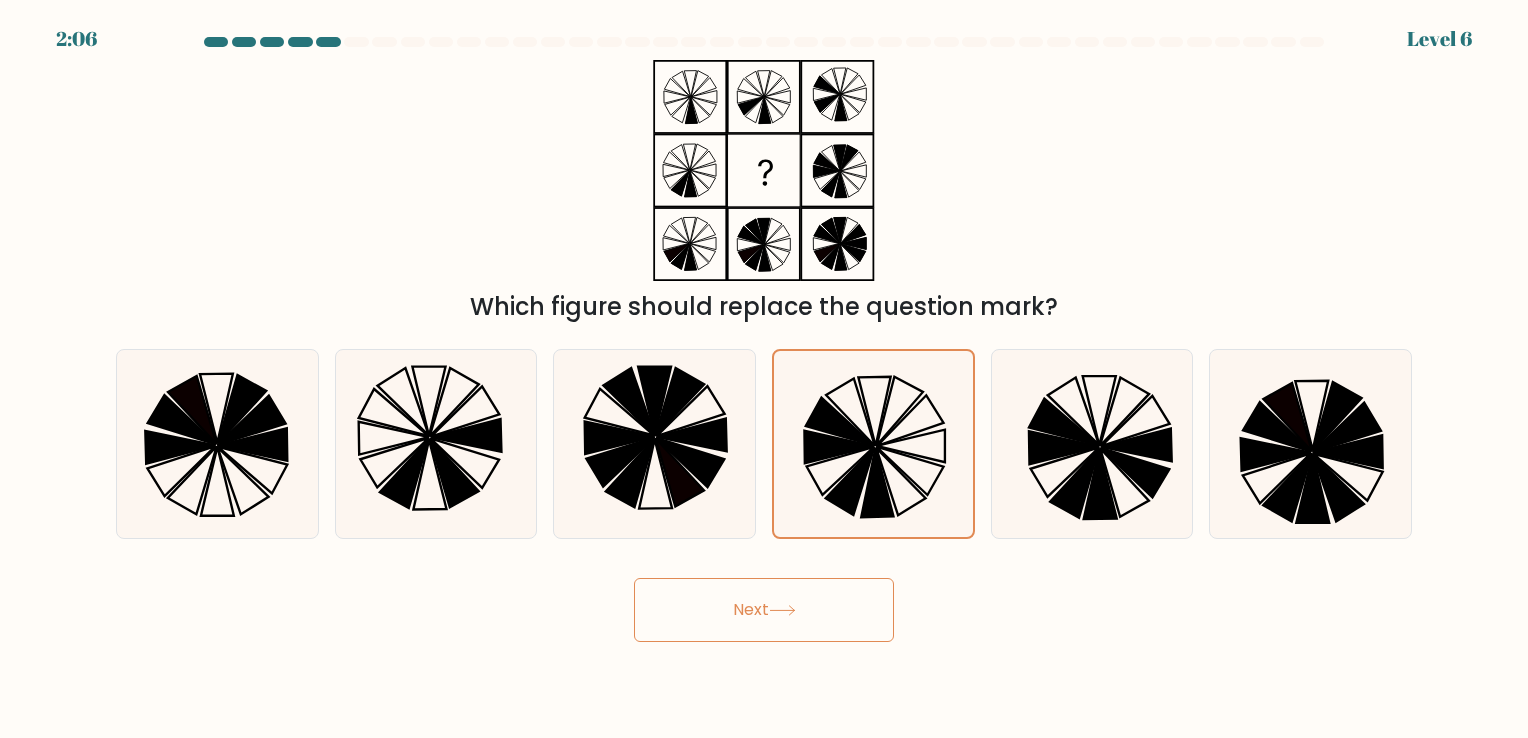 click on "Next" at bounding box center [764, 610] 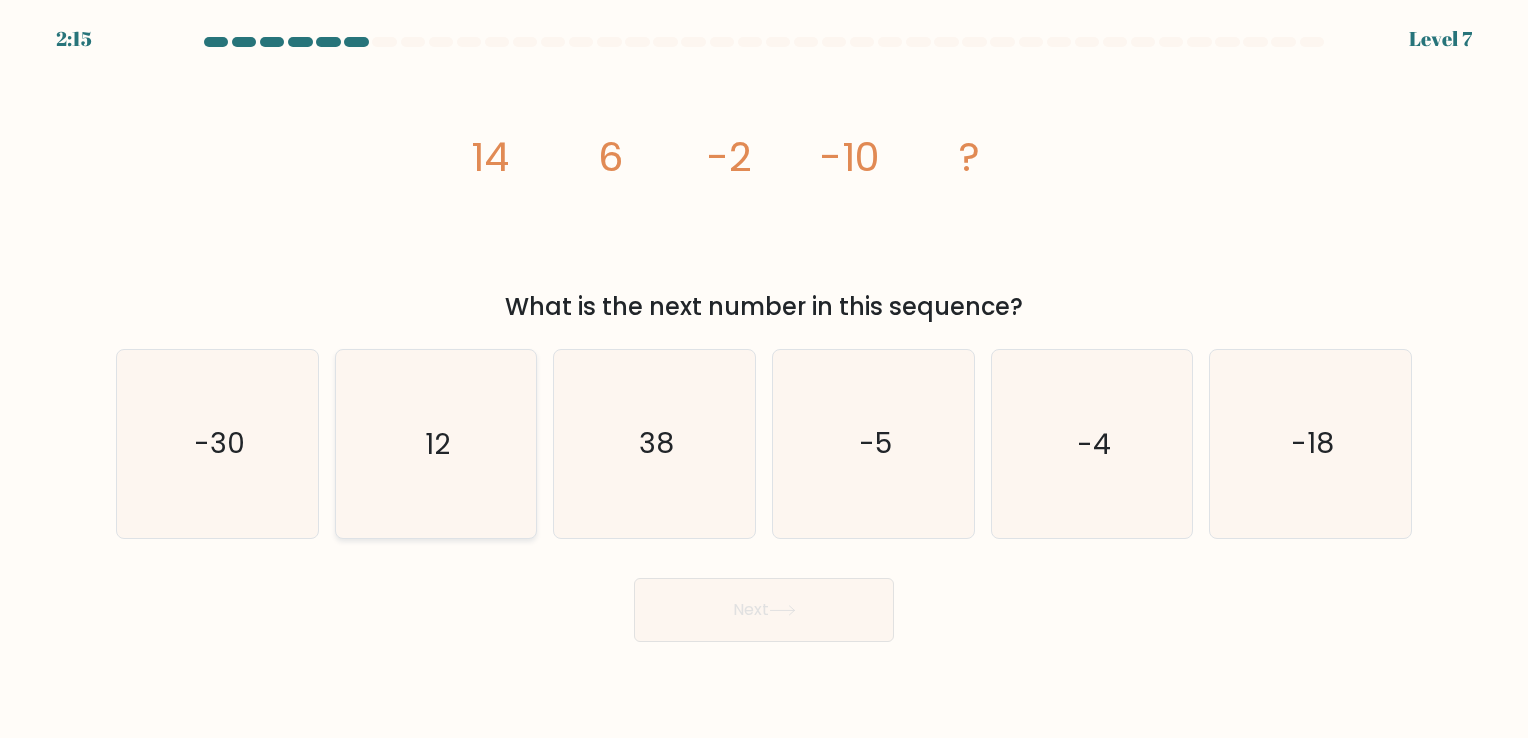 click on "12" 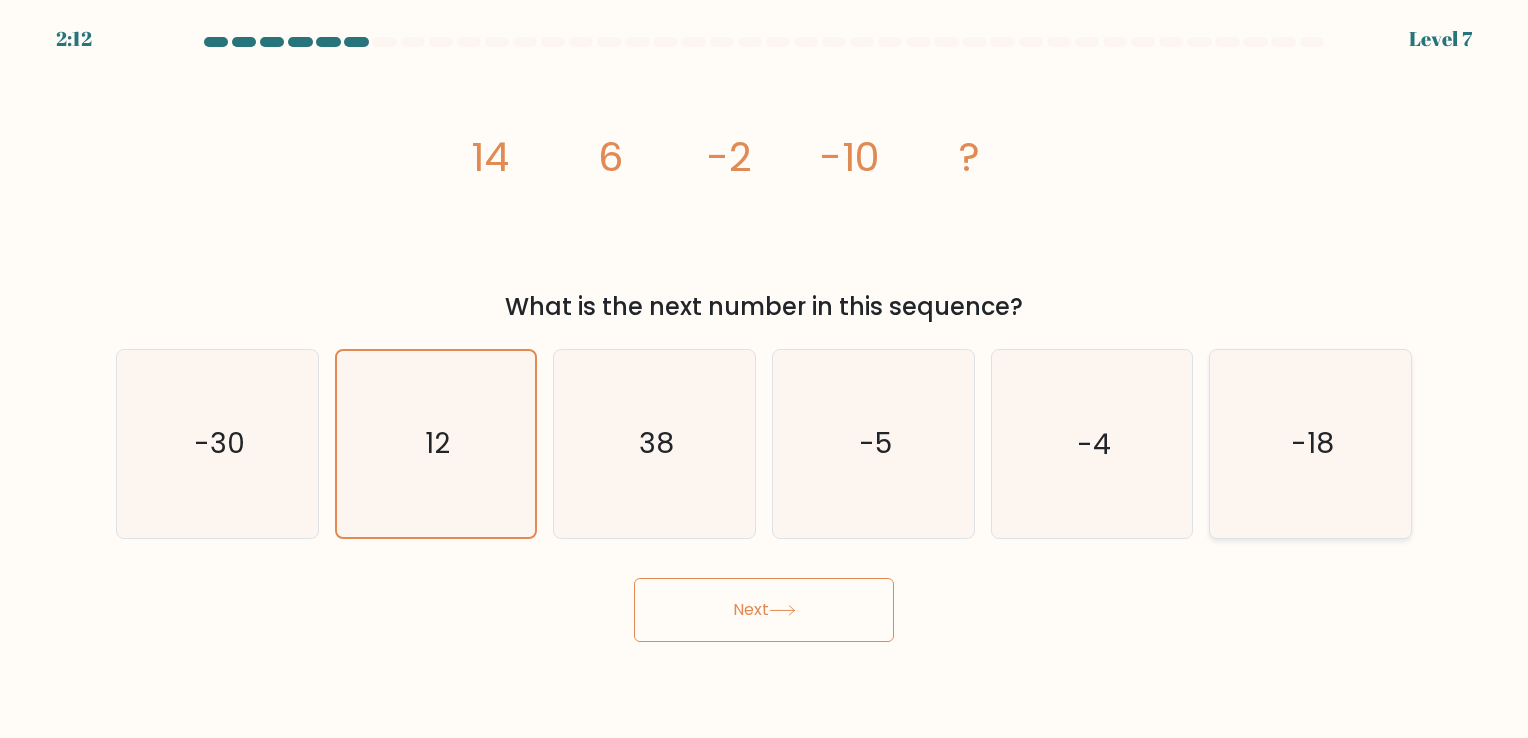 click on "-18" 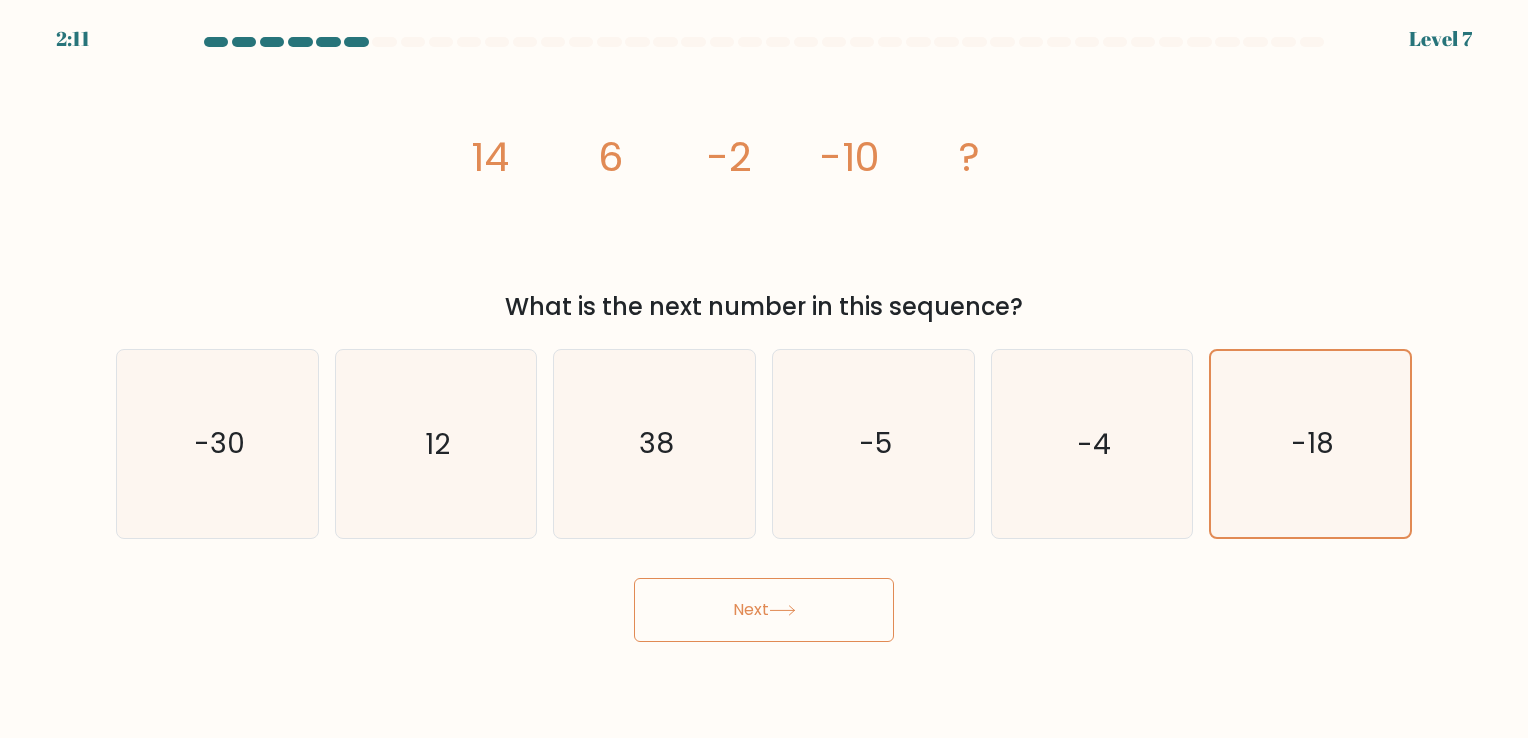 click on "Next" at bounding box center [764, 610] 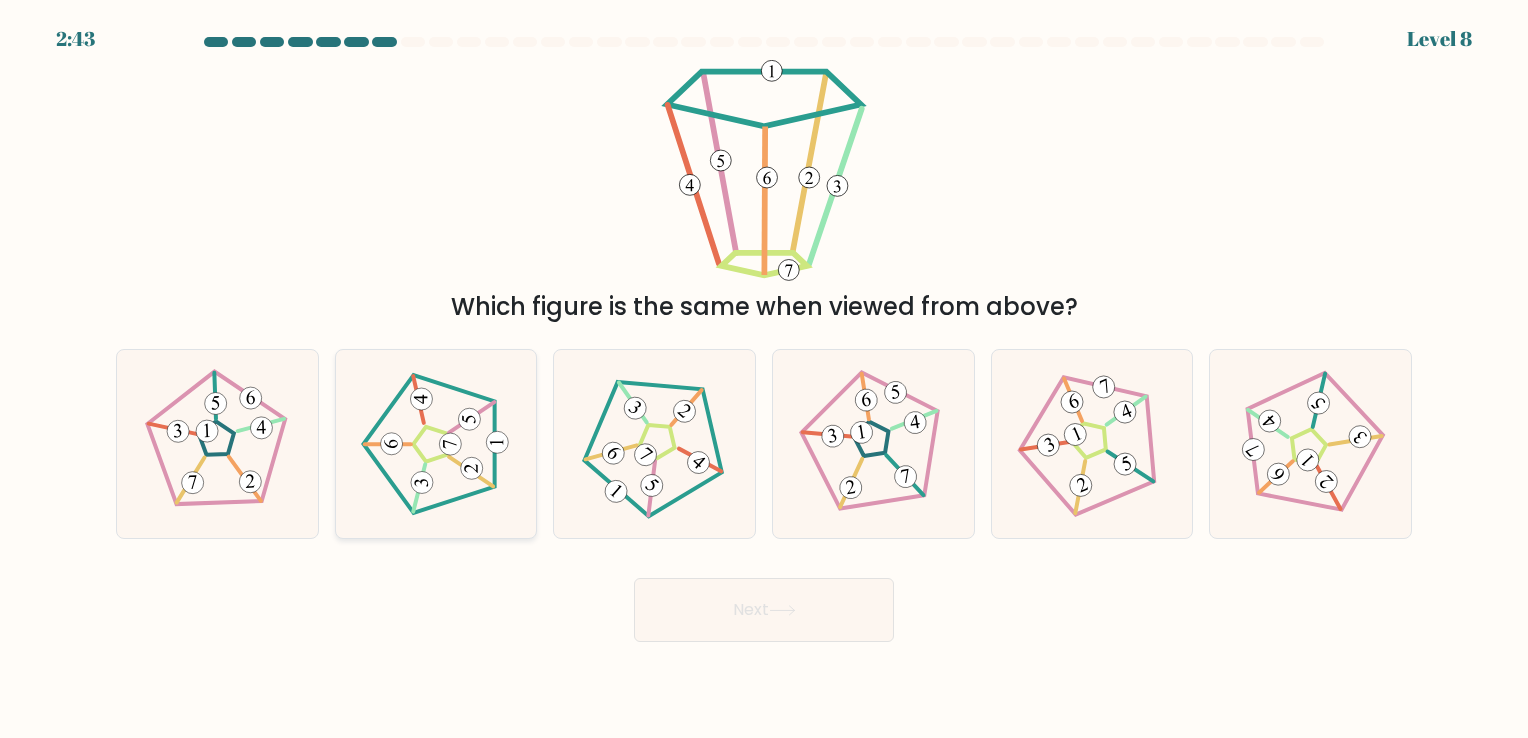 click 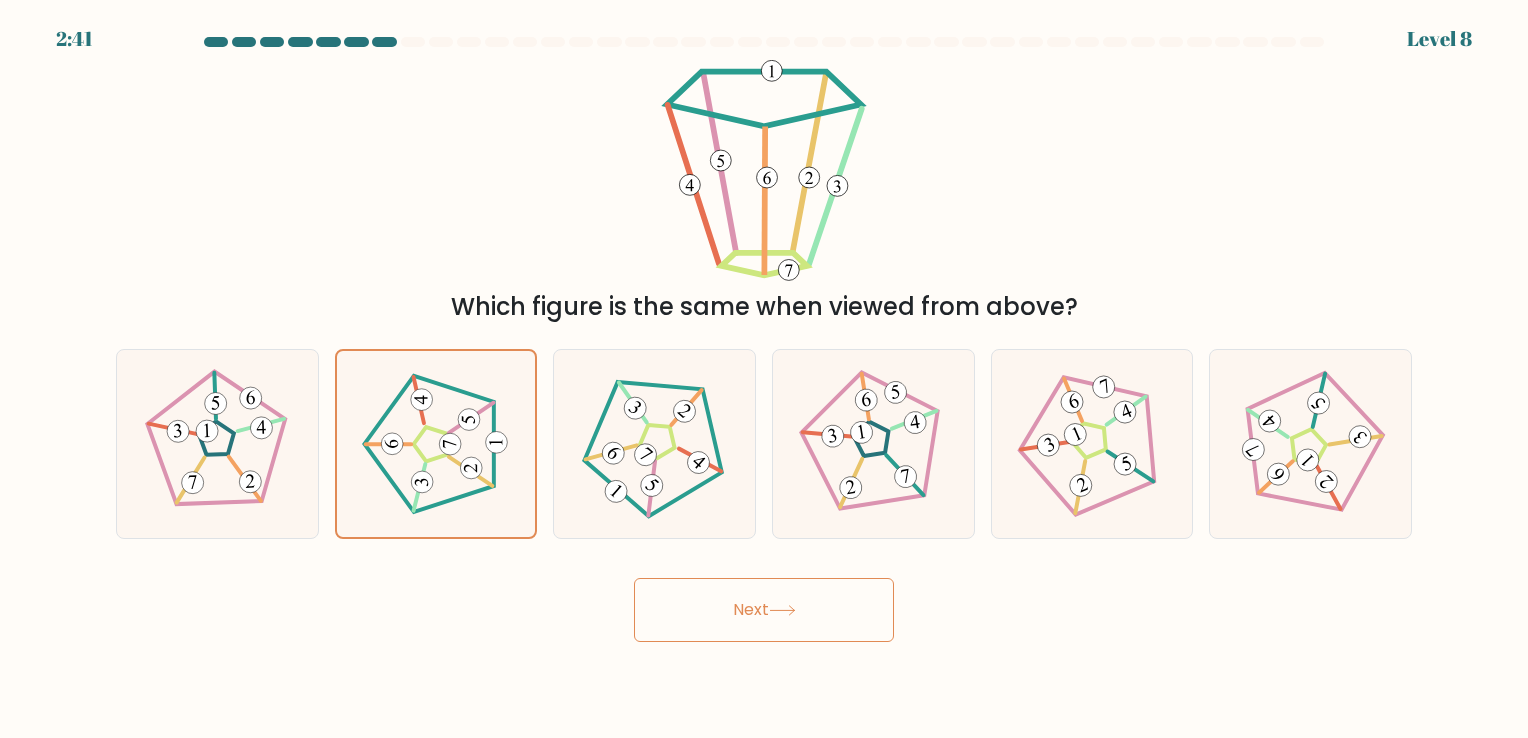 click on "Next" at bounding box center [764, 610] 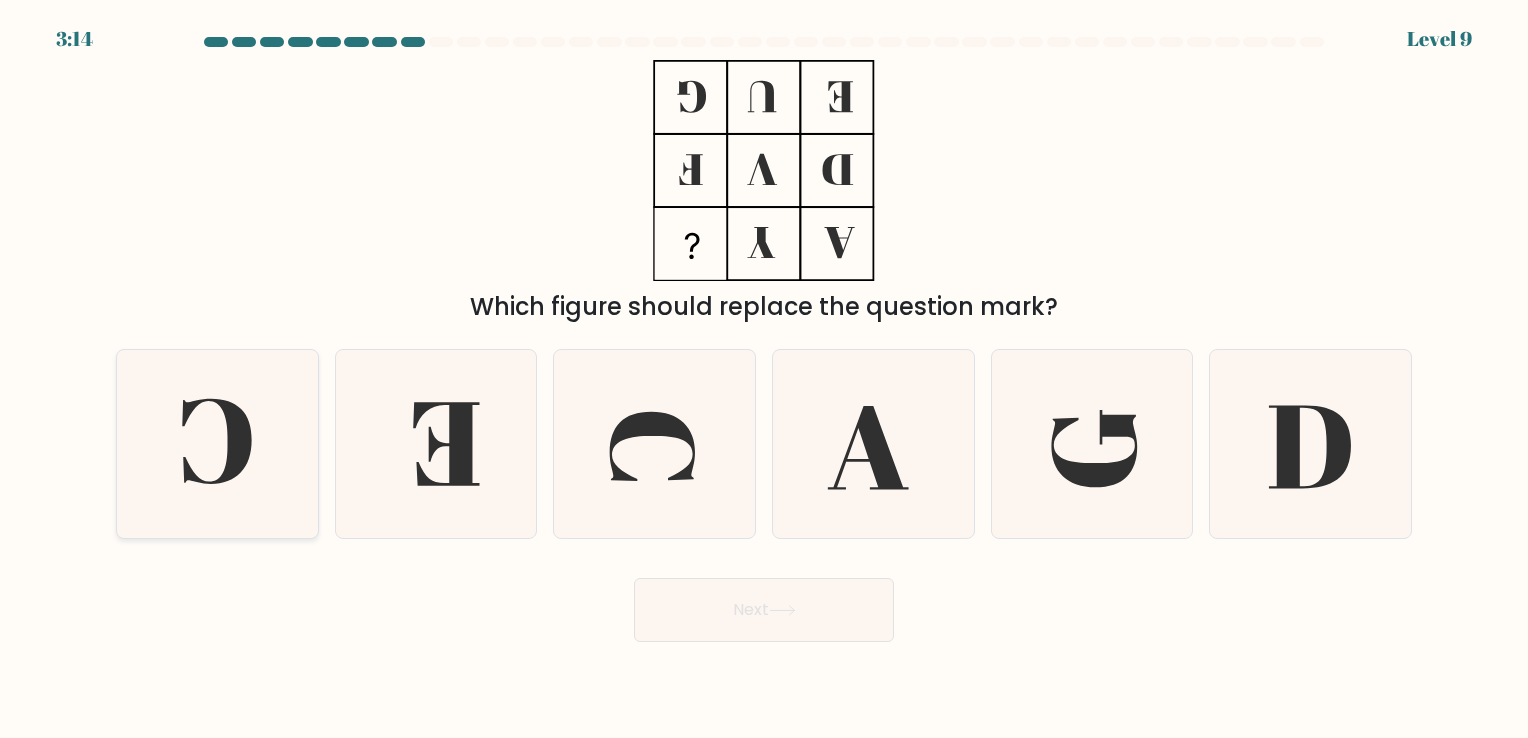 click 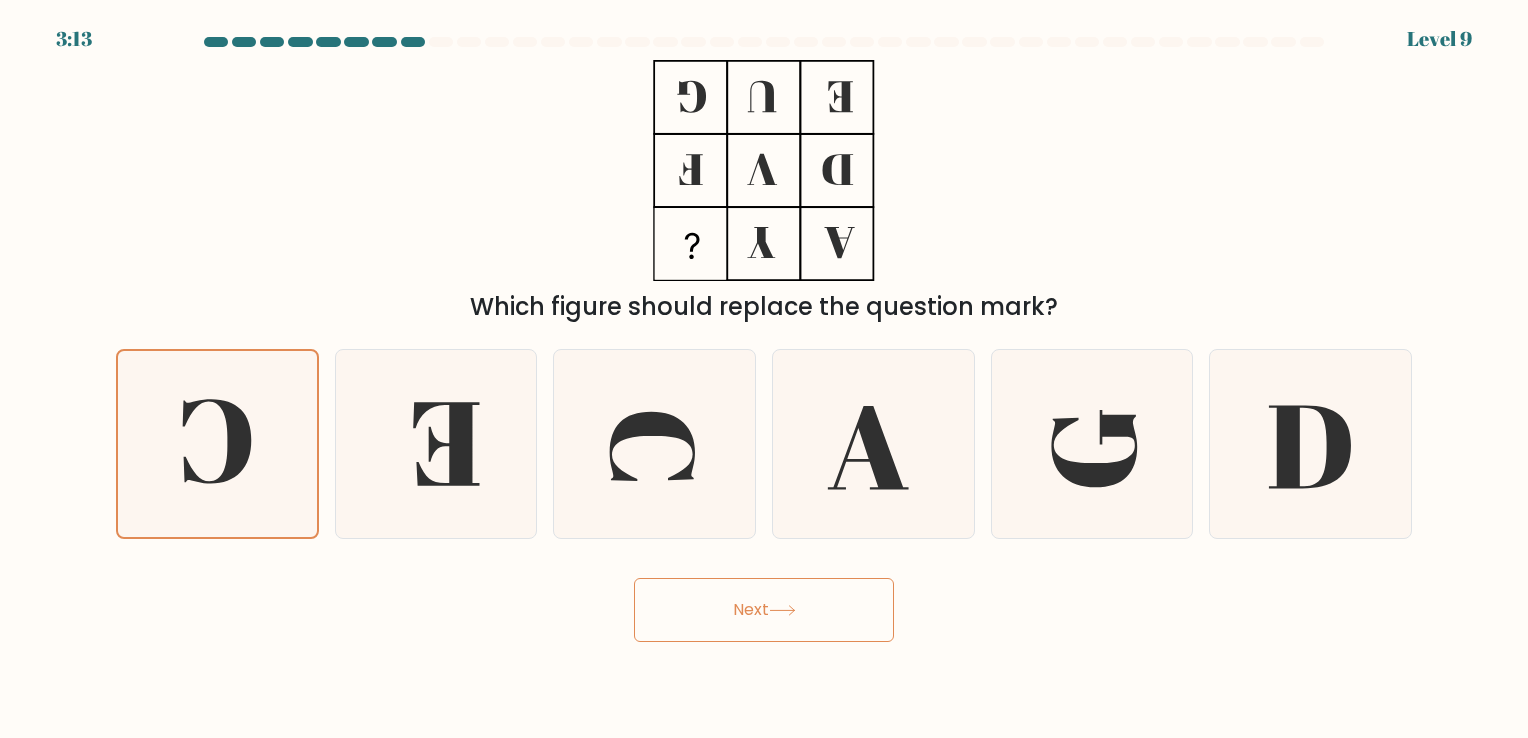 click 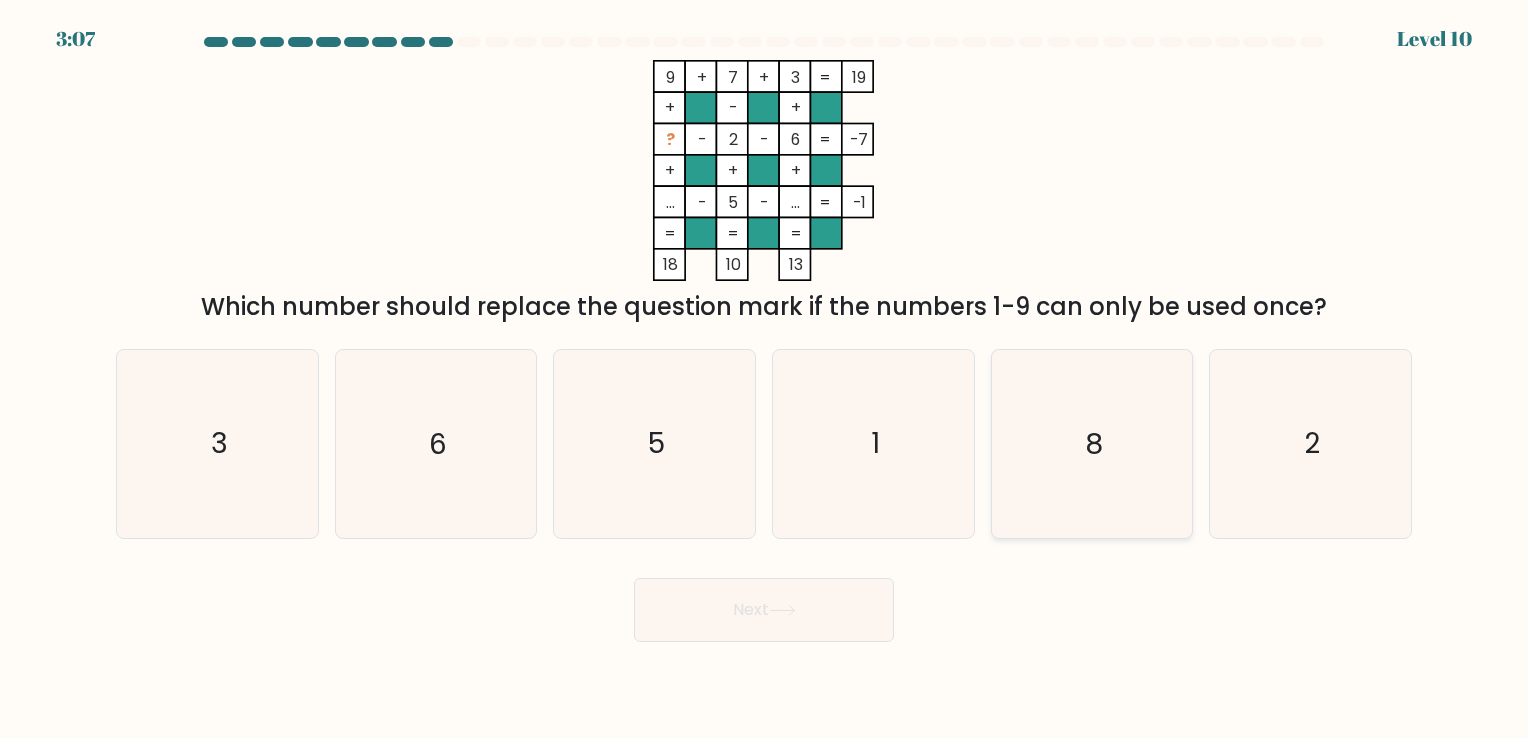 click on "8" 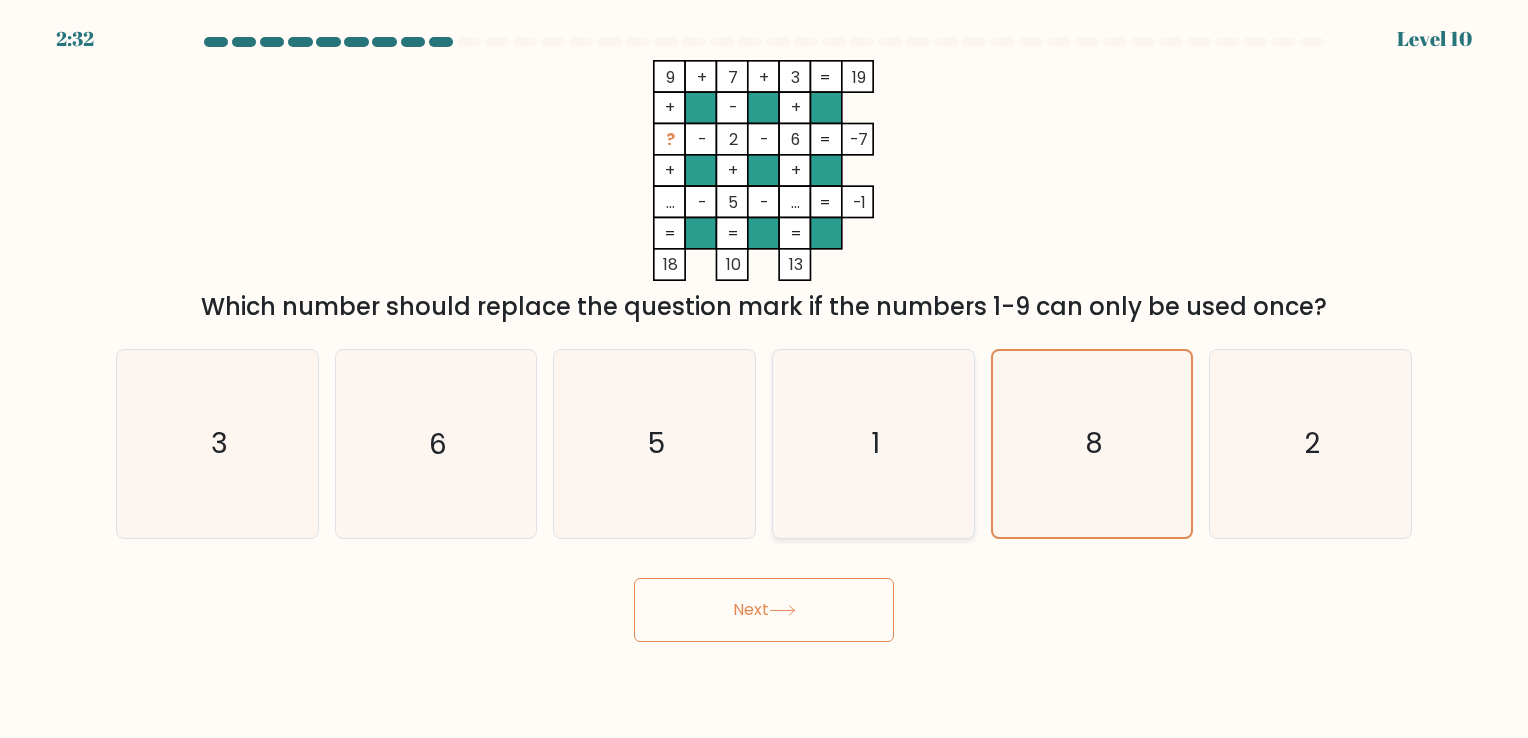 click on "1" 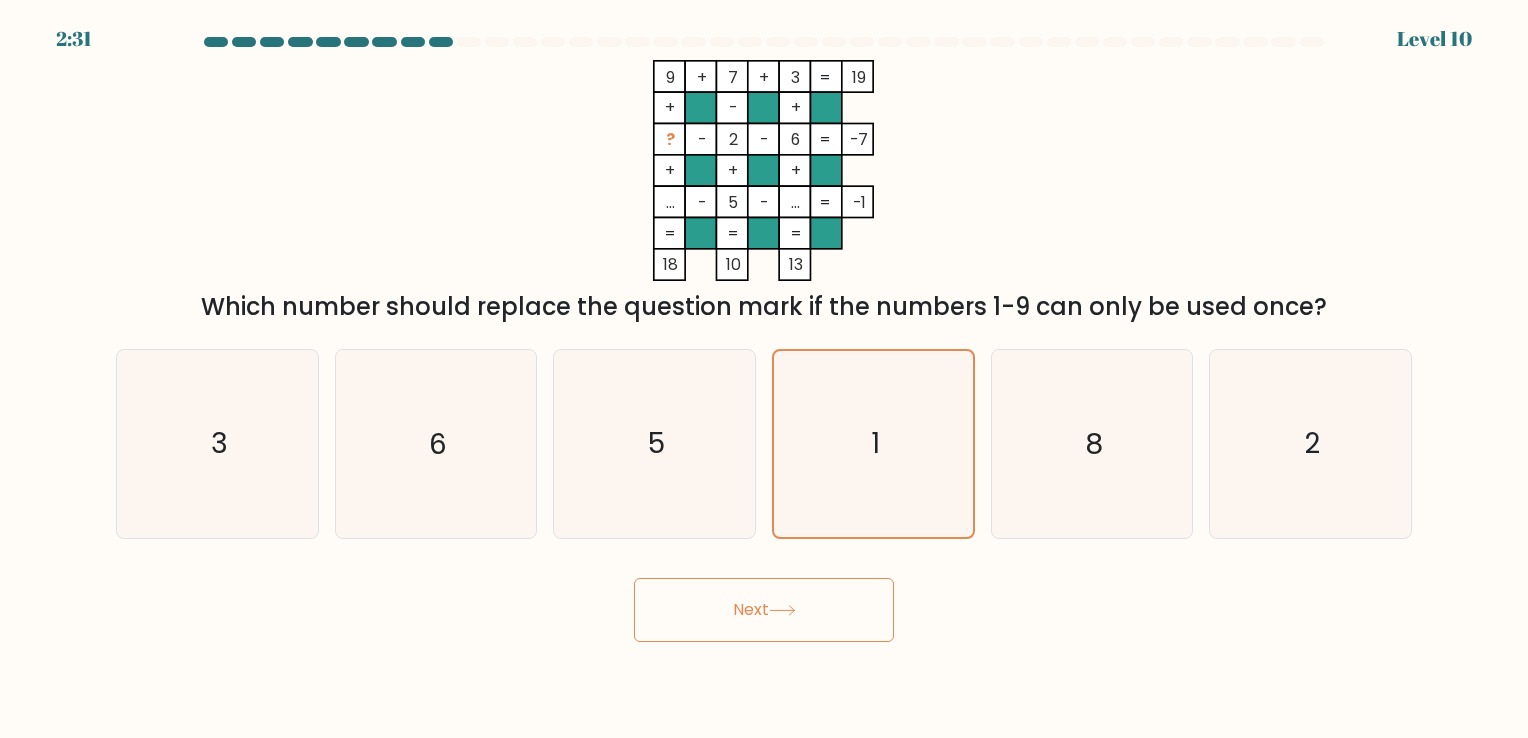 click on "Next" at bounding box center [764, 610] 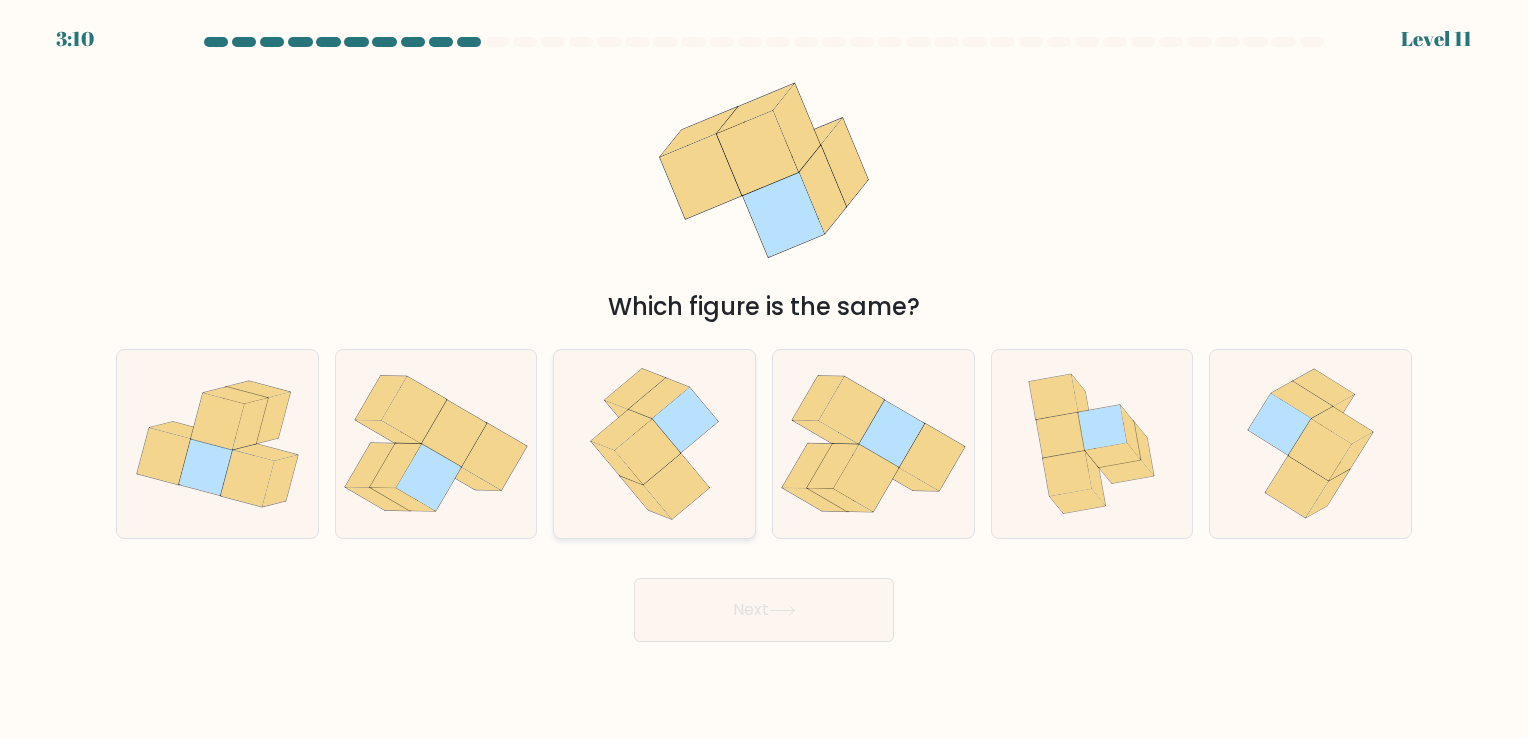 click 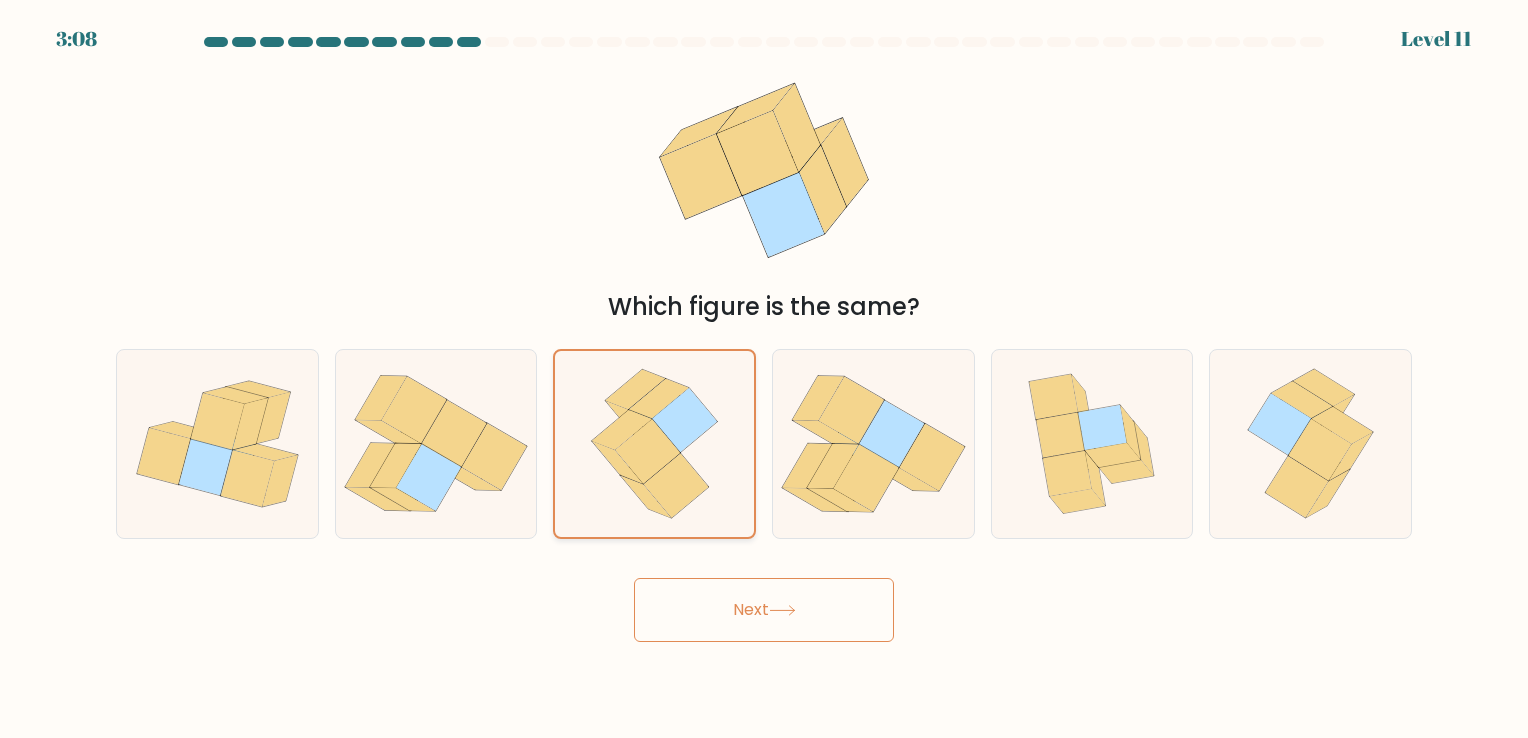 click 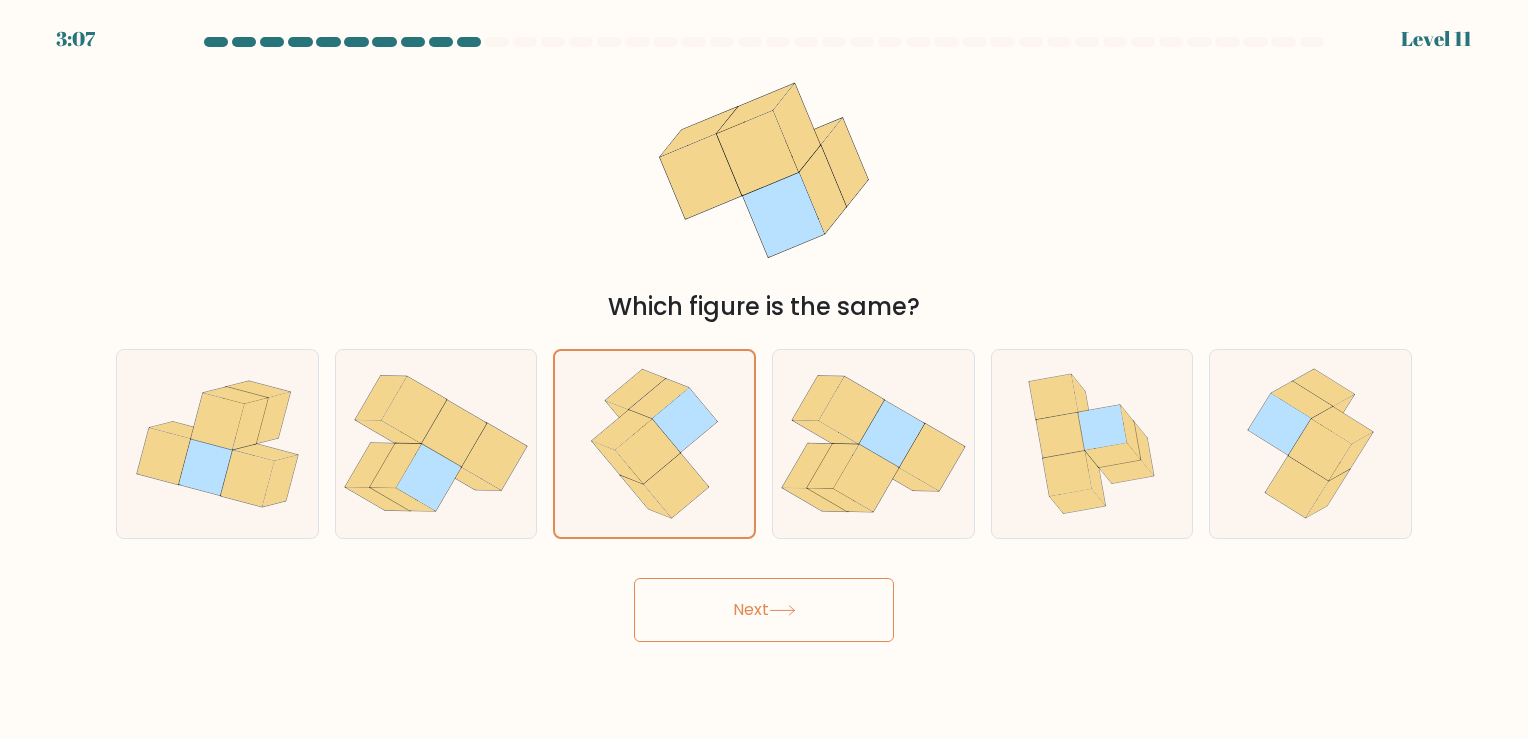 click on "Next" at bounding box center (764, 610) 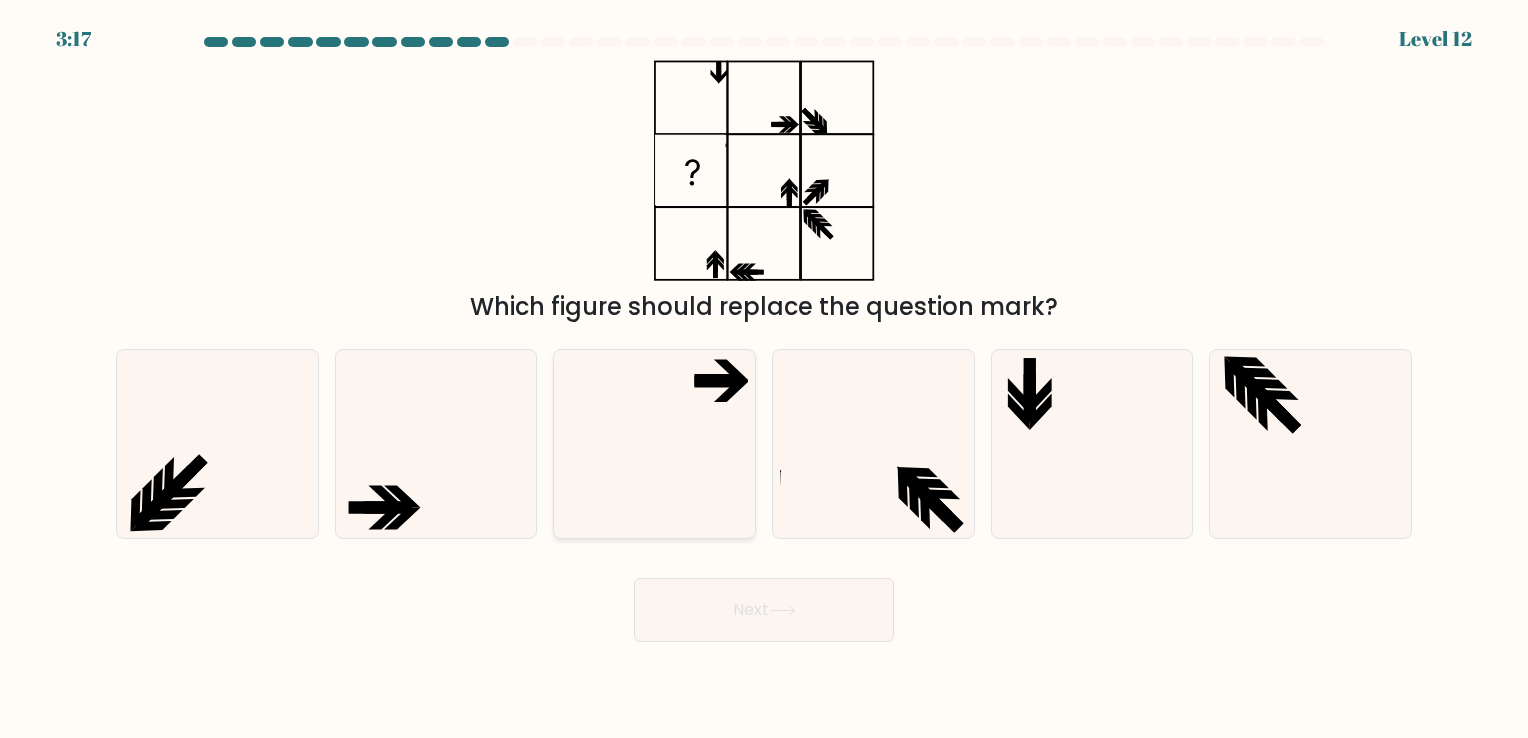 click 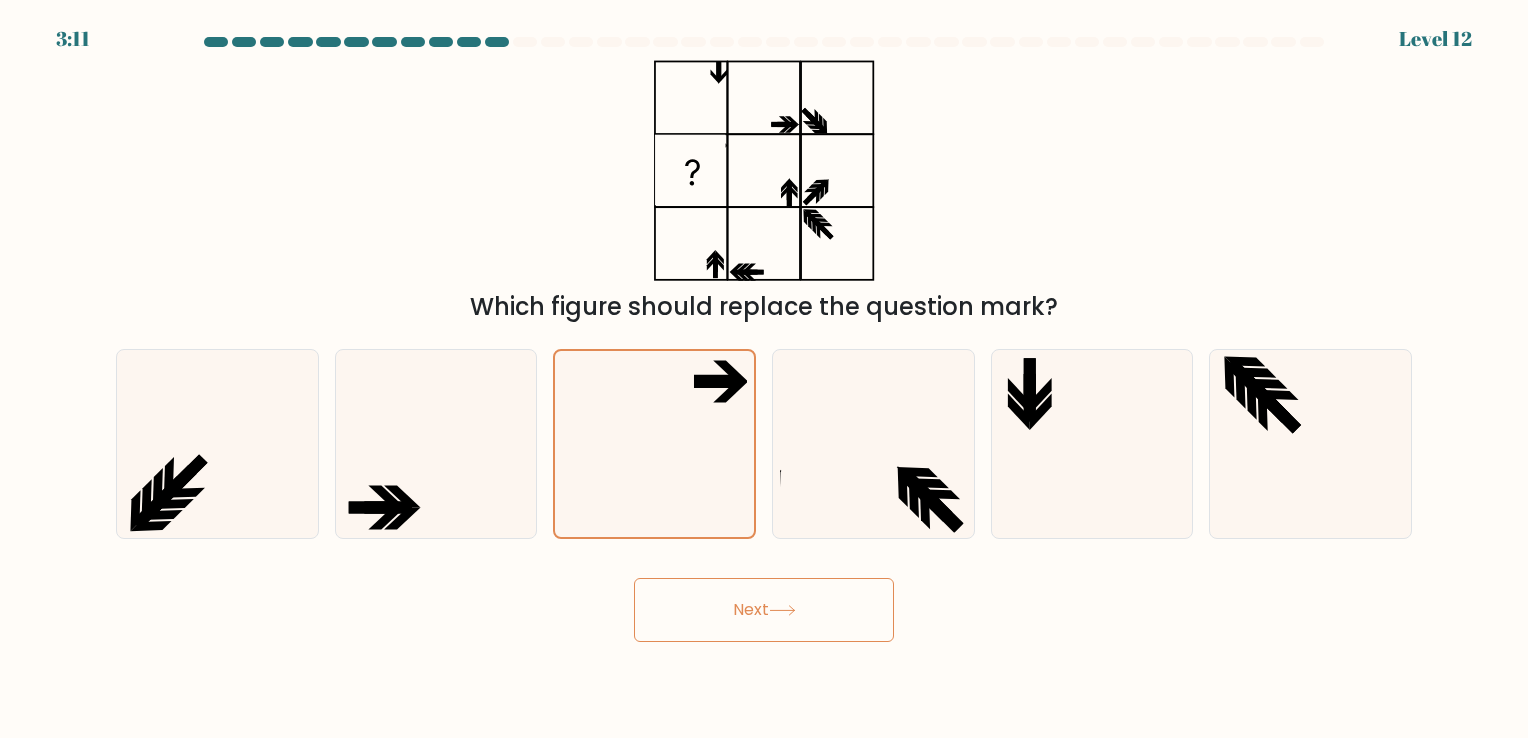 click on "Next" at bounding box center (764, 610) 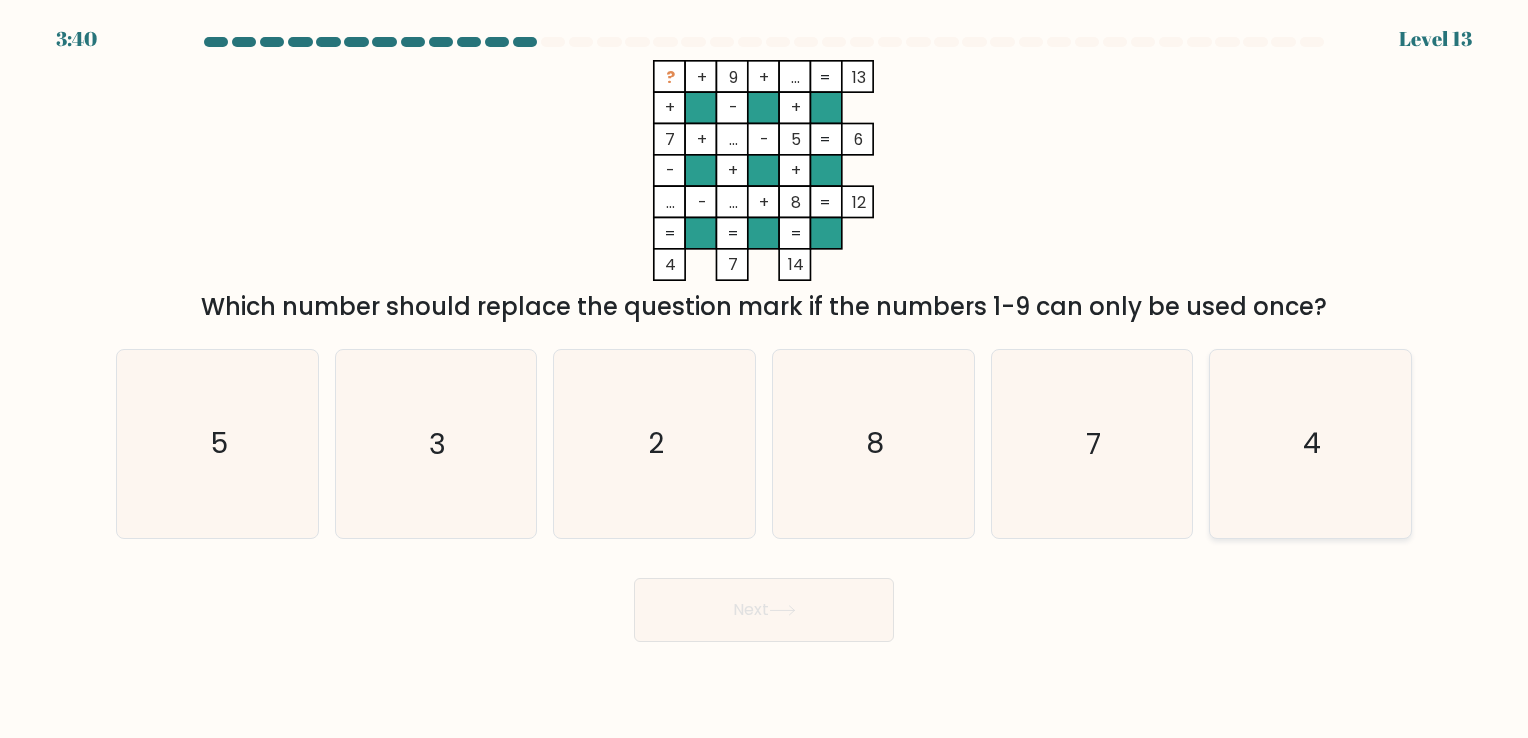 click on "4" 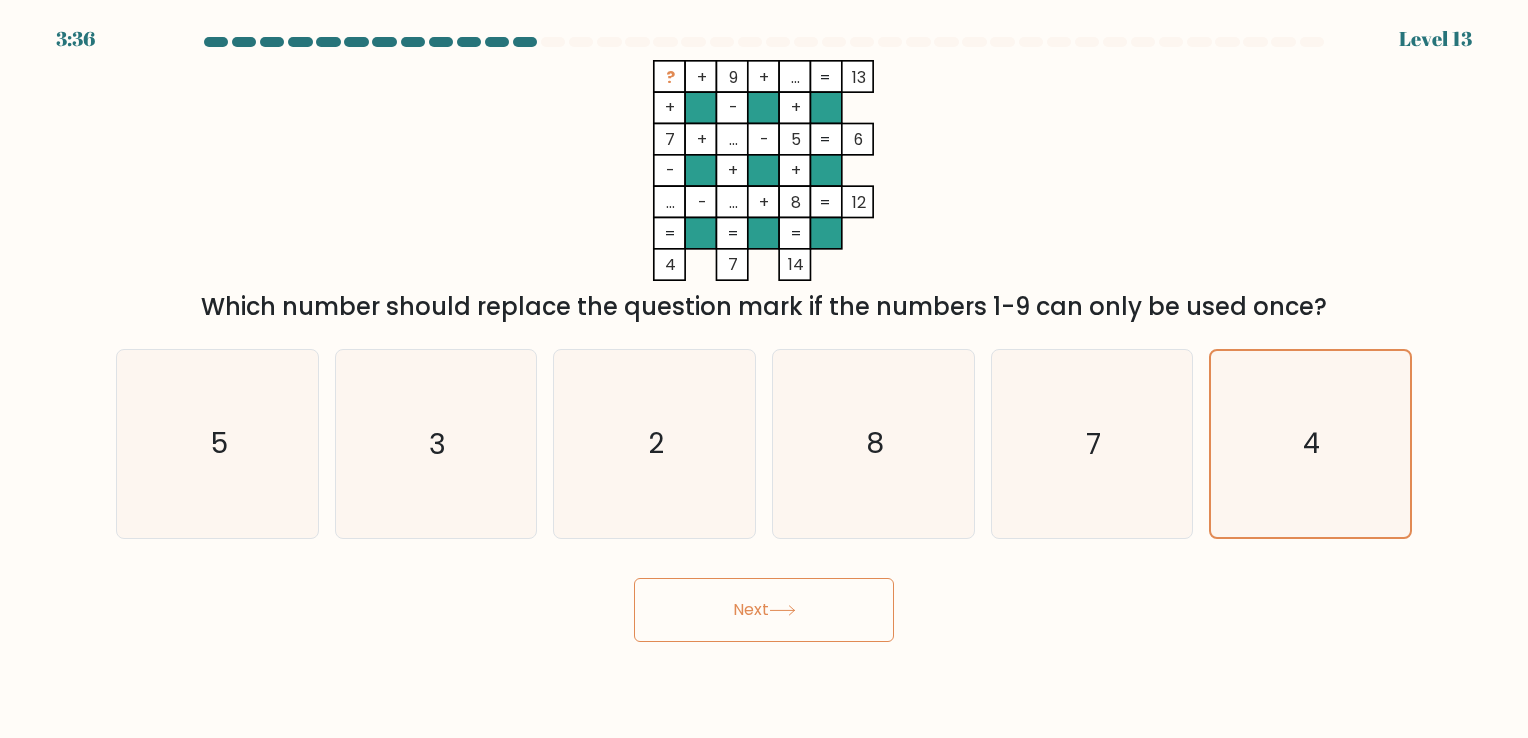 click on "Next" at bounding box center [764, 610] 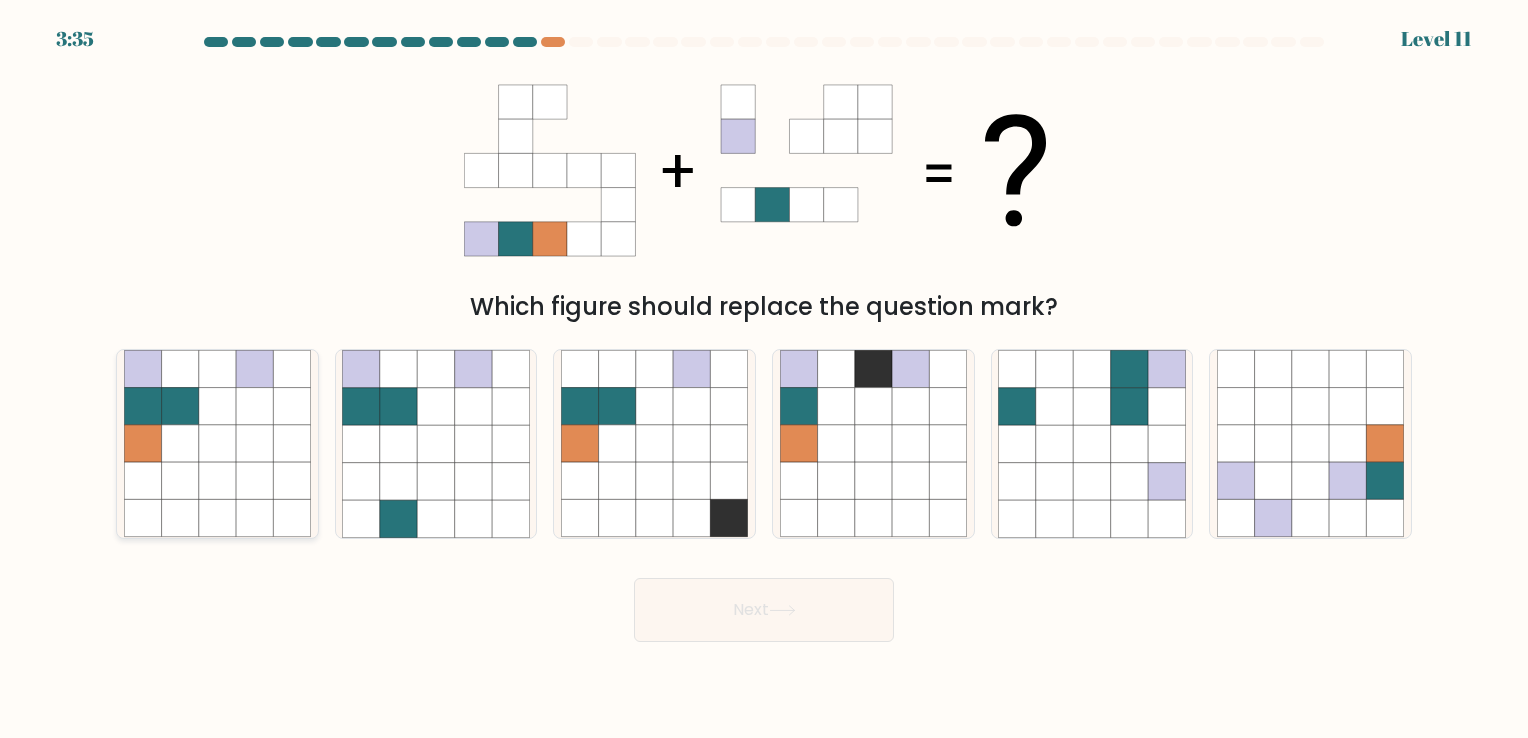 click 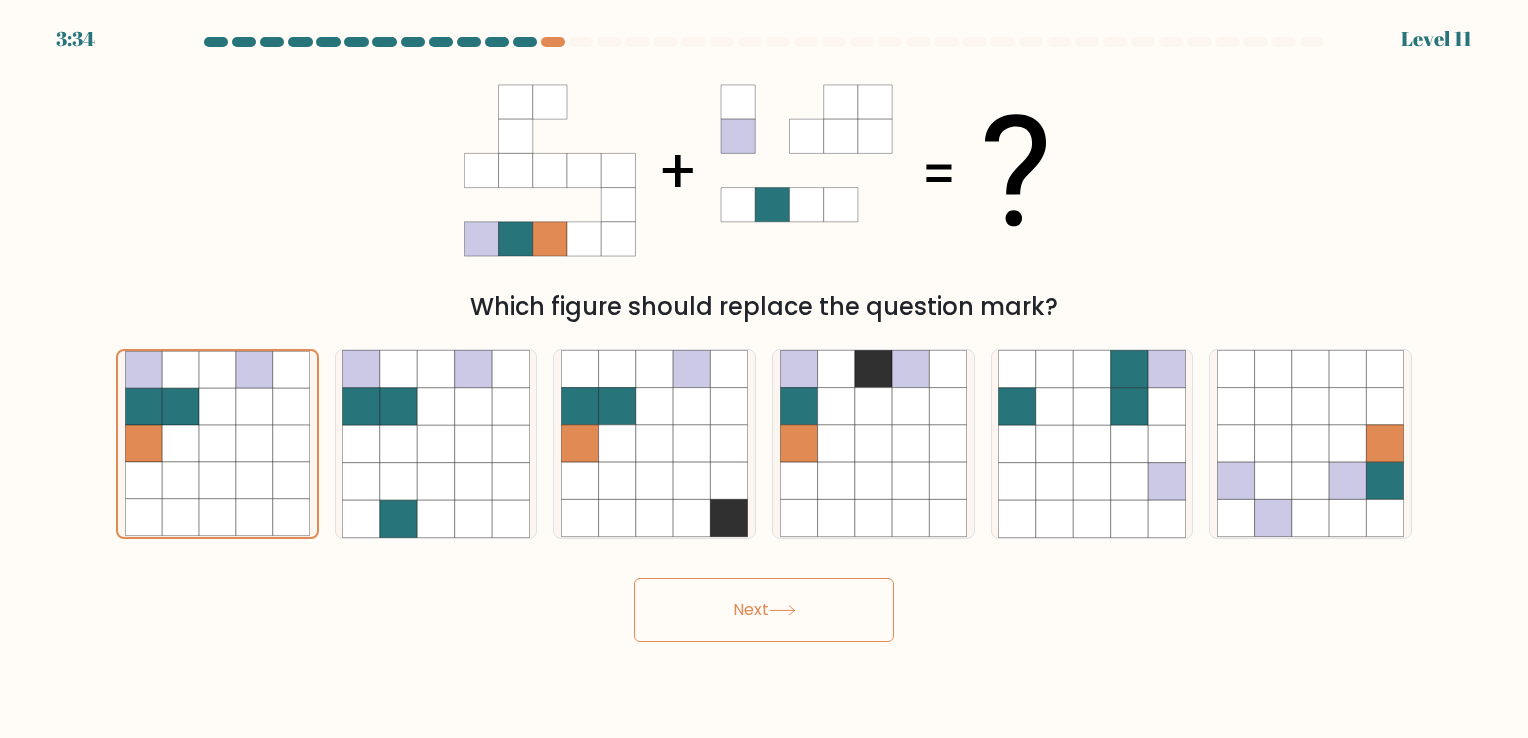 click 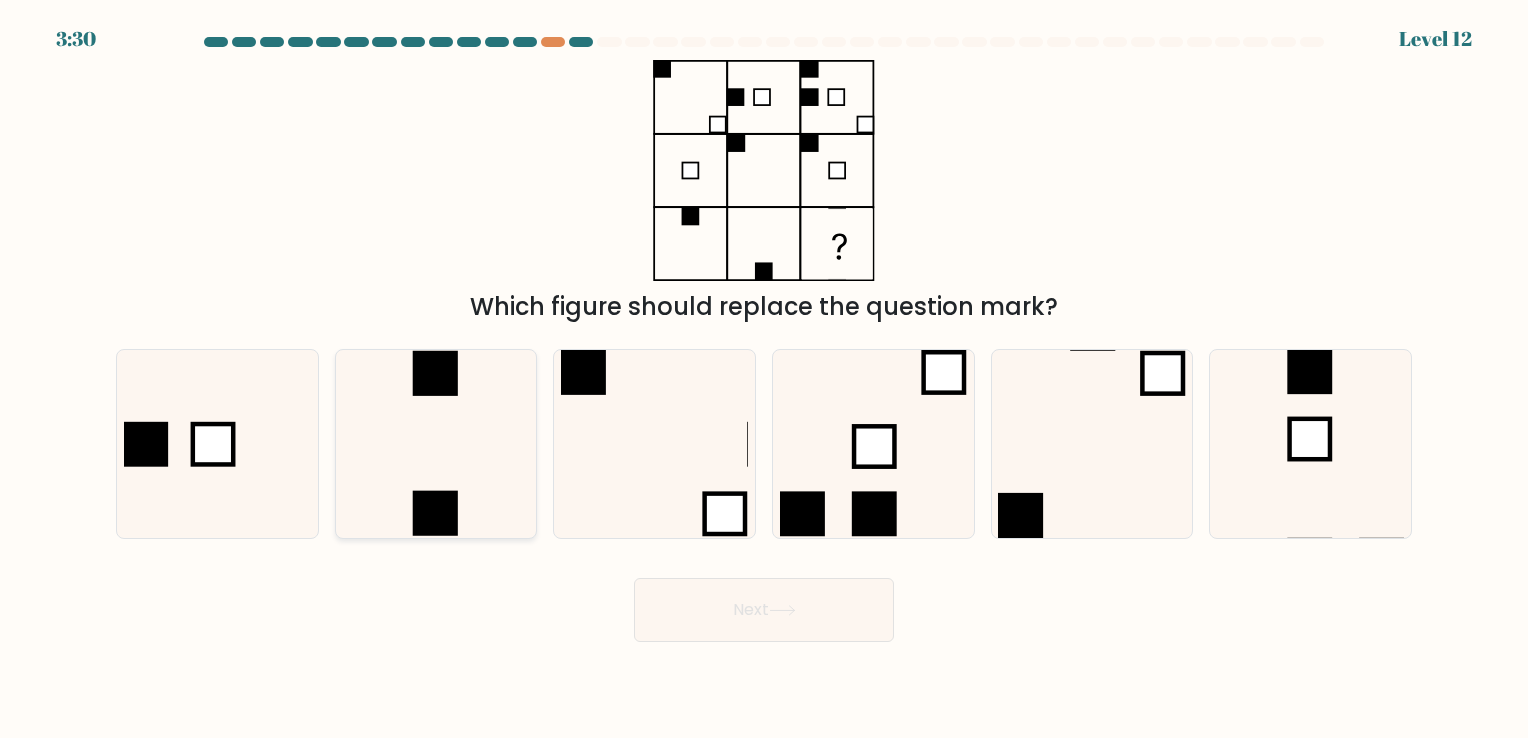 click 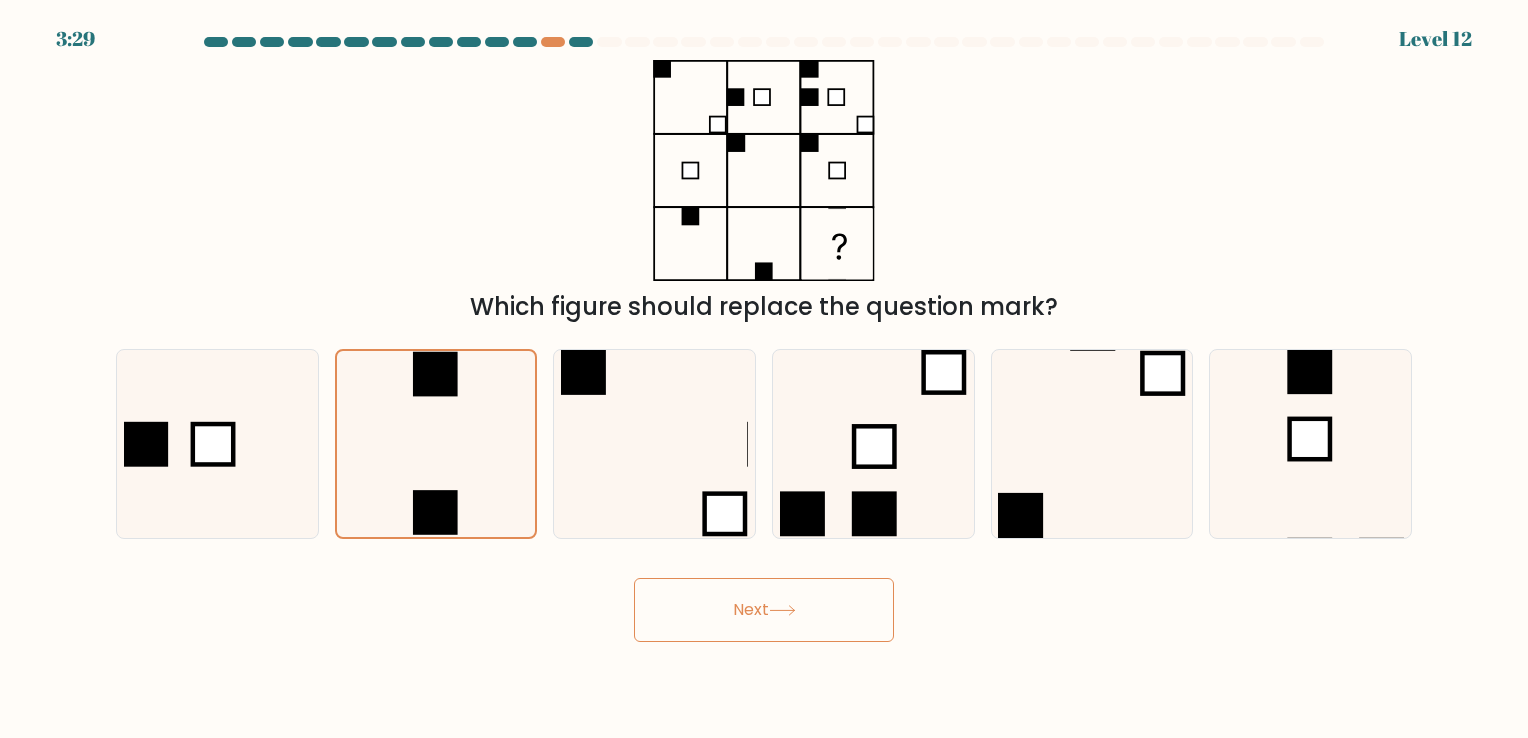 click on "Next" at bounding box center (764, 610) 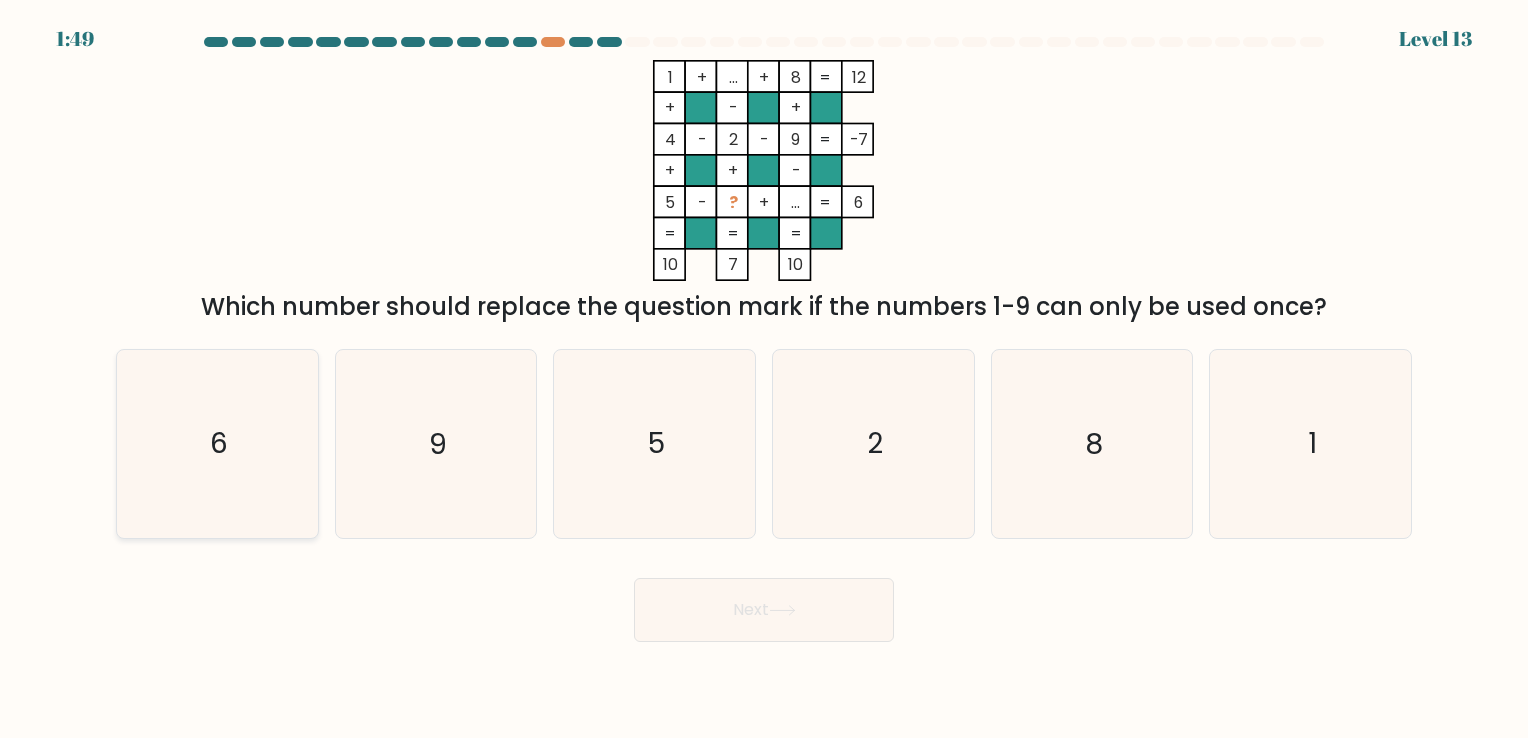 click on "6" 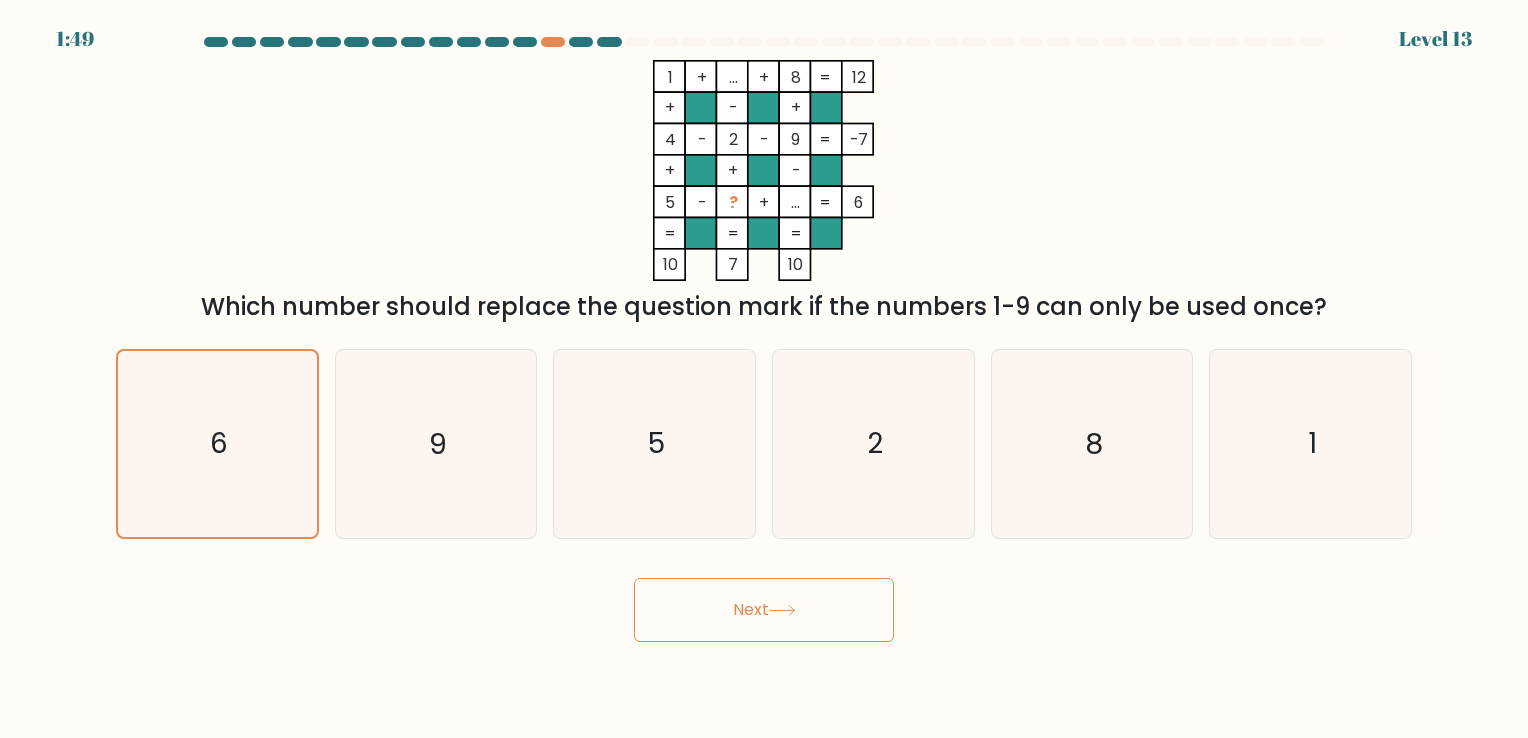 click on "Next" at bounding box center (764, 610) 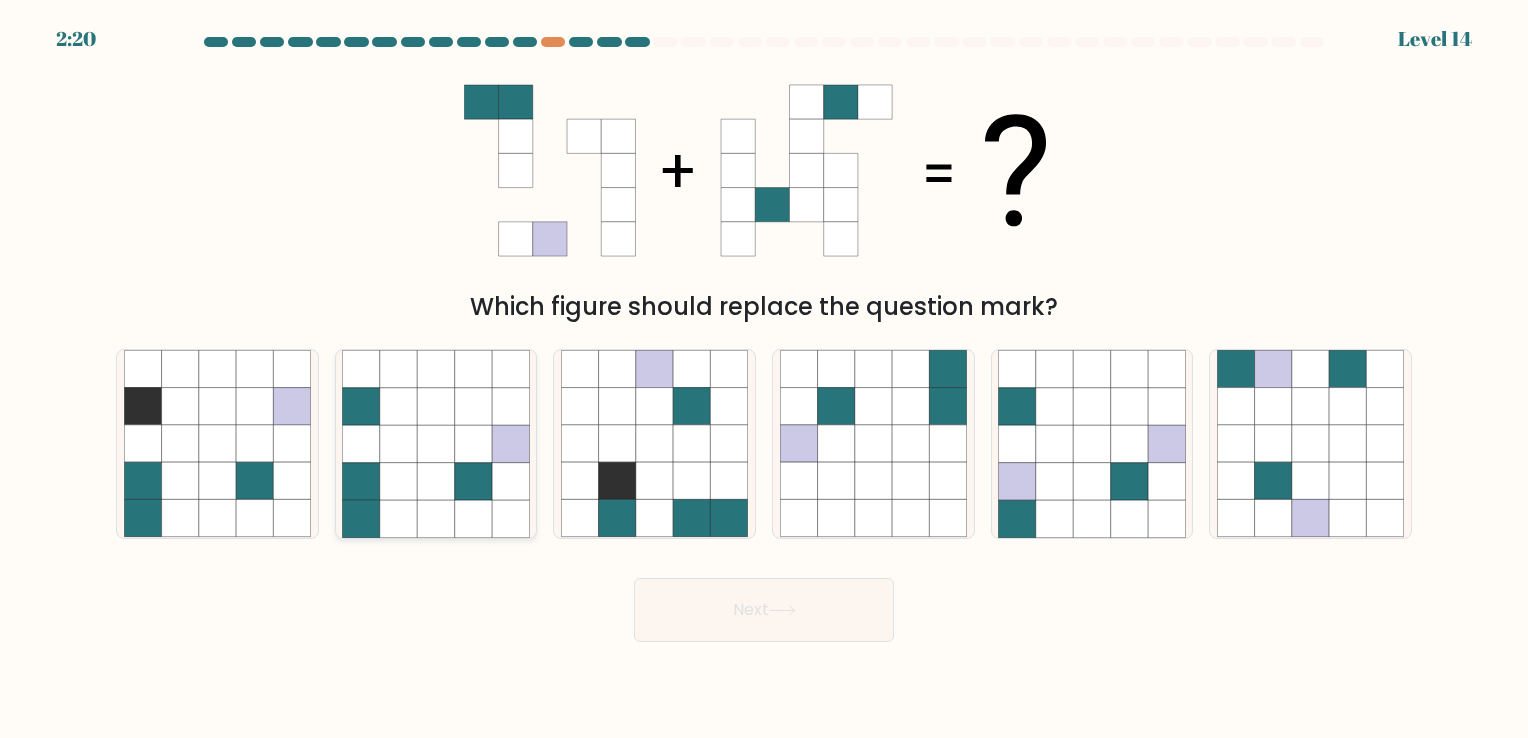 click 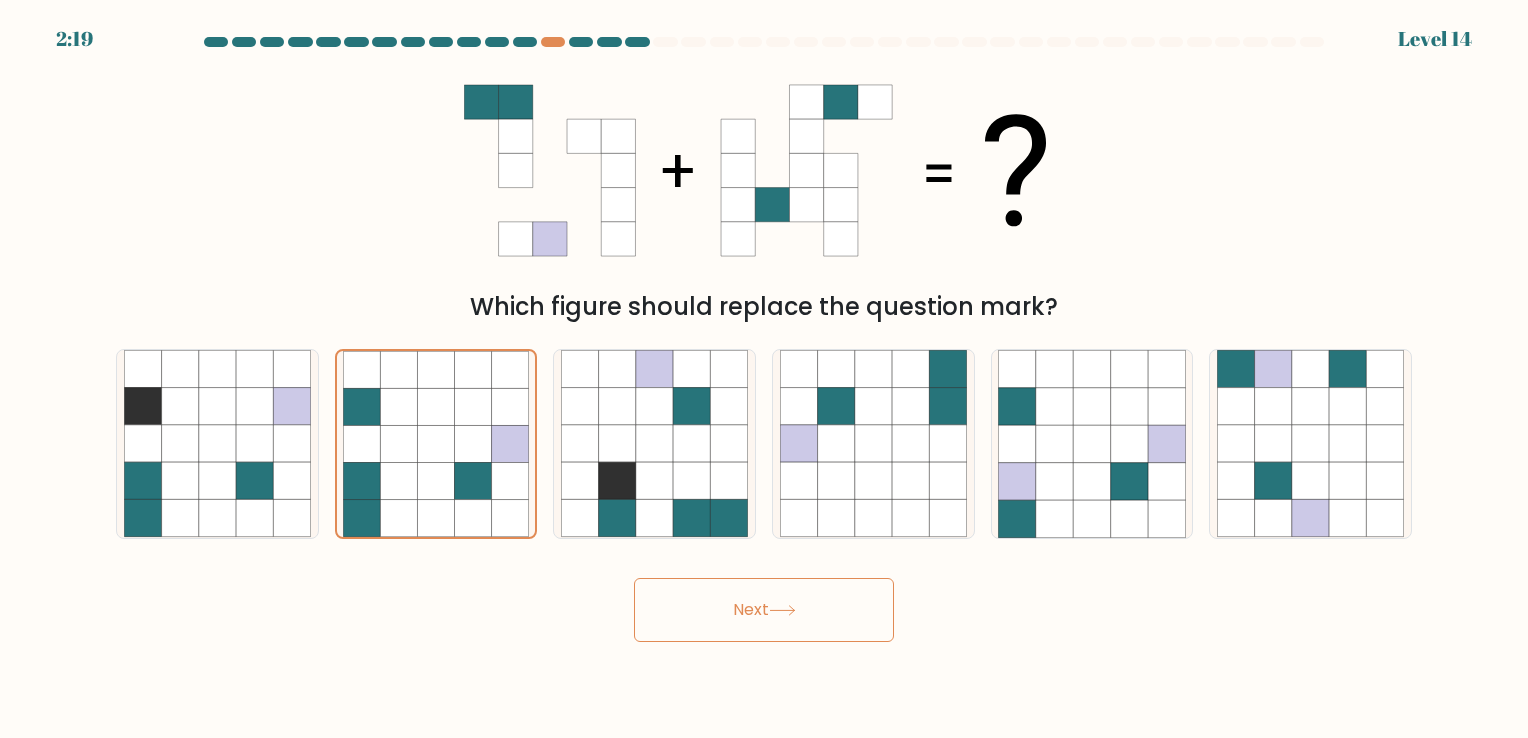 click on "Next" at bounding box center [764, 610] 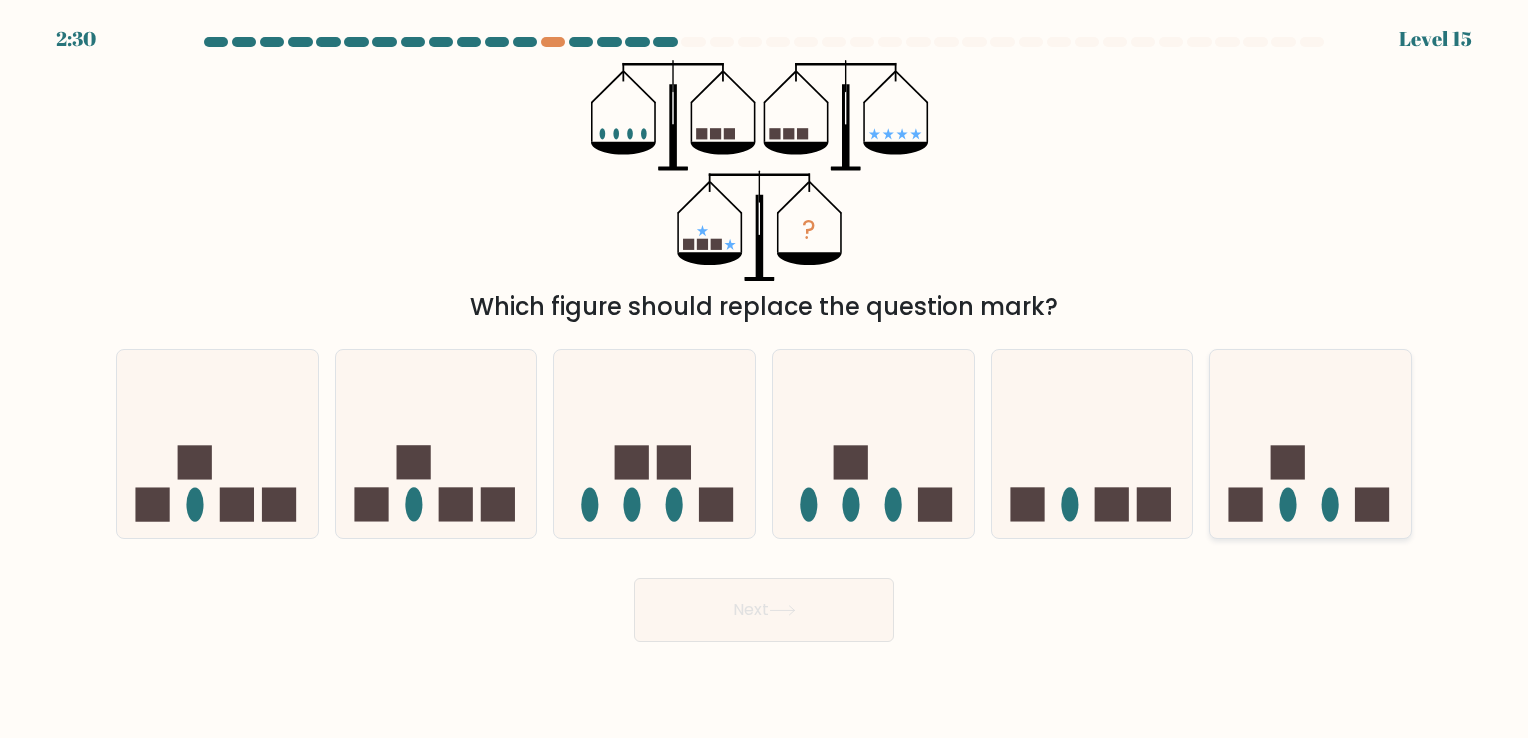 click 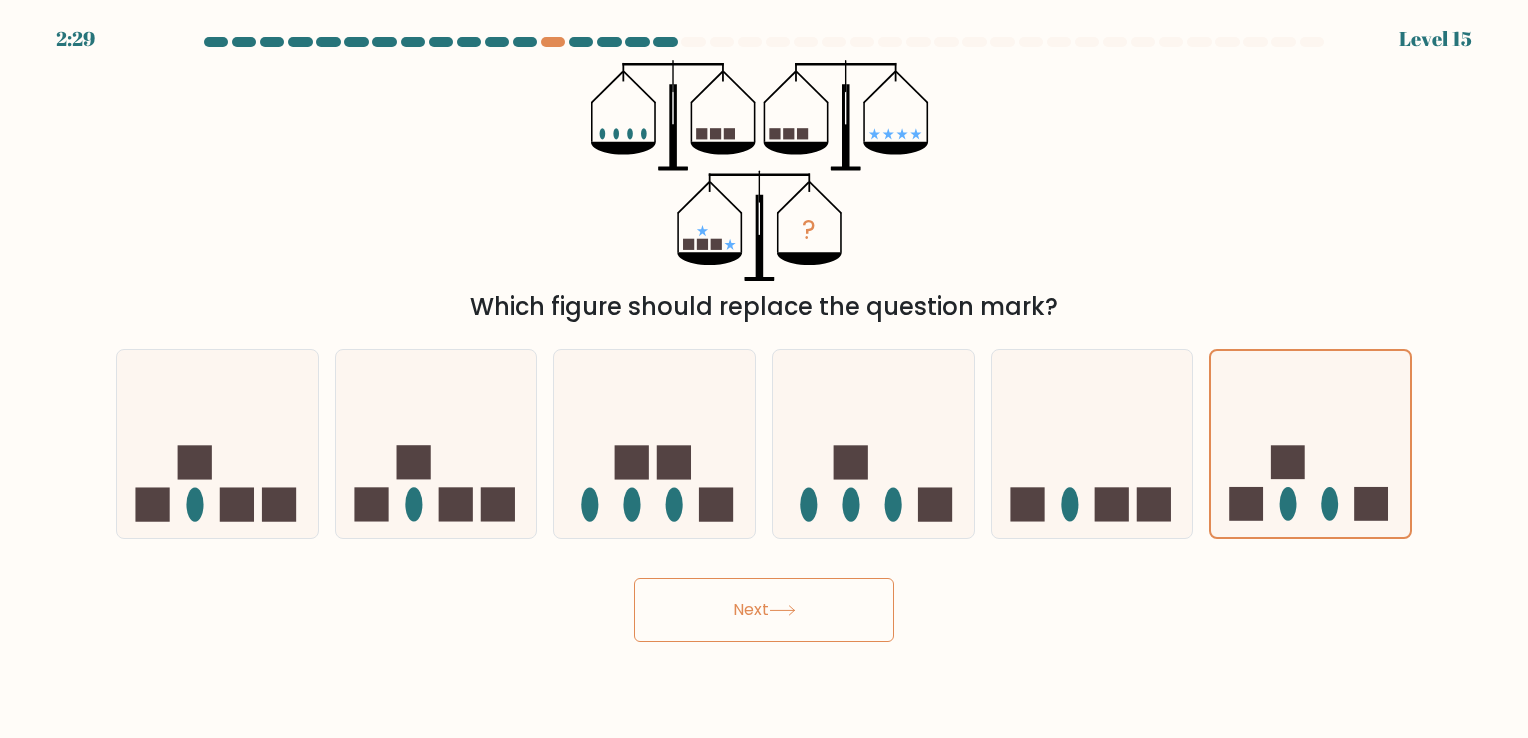 click on "Next" at bounding box center (764, 610) 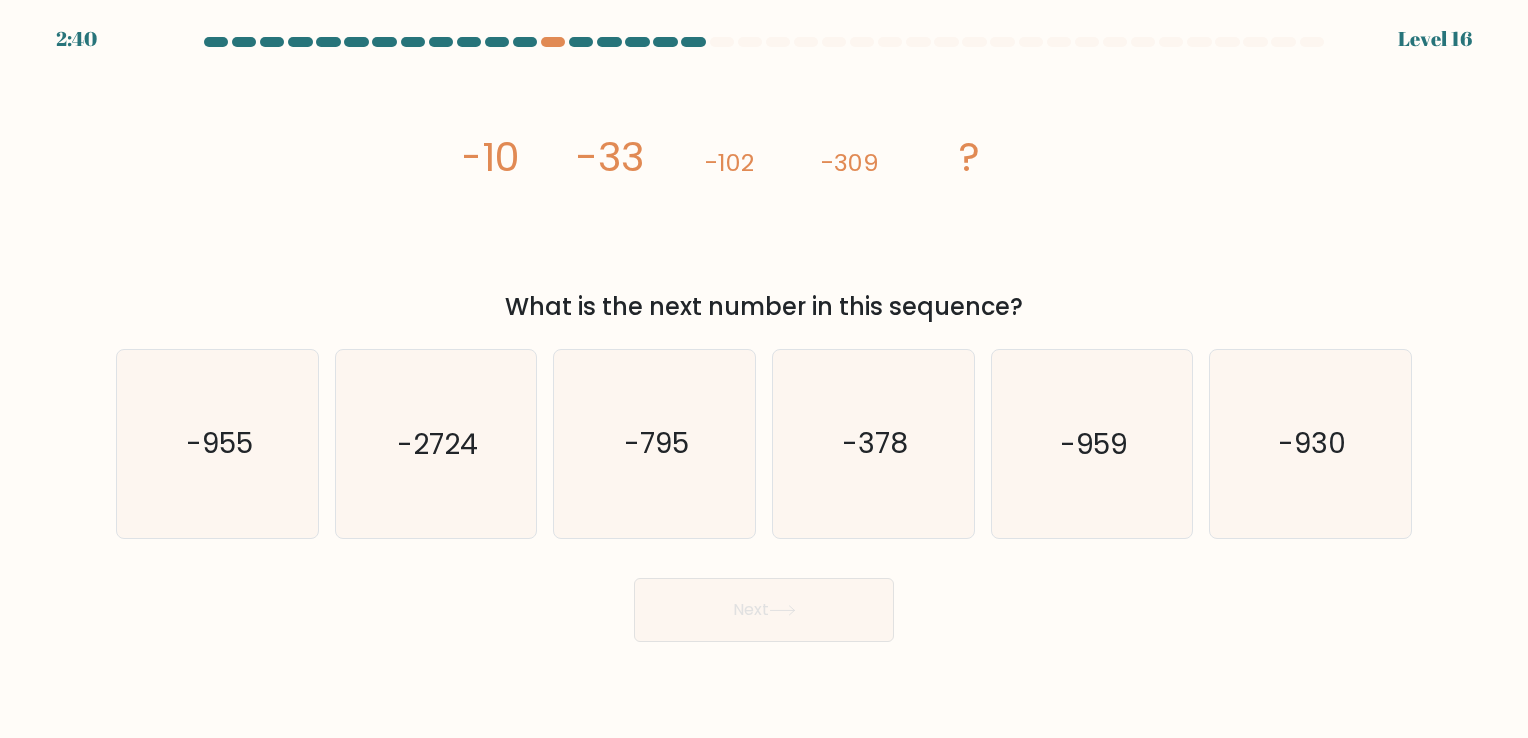 type 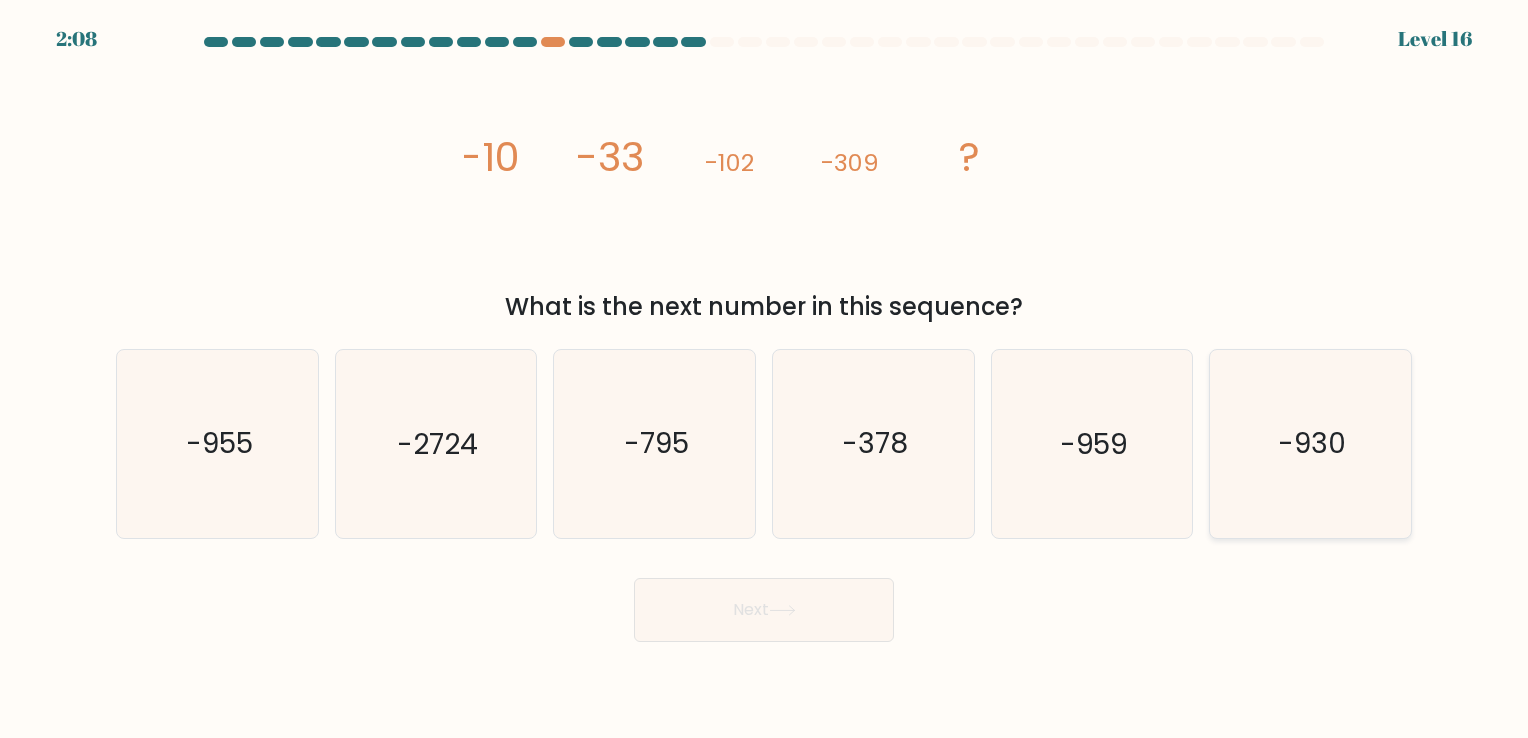 click on "-930" 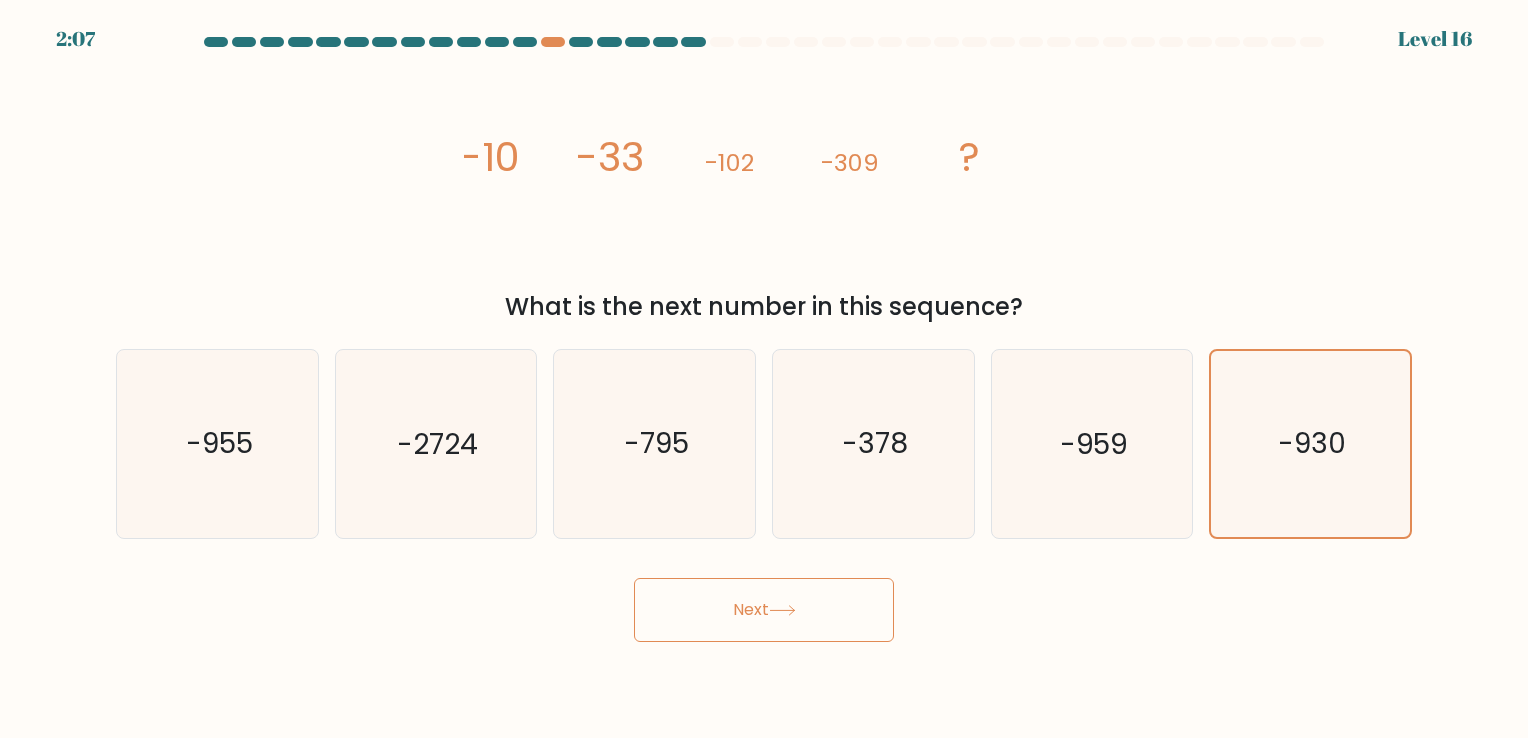 click on "Next" at bounding box center [764, 610] 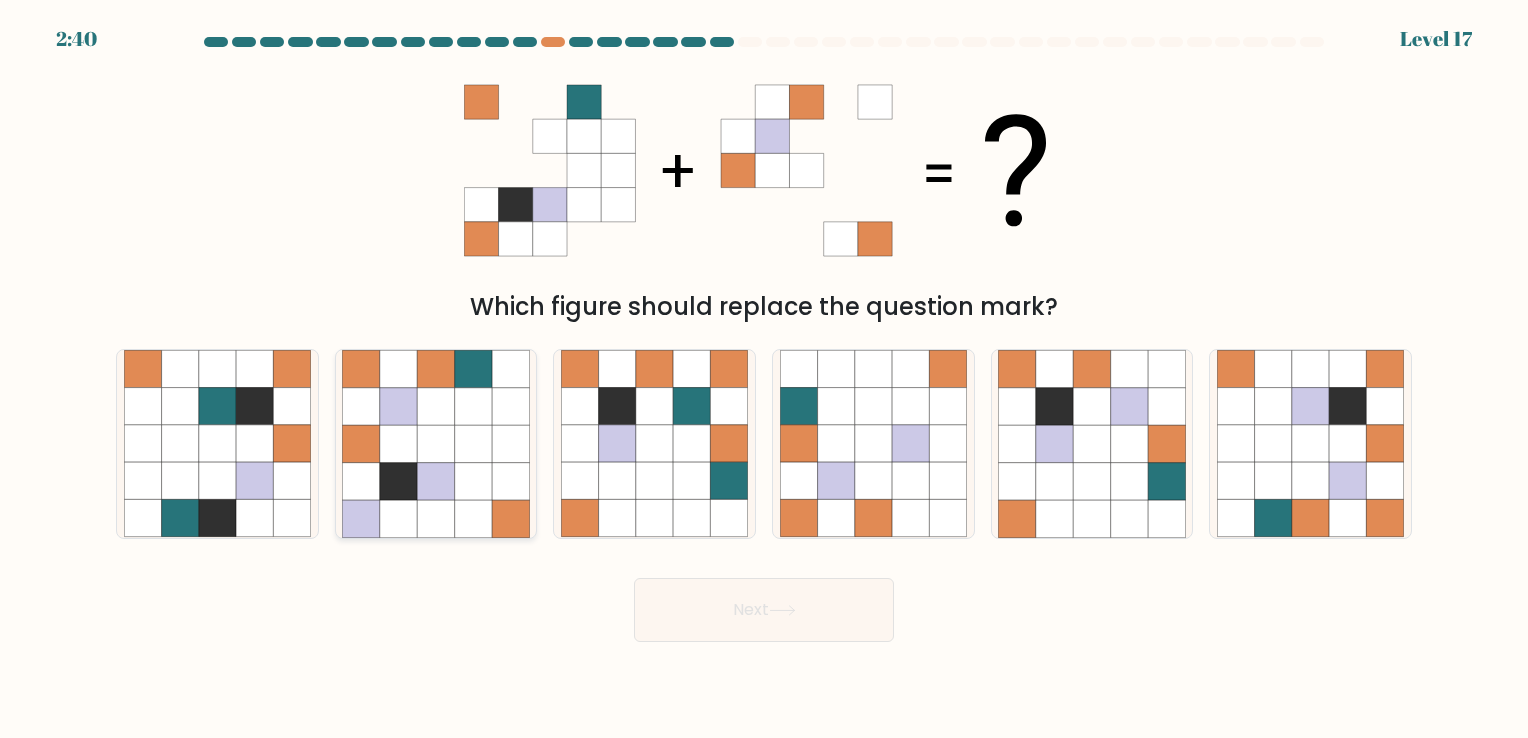 click 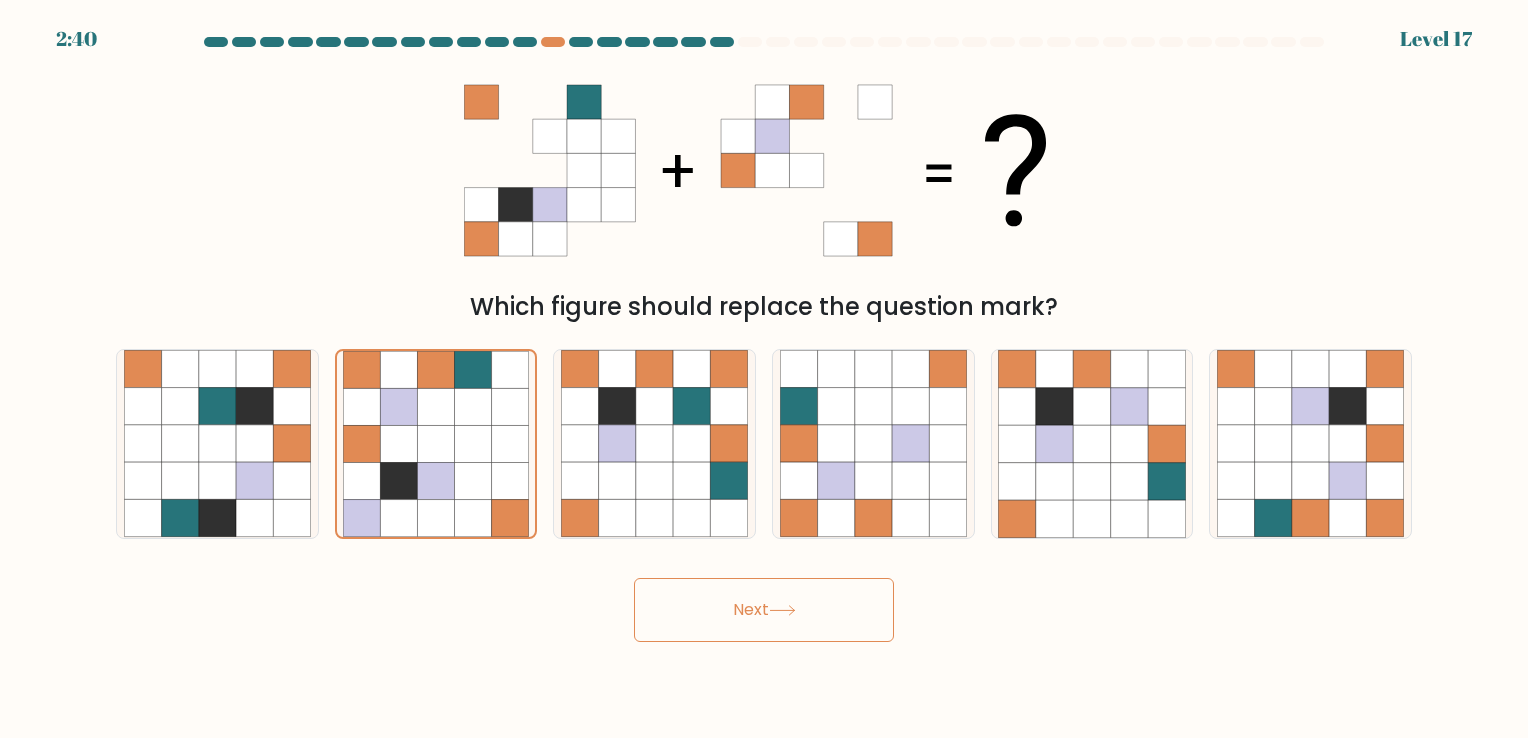 click on "Next" at bounding box center (764, 610) 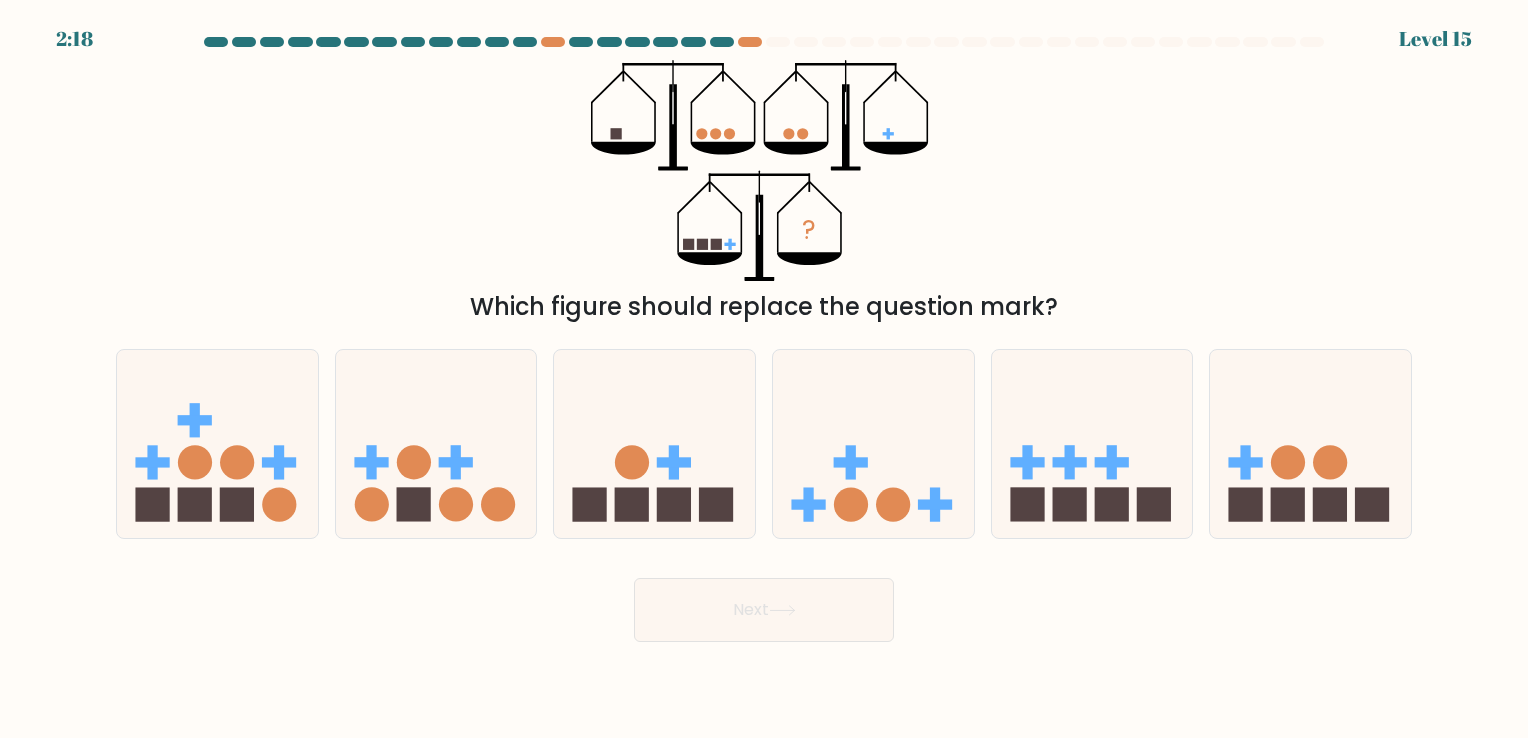 type 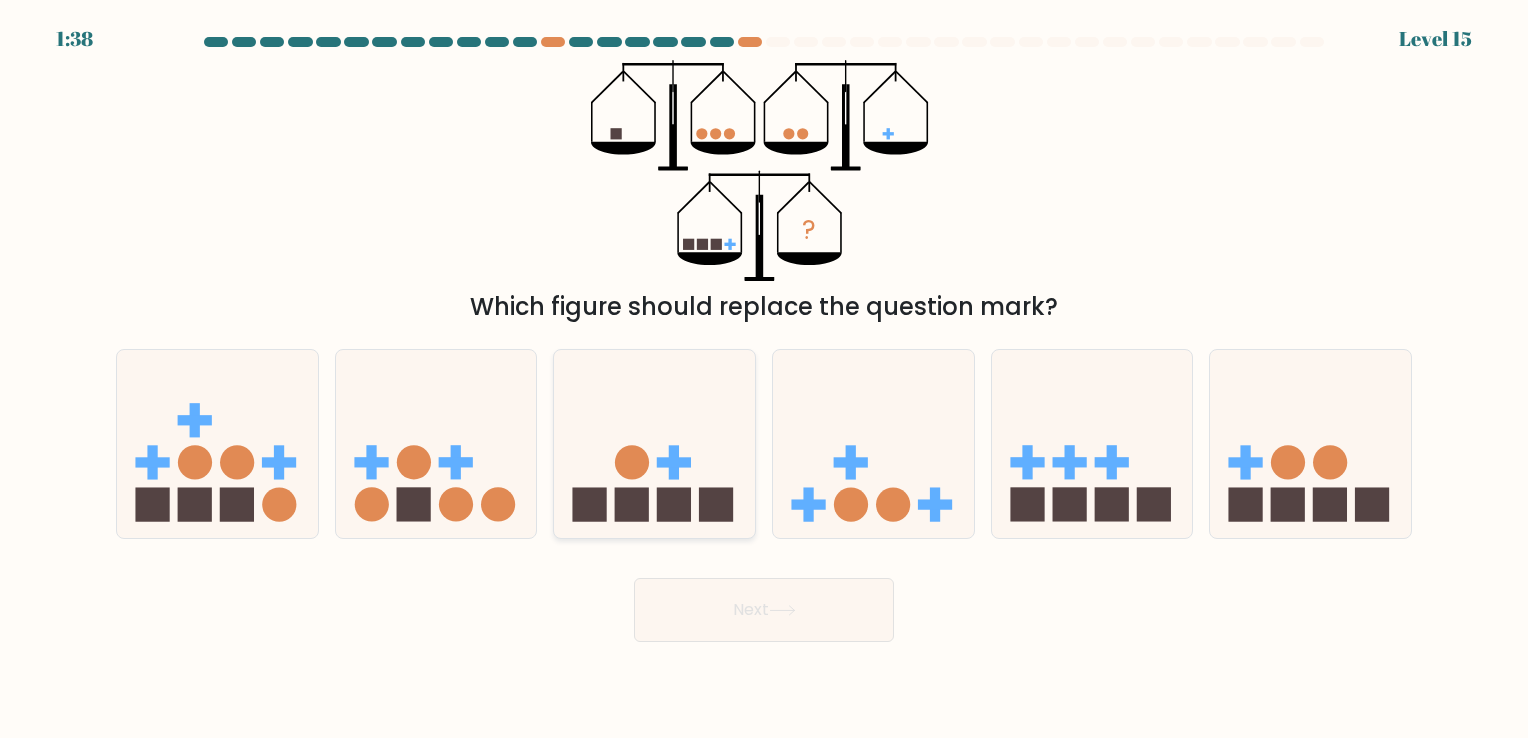 click 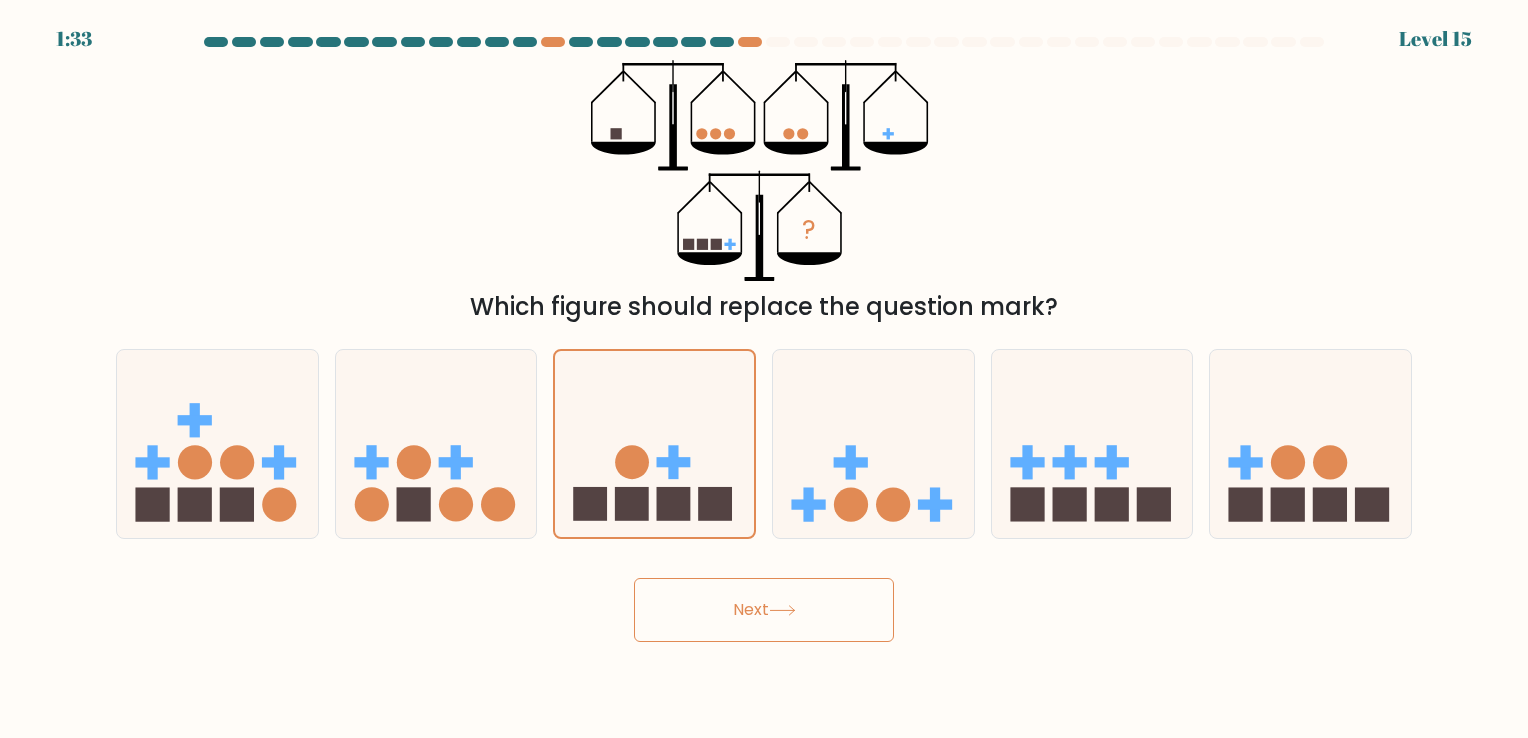 click 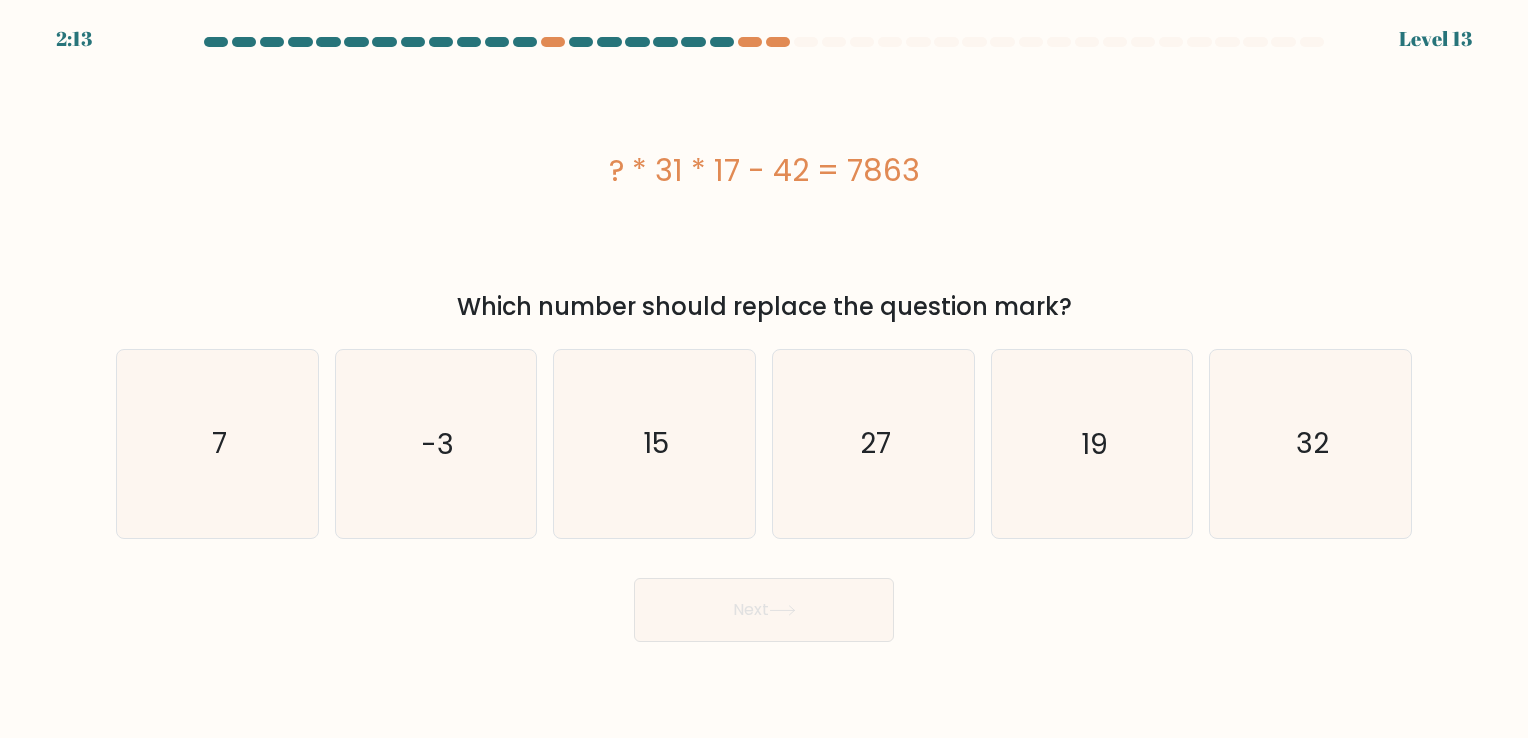 type 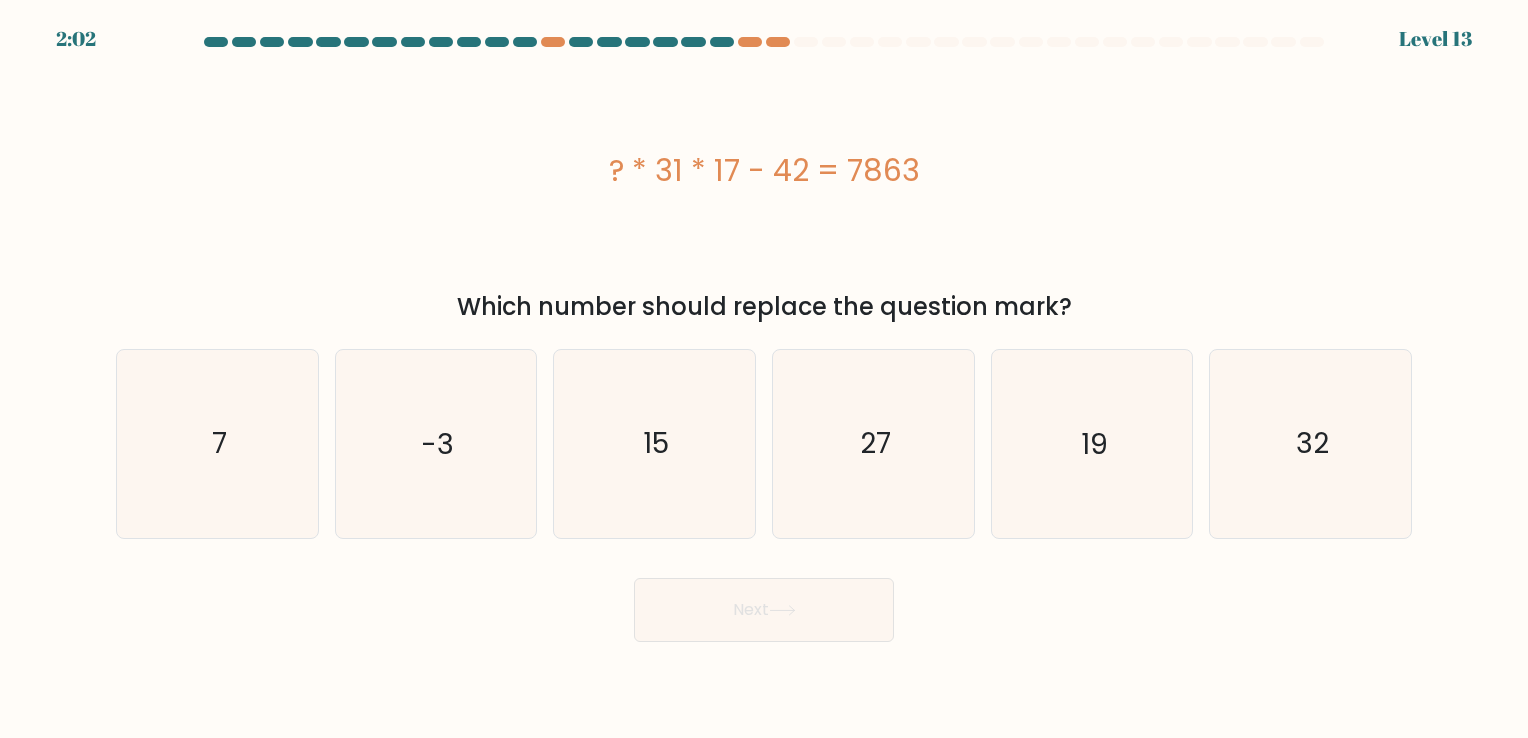 drag, startPoint x: 952, startPoint y: 204, endPoint x: 544, endPoint y: 185, distance: 408.44217 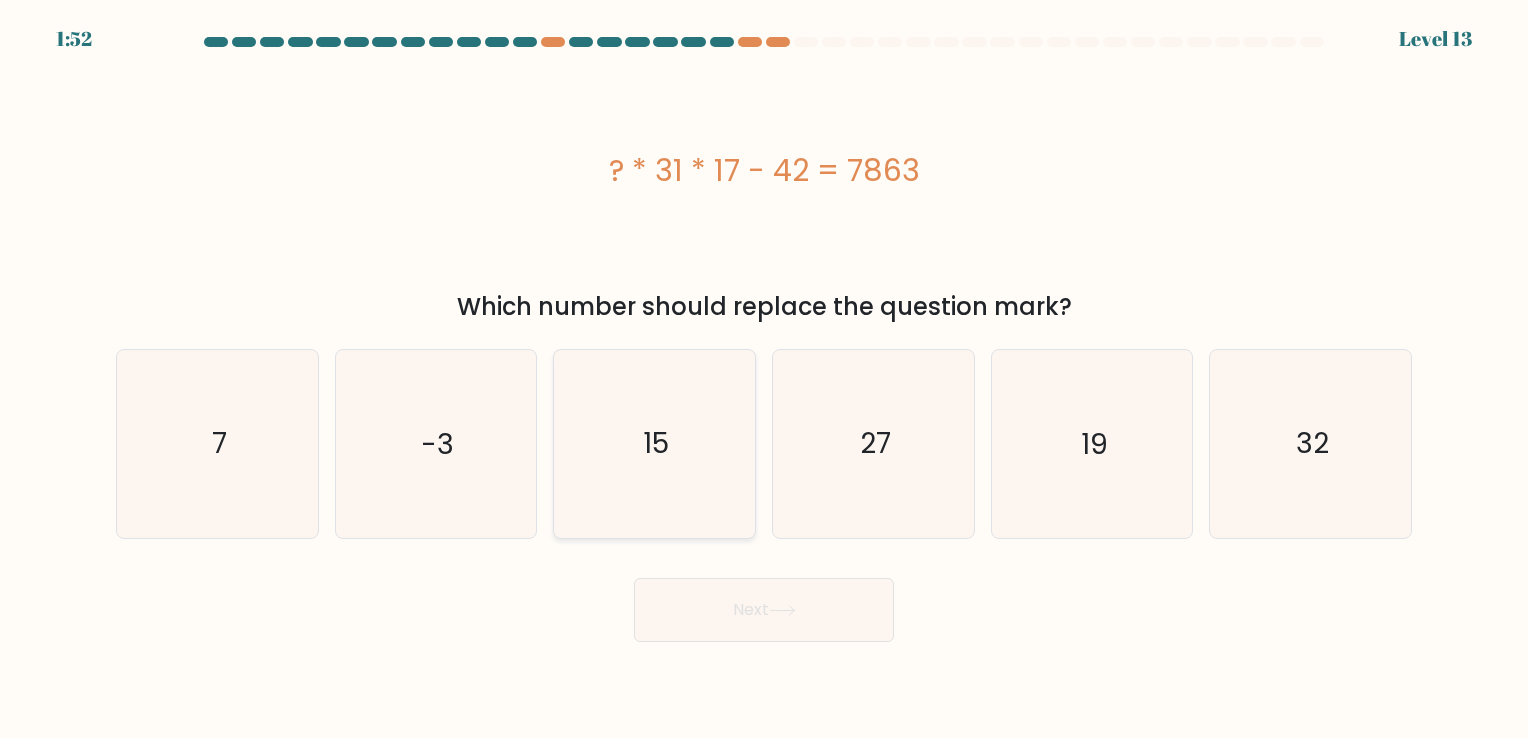 click on "15" 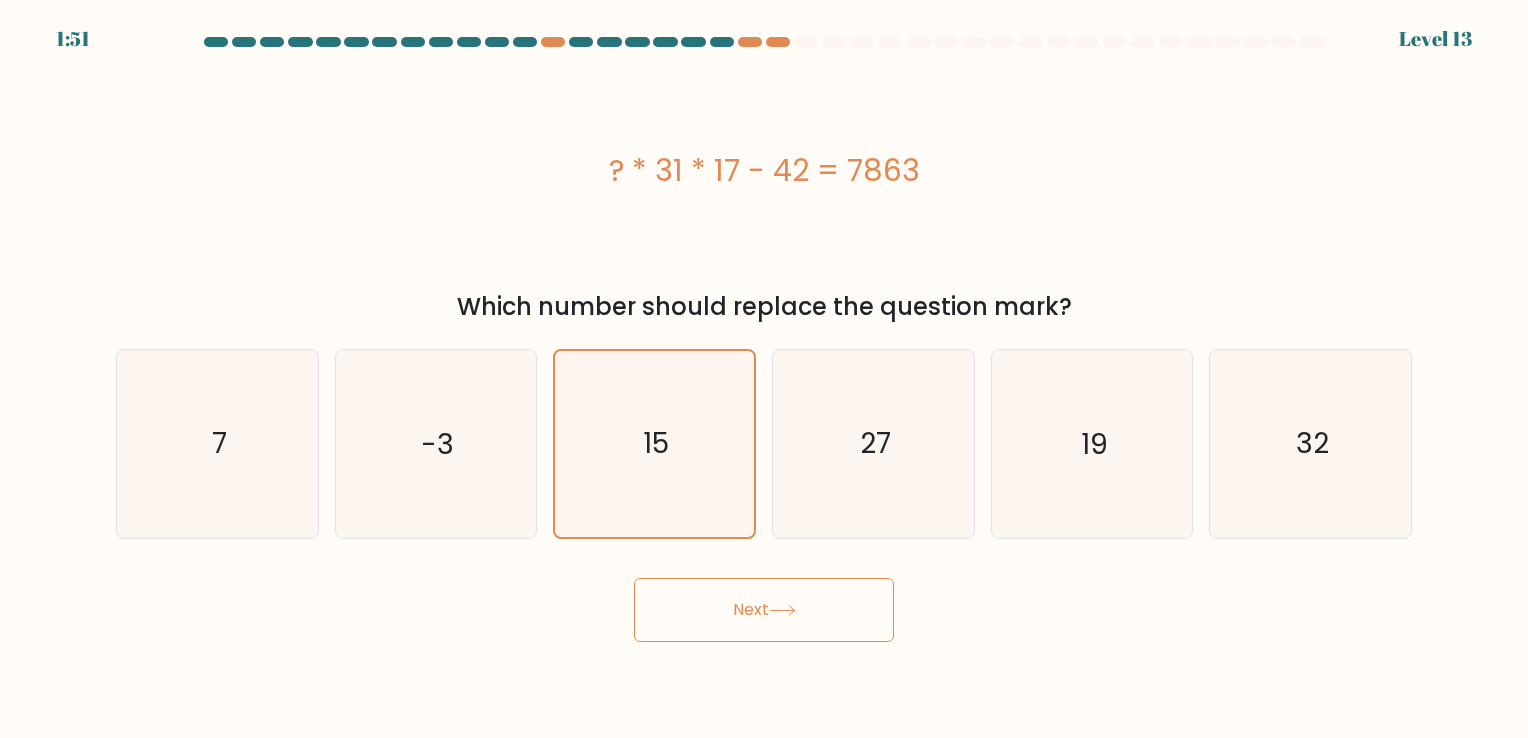 click on "Next" at bounding box center [764, 610] 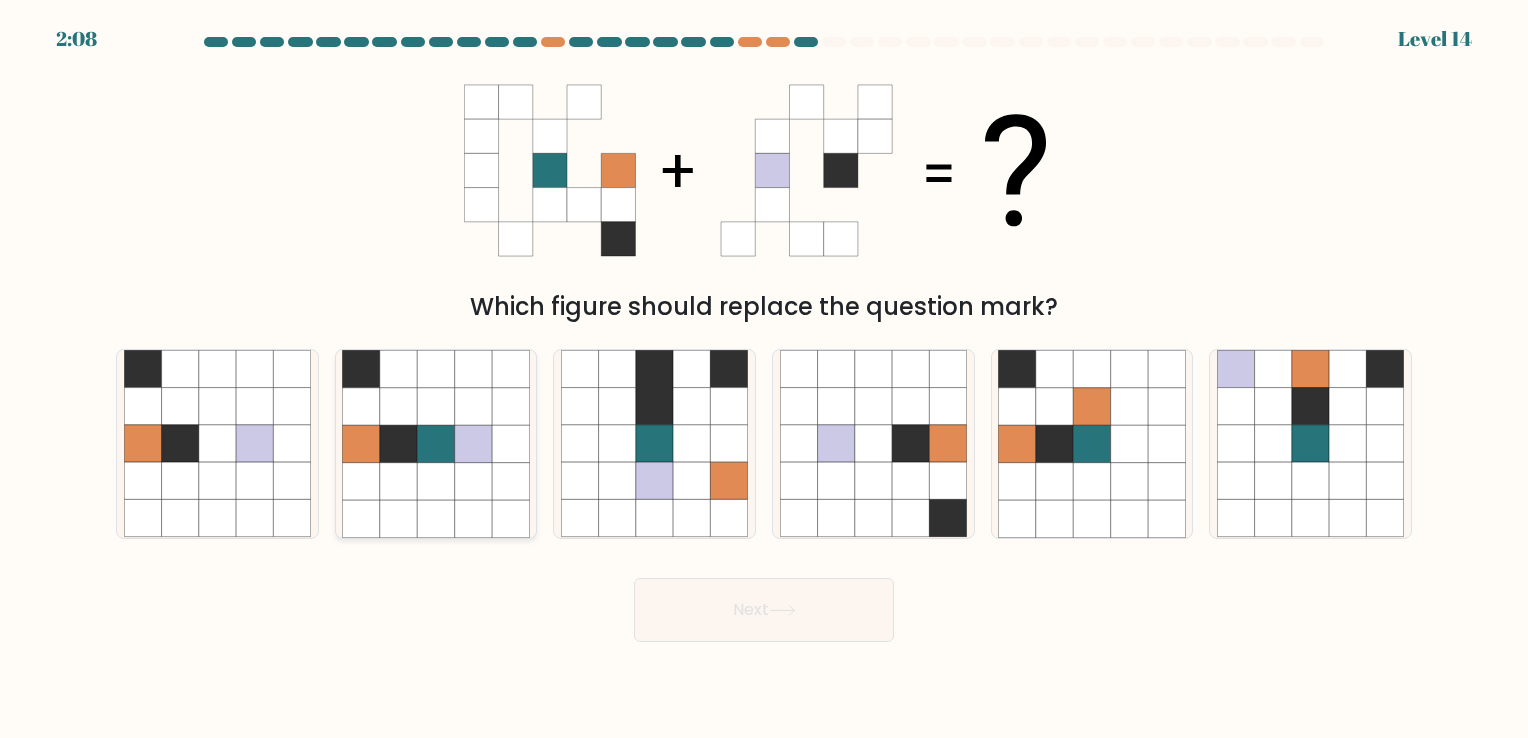 click 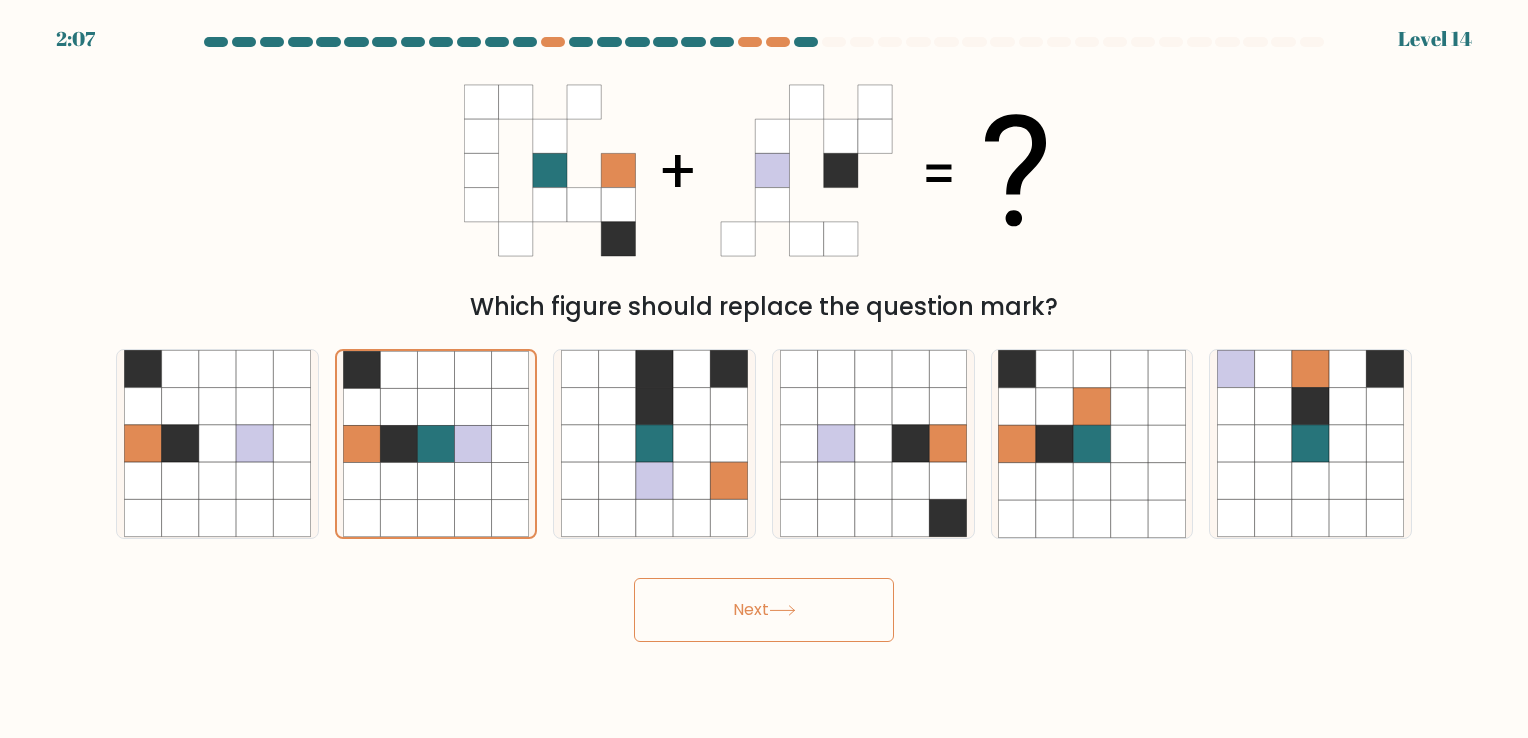 click on "Next" at bounding box center [764, 610] 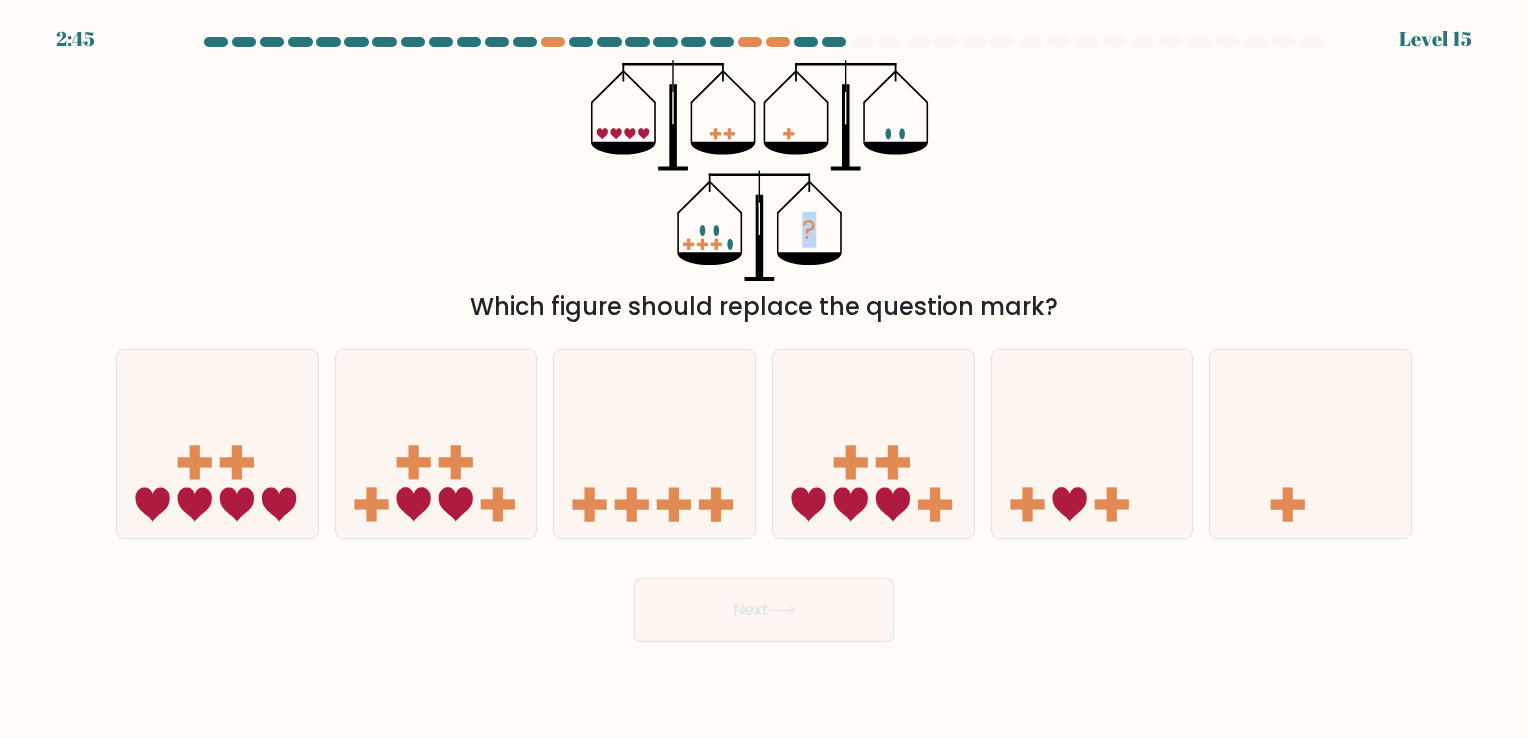 drag, startPoint x: 655, startPoint y: 124, endPoint x: 926, endPoint y: 246, distance: 297.19522 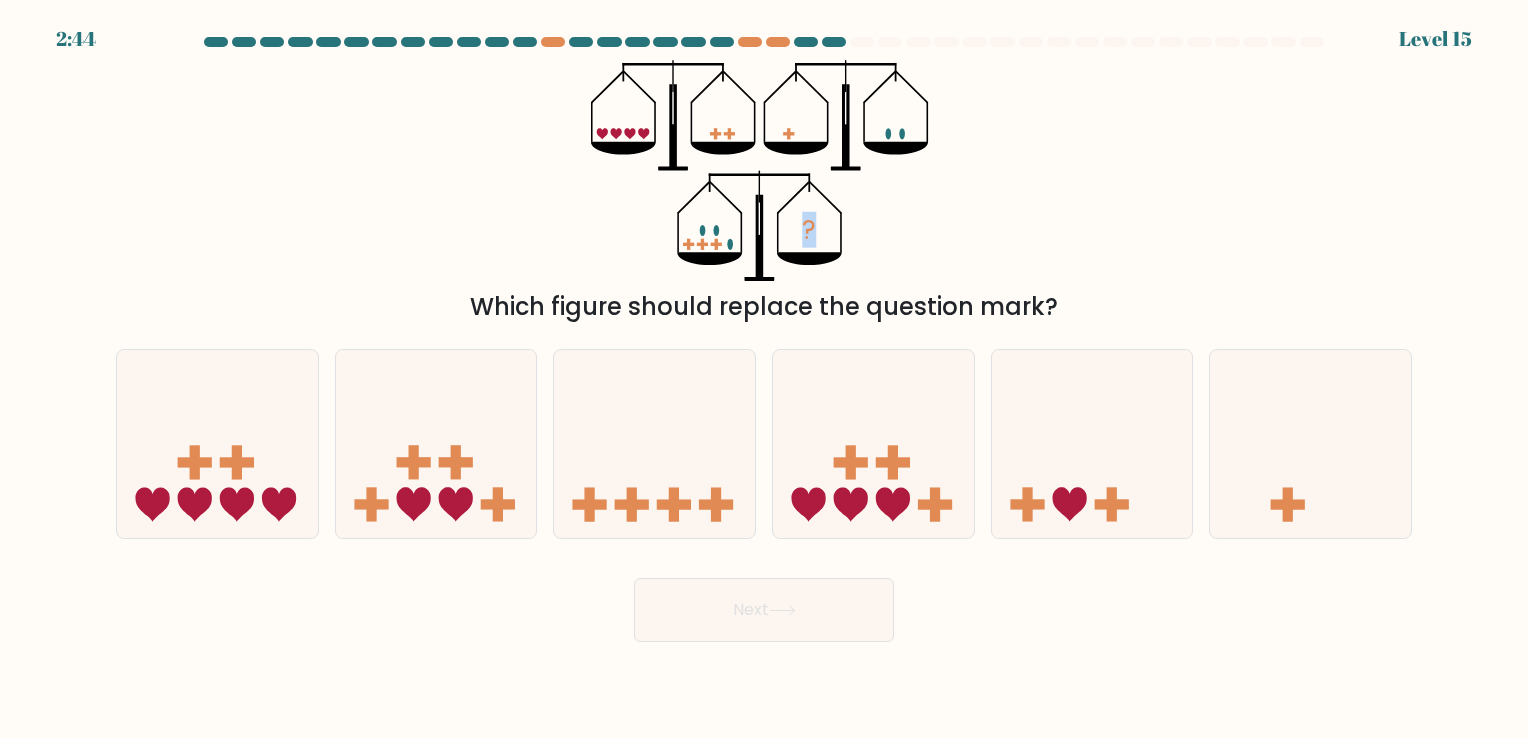 drag, startPoint x: 926, startPoint y: 246, endPoint x: 1036, endPoint y: 252, distance: 110.16351 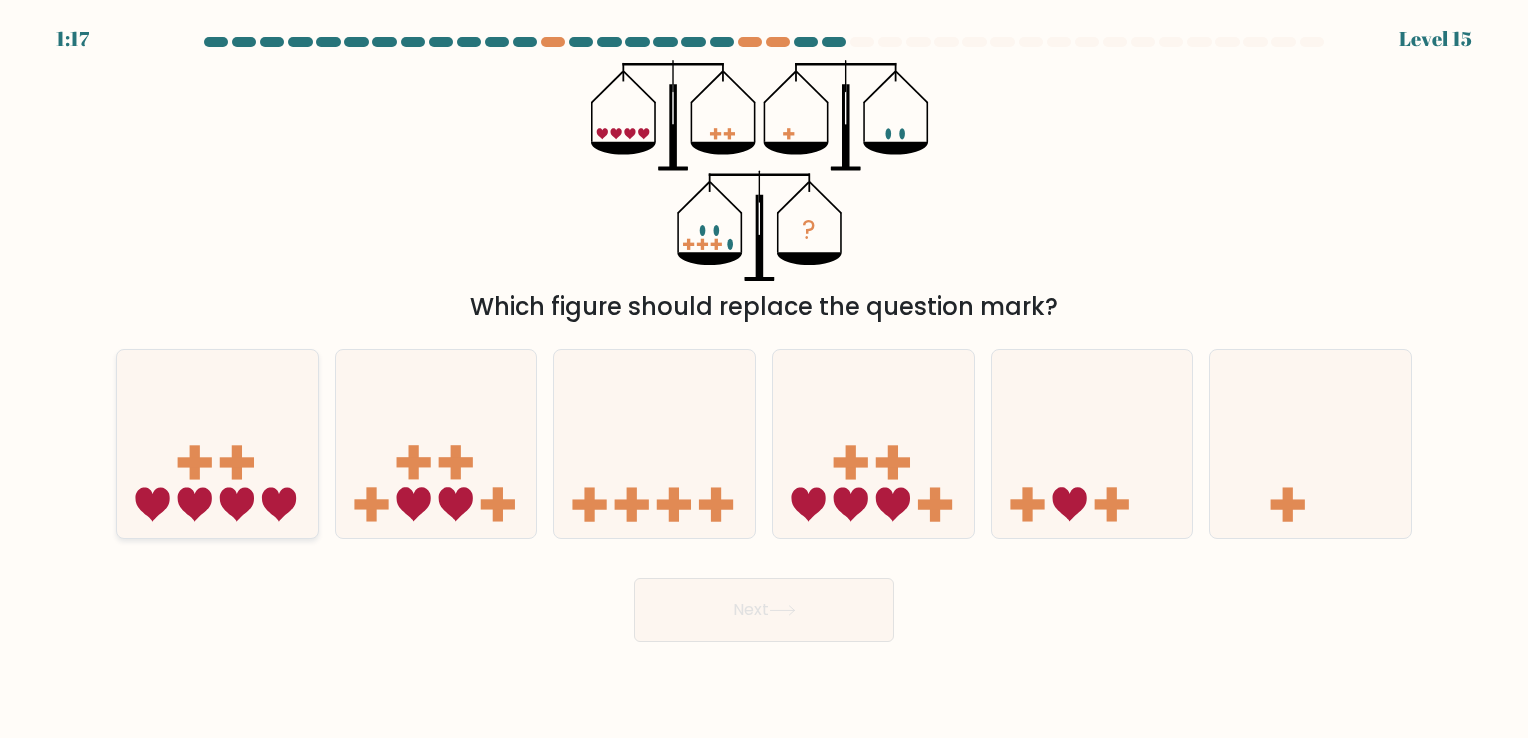 click 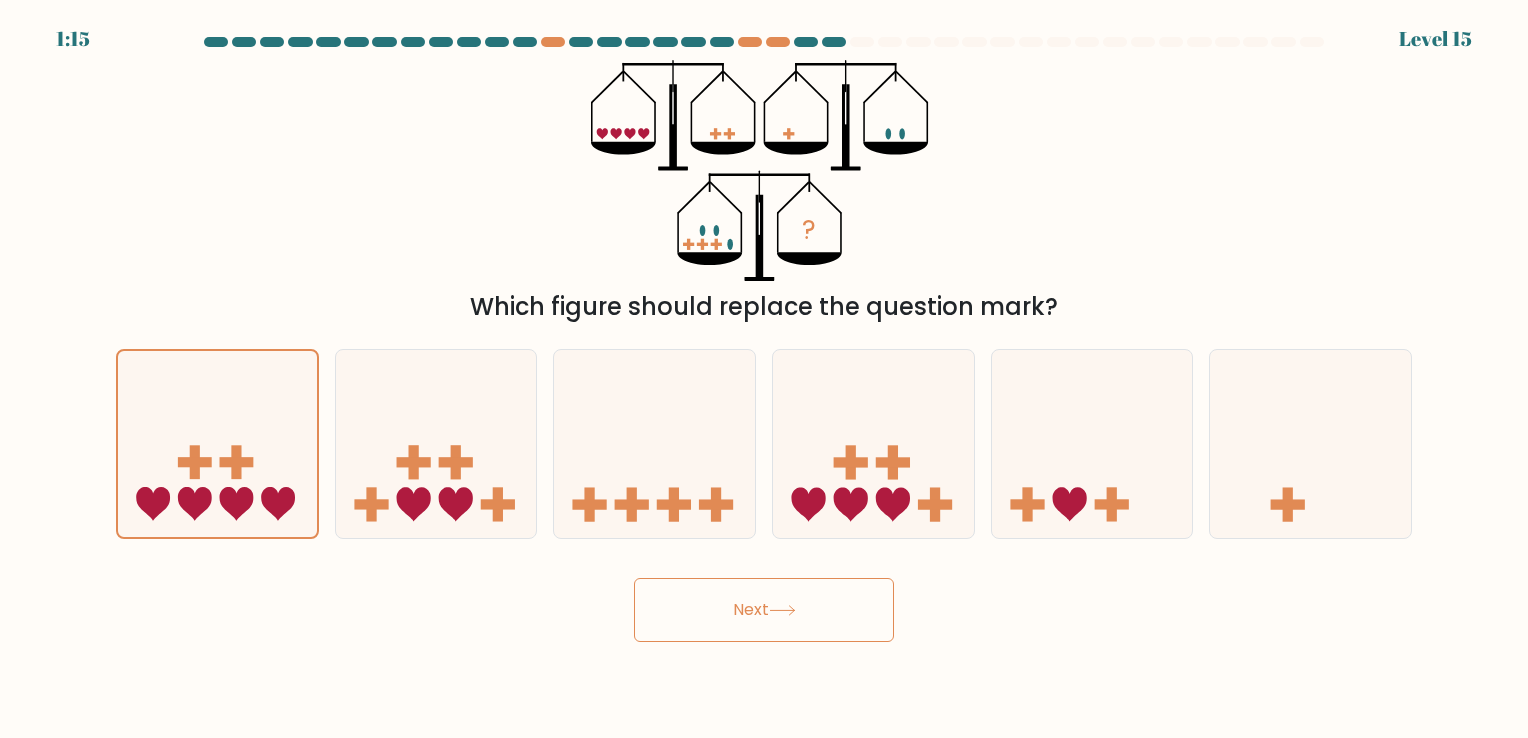 click on "?" 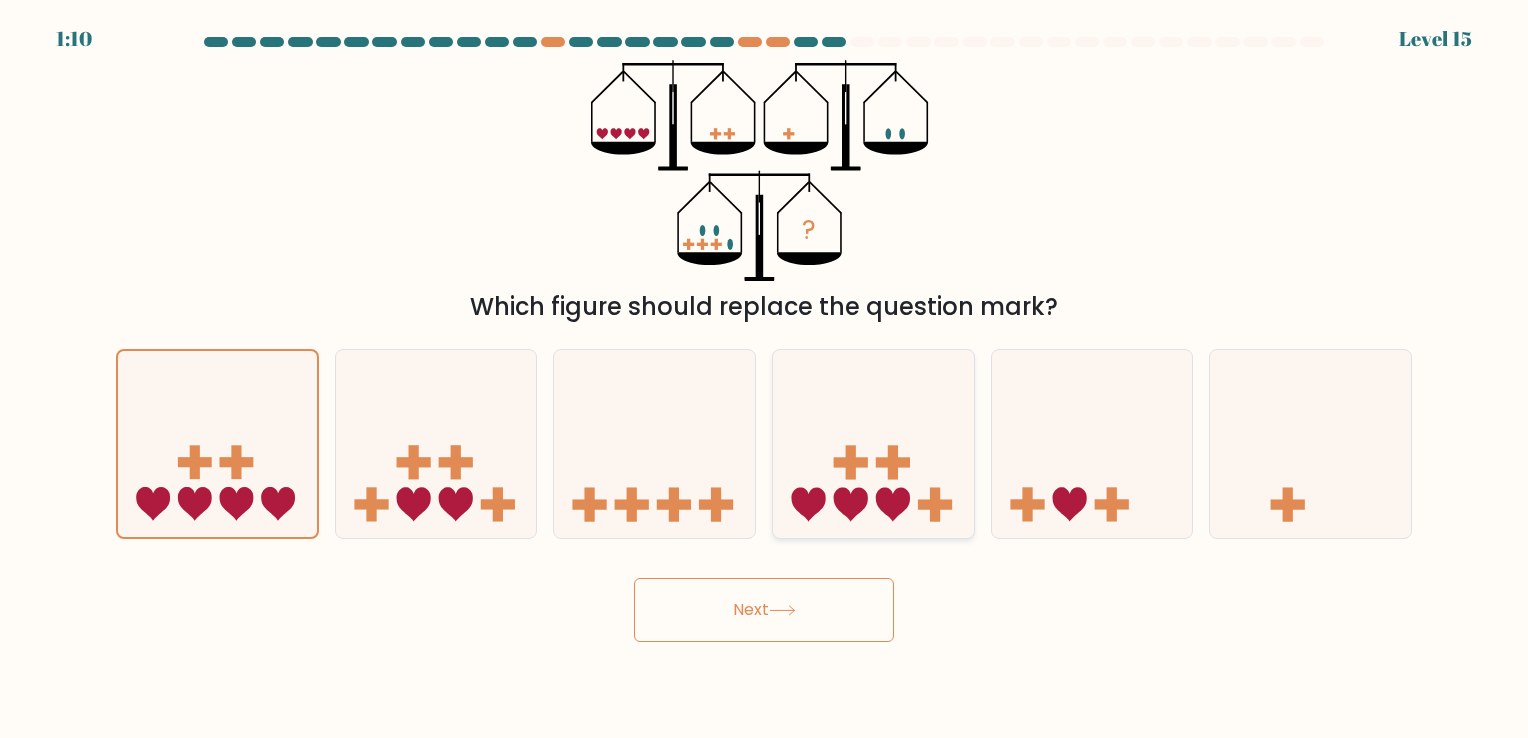 click 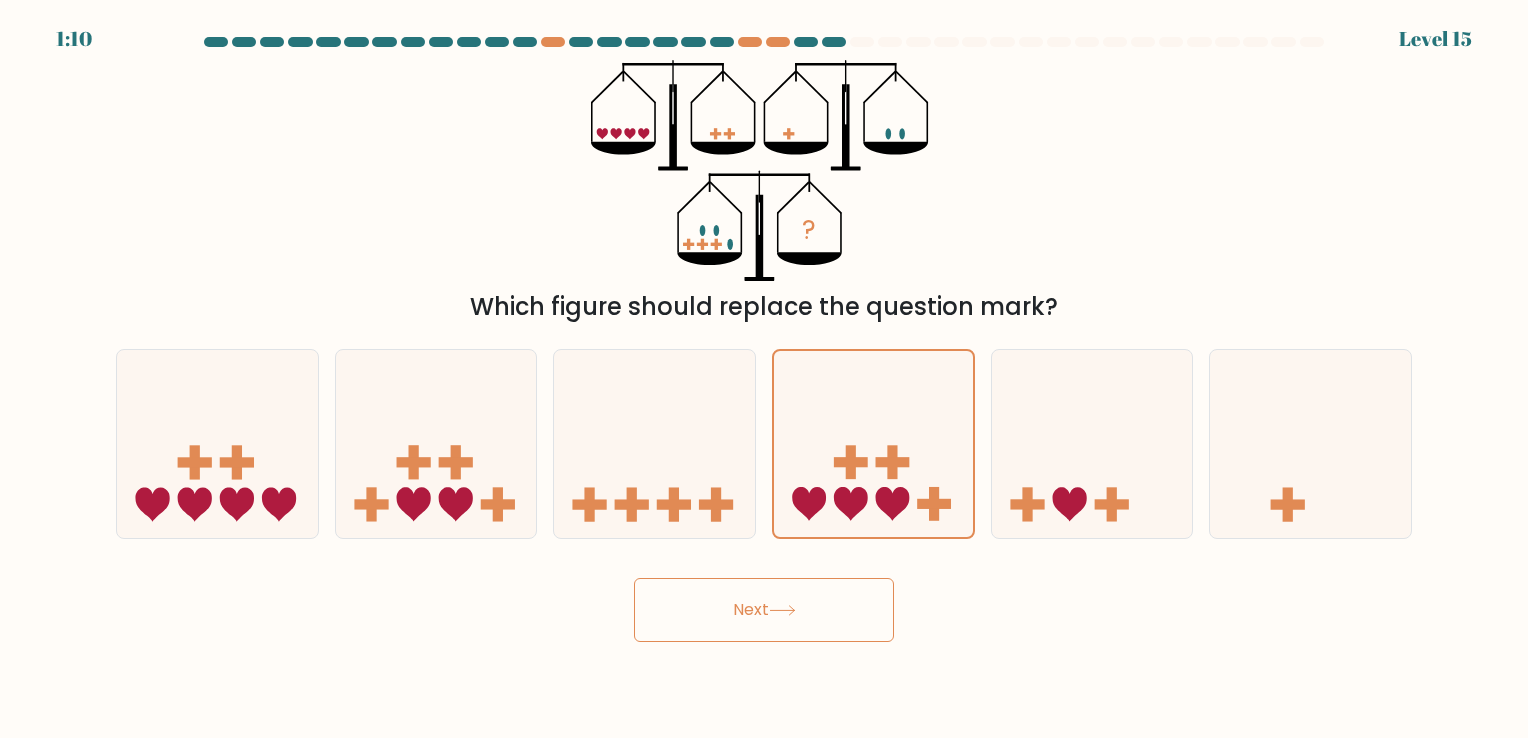 click on "Next" at bounding box center (764, 610) 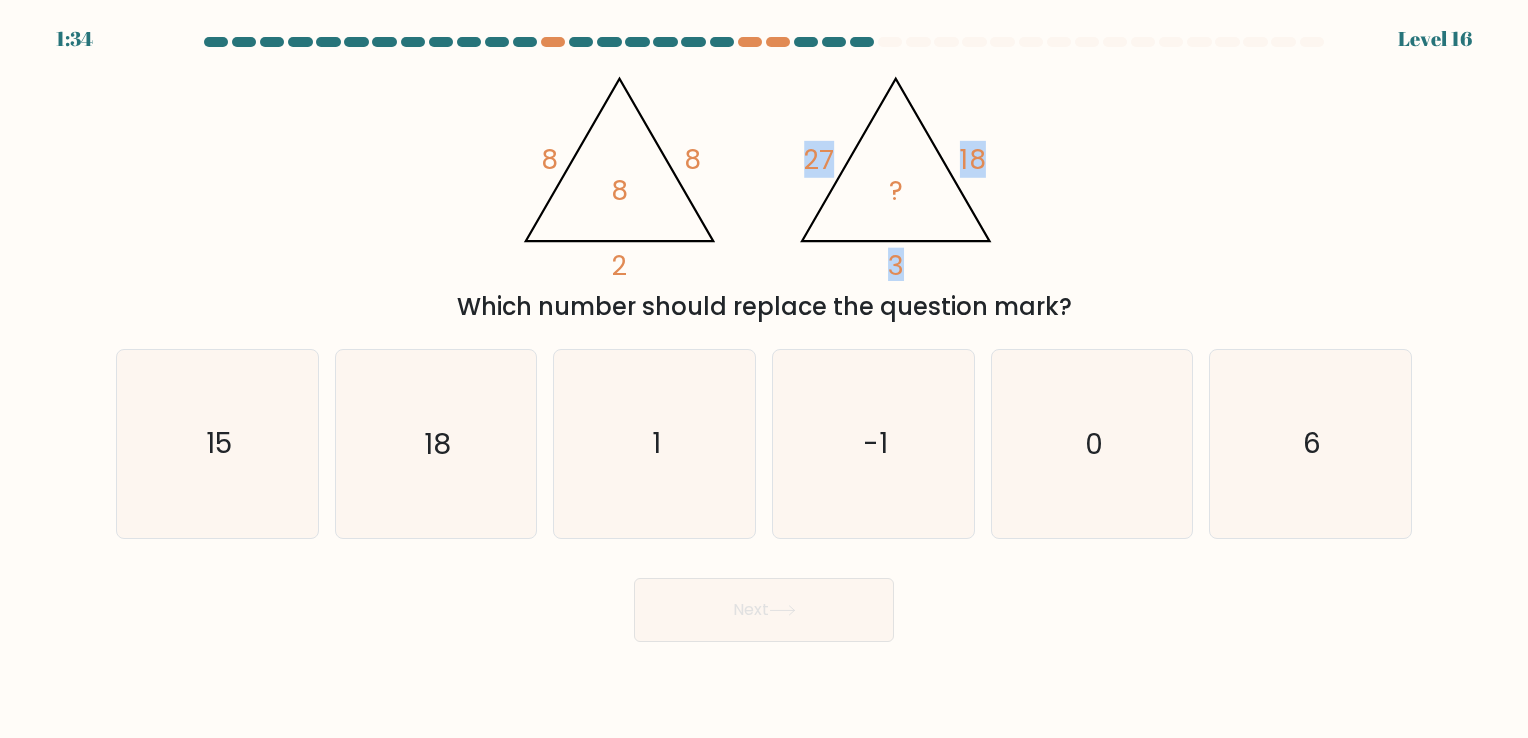 drag, startPoint x: 800, startPoint y: 116, endPoint x: 924, endPoint y: 278, distance: 204.0098 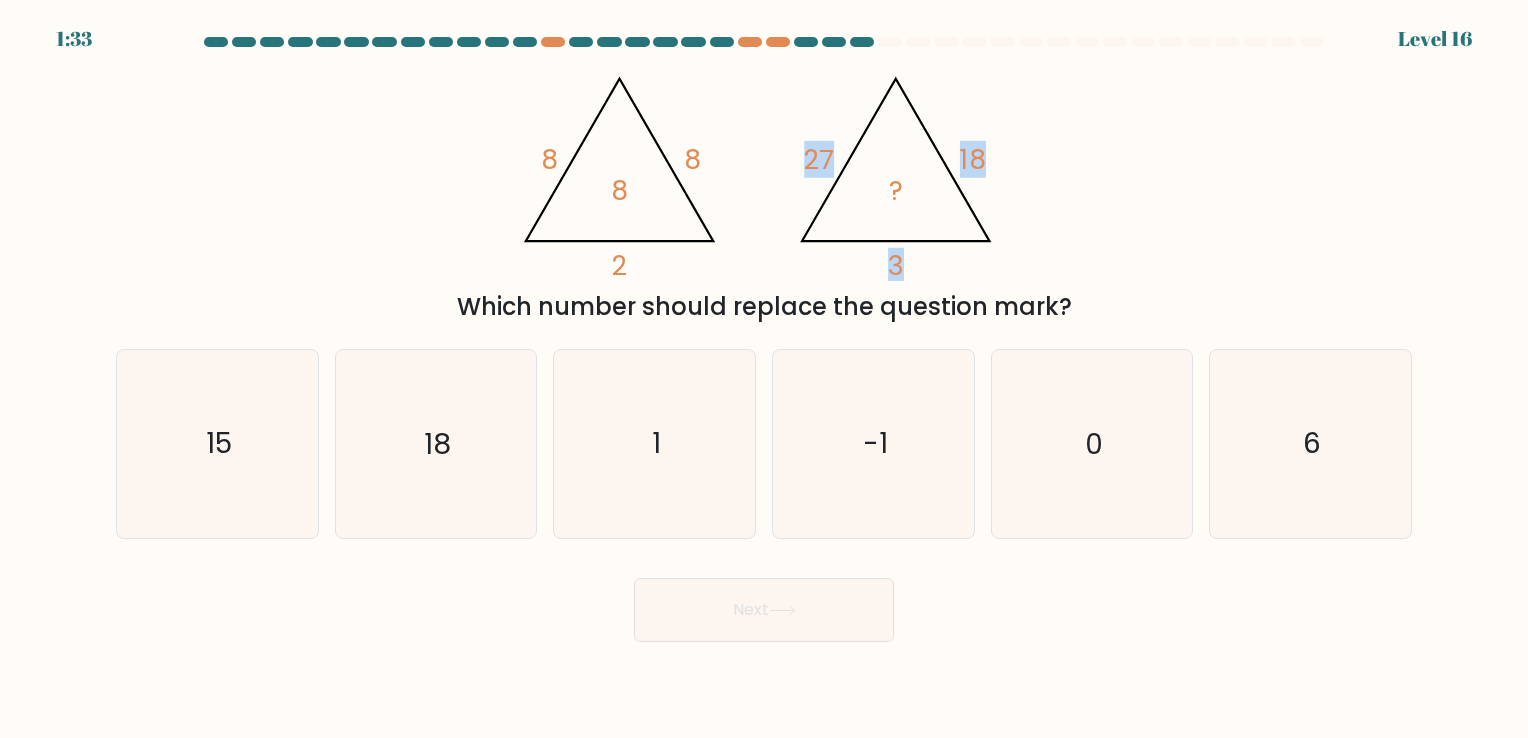 copy on "27       18       3" 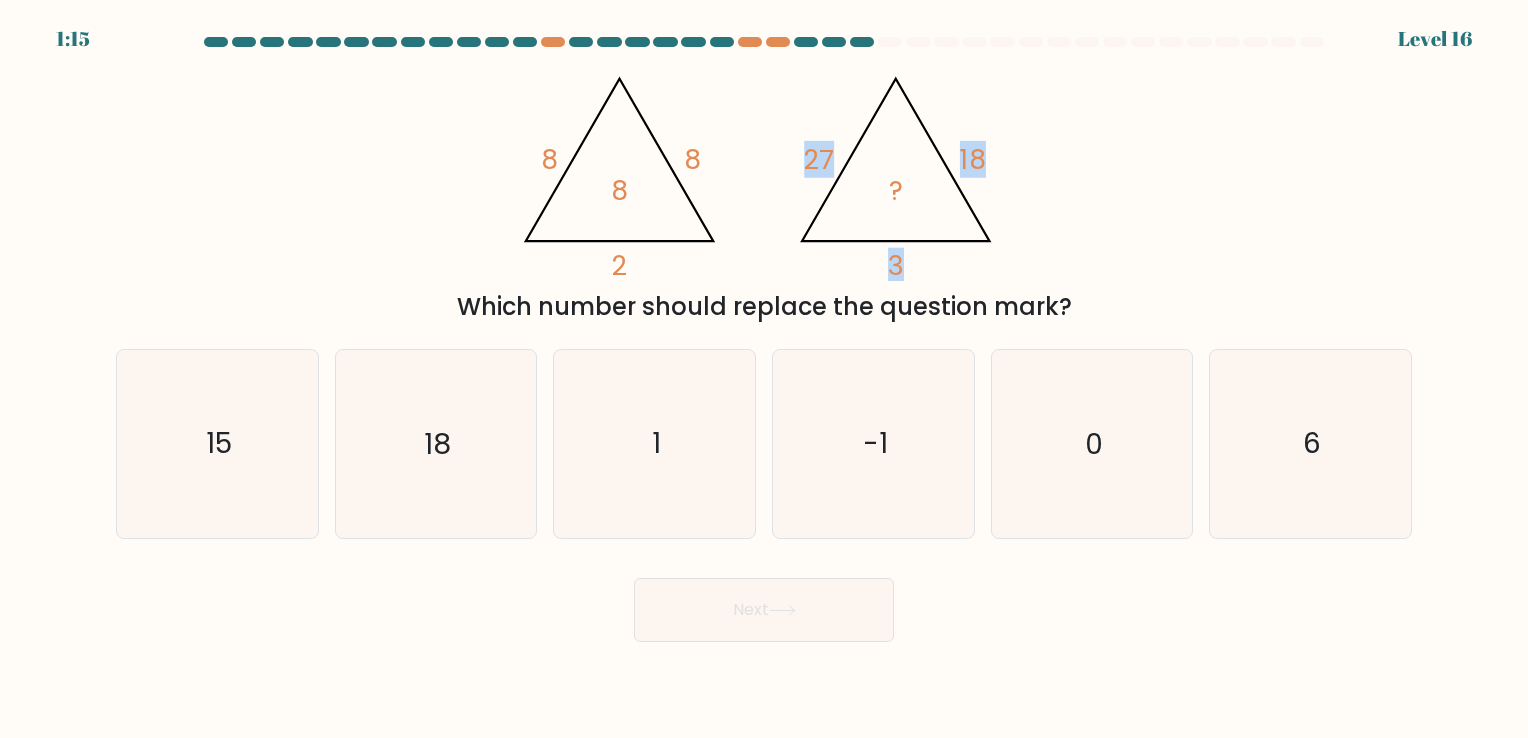 click on "@import url('https://fonts.googleapis.com/css?family=Abril+Fatface:400,100,100italic,300,300italic,400italic,500,500italic,700,700italic,900,900italic');                        8       8       2       8                                       @import url('https://fonts.googleapis.com/css?family=Abril+Fatface:400,100,100italic,300,300italic,400italic,500,500italic,700,700italic,900,900italic');                        27       18       3       ?
Which number should replace the question mark?" at bounding box center (764, 192) 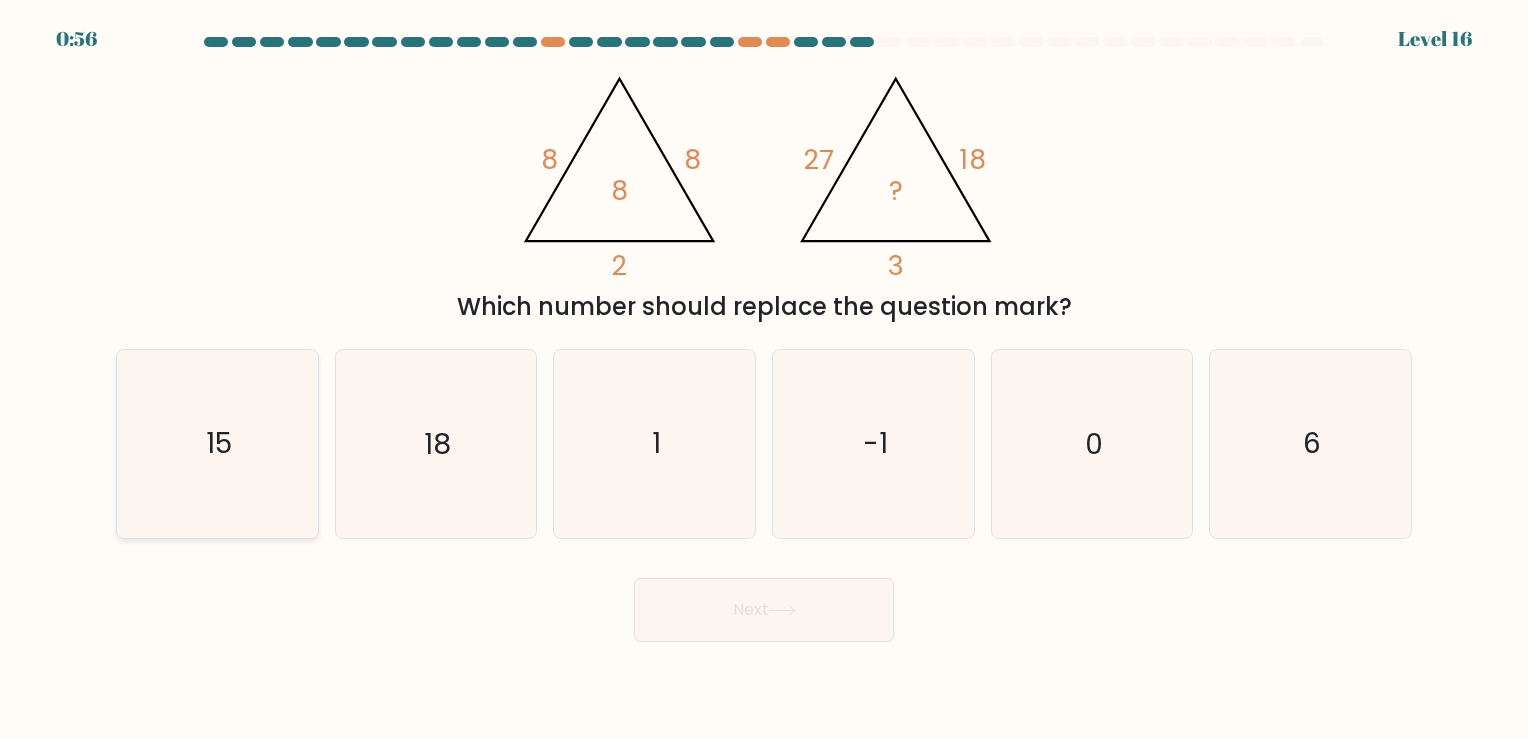 click on "15" 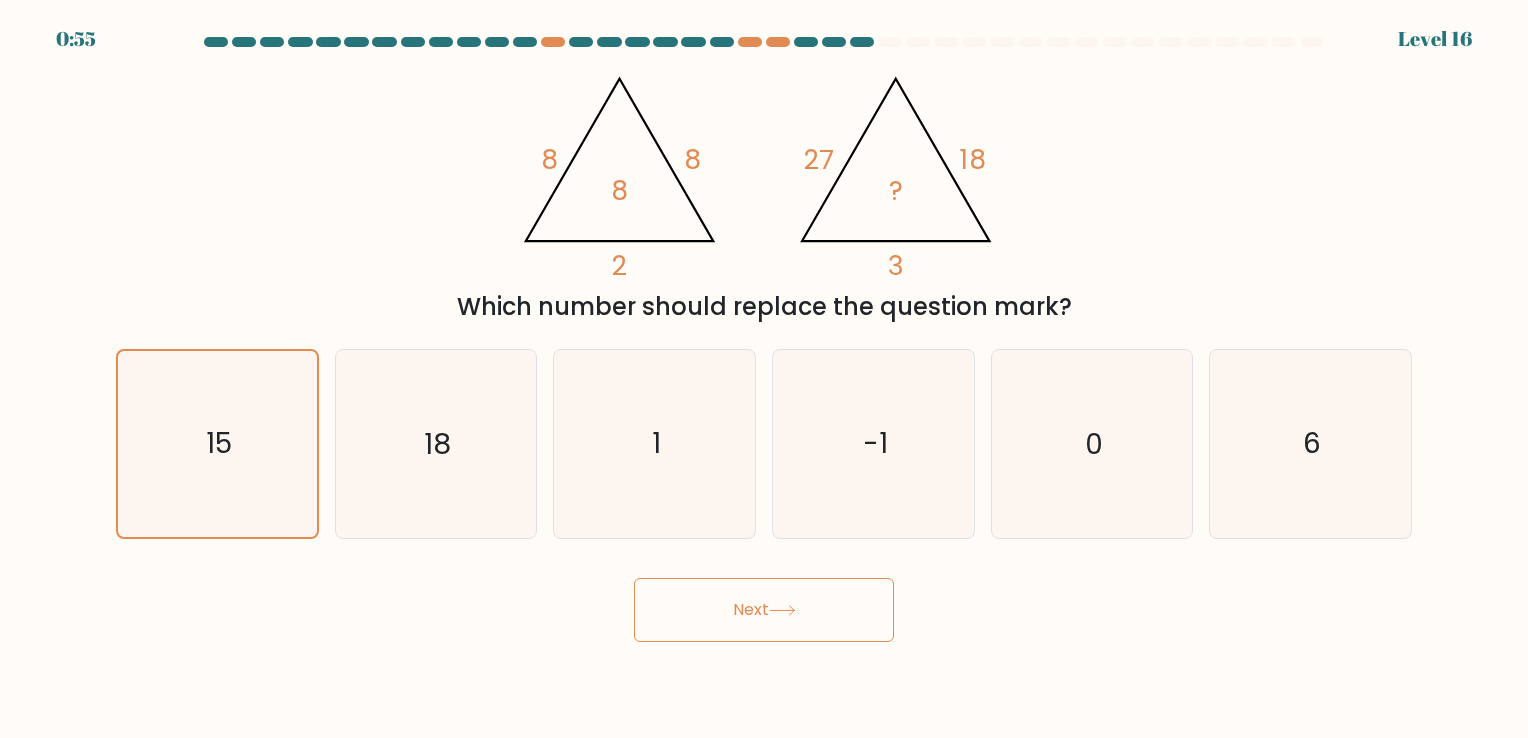 click on "Next" at bounding box center (764, 610) 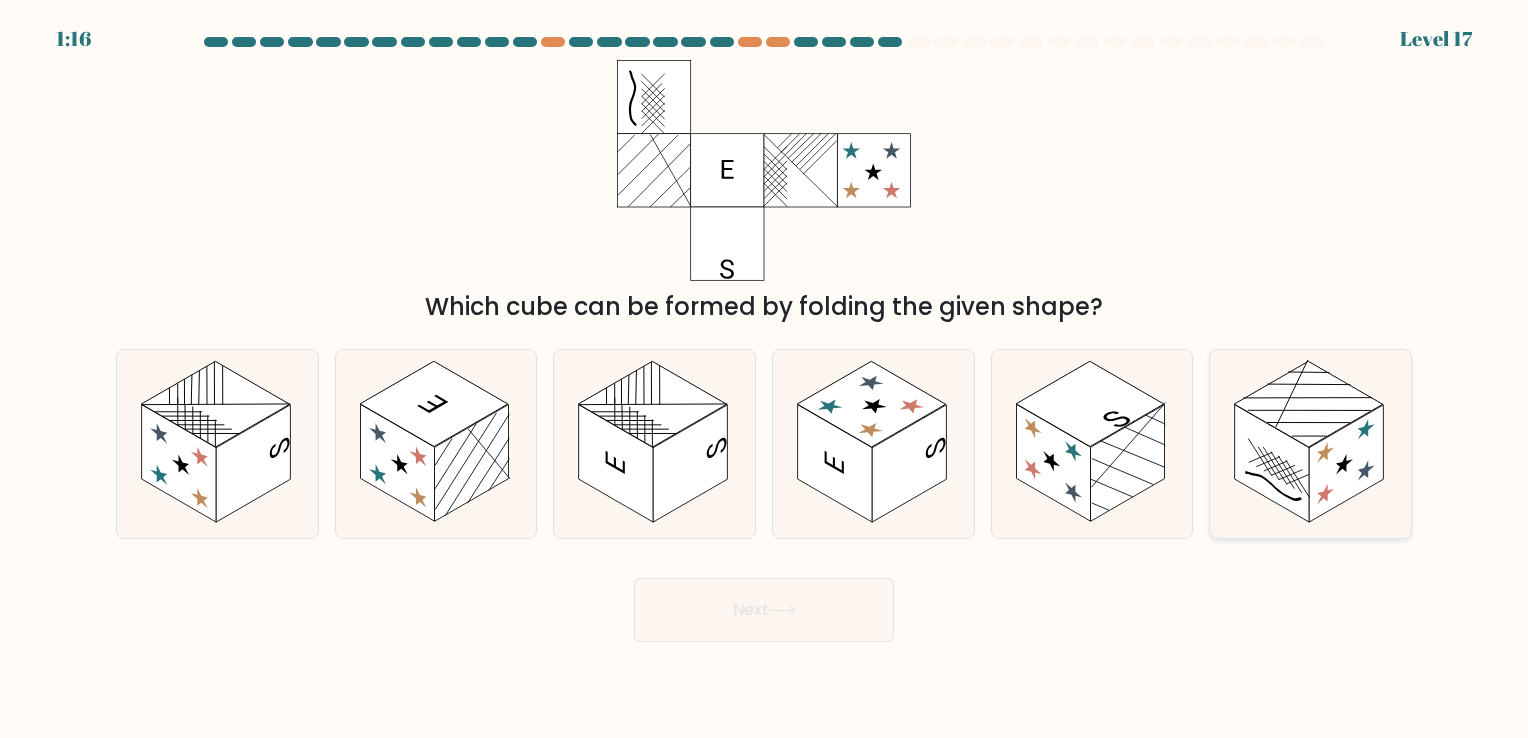 click 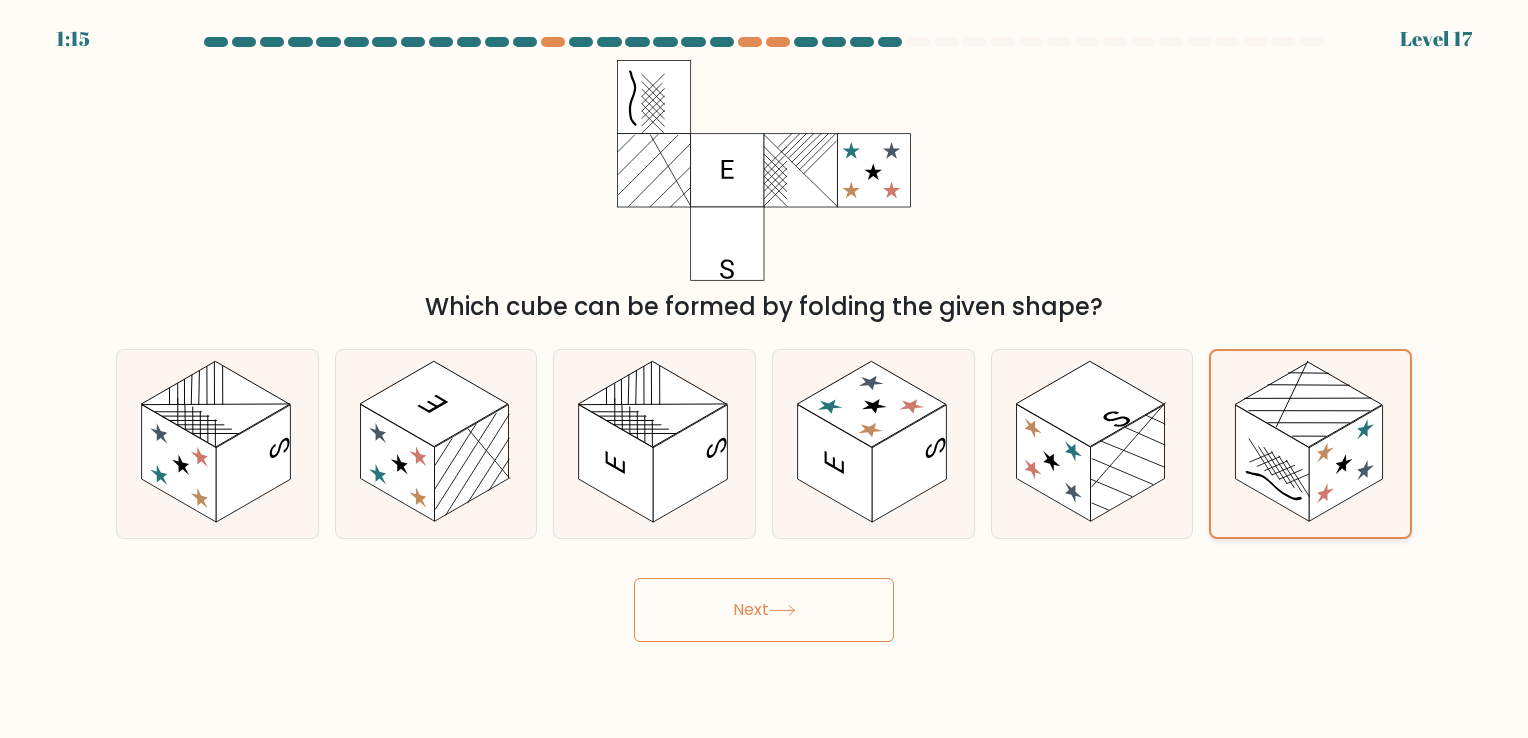 click 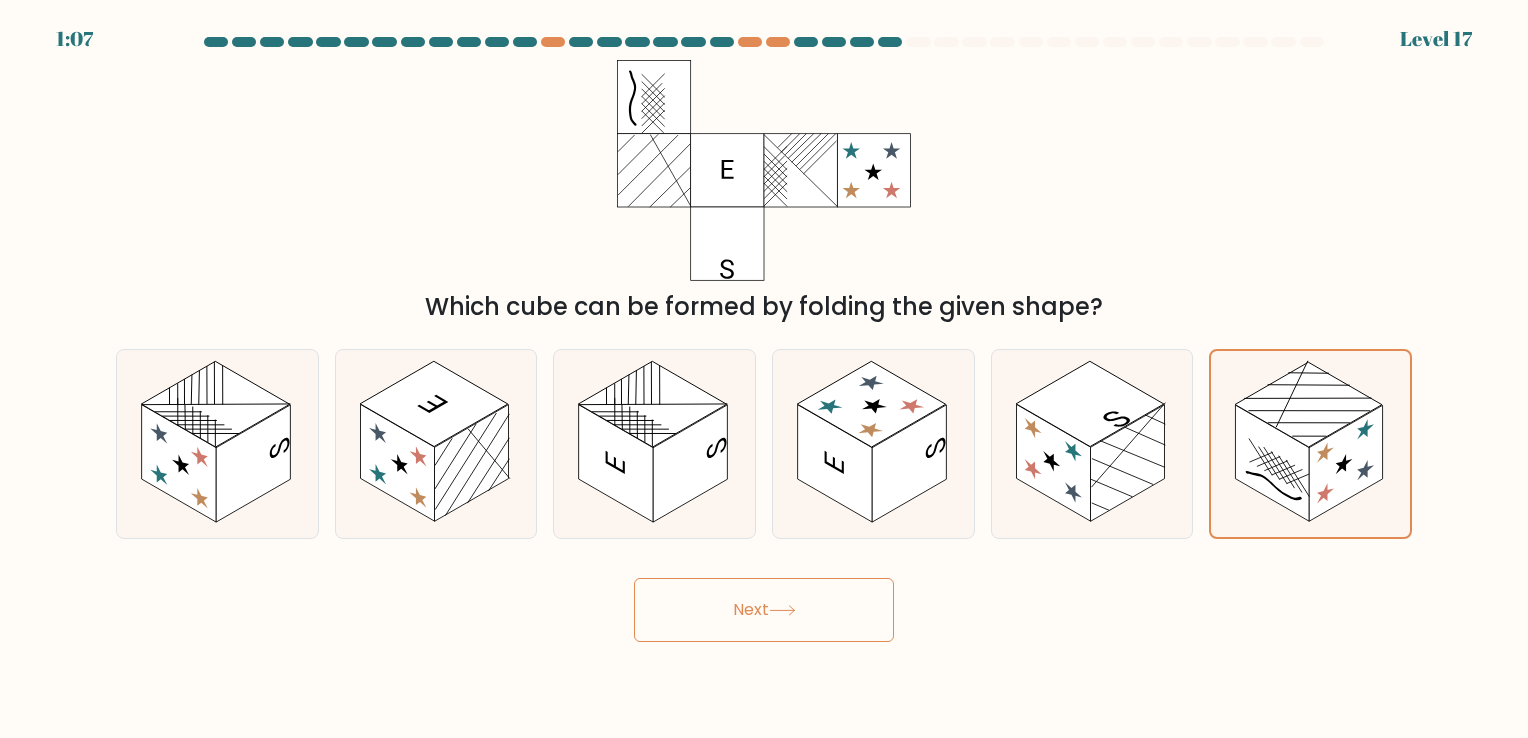 click on "Next" at bounding box center (764, 610) 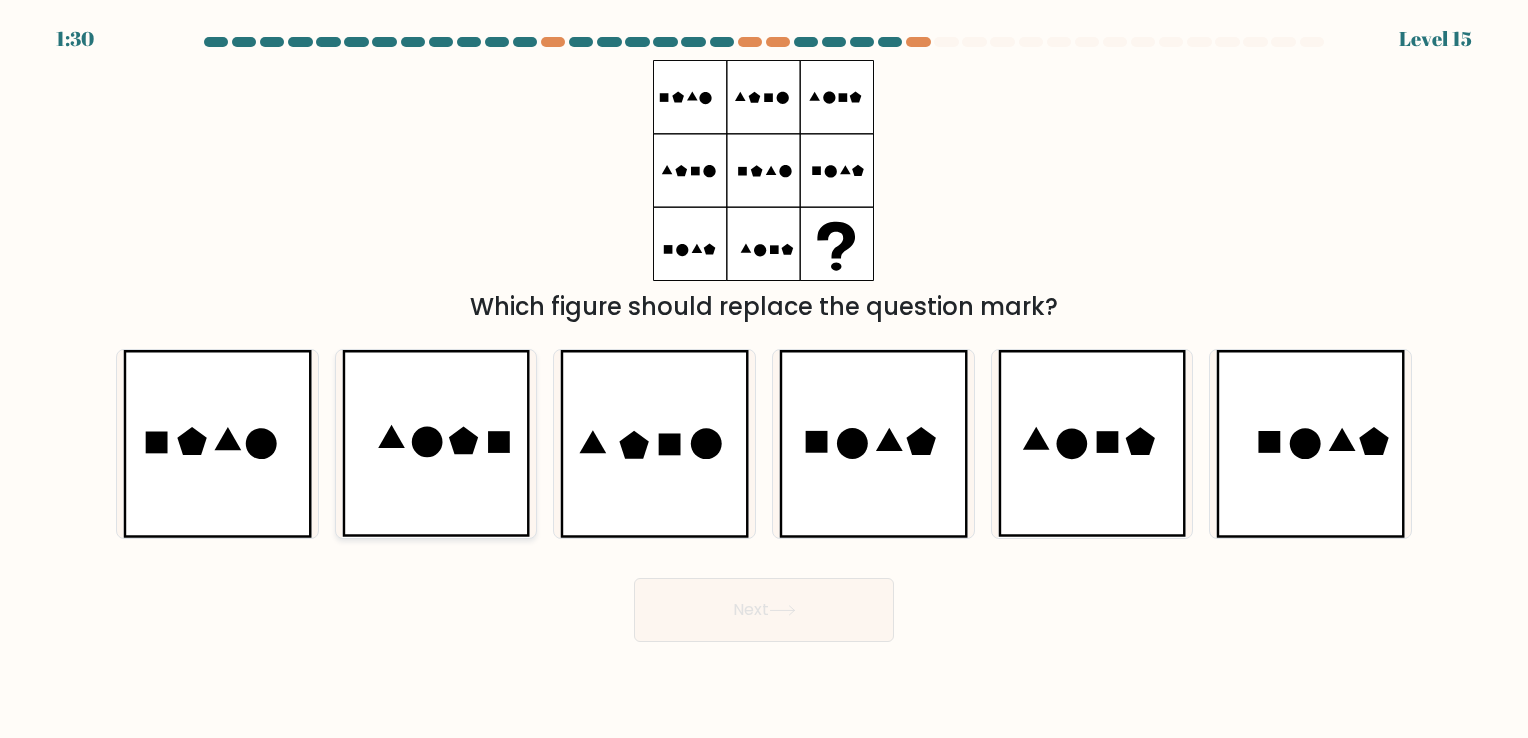 click 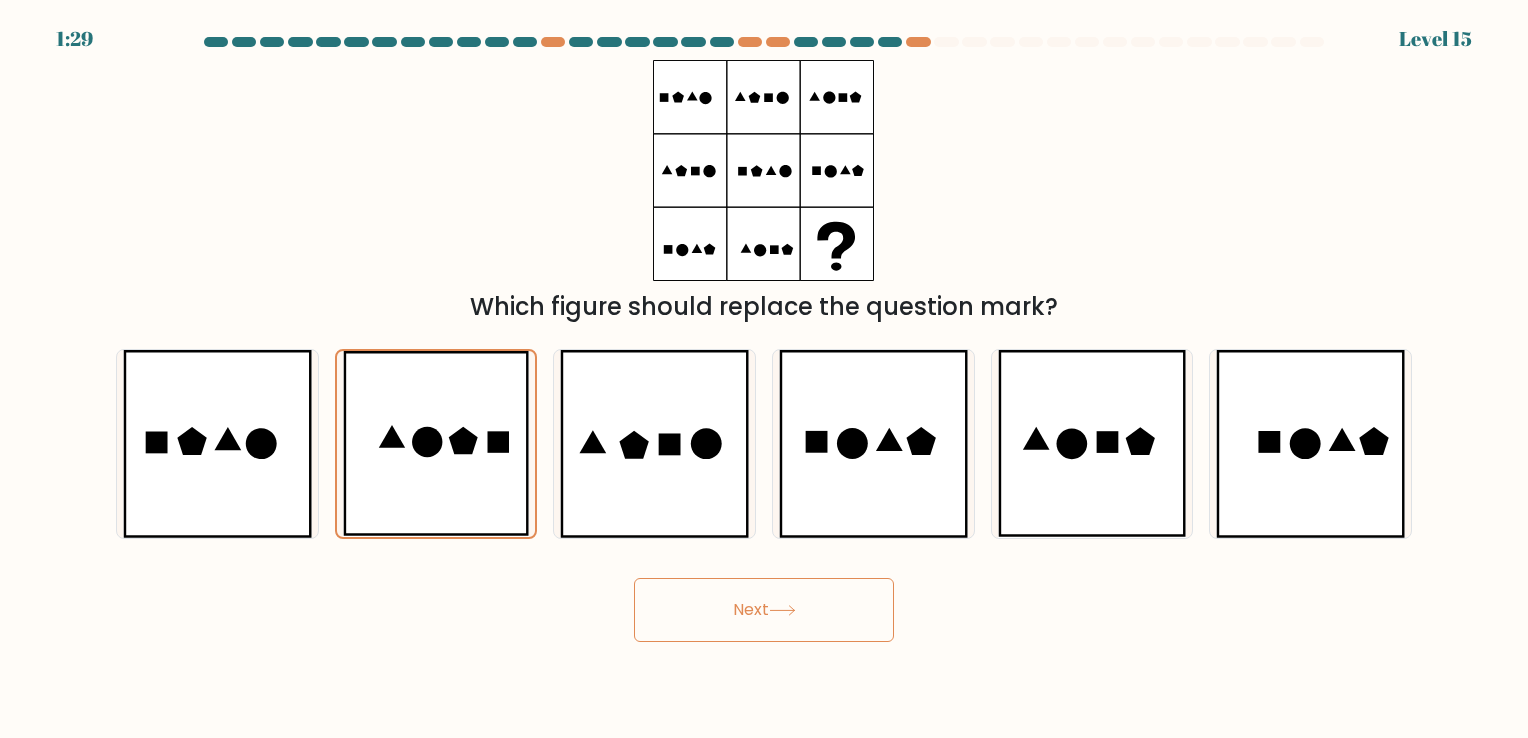 click on "Next" at bounding box center [764, 610] 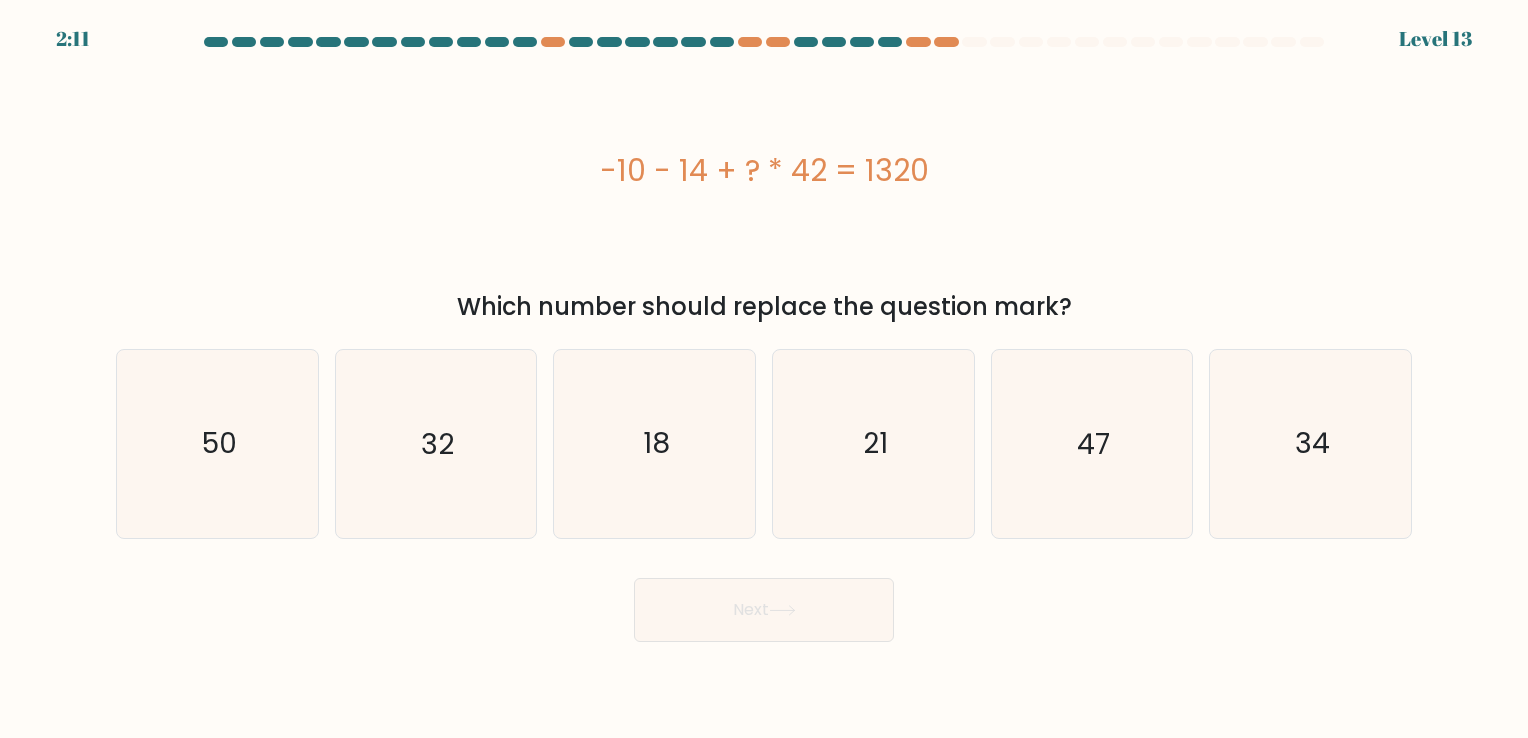 drag, startPoint x: 592, startPoint y: 174, endPoint x: 948, endPoint y: 167, distance: 356.06882 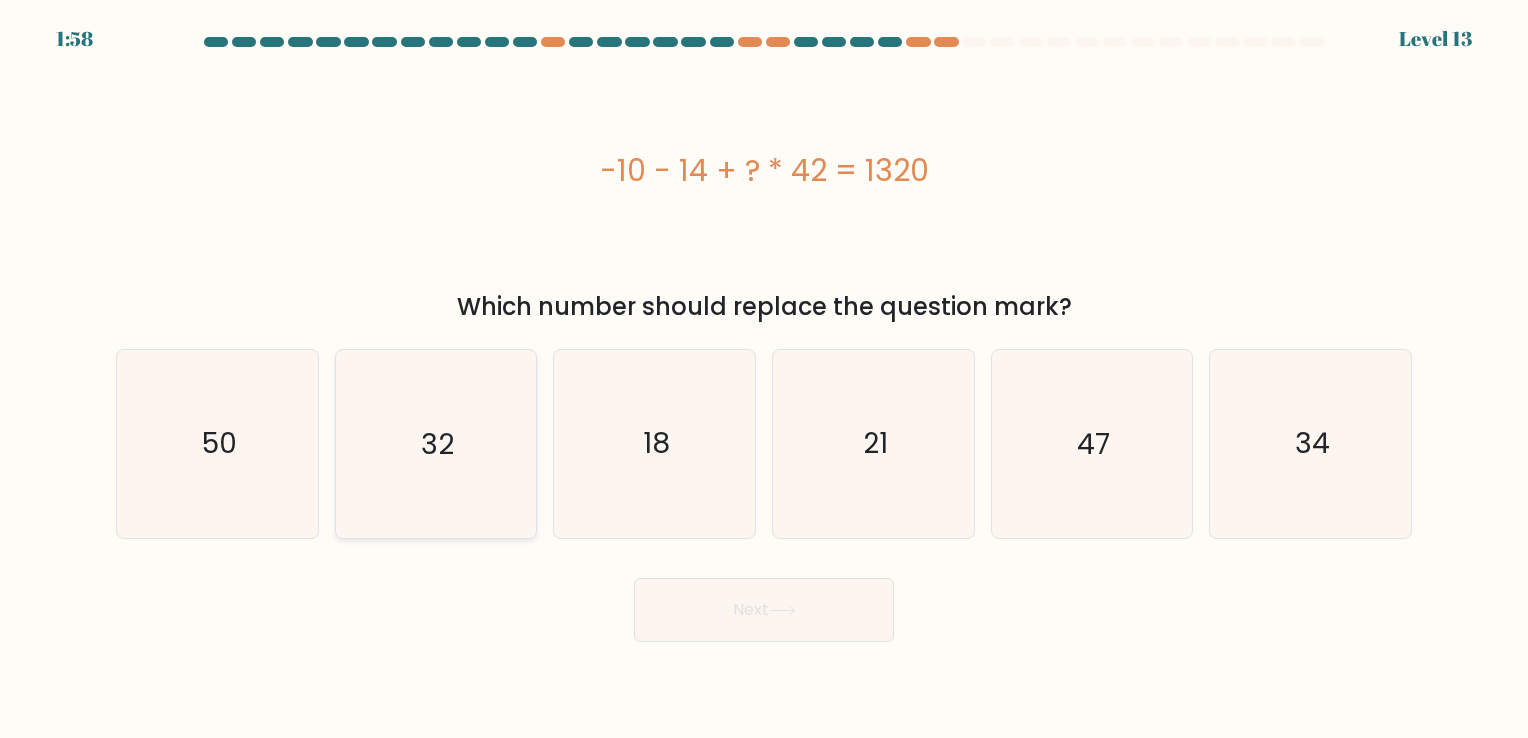 click on "32" 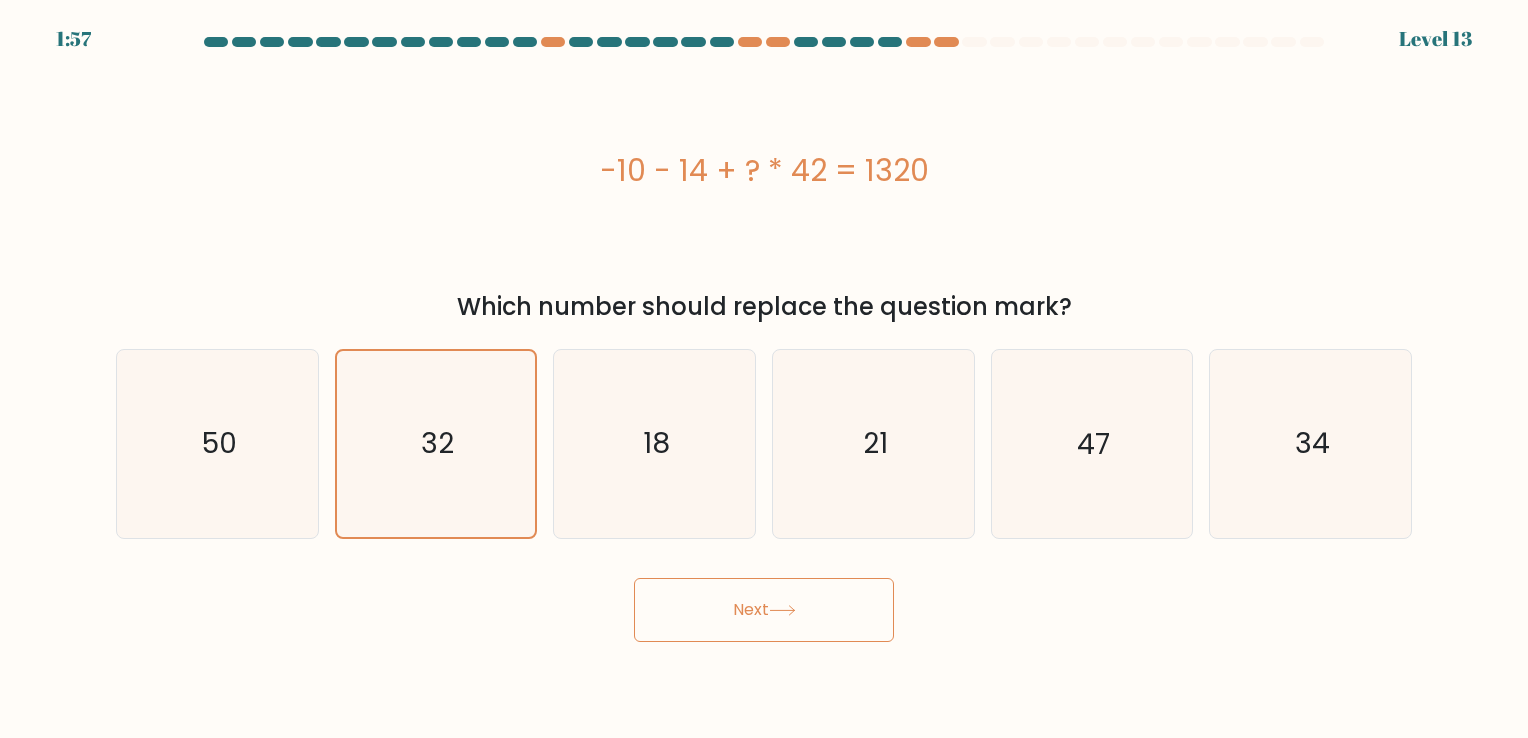click on "Next" at bounding box center [764, 610] 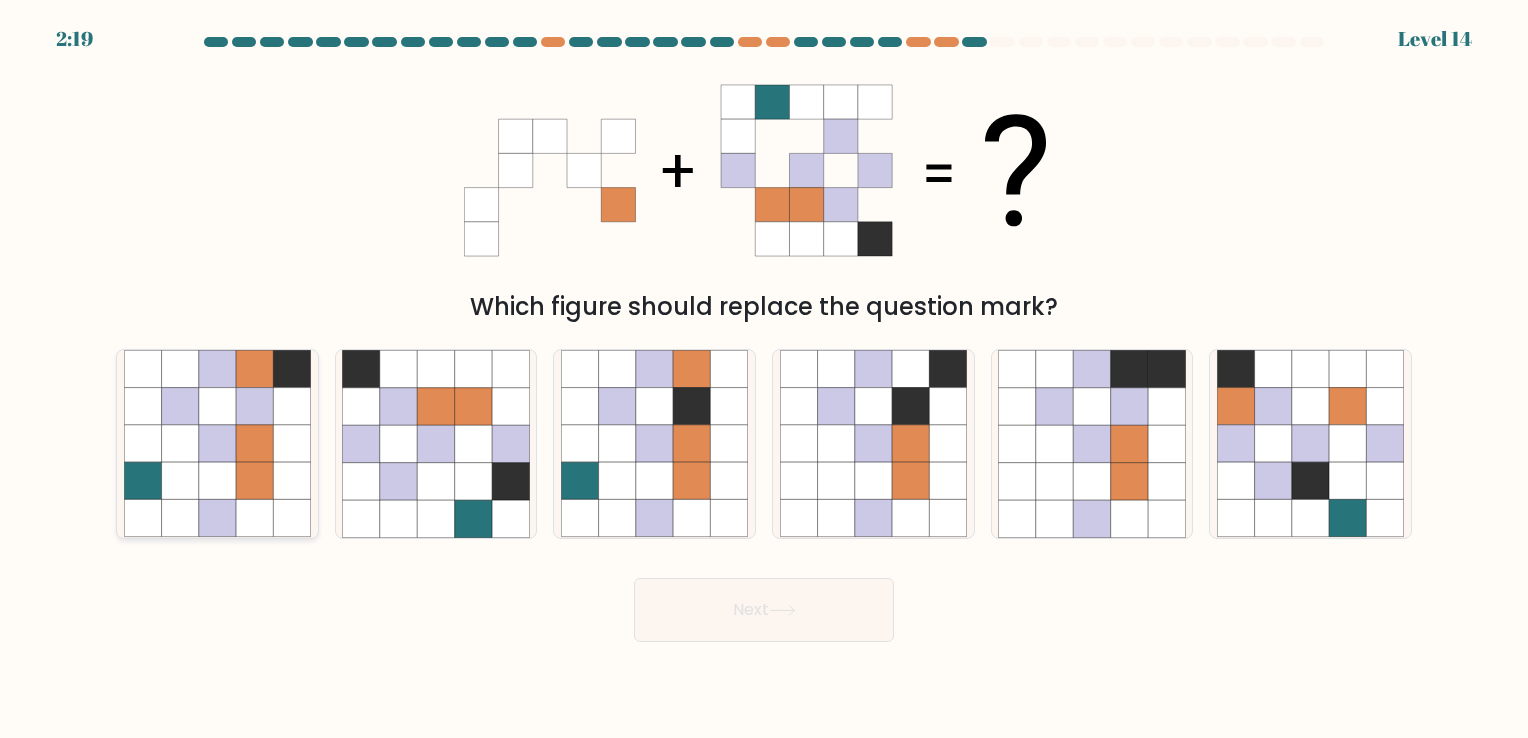 click 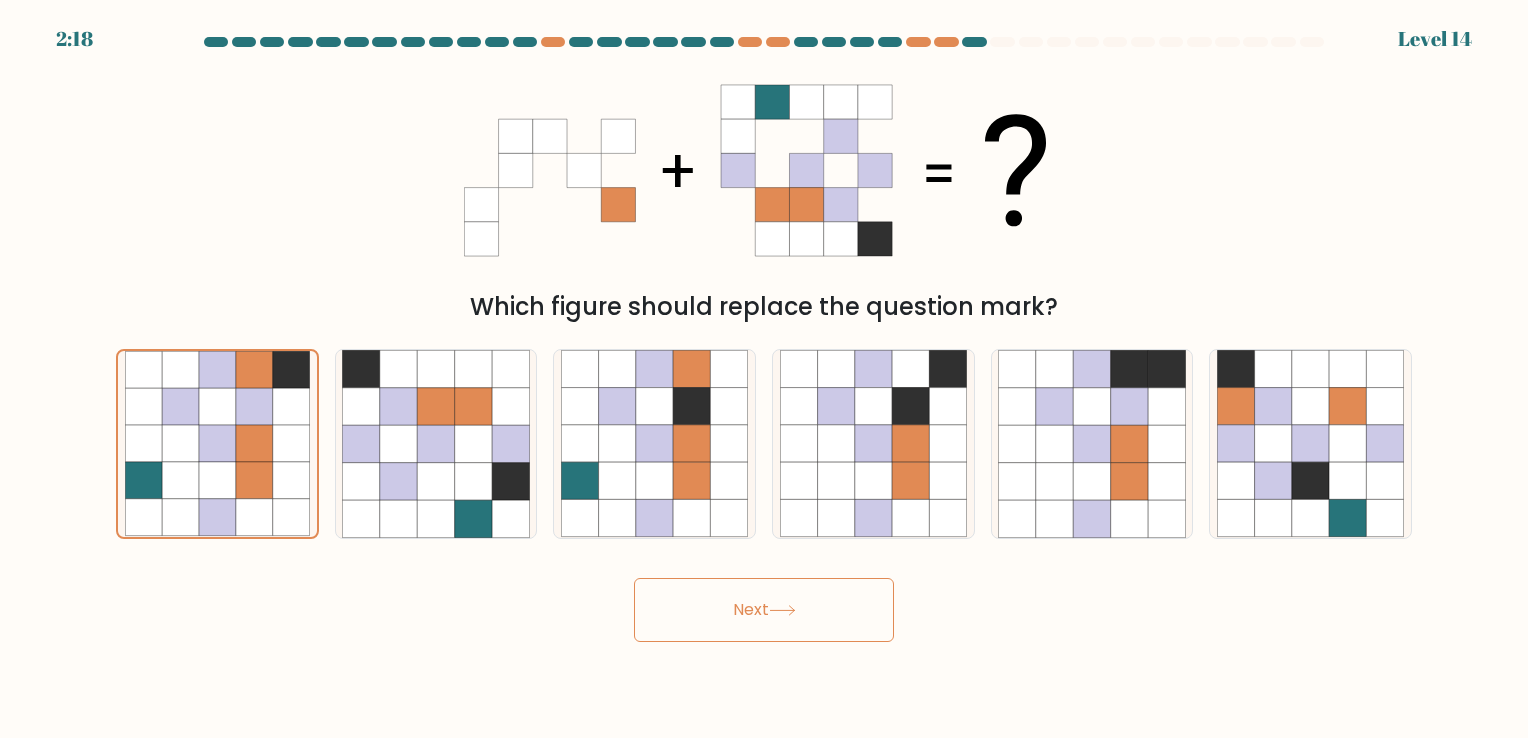 click on "Next" at bounding box center (764, 610) 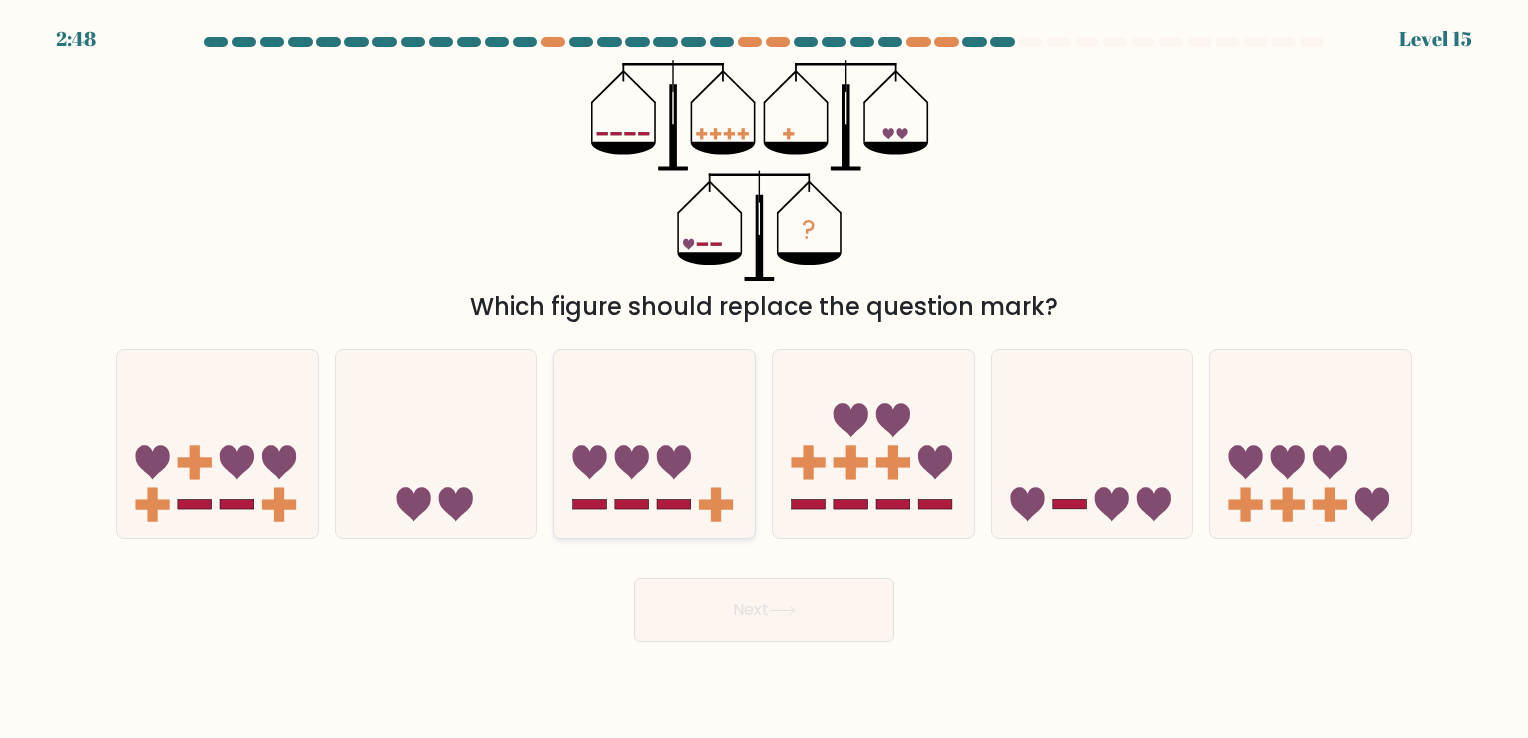 click 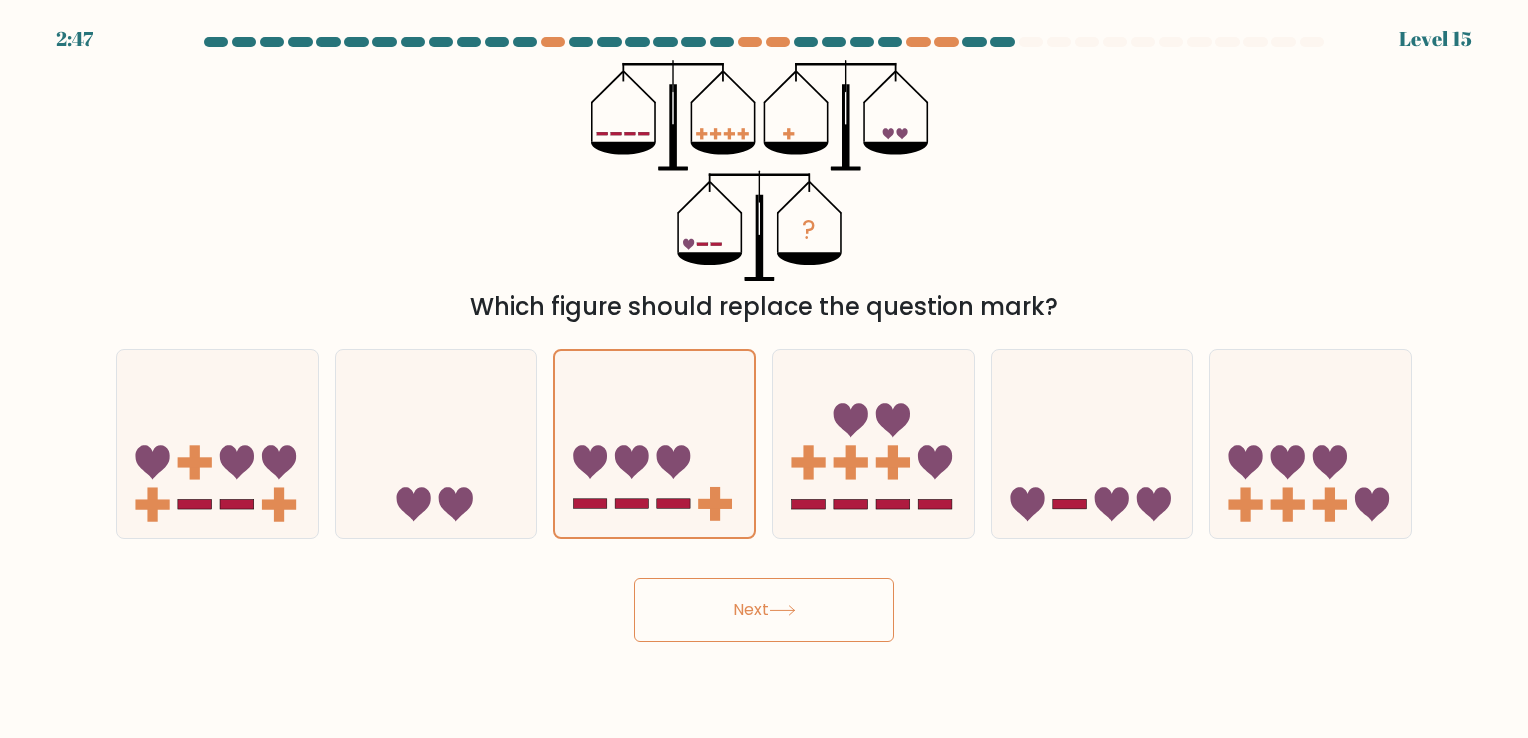 click on "Next" at bounding box center (764, 610) 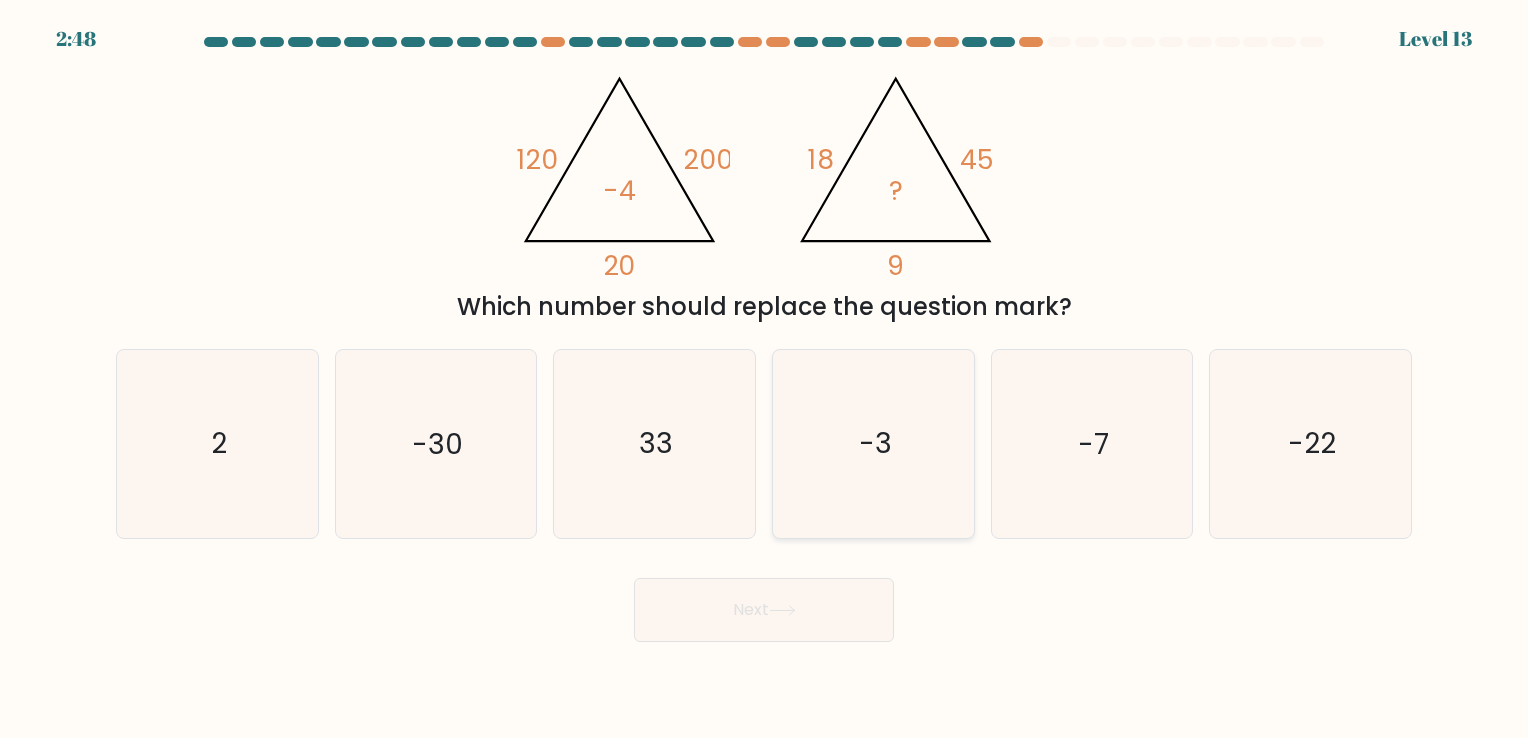 click on "-3" 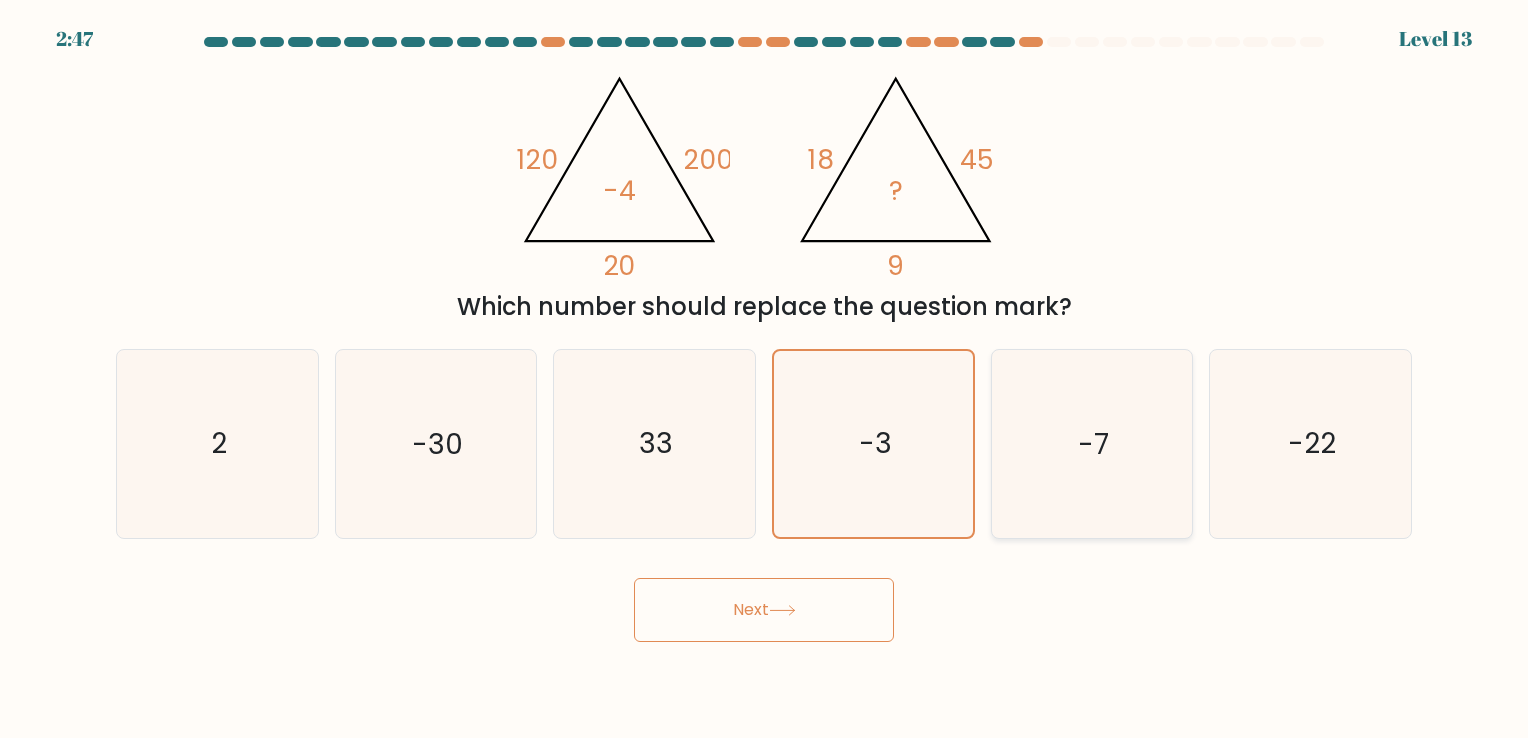 click on "-7" 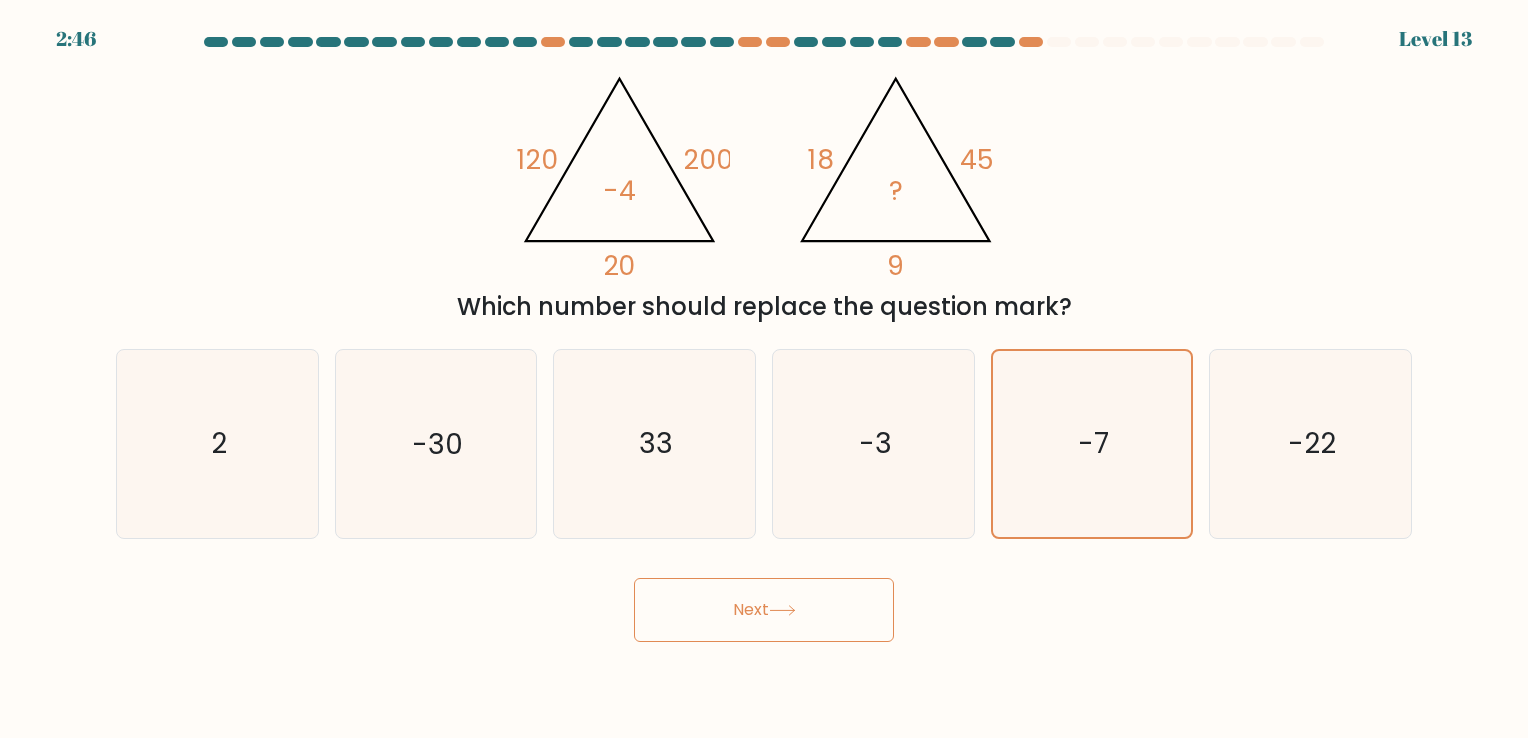 click on "Next" at bounding box center (764, 610) 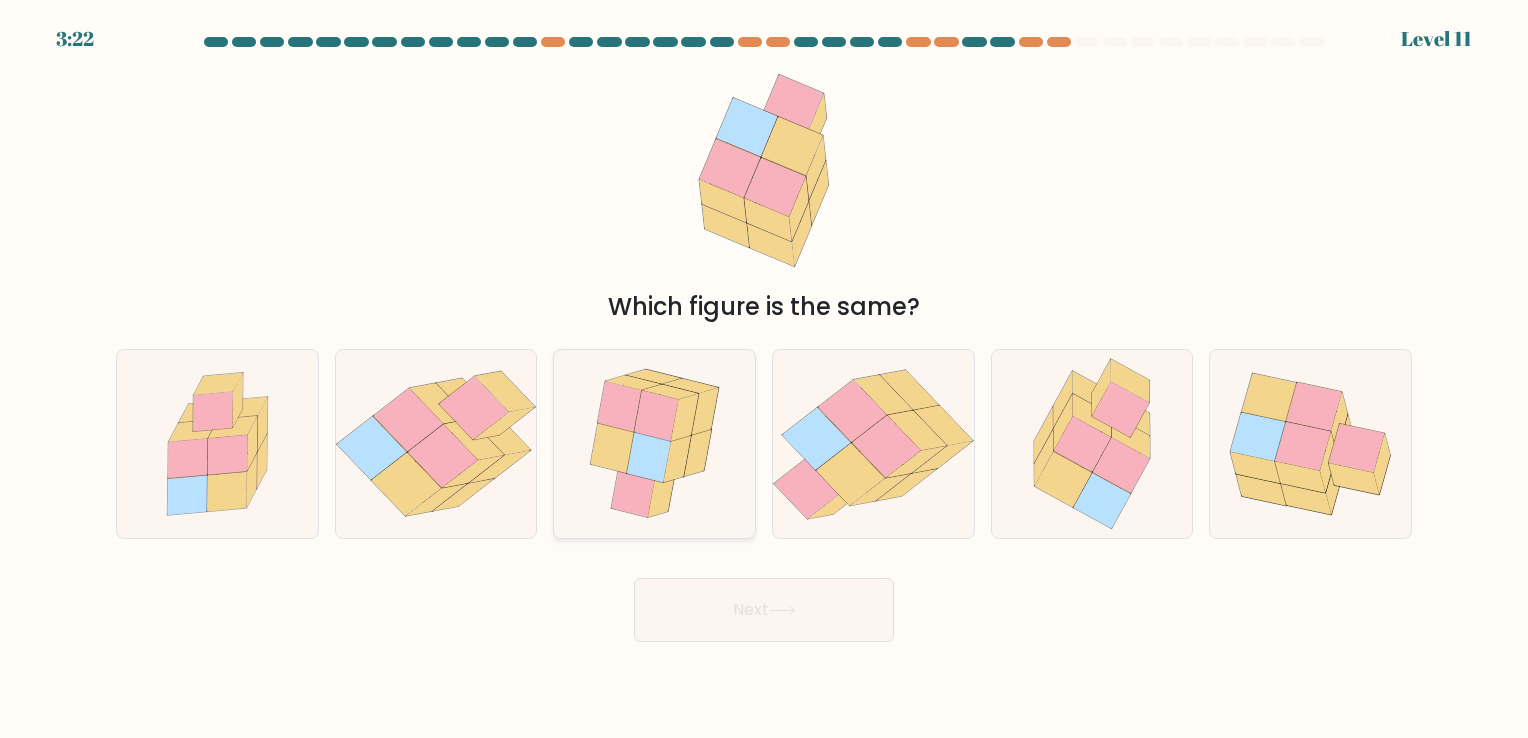 click 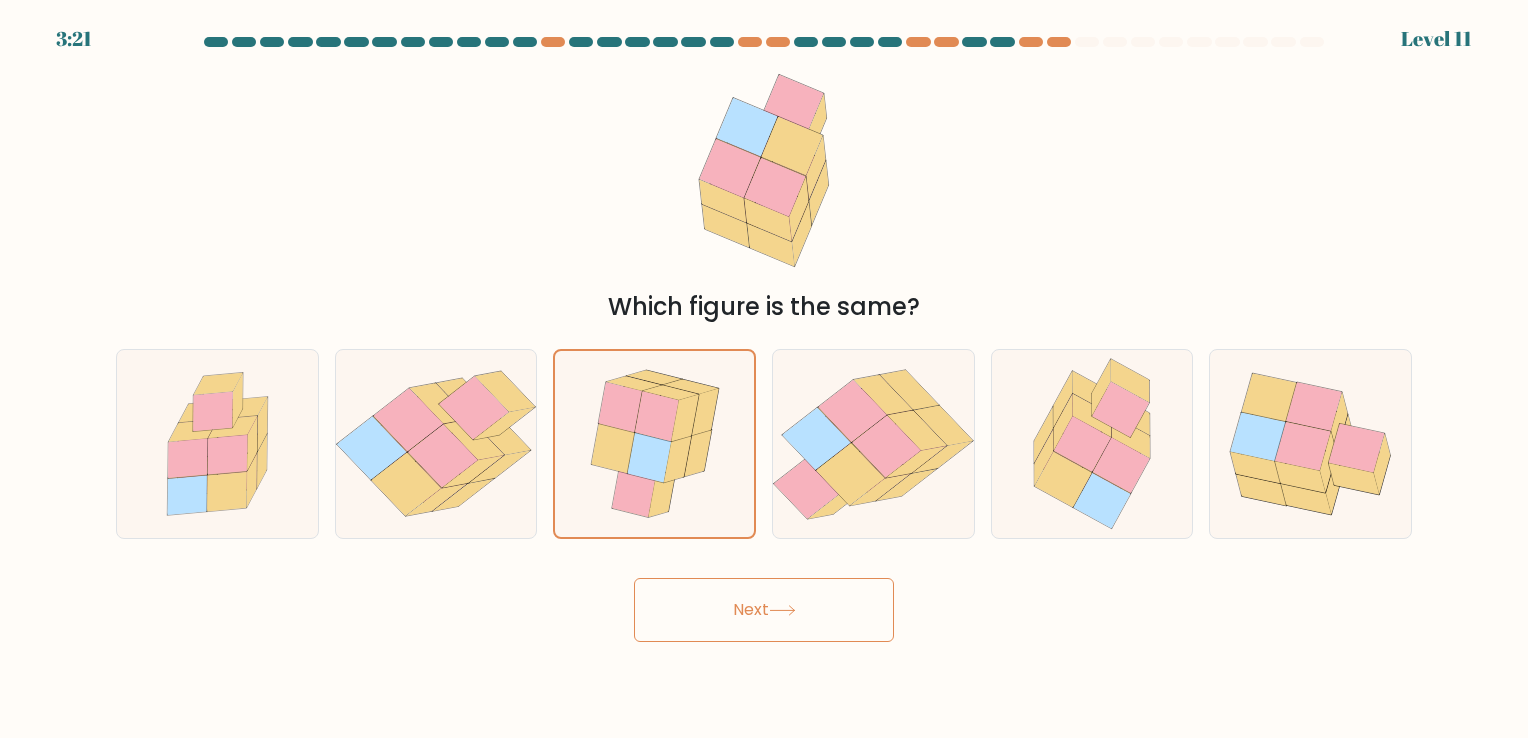 click on "Next" at bounding box center (764, 610) 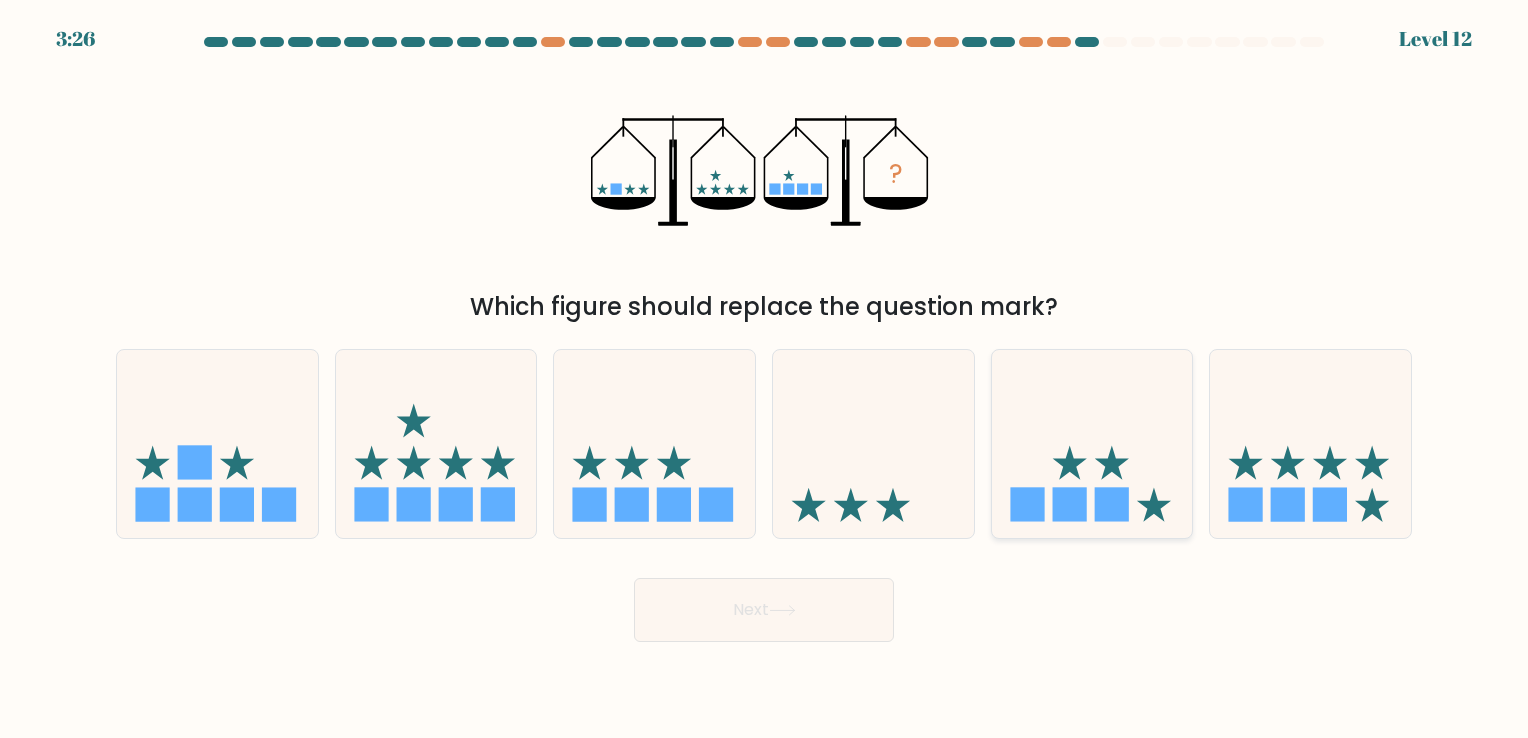 click 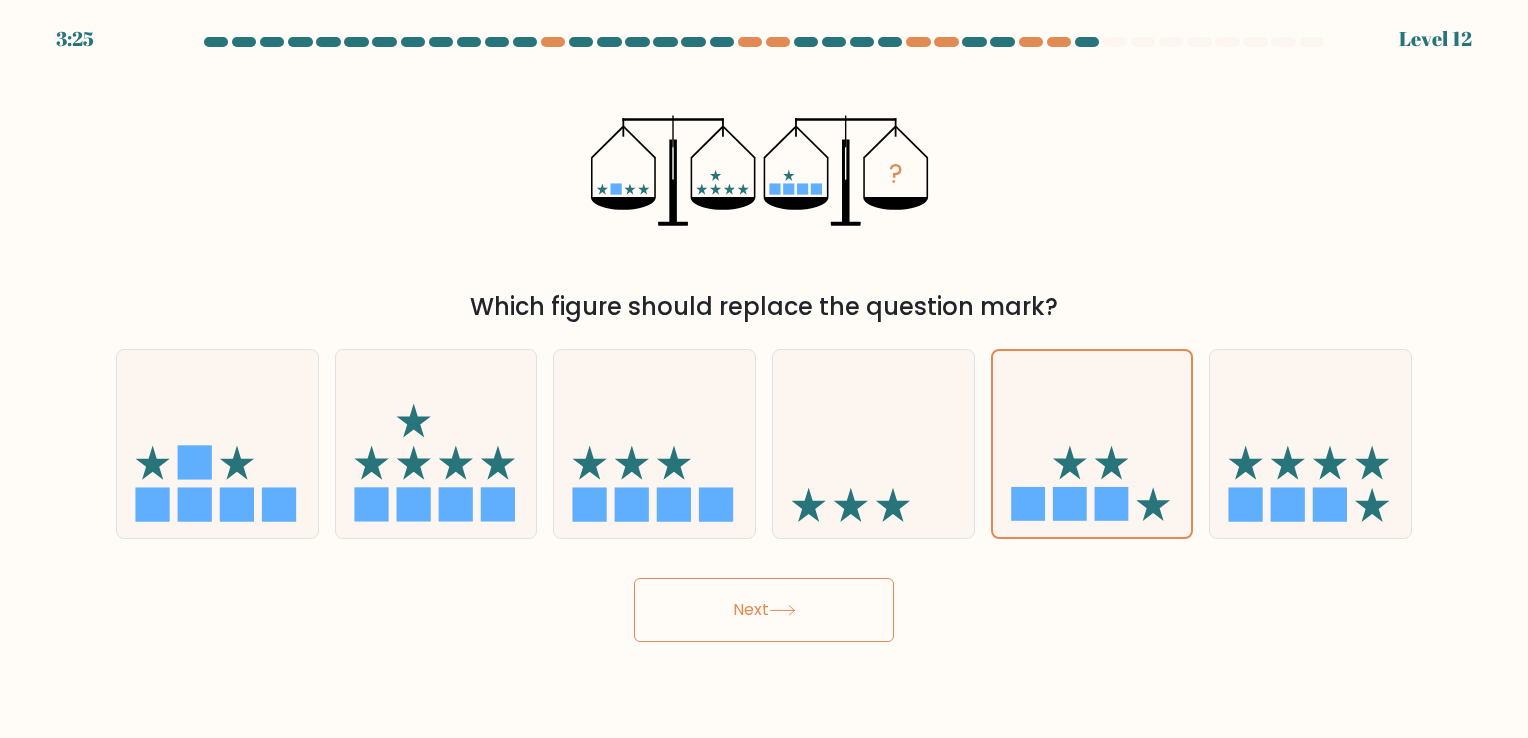 click on "Next" at bounding box center (764, 610) 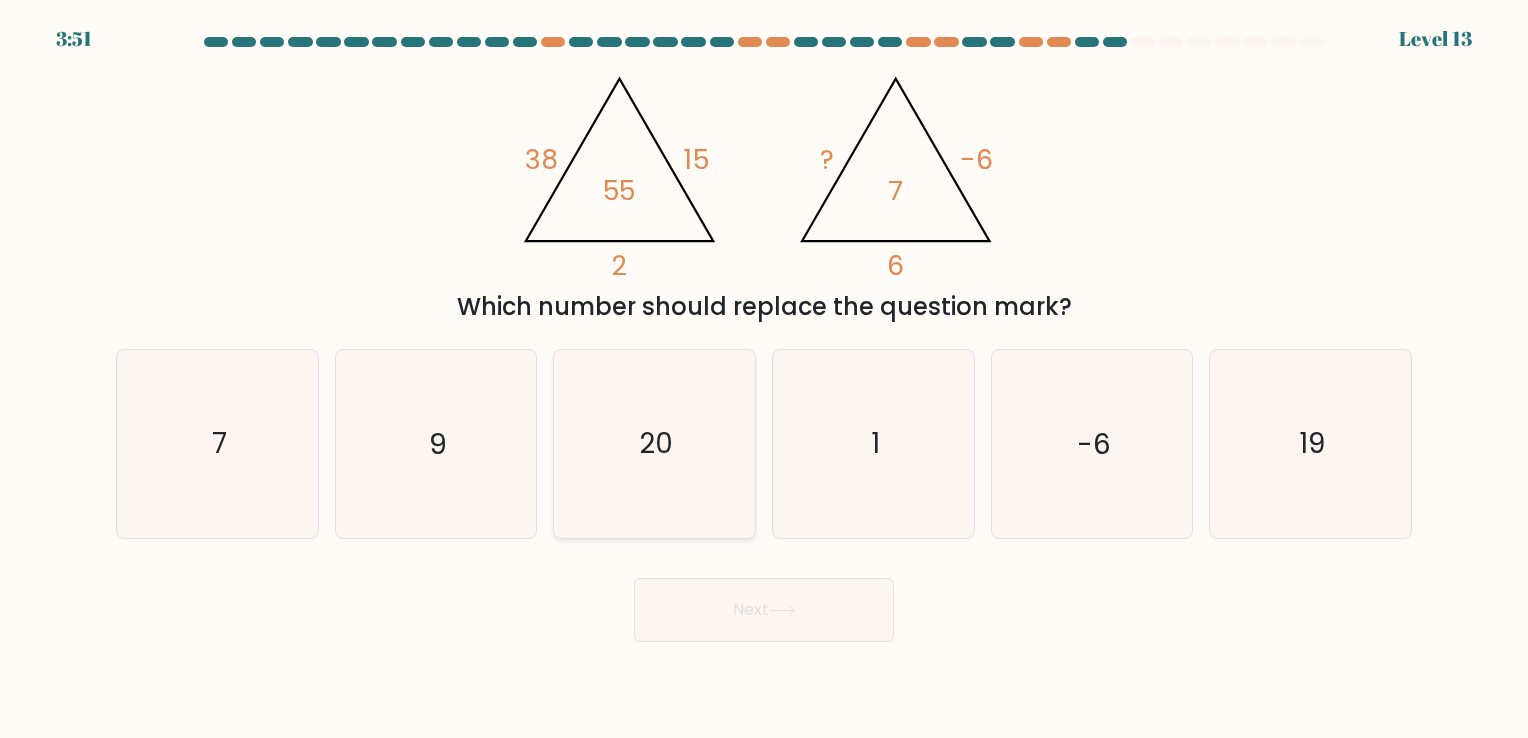 click on "20" 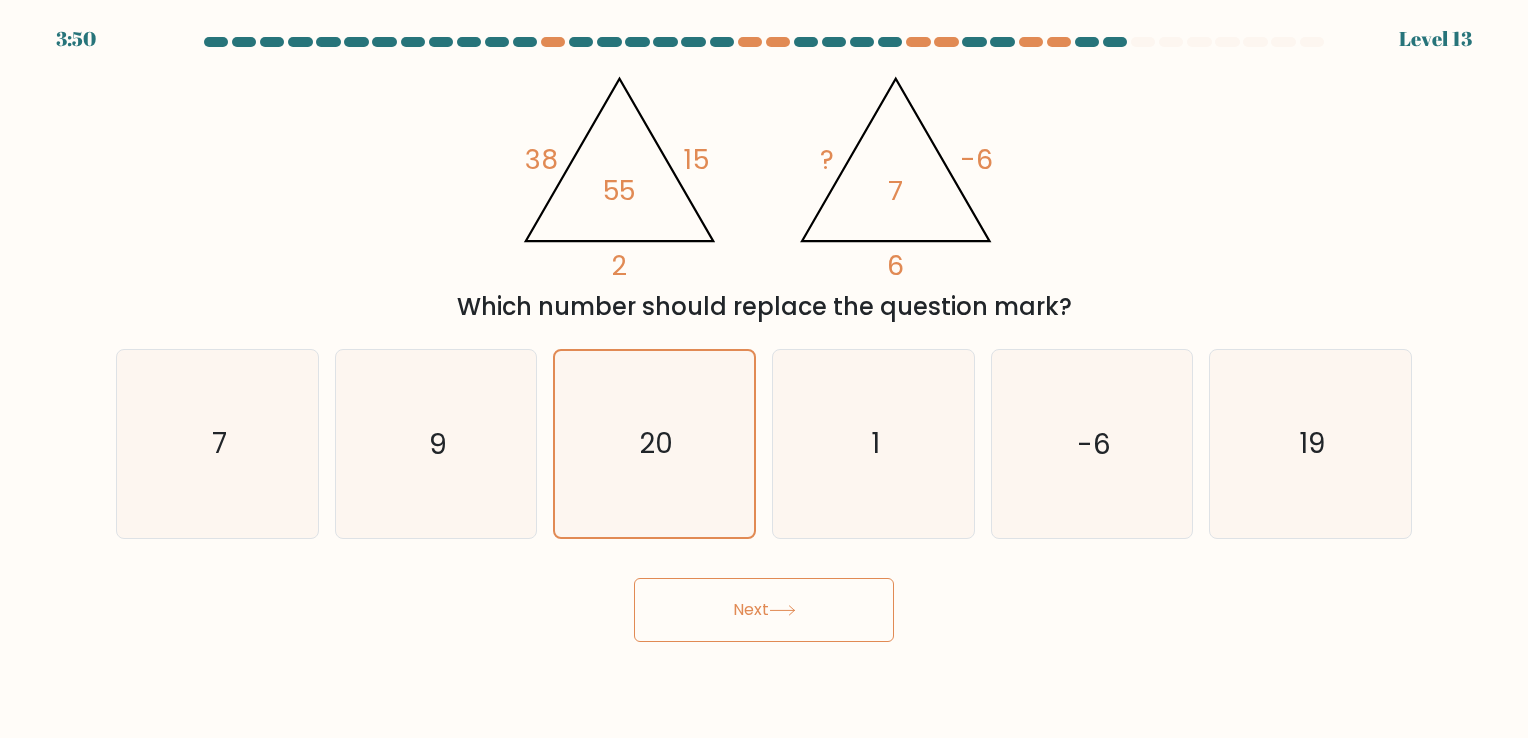 click on "Next" at bounding box center (764, 610) 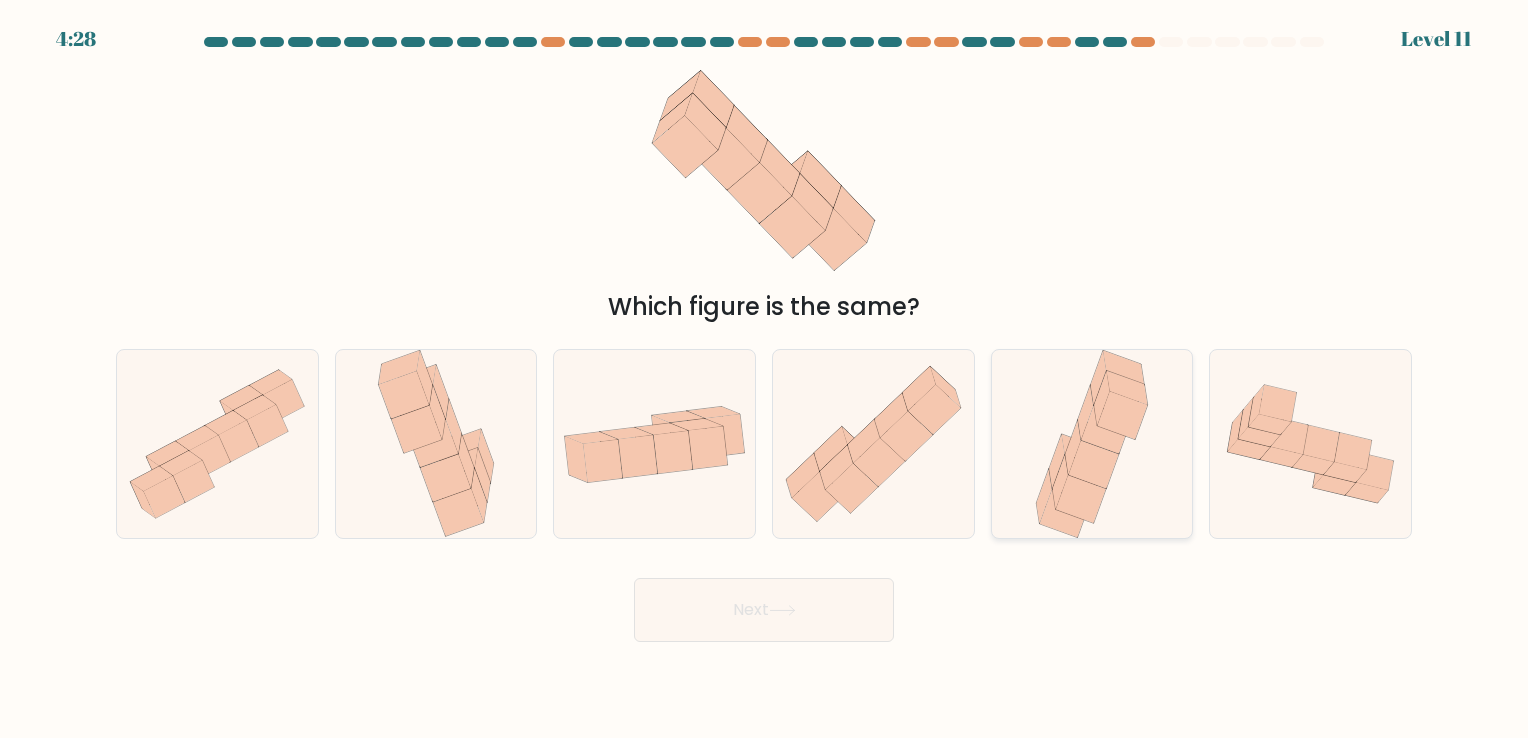 click 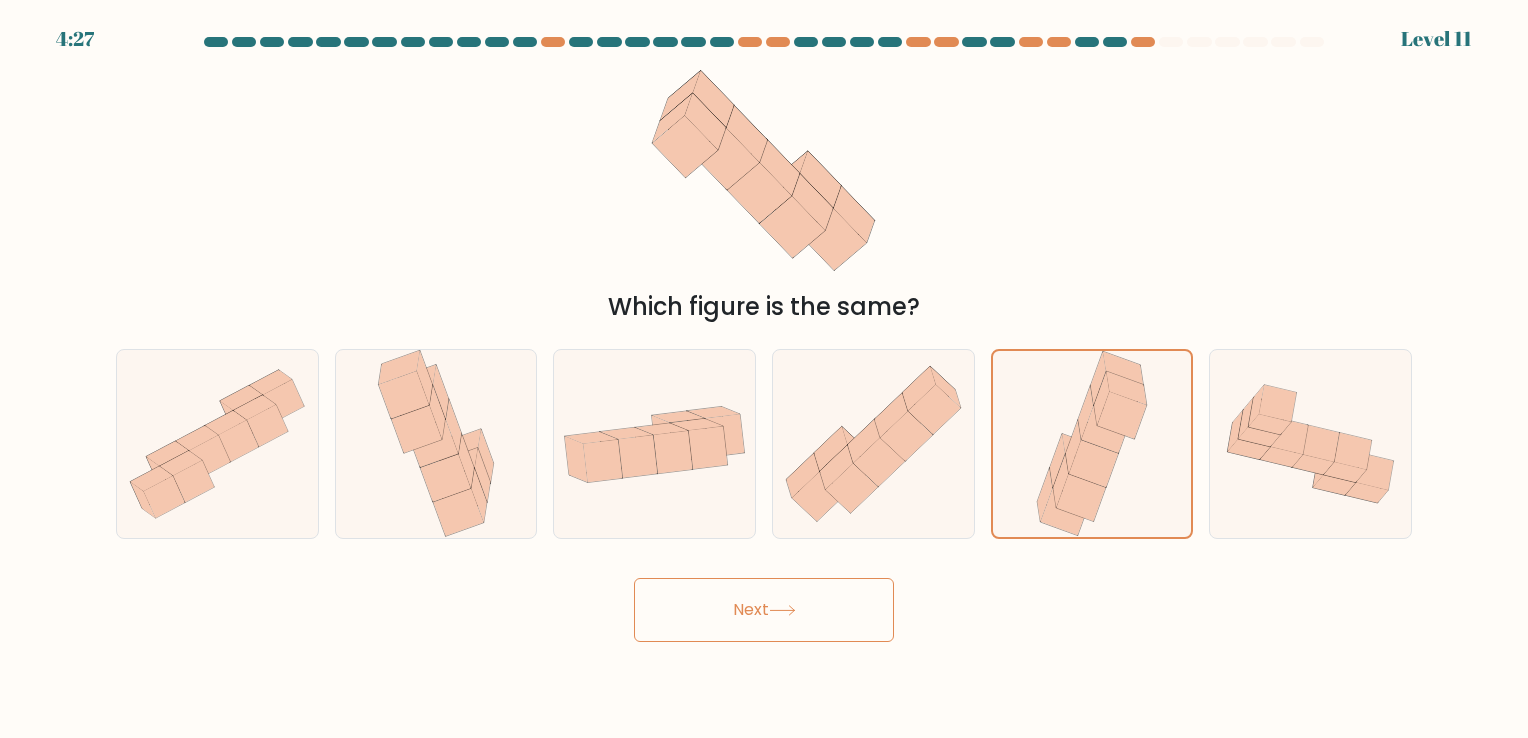 click on "Next" at bounding box center [764, 610] 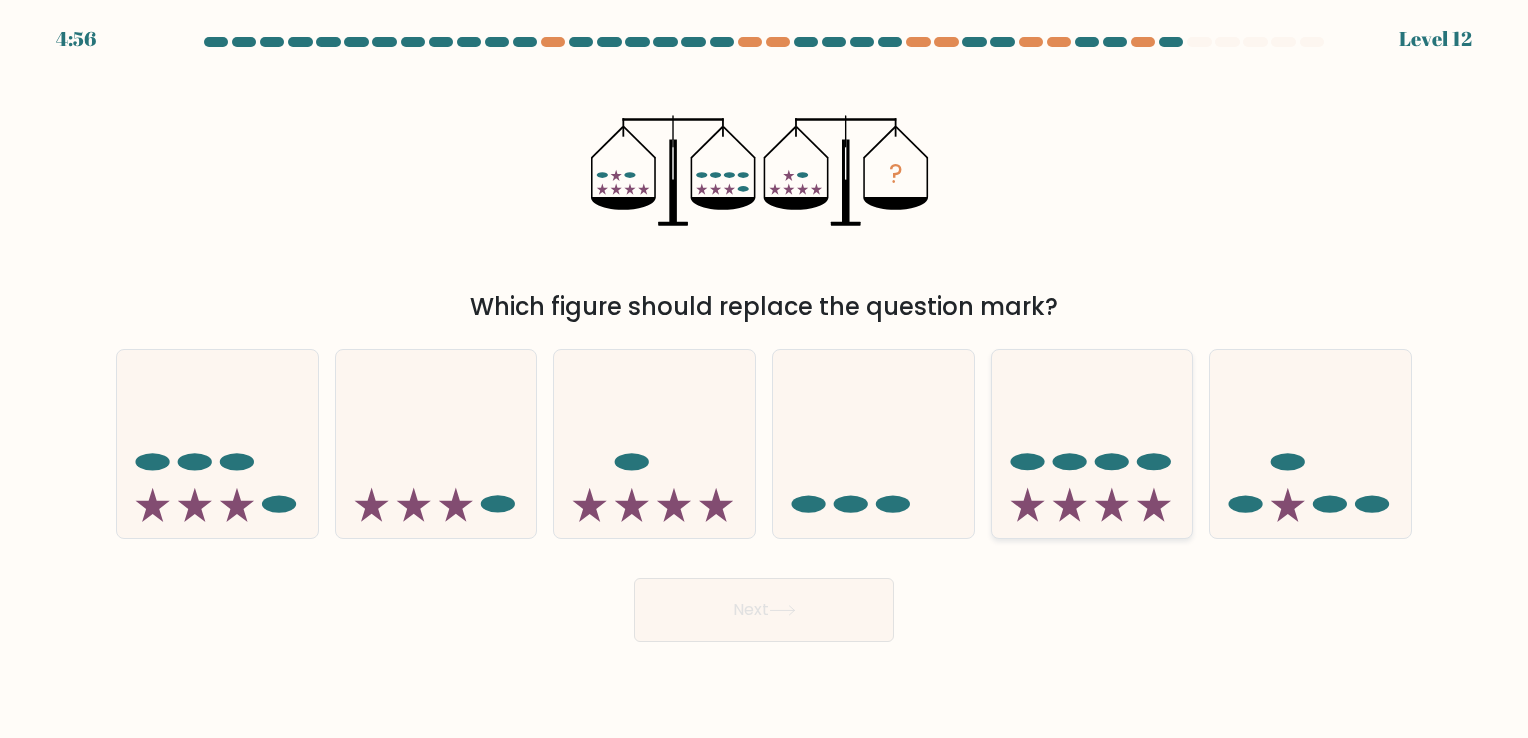 click 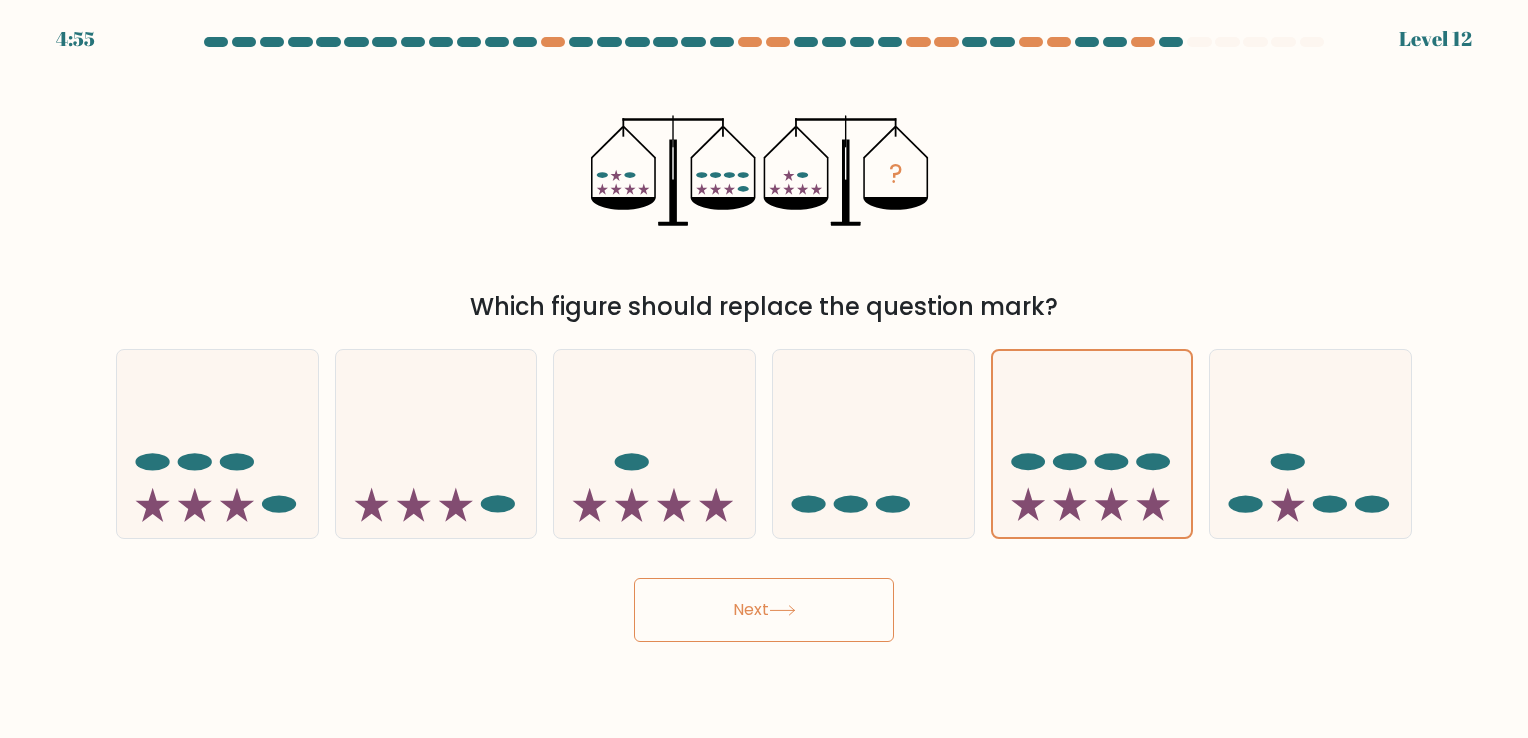 drag, startPoint x: 640, startPoint y: 630, endPoint x: 704, endPoint y: 629, distance: 64.00781 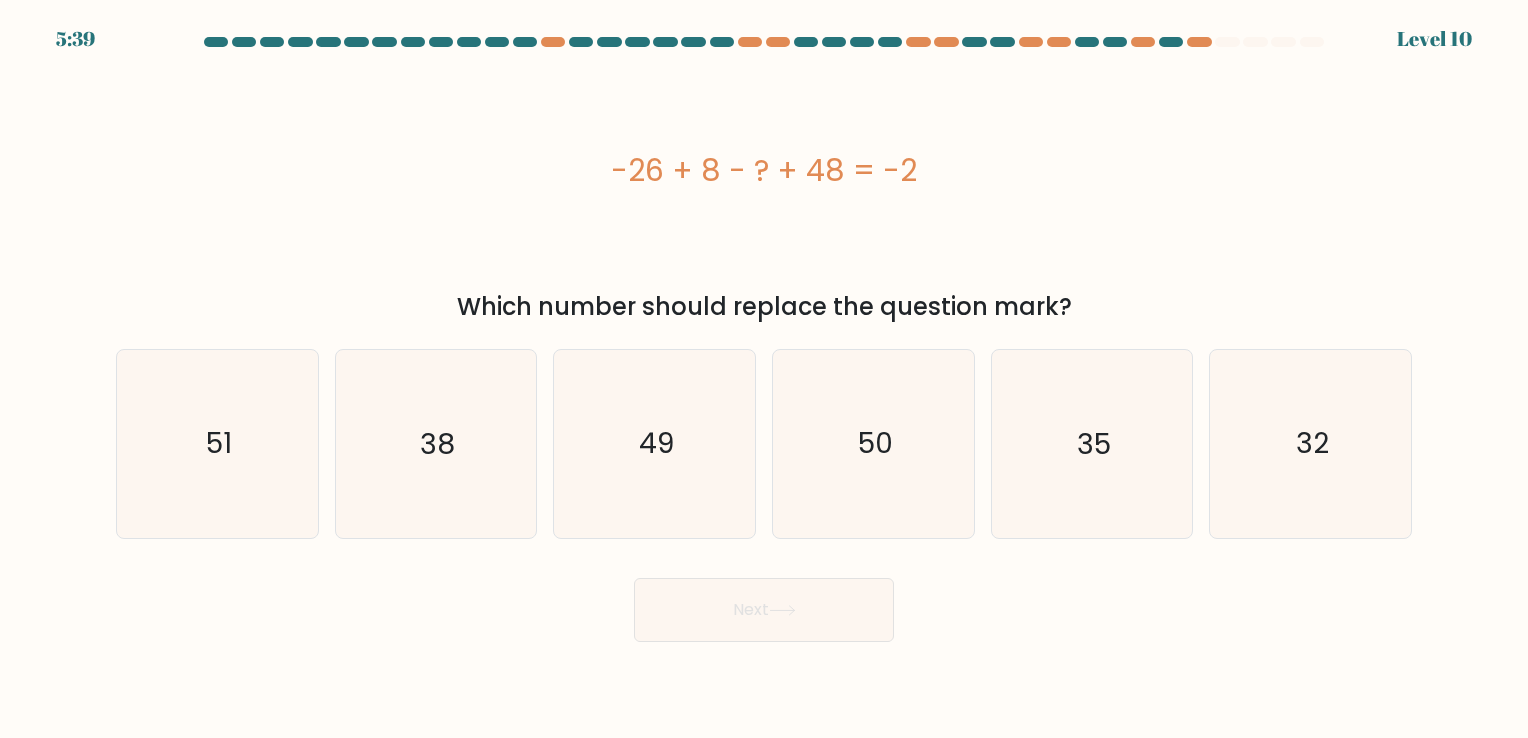 click on "Next" at bounding box center [764, 610] 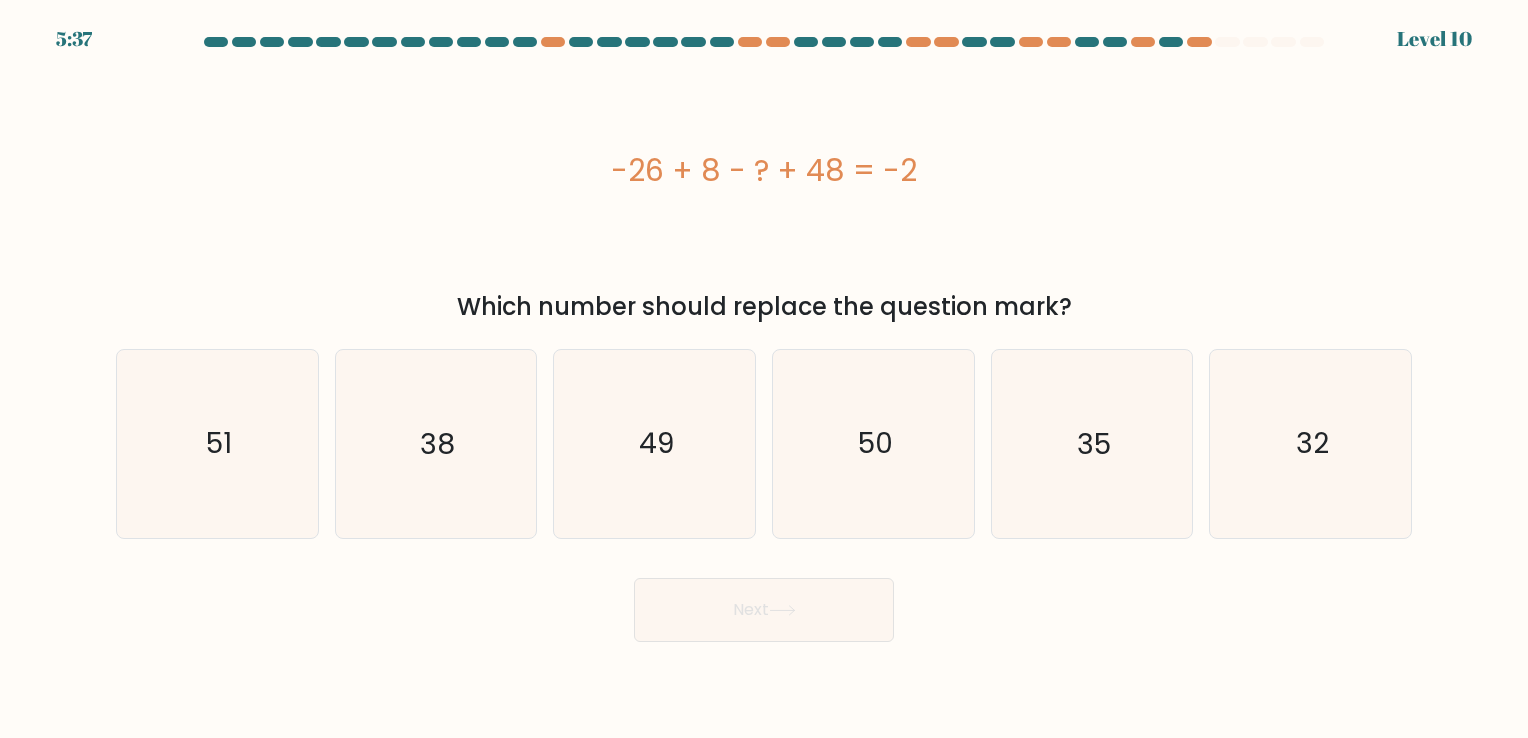 drag, startPoint x: 579, startPoint y: 156, endPoint x: 1012, endPoint y: 218, distance: 437.4163 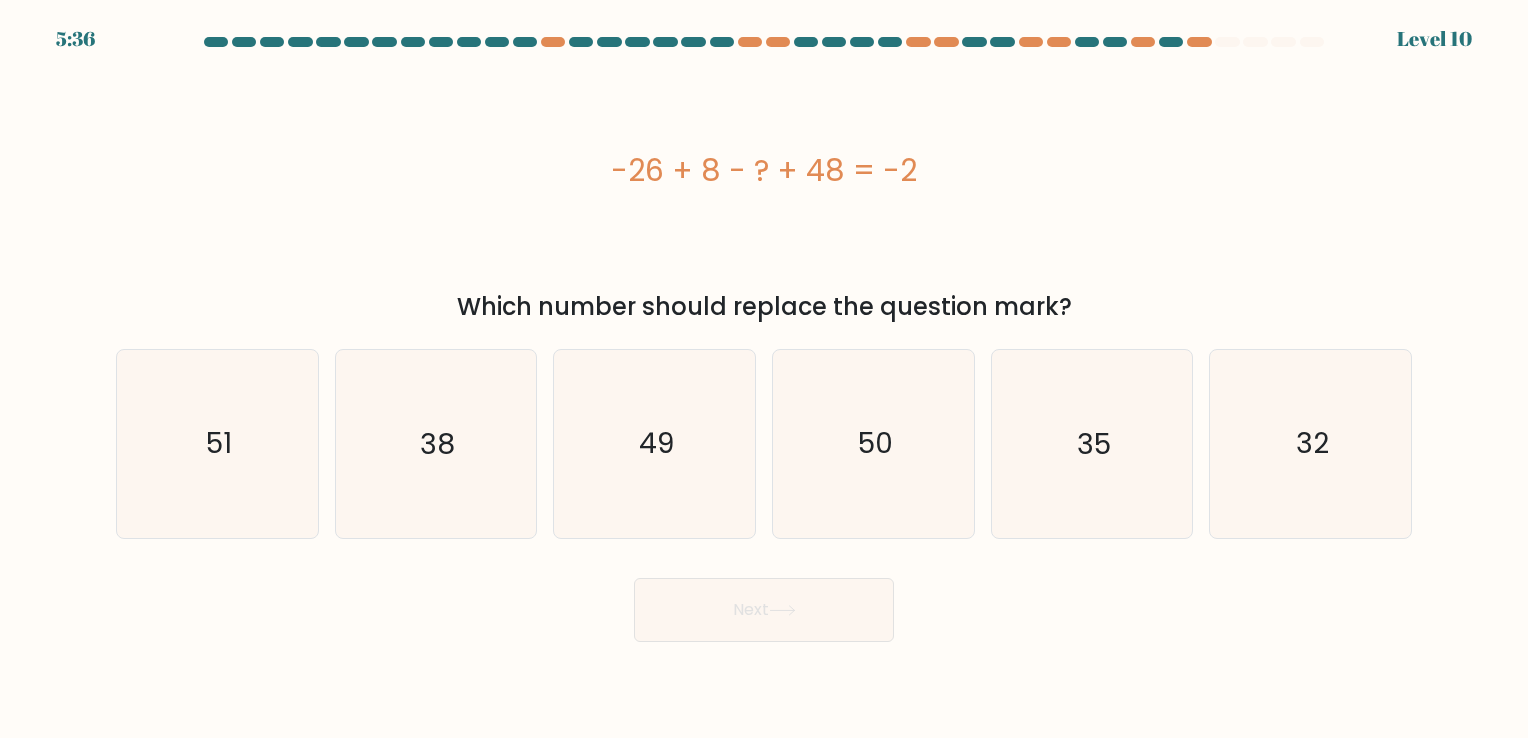 copy on "-26 + 8 - ? + 48 = -2" 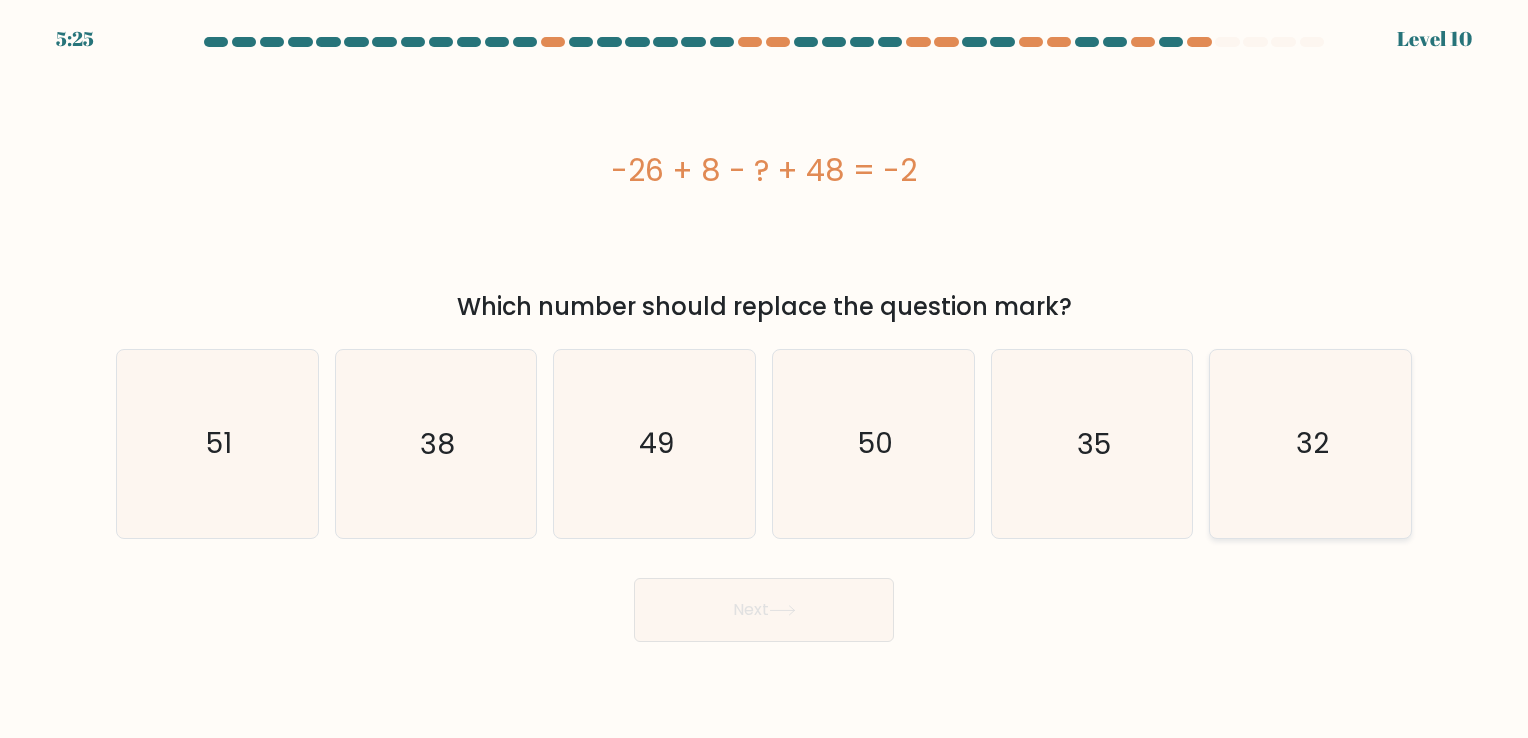 click on "32" 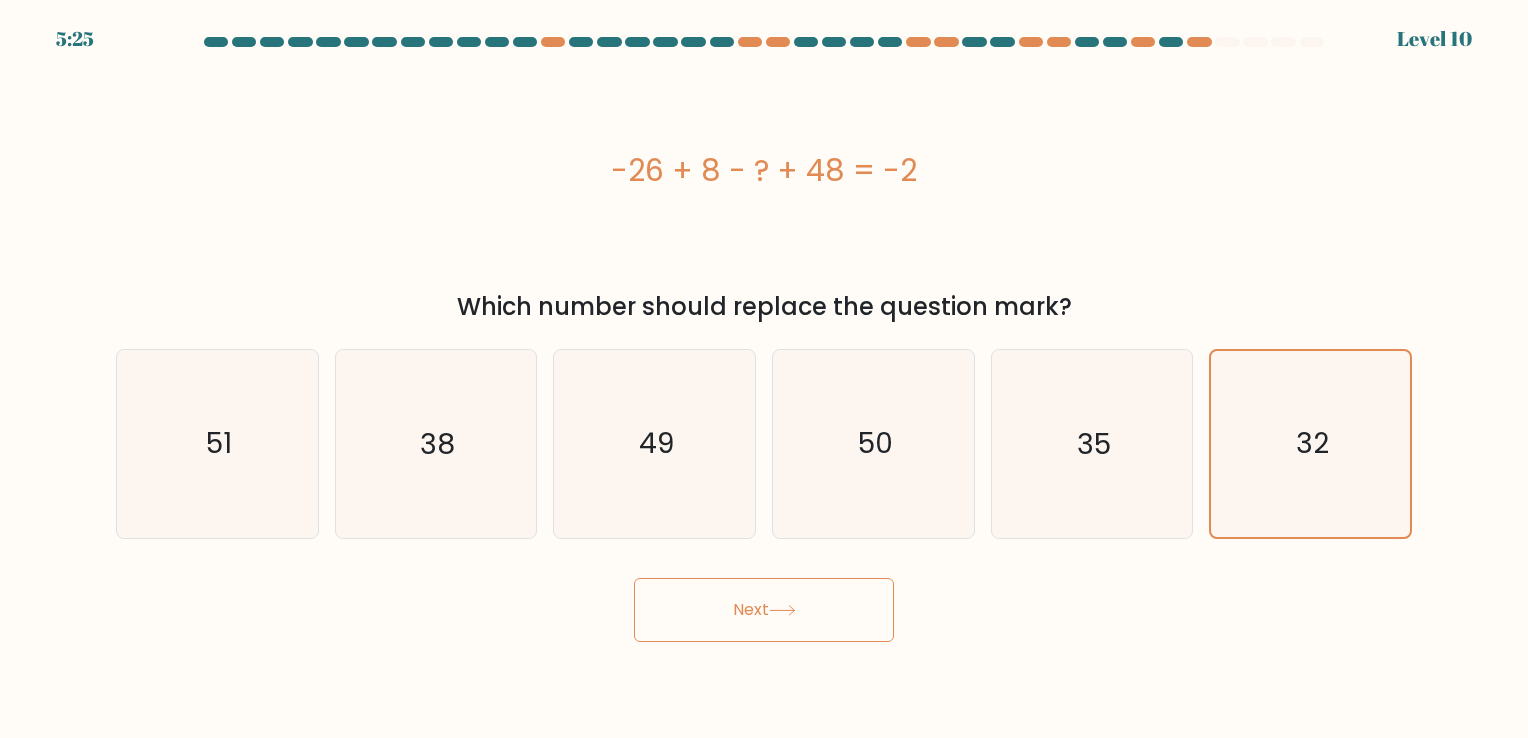 click on "Next" at bounding box center (764, 610) 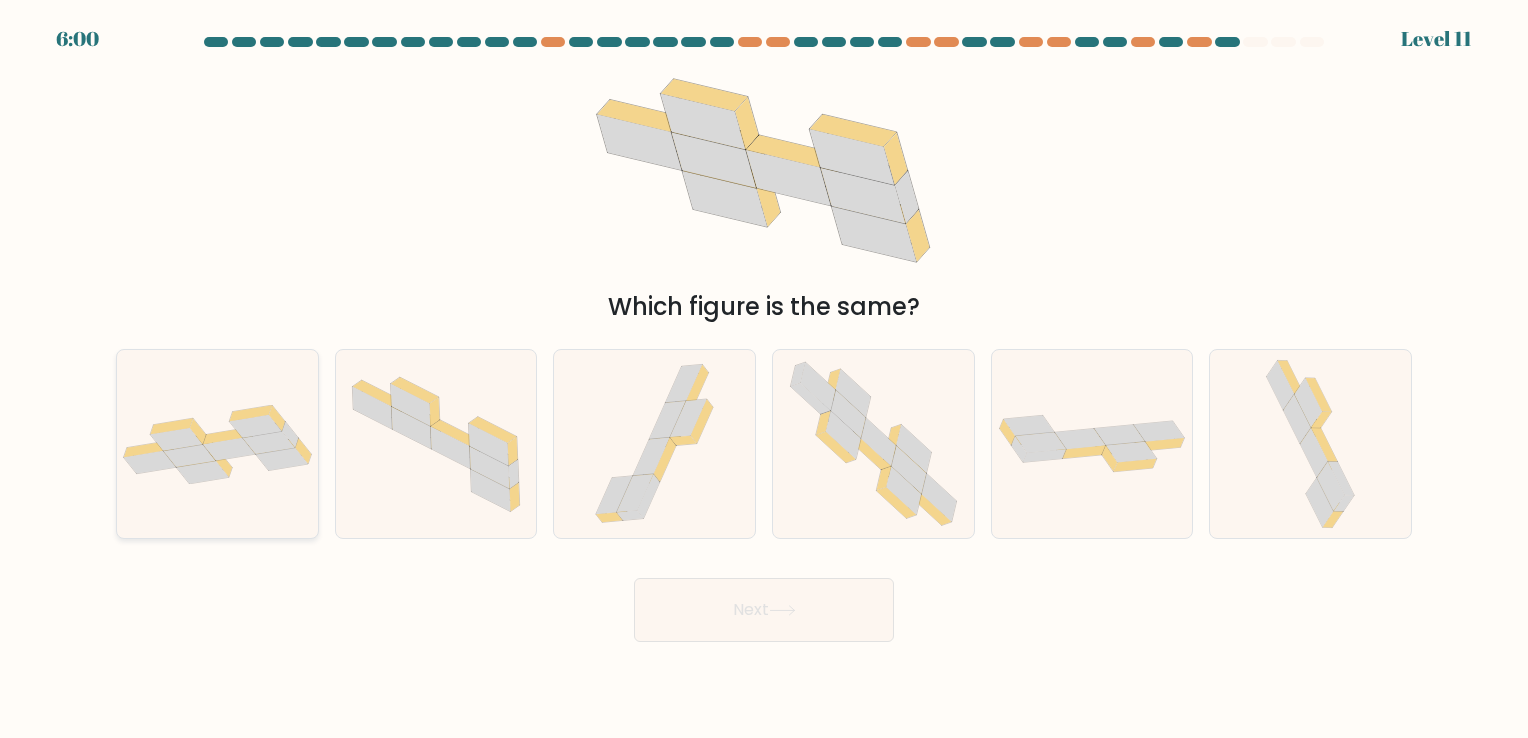 click 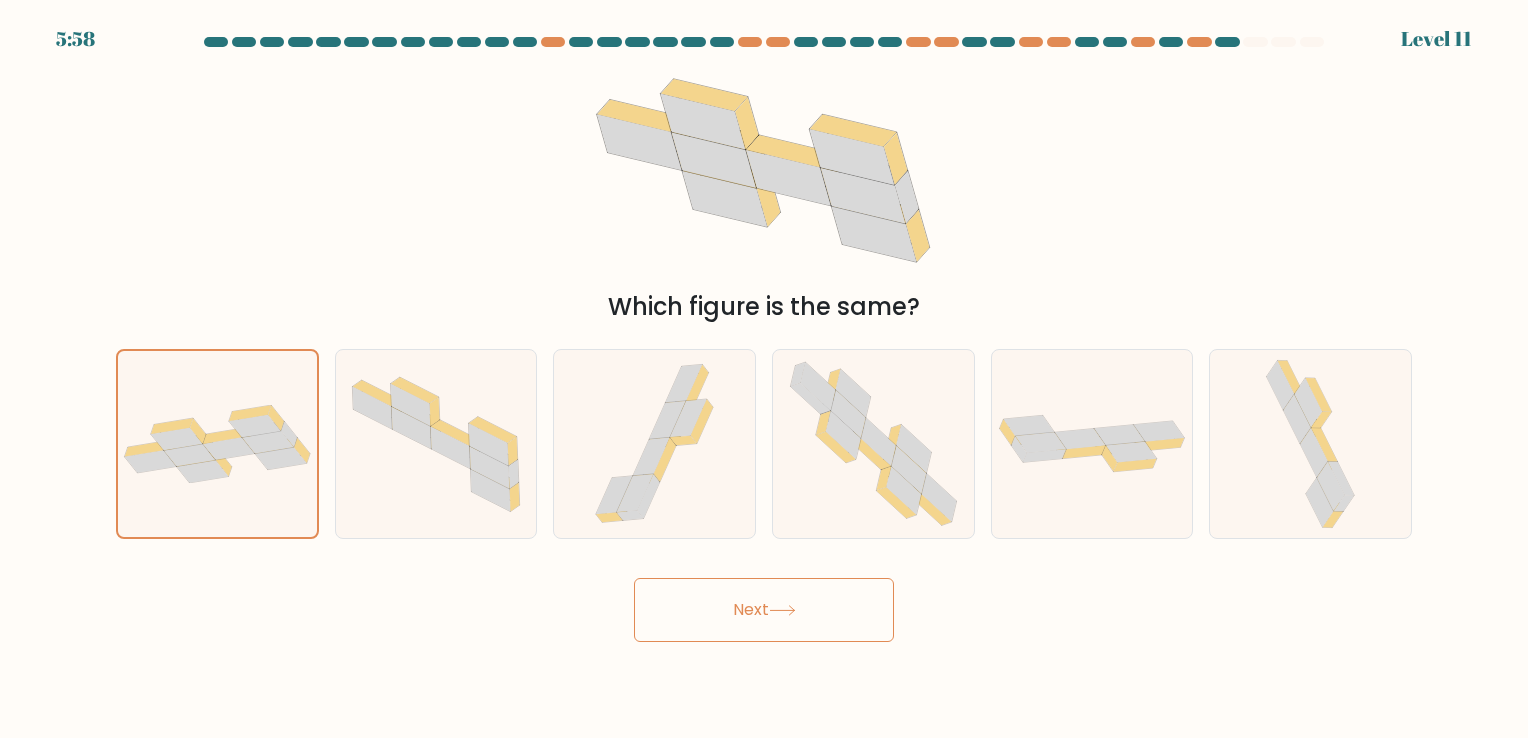 click on "Next" at bounding box center (764, 610) 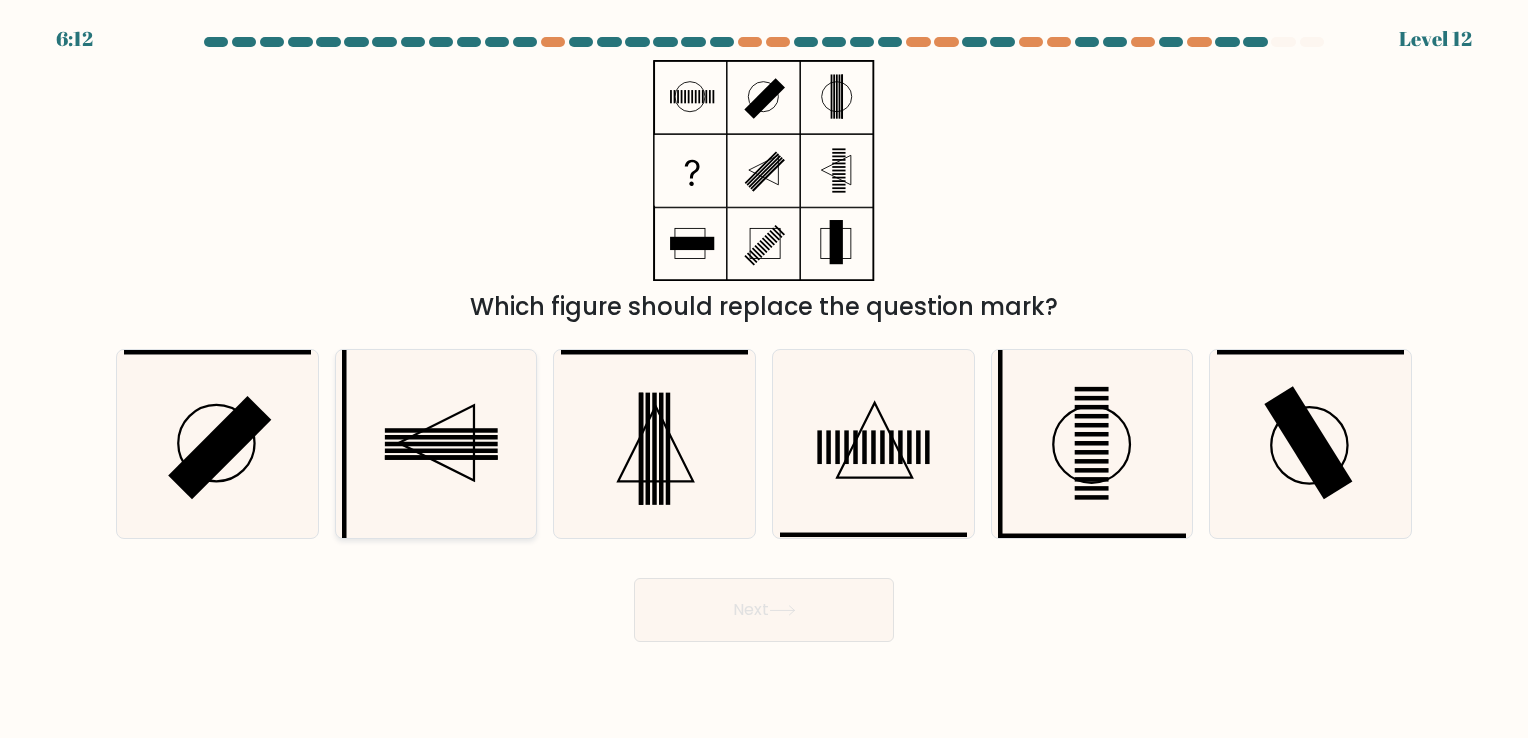 click 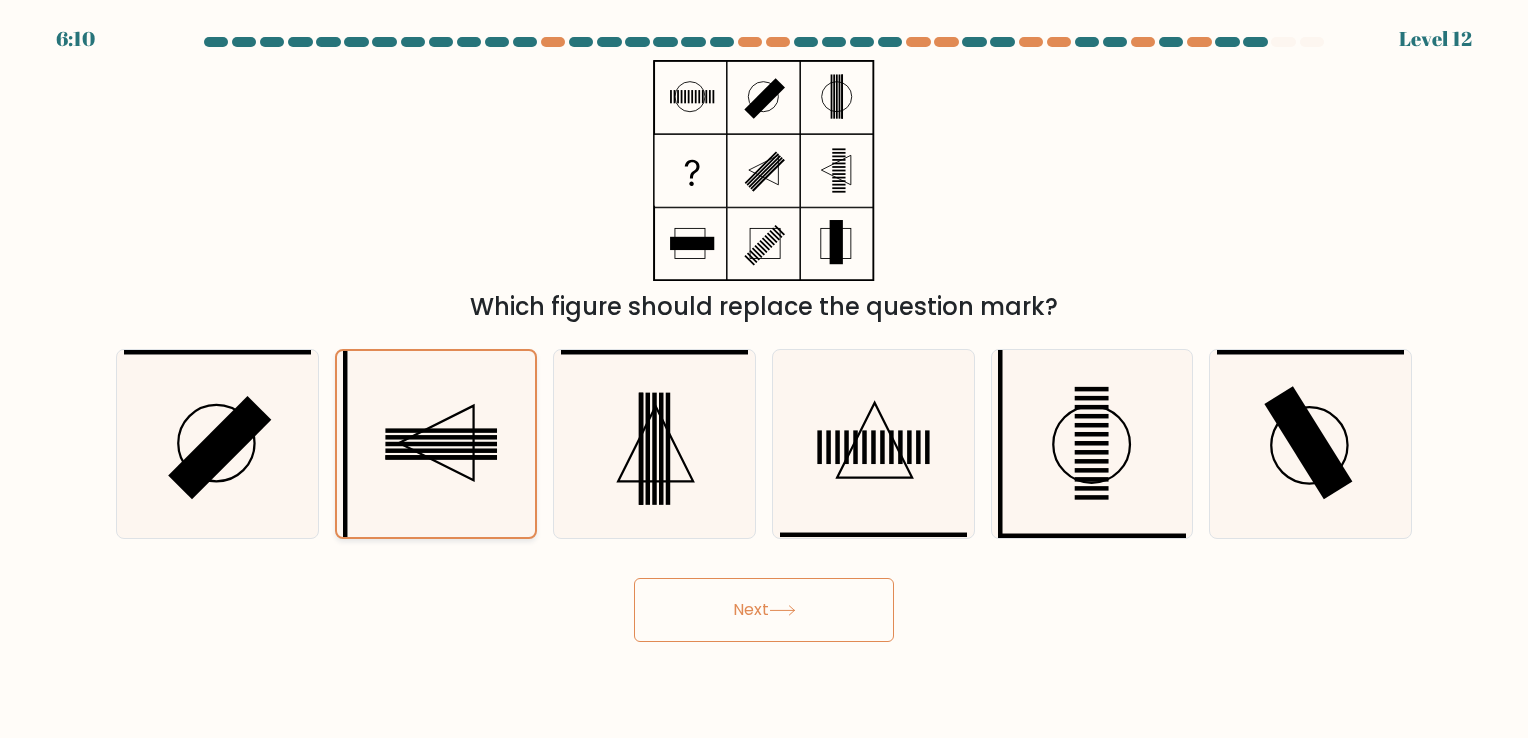 click 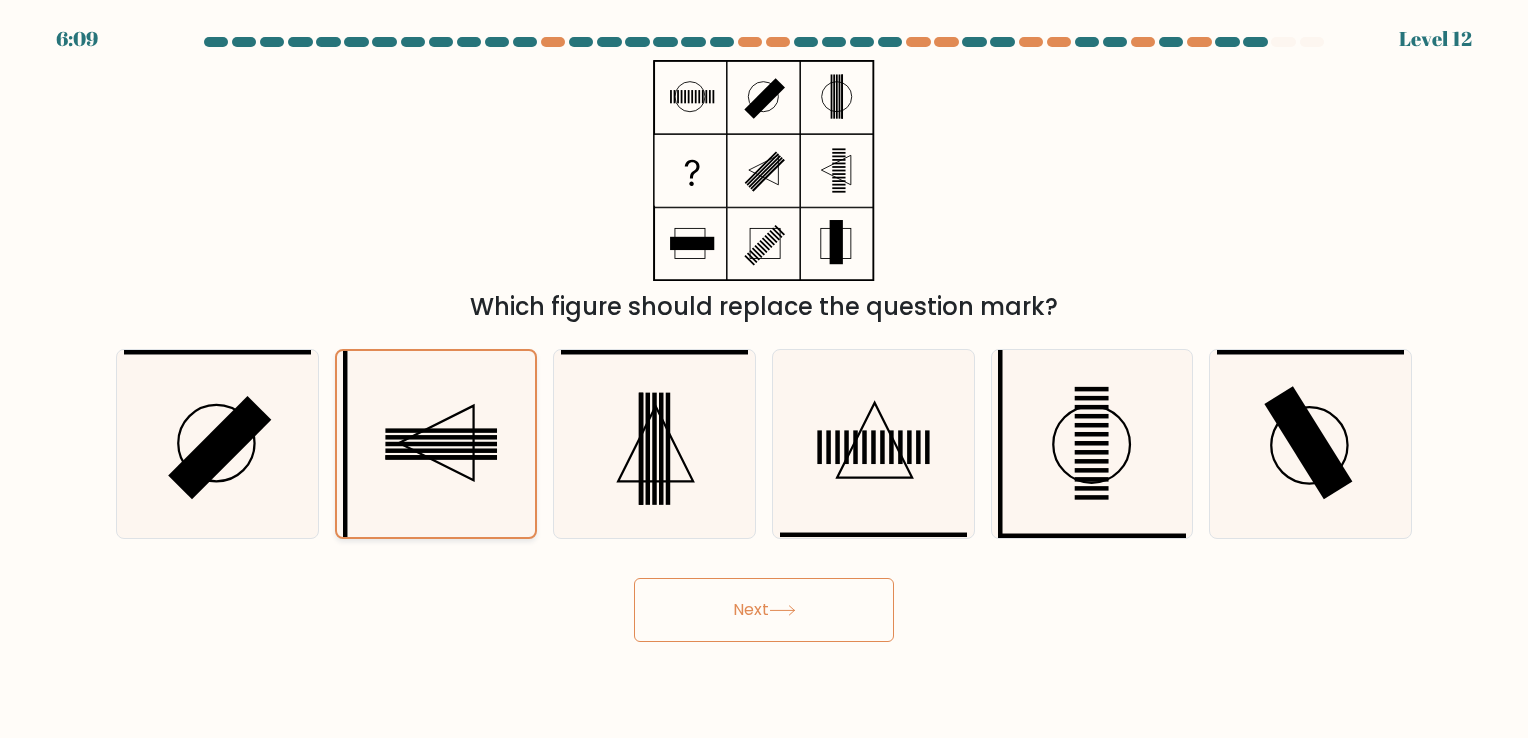 click 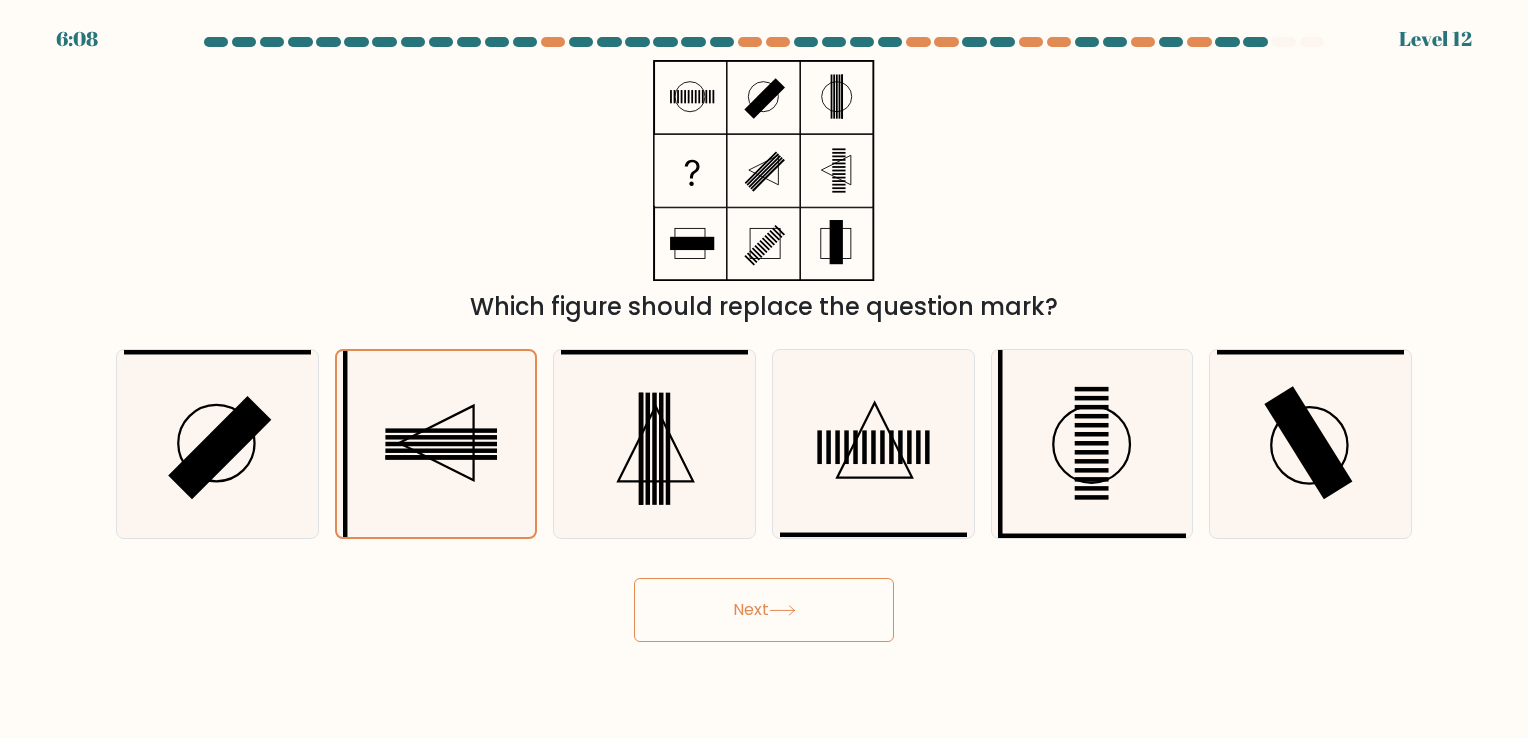 click on "Next" at bounding box center [764, 610] 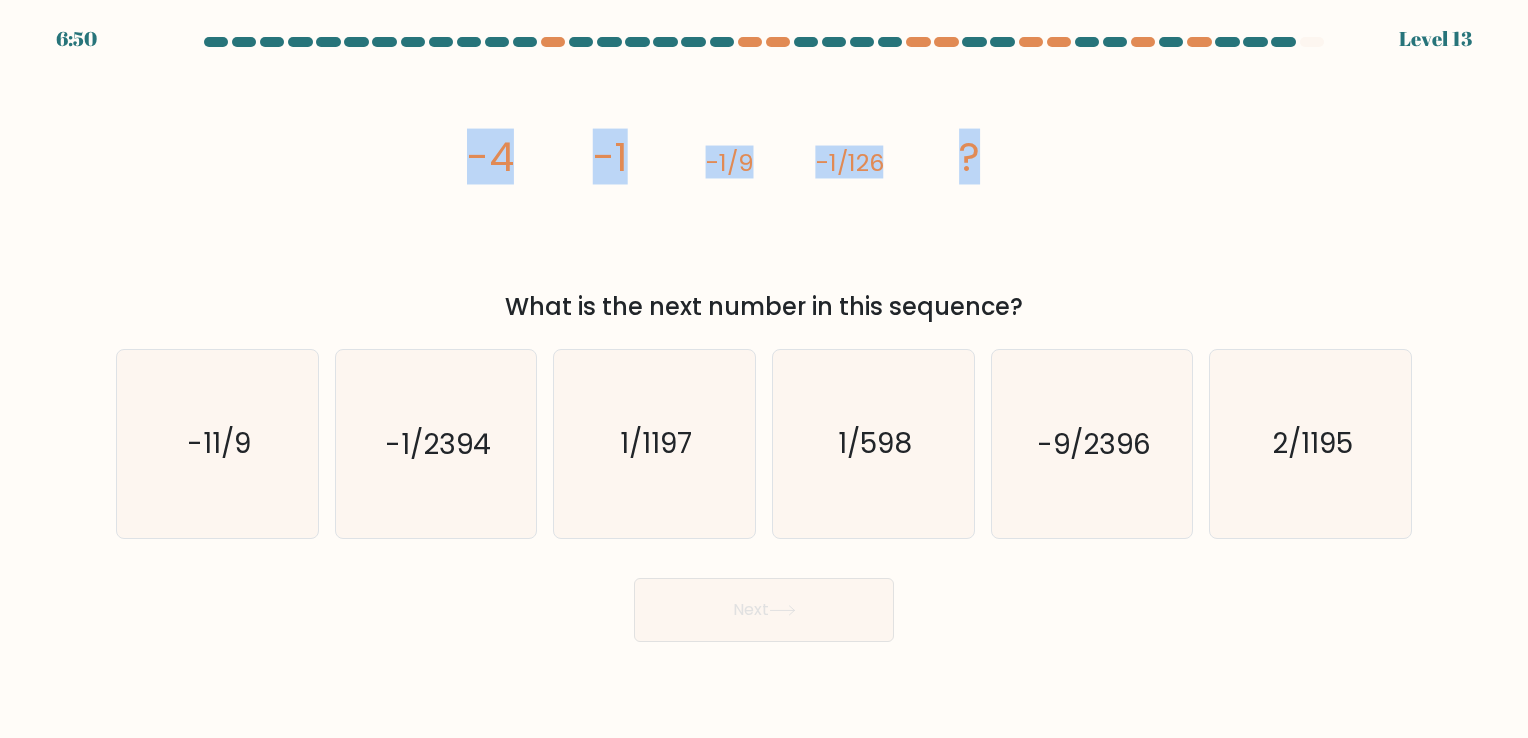 drag, startPoint x: 456, startPoint y: 155, endPoint x: 1028, endPoint y: 155, distance: 572 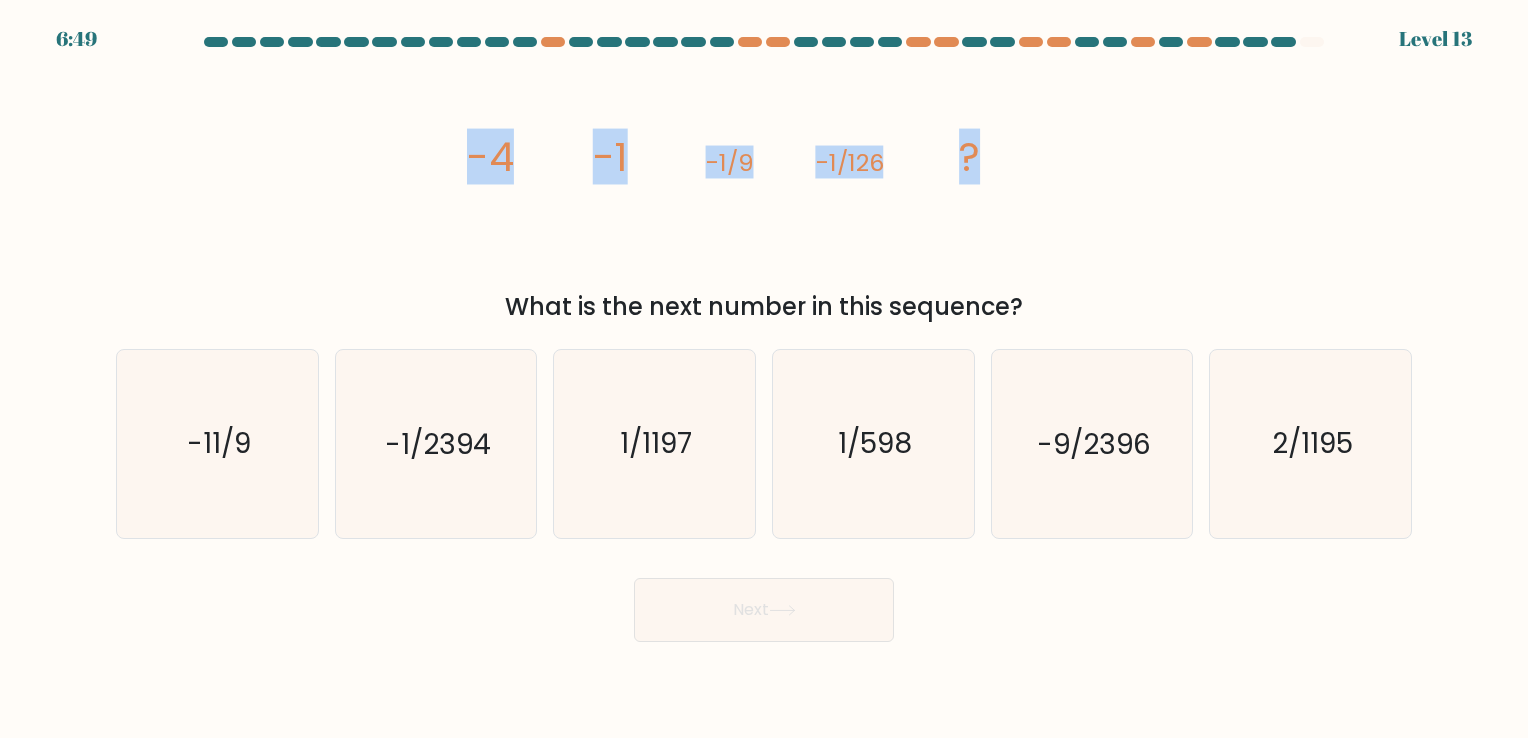 copy on "-4
-1
-1/9
-1/126
?" 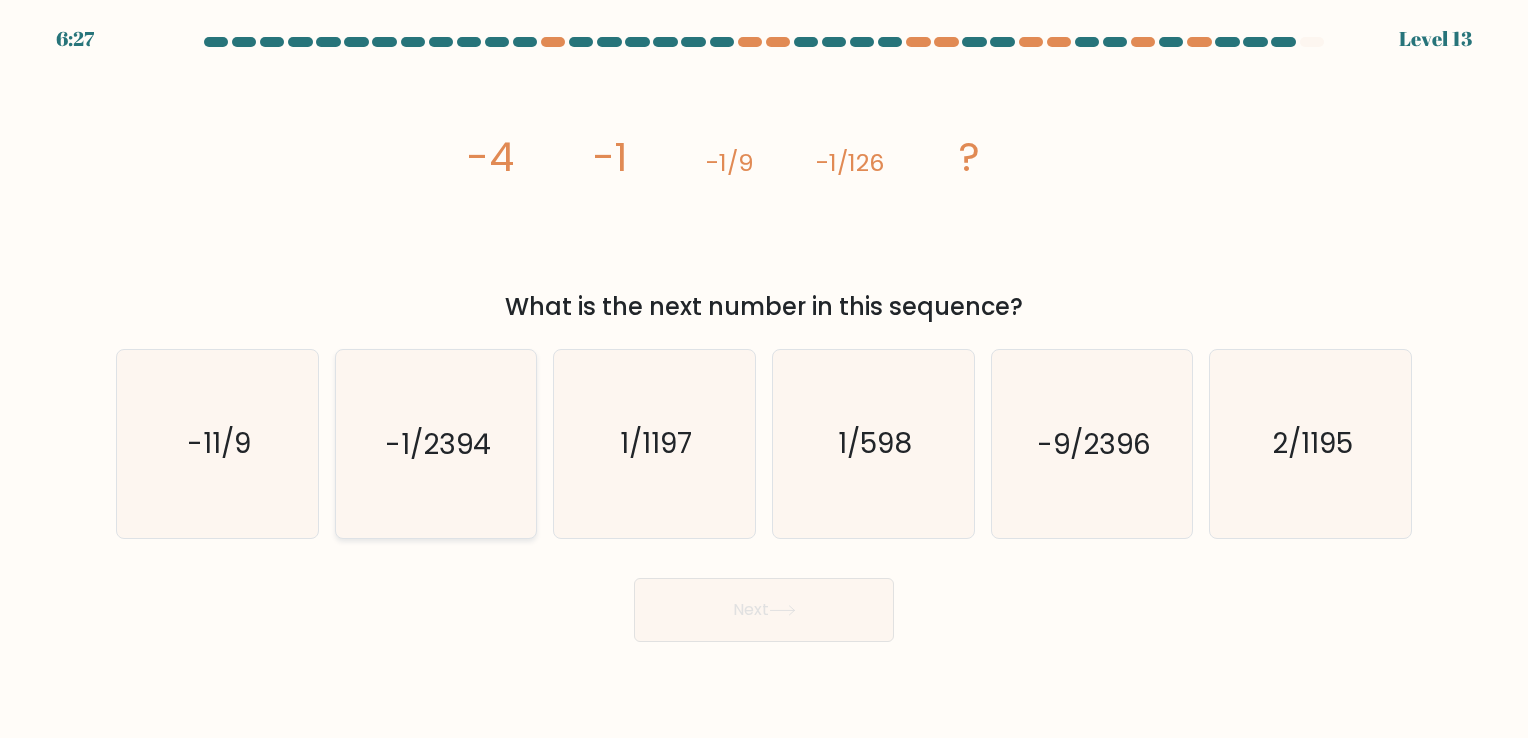 click on "-1/2394" 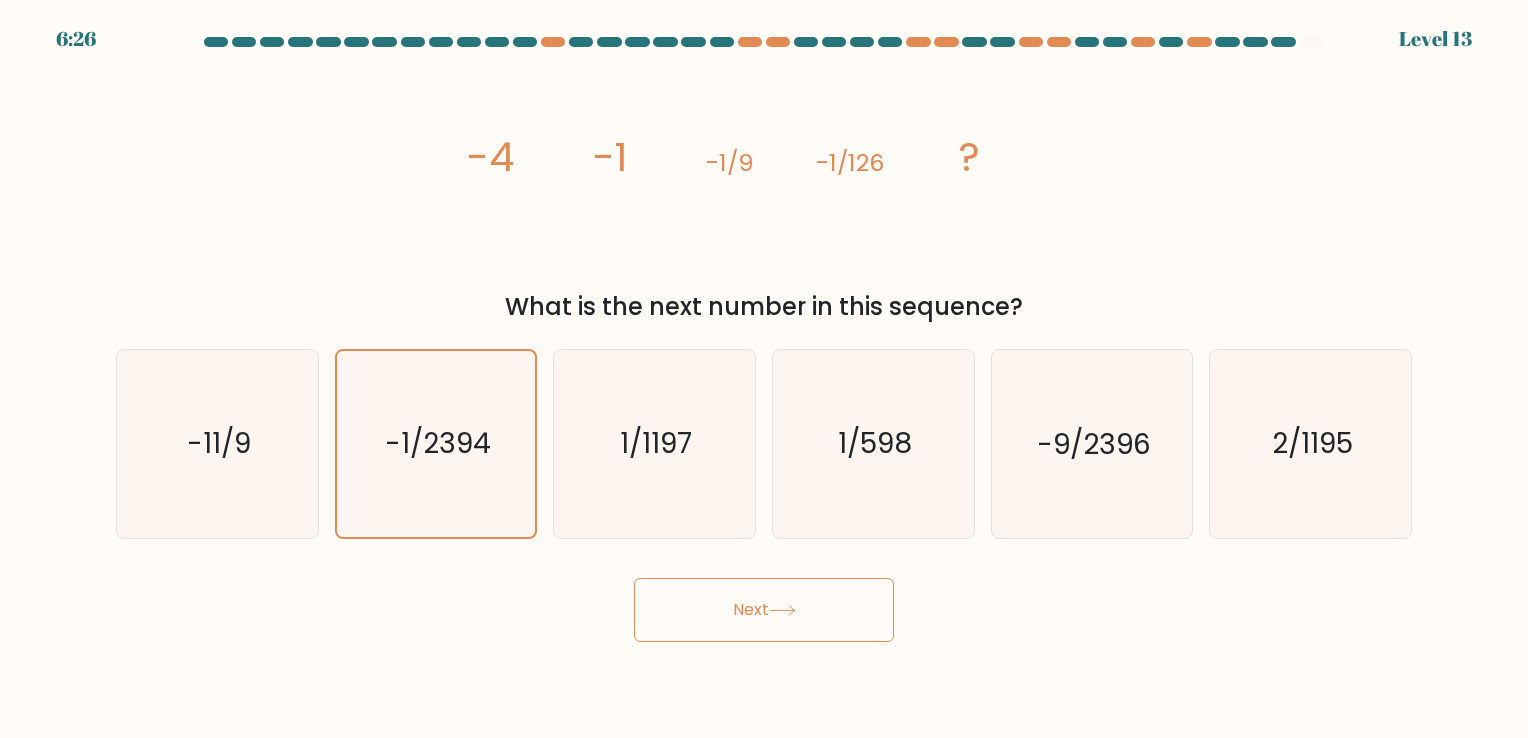 click on "Next" at bounding box center (764, 610) 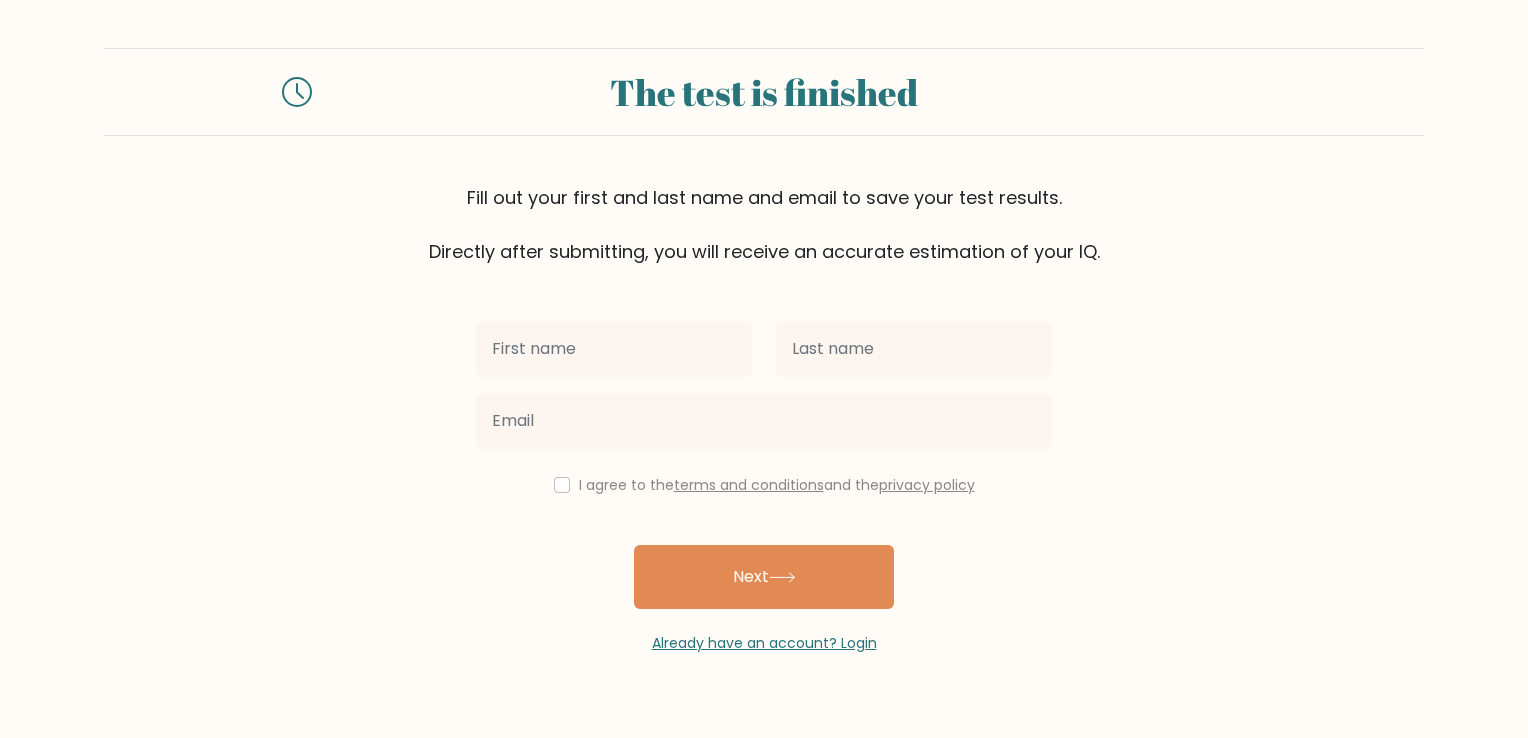 scroll, scrollTop: 0, scrollLeft: 0, axis: both 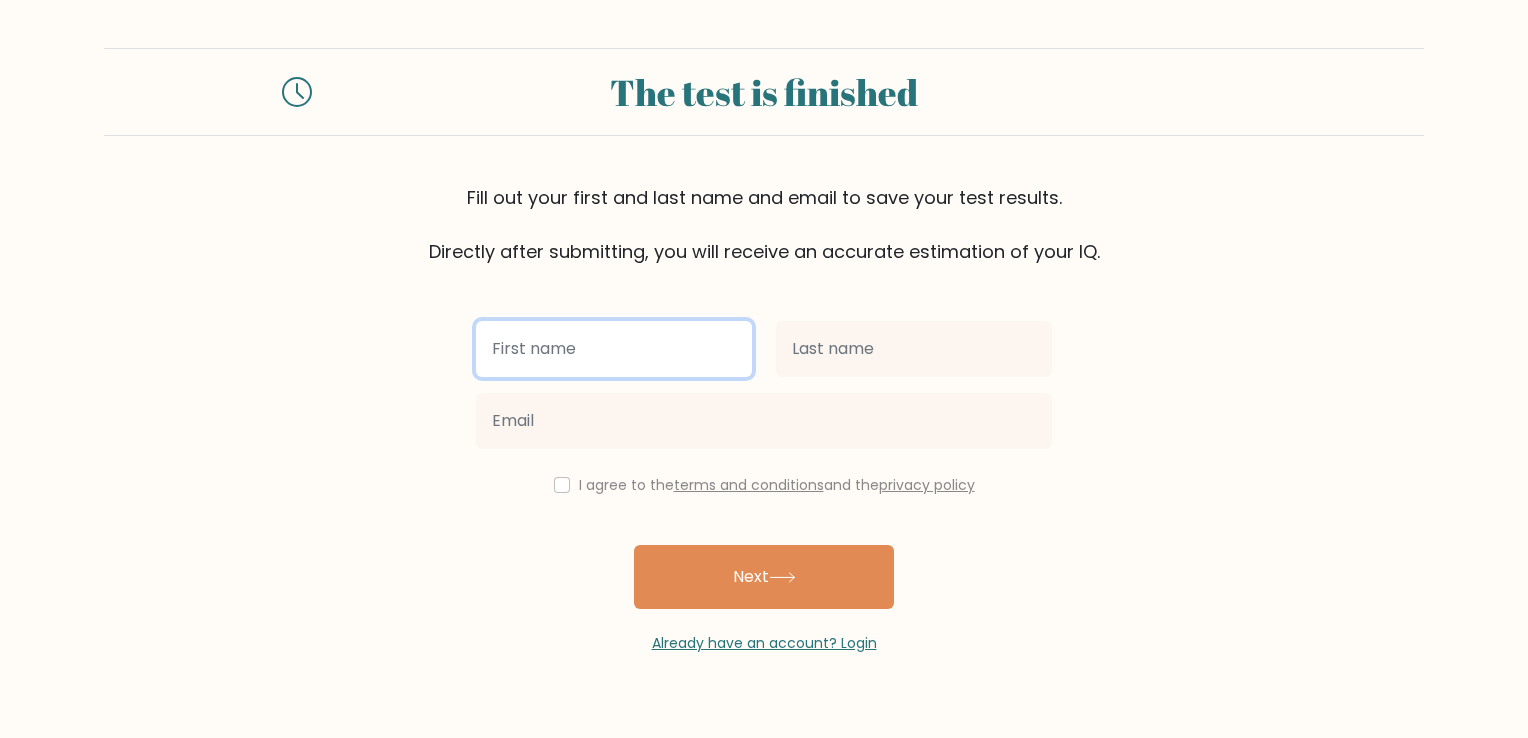 click at bounding box center [614, 349] 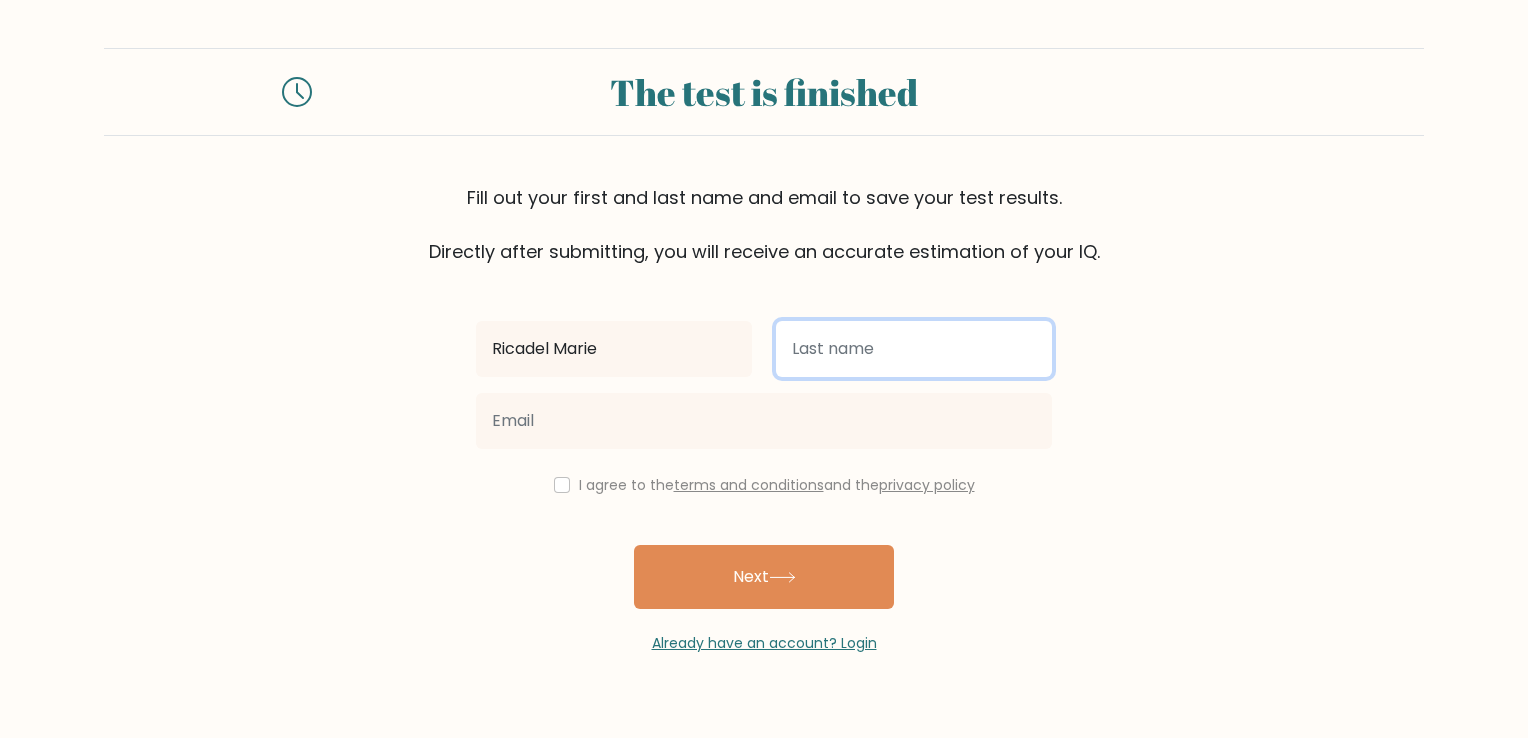click at bounding box center (914, 349) 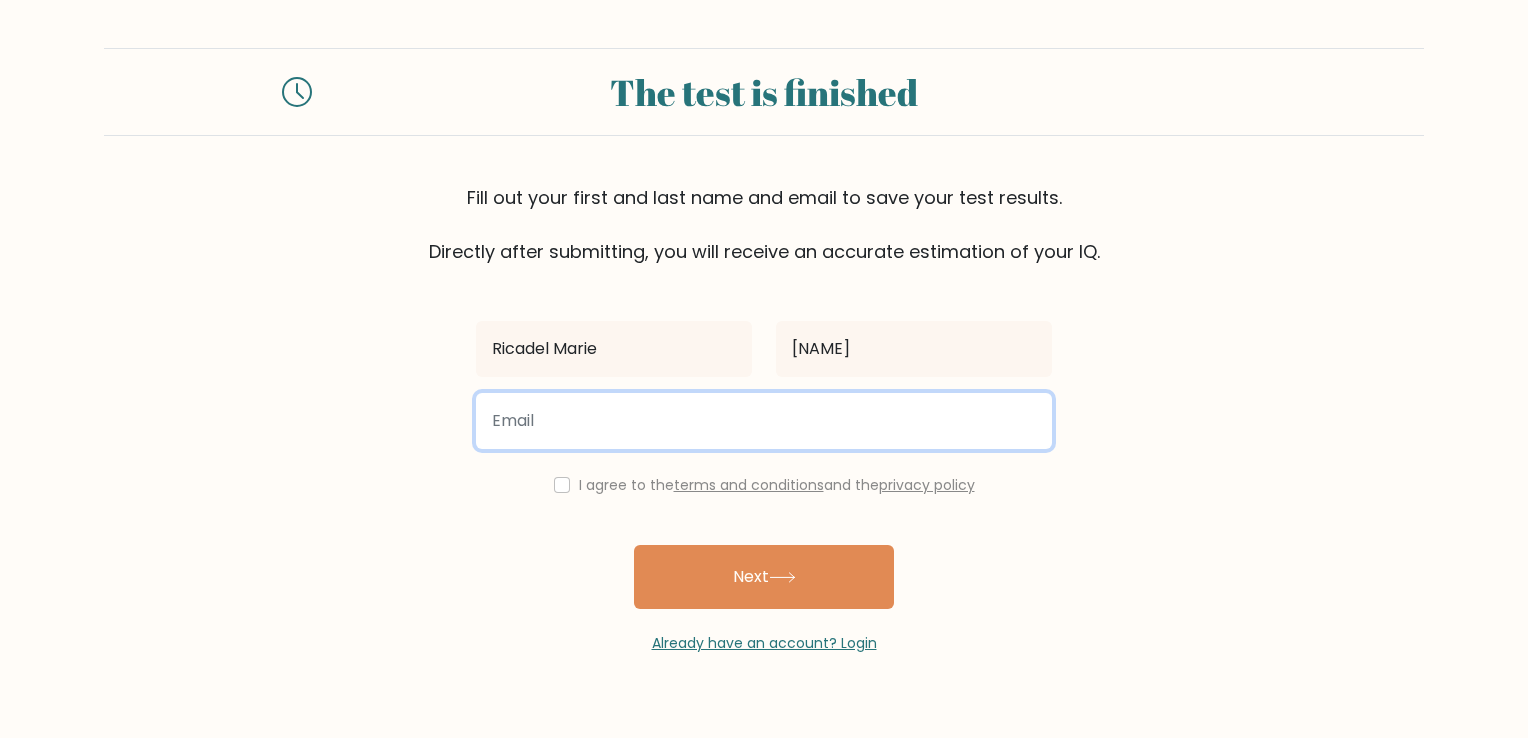 click at bounding box center (764, 421) 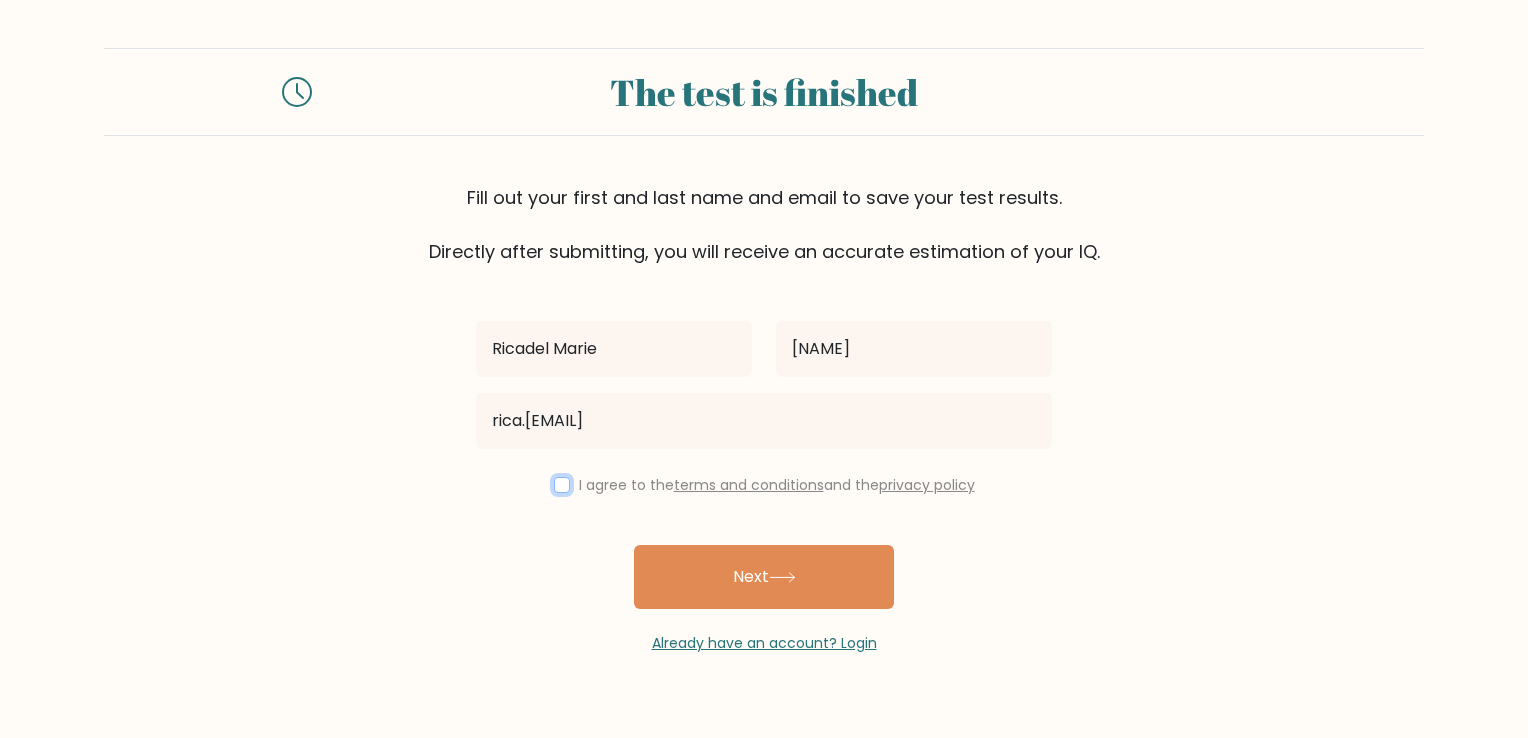 click at bounding box center (562, 485) 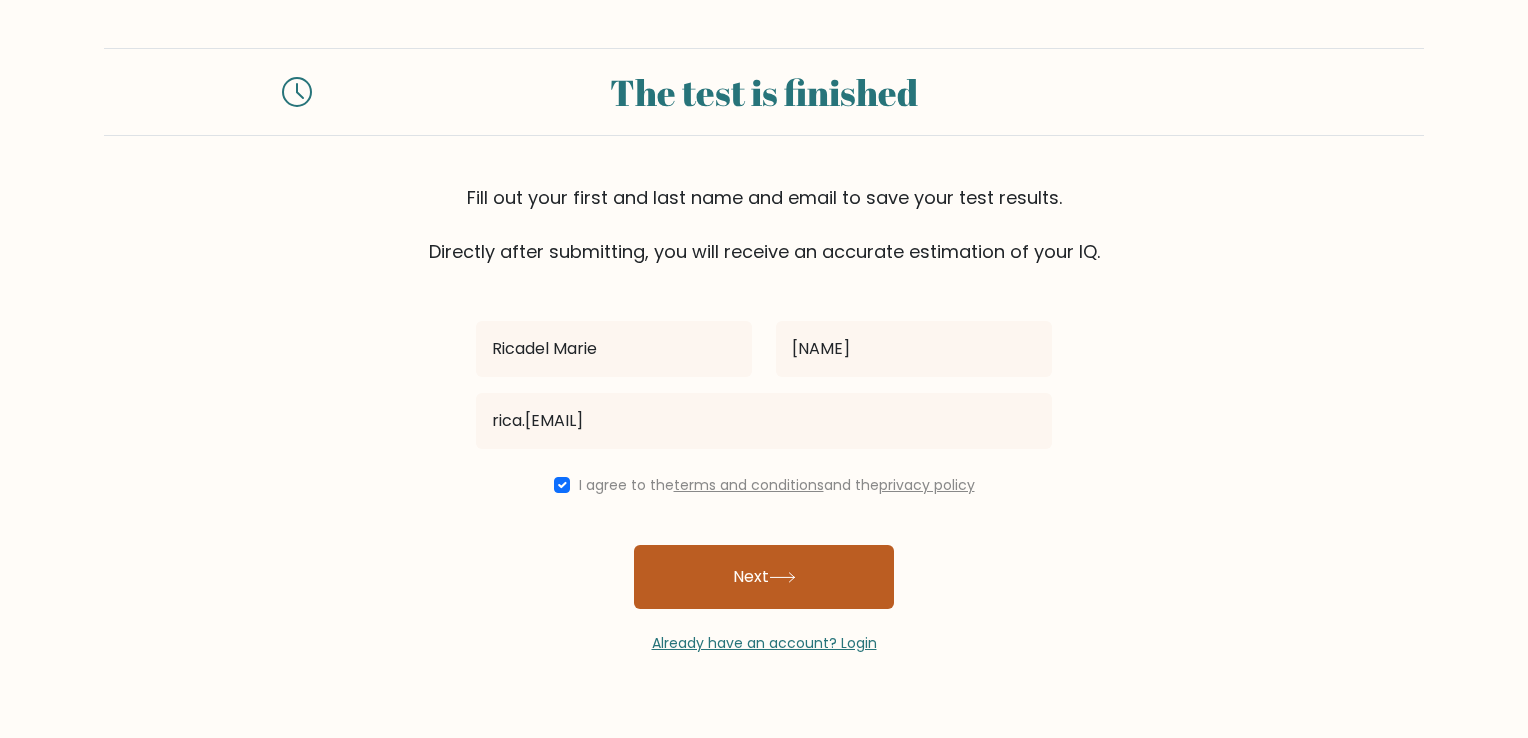 click on "Next" at bounding box center [764, 577] 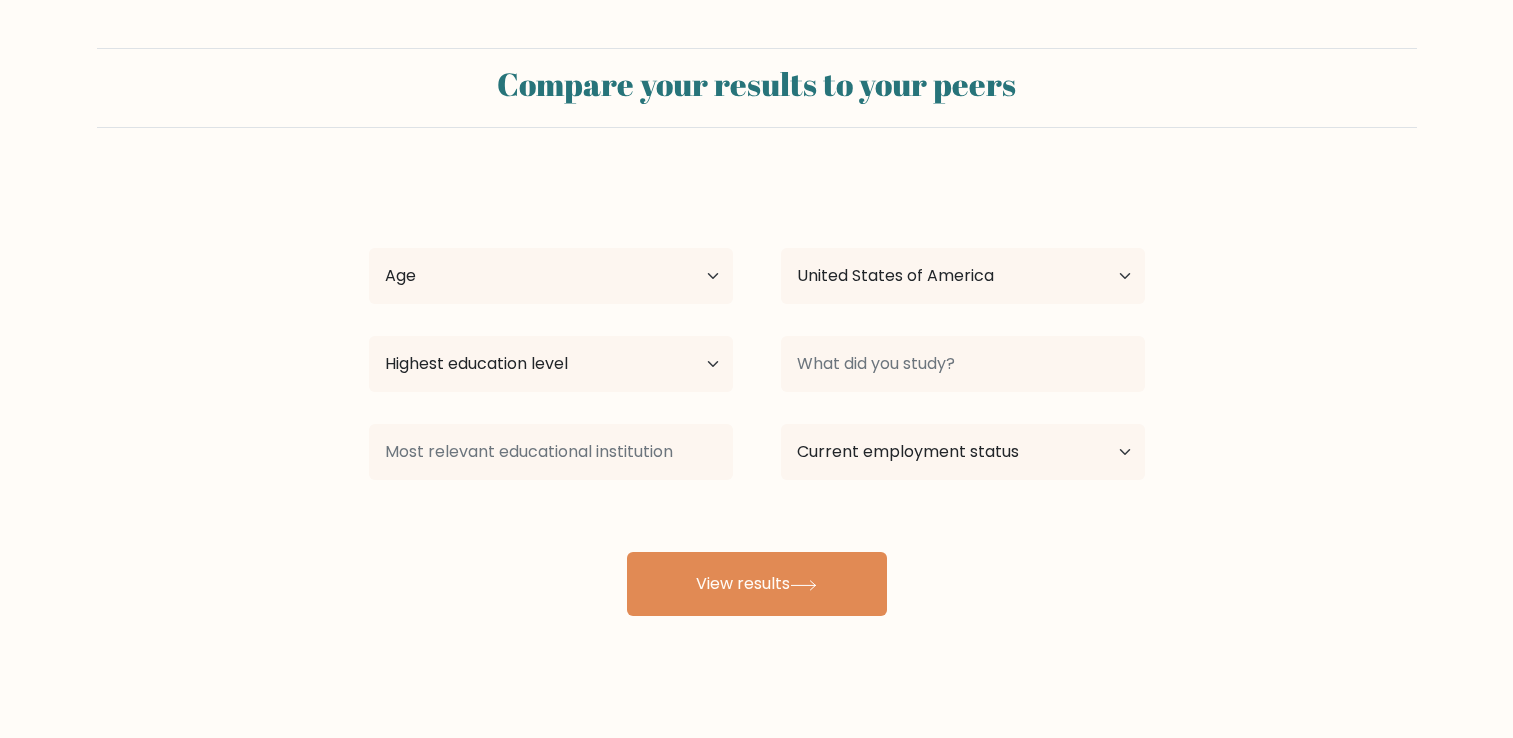 select on "US" 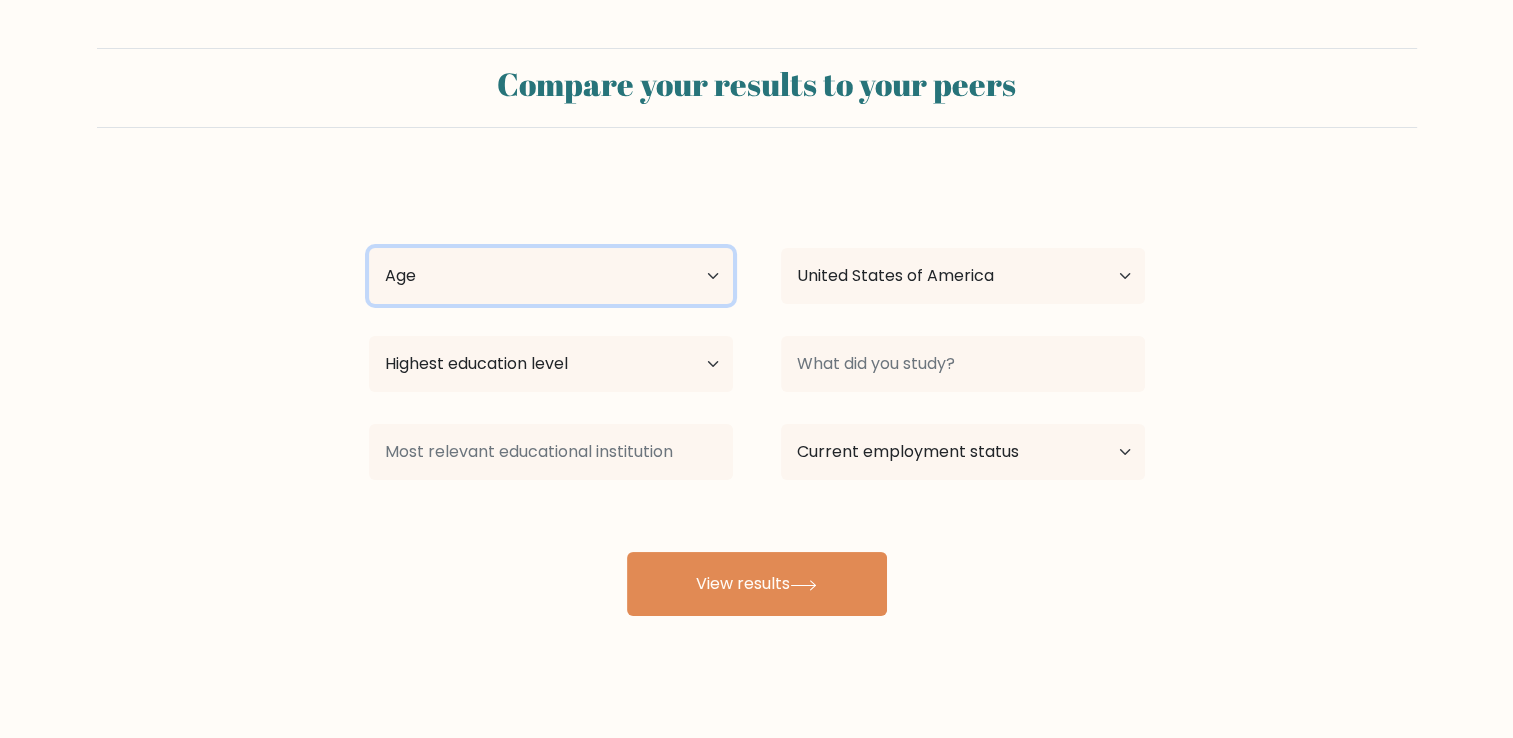 click on "Age
Under 18 years old
18-24 years old
25-34 years old
35-44 years old
45-54 years old
55-64 years old
65 years old and above" at bounding box center [551, 276] 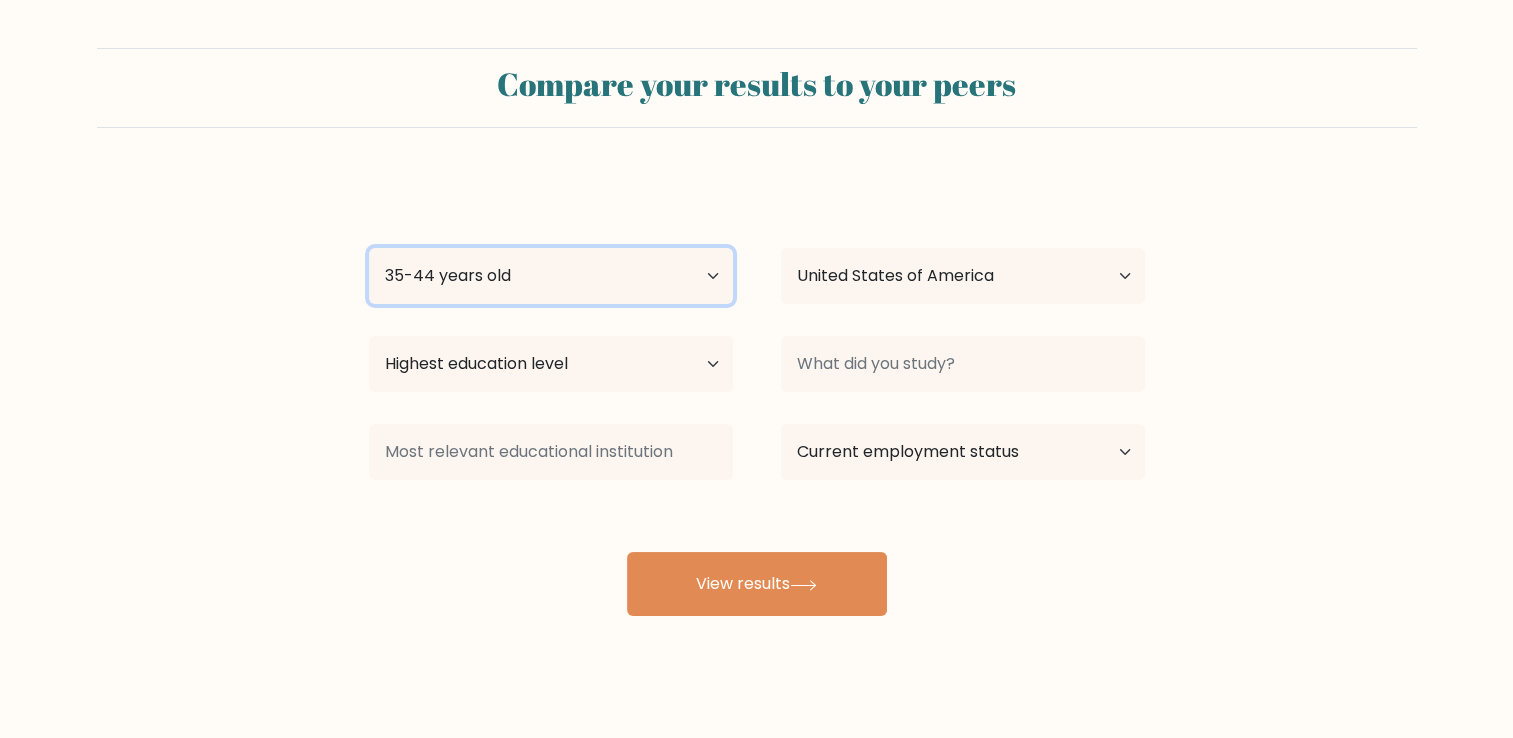 click on "Age
Under 18 years old
18-24 years old
25-34 years old
35-44 years old
45-54 years old
55-64 years old
65 years old and above" at bounding box center (551, 276) 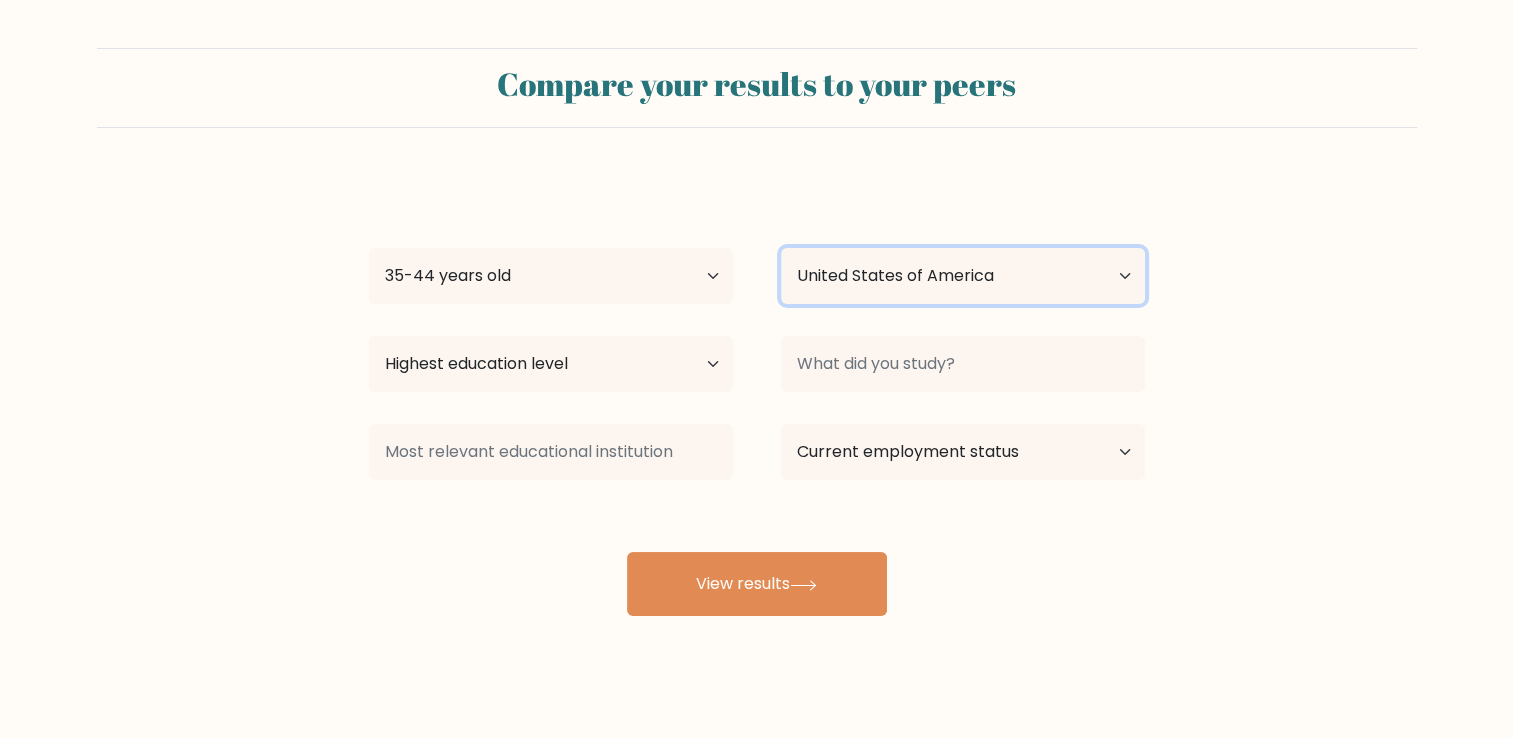 click on "Country
Afghanistan
Albania
Algeria
American Samoa
Andorra
Angola
Anguilla
Antarctica
Antigua and Barbuda
Argentina
Armenia
Aruba
Australia
Austria
Azerbaijan
Bahamas
Bahrain
Bangladesh
Barbados
Belarus
Belgium
Belize
Benin
Bermuda
Bhutan
Bolivia
Bonaire, Sint Eustatius and Saba
Bosnia and Herzegovina
Botswana
Bouvet Island
Brazil
British Indian Ocean Territory
Brunei
Bulgaria
Burkina Faso
Burundi
Cabo Verde
Cambodia
Cameroon
Canada
Cayman Islands
Central African Republic
Chad
Chile
China
Christmas Island
Cocos (Keeling) Islands
Colombia
Comoros
Congo
Congo (the Democratic Republic of the)
Cook Islands
Costa Rica
Côte d'Ivoire
Croatia
Cuba" at bounding box center [963, 276] 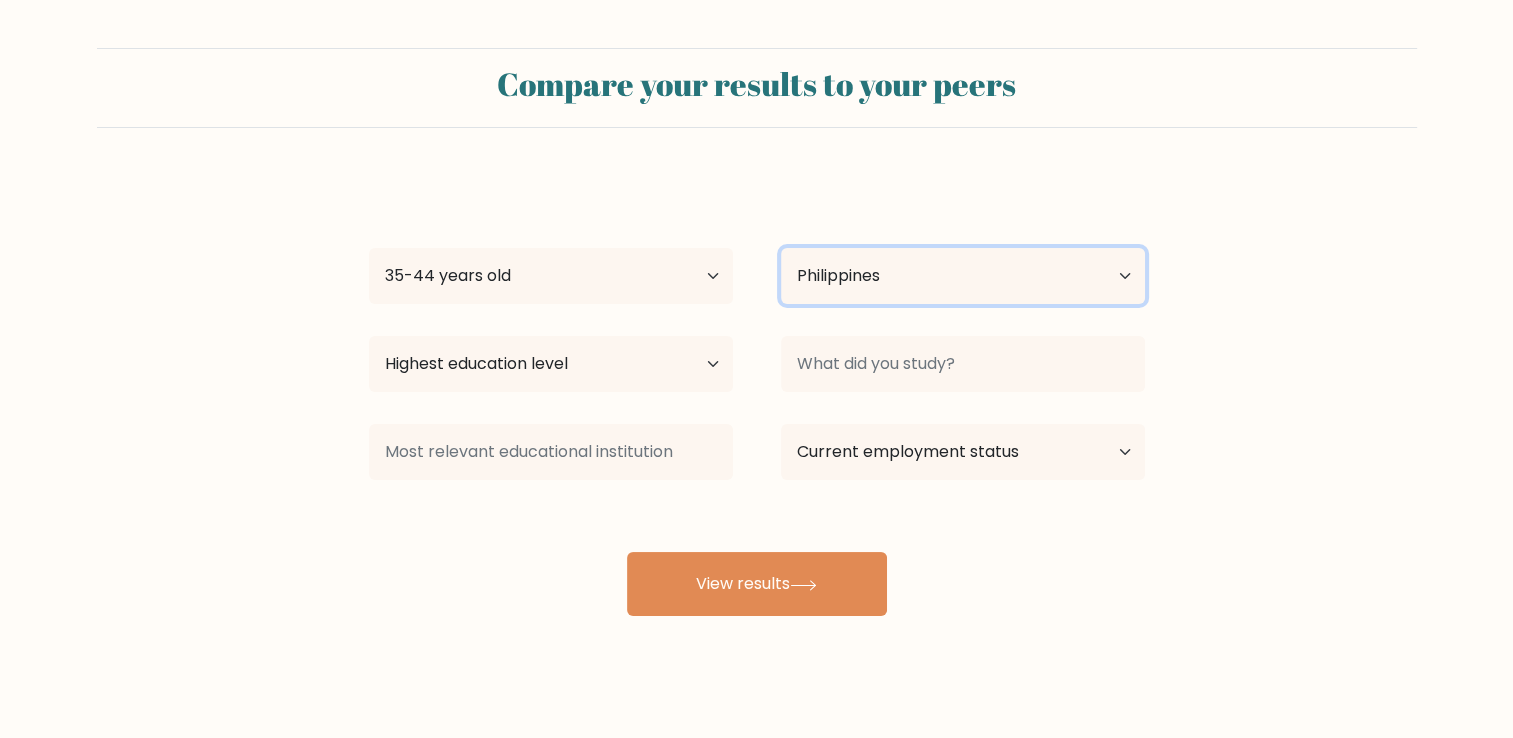 click on "Country
Afghanistan
Albania
Algeria
American Samoa
Andorra
Angola
Anguilla
Antarctica
Antigua and Barbuda
Argentina
Armenia
Aruba
Australia
Austria
Azerbaijan
Bahamas
Bahrain
Bangladesh
Barbados
Belarus
Belgium
Belize
Benin
Bermuda
Bhutan
Bolivia
Bonaire, Sint Eustatius and Saba
Bosnia and Herzegovina
Botswana
Bouvet Island
Brazil
British Indian Ocean Territory
Brunei
Bulgaria
Burkina Faso
Burundi
Cabo Verde
Cambodia
Cameroon
Canada
Cayman Islands
Central African Republic
Chad
Chile
China
Christmas Island
Cocos (Keeling) Islands
Colombia
Comoros
Congo
Congo (the Democratic Republic of the)
Cook Islands
Costa Rica
Côte d'Ivoire
Croatia
Cuba" at bounding box center (963, 276) 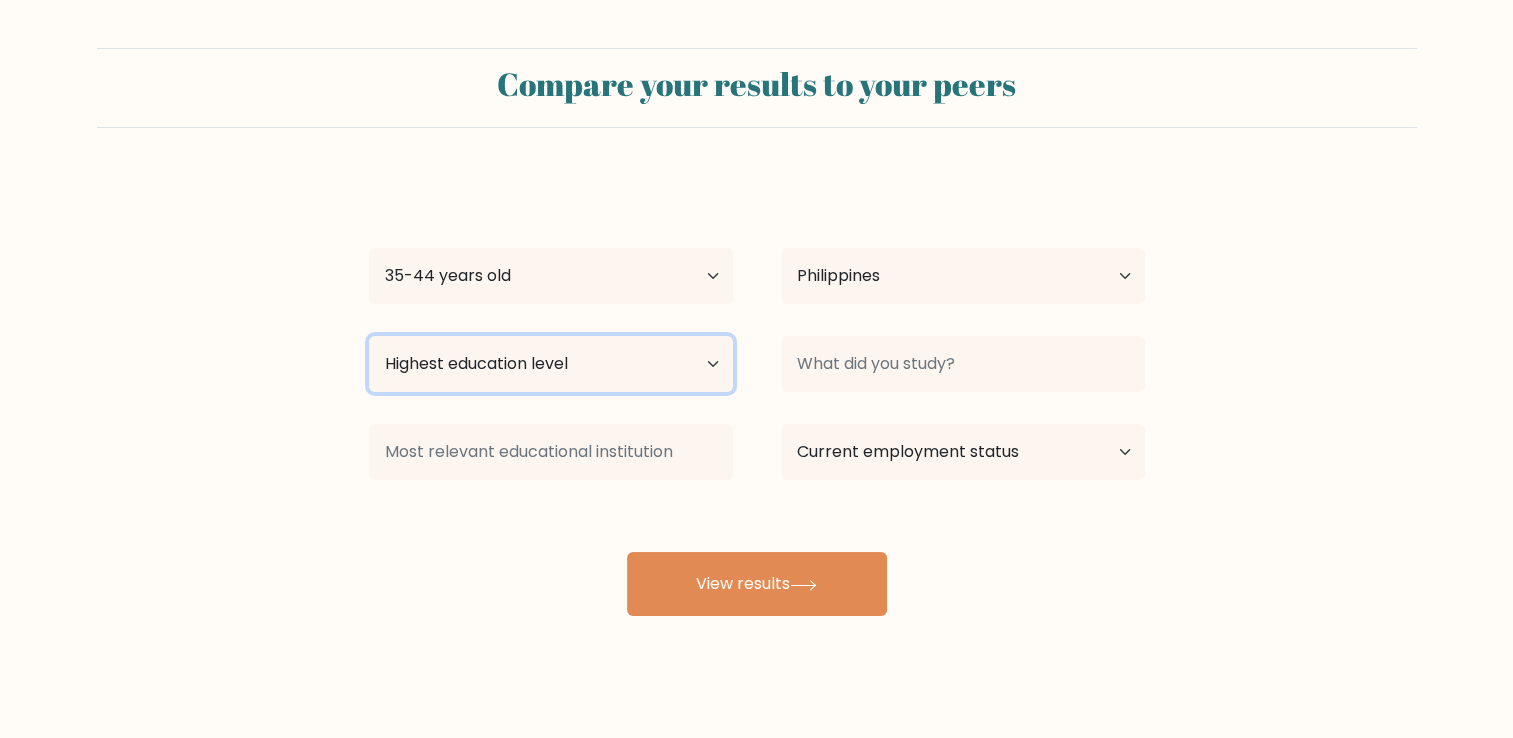 click on "Highest education level
No schooling
Primary
Lower Secondary
Upper Secondary
Occupation Specific
Bachelor's degree
Master's degree
Doctoral degree" at bounding box center [551, 364] 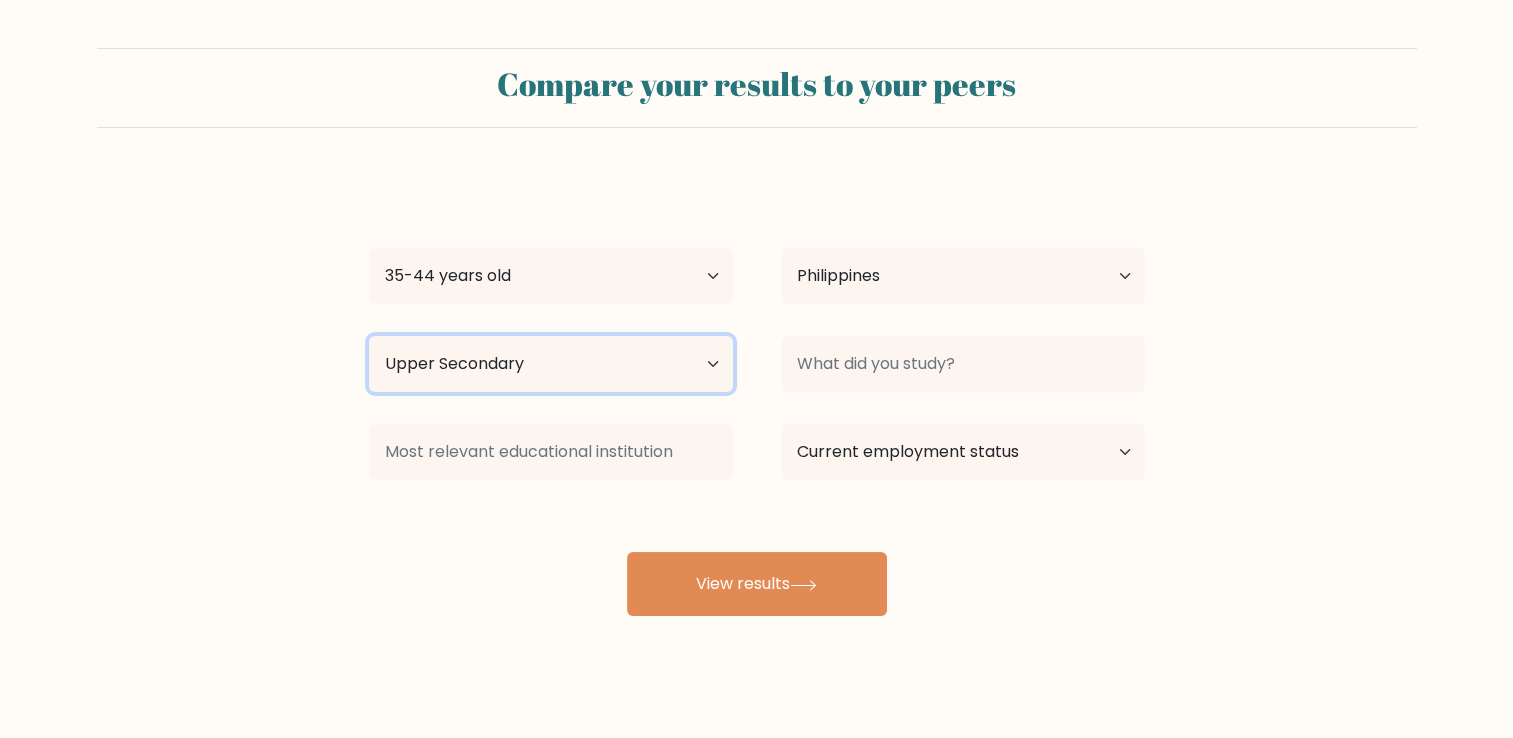 click on "Highest education level
No schooling
Primary
Lower Secondary
Upper Secondary
Occupation Specific
Bachelor's degree
Master's degree
Doctoral degree" at bounding box center (551, 364) 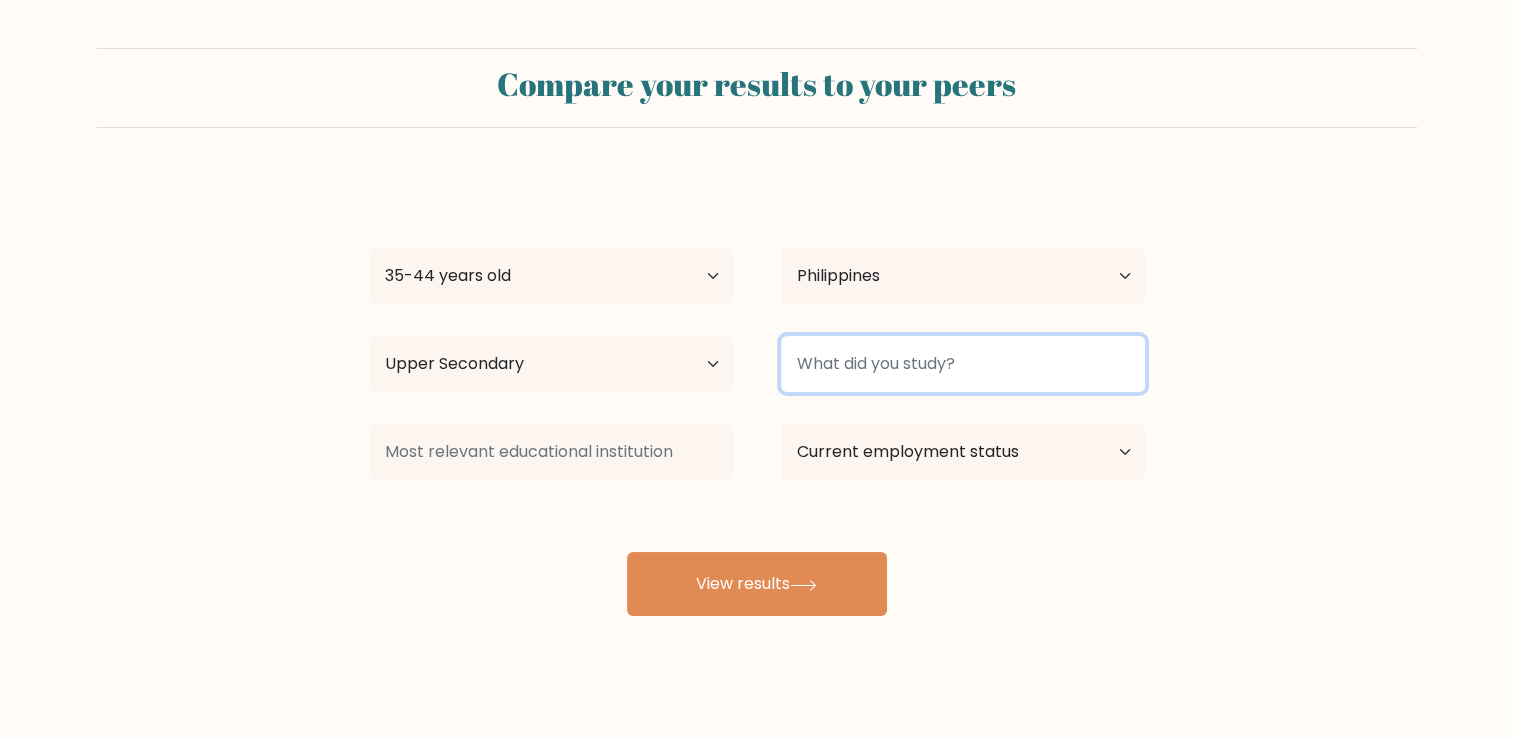 click at bounding box center (963, 364) 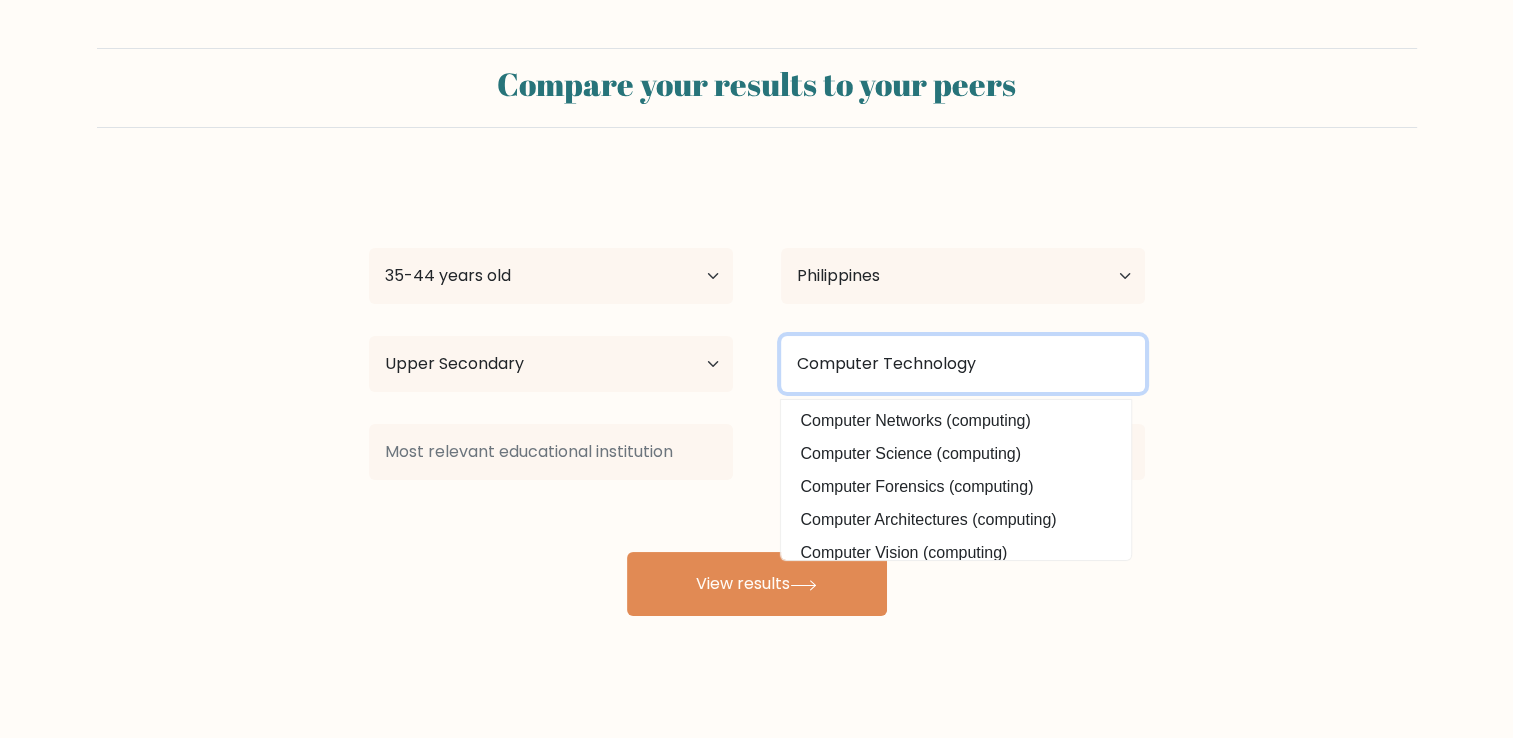 type on "Computer Technology" 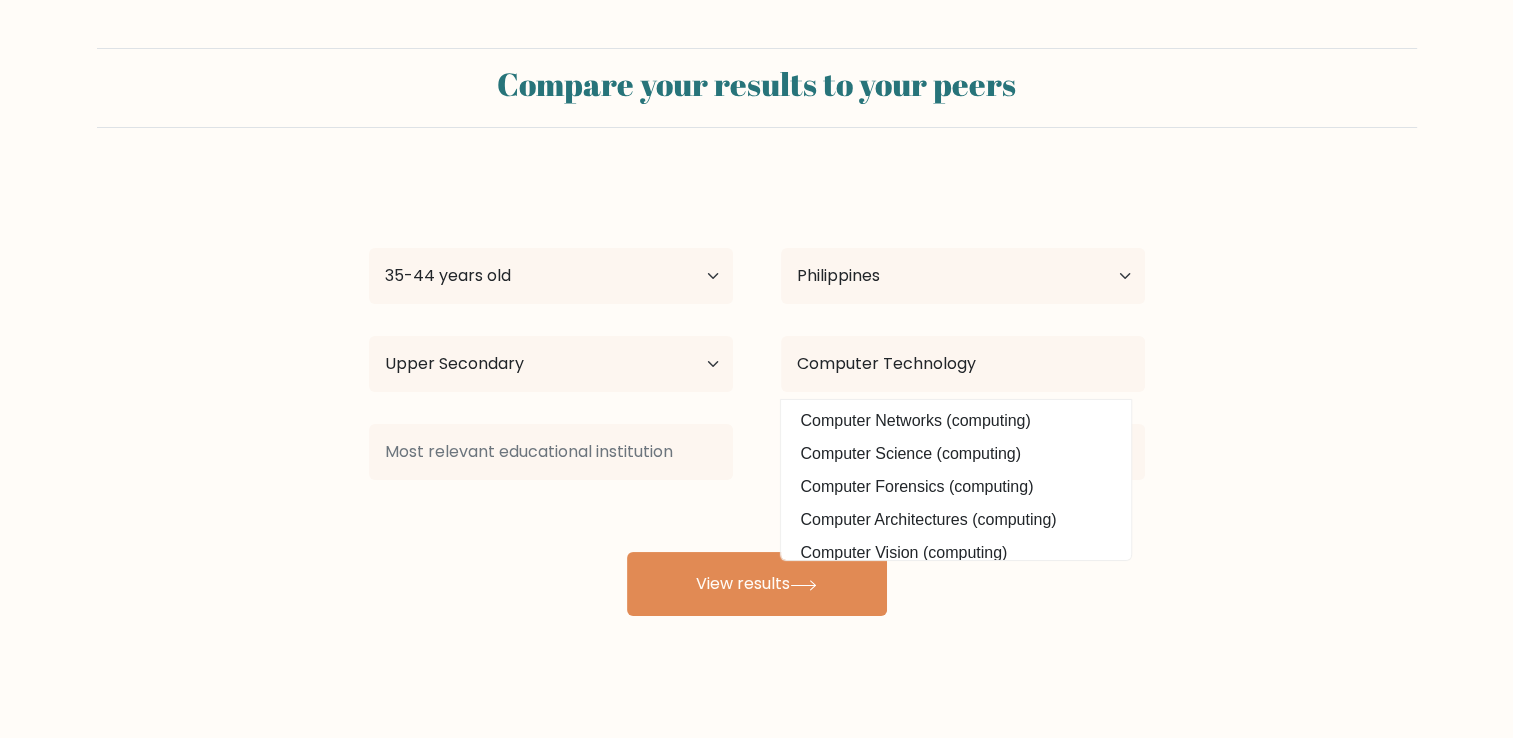 click on "Compare your results to your peers
Ricadel Marie
Manalang
Age
Under 18 years old
18-24 years old
25-34 years old
35-44 years old
45-54 years old
55-64 years old
65 years old and above
Country
Afghanistan
Albania
Algeria
American Samoa
Andorra
Angola
Anguilla
Antarctica
Antigua and Barbuda
Argentina
Armenia
Aruba
Australia" at bounding box center (756, 332) 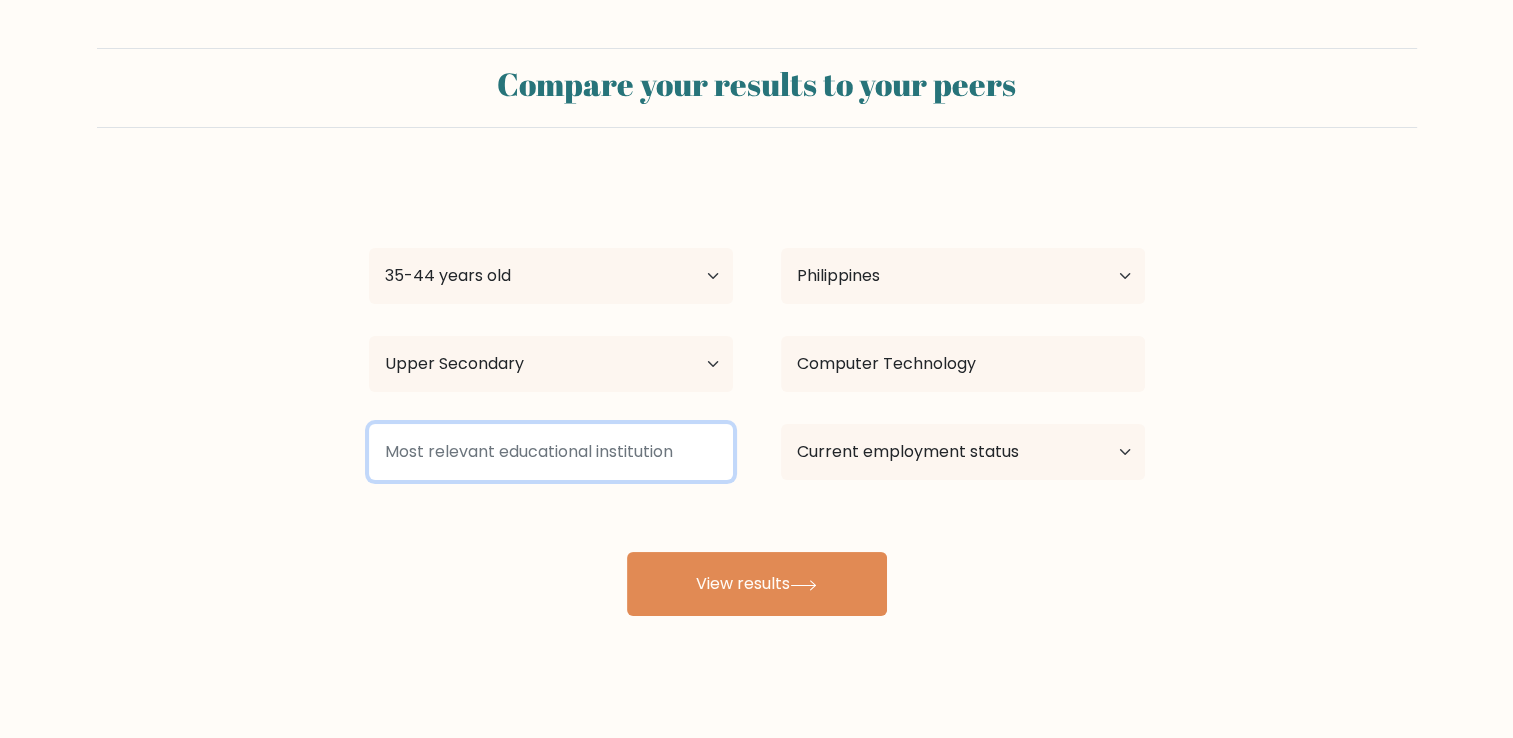 click at bounding box center [551, 452] 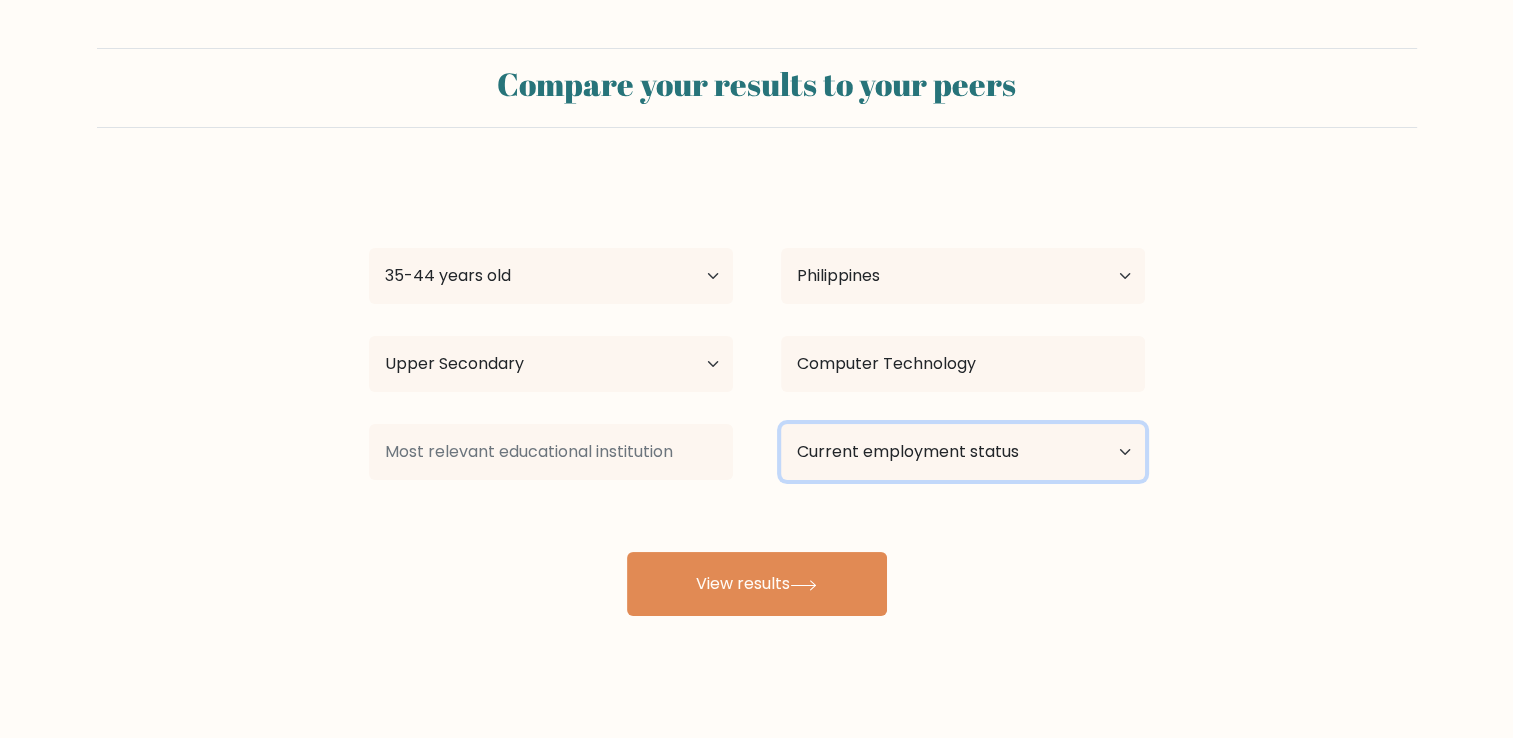click on "Current employment status
Employed
Student
Retired
Other / prefer not to answer" at bounding box center [963, 452] 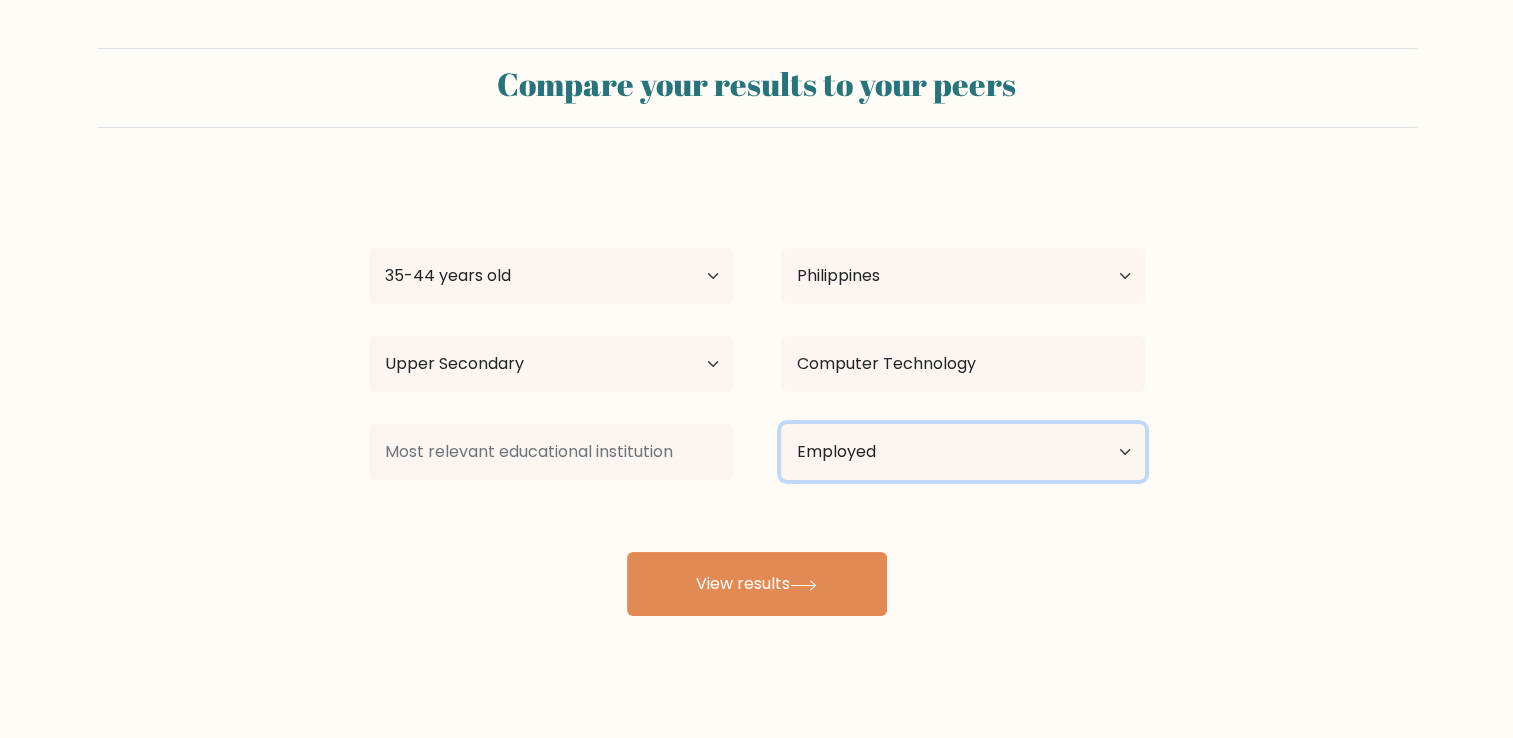 click on "Current employment status
Employed
Student
Retired
Other / prefer not to answer" at bounding box center [963, 452] 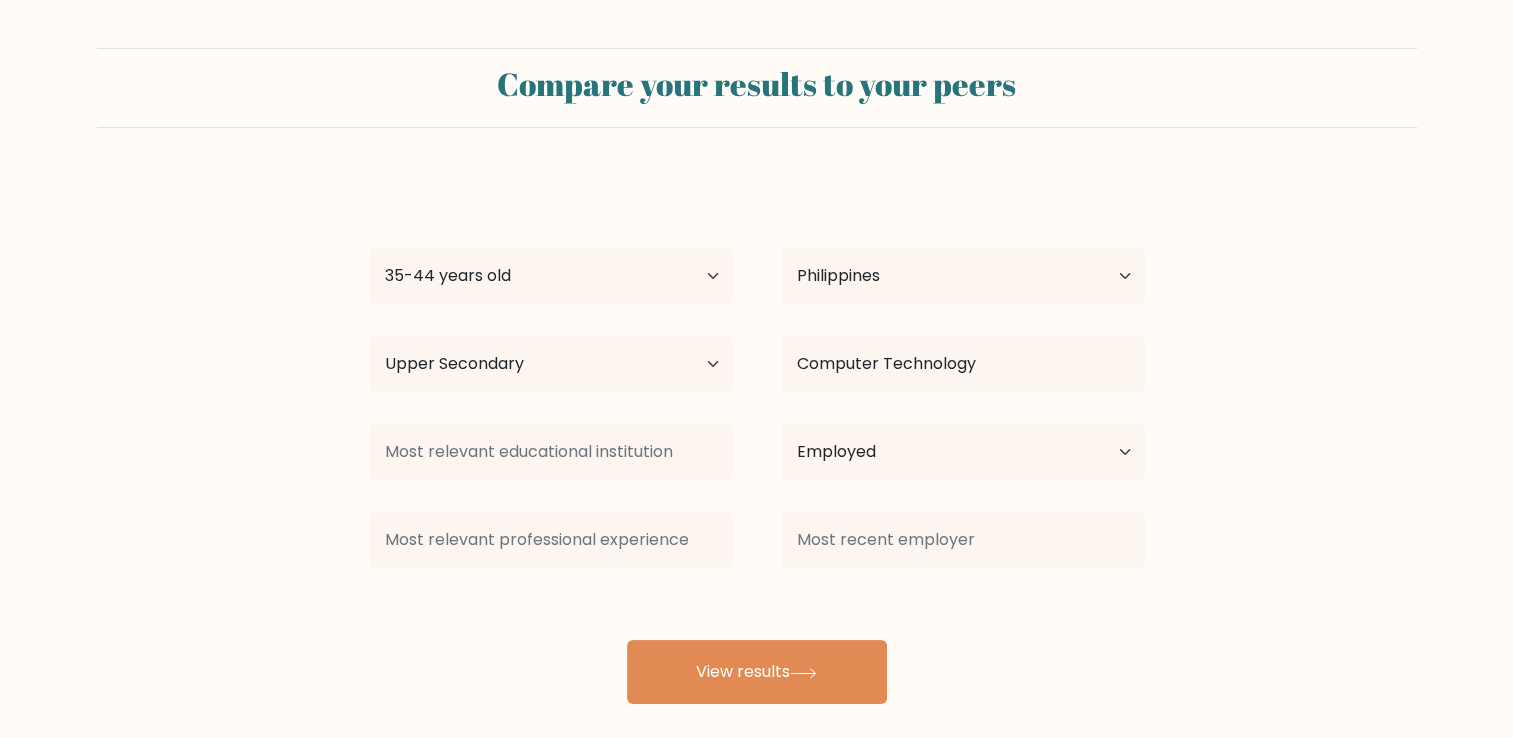 click on "Ricadel Marie
Manalang
Age
Under 18 years old
18-24 years old
25-34 years old
35-44 years old
45-54 years old
55-64 years old
65 years old and above
Country
Afghanistan
Albania
Algeria
American Samoa
Andorra
Angola
Anguilla
Antarctica
Antigua and Barbuda
Argentina
Armenia
Aruba
Australia
Austria
Azerbaijan
Bahamas
Bahrain
Bangladesh
Barbados
Belarus
Belgium
Belize
Benin
Bermuda
Bhutan
Bolivia
Bonaire, Sint Eustatius and Saba
Bosnia and Herzegovina
Botswana
Bouvet Island
Brazil" at bounding box center (757, 440) 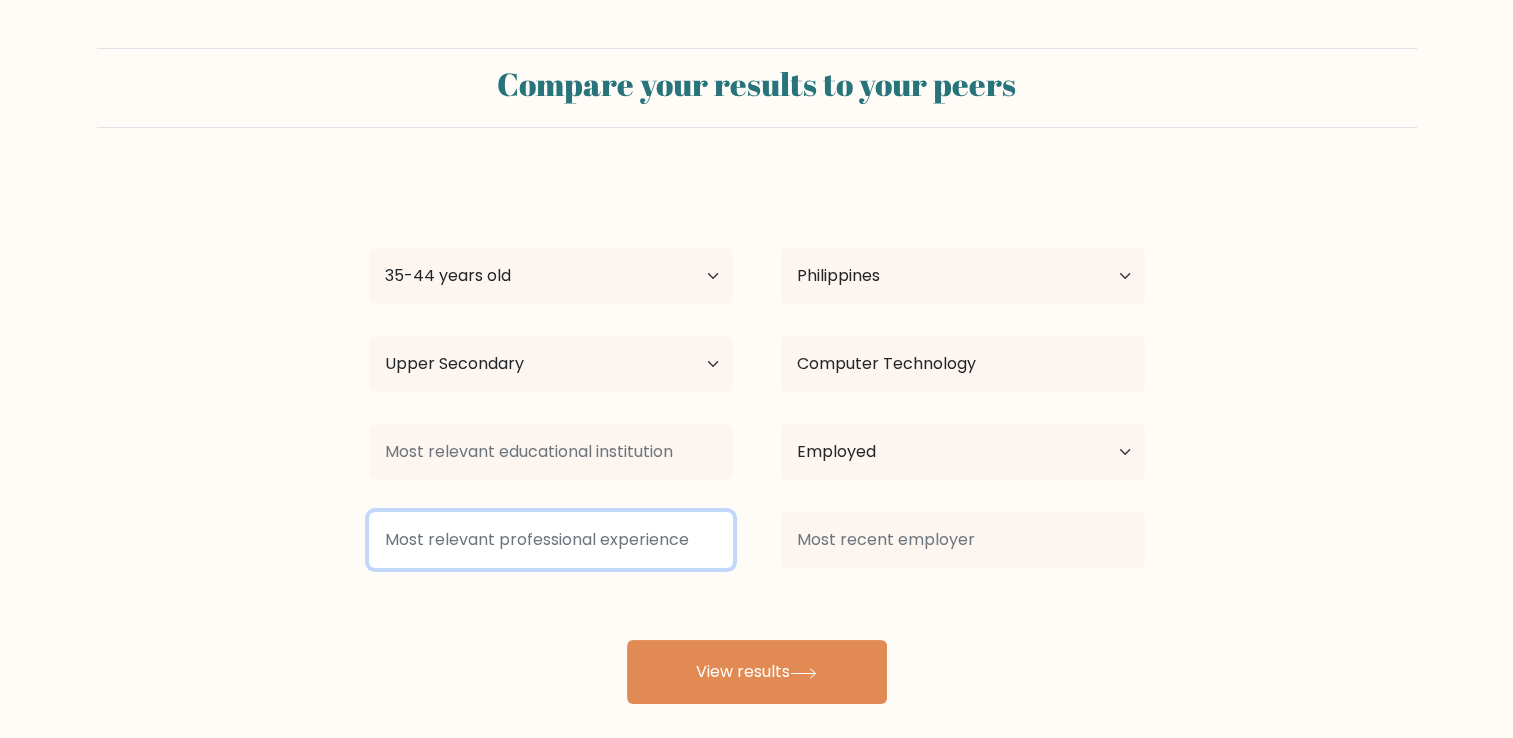 click at bounding box center (551, 540) 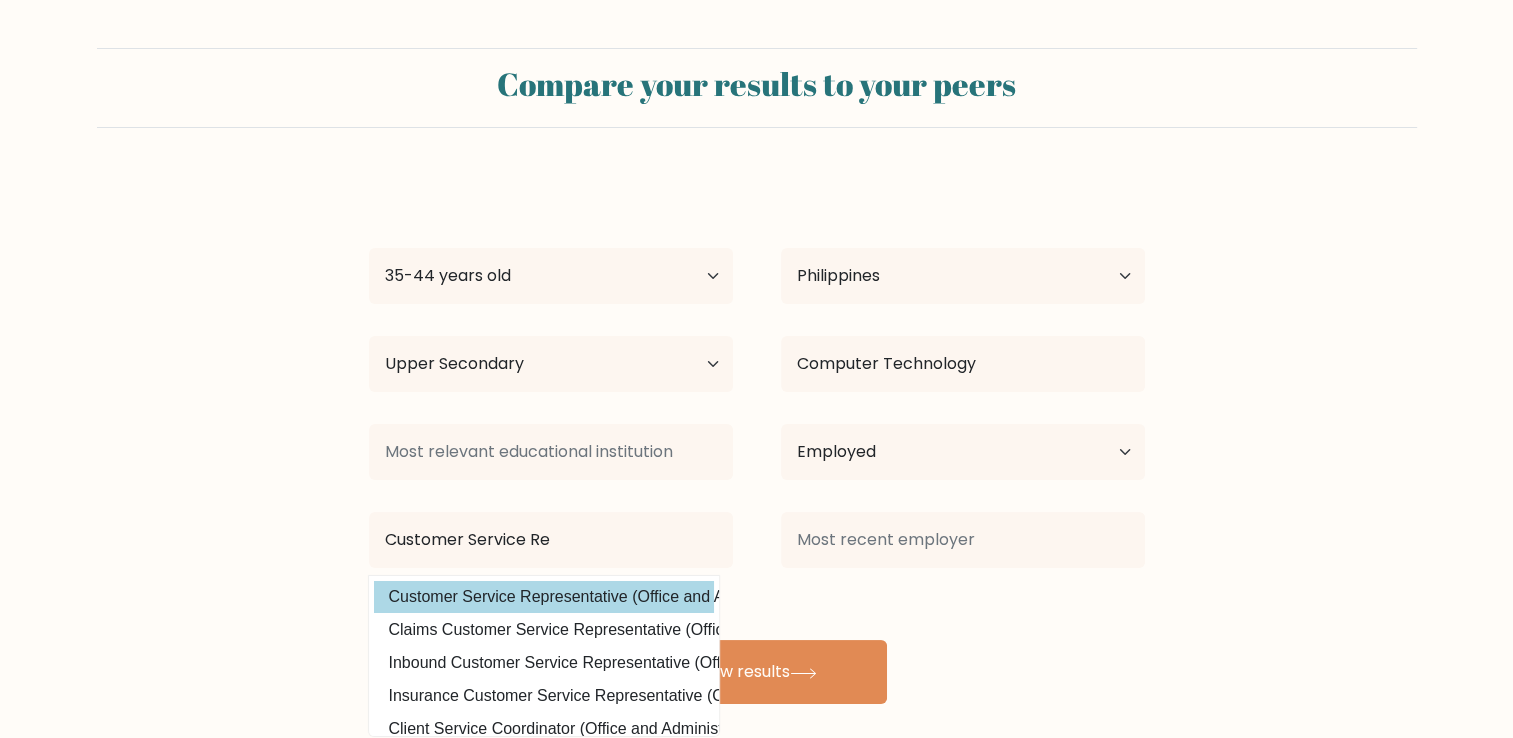click on "Customer Service Representative (Office and Administrative Support)" at bounding box center [544, 597] 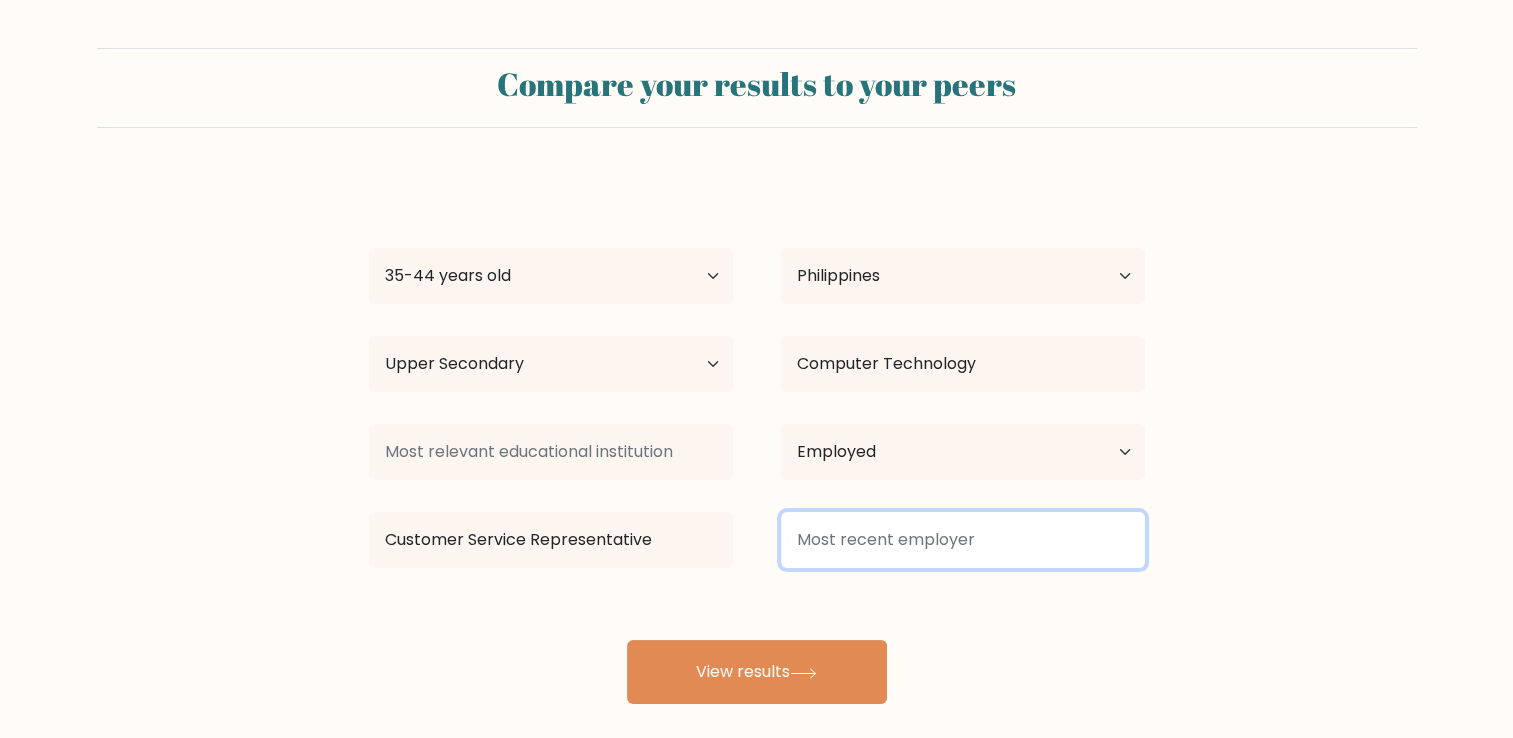 click at bounding box center [963, 540] 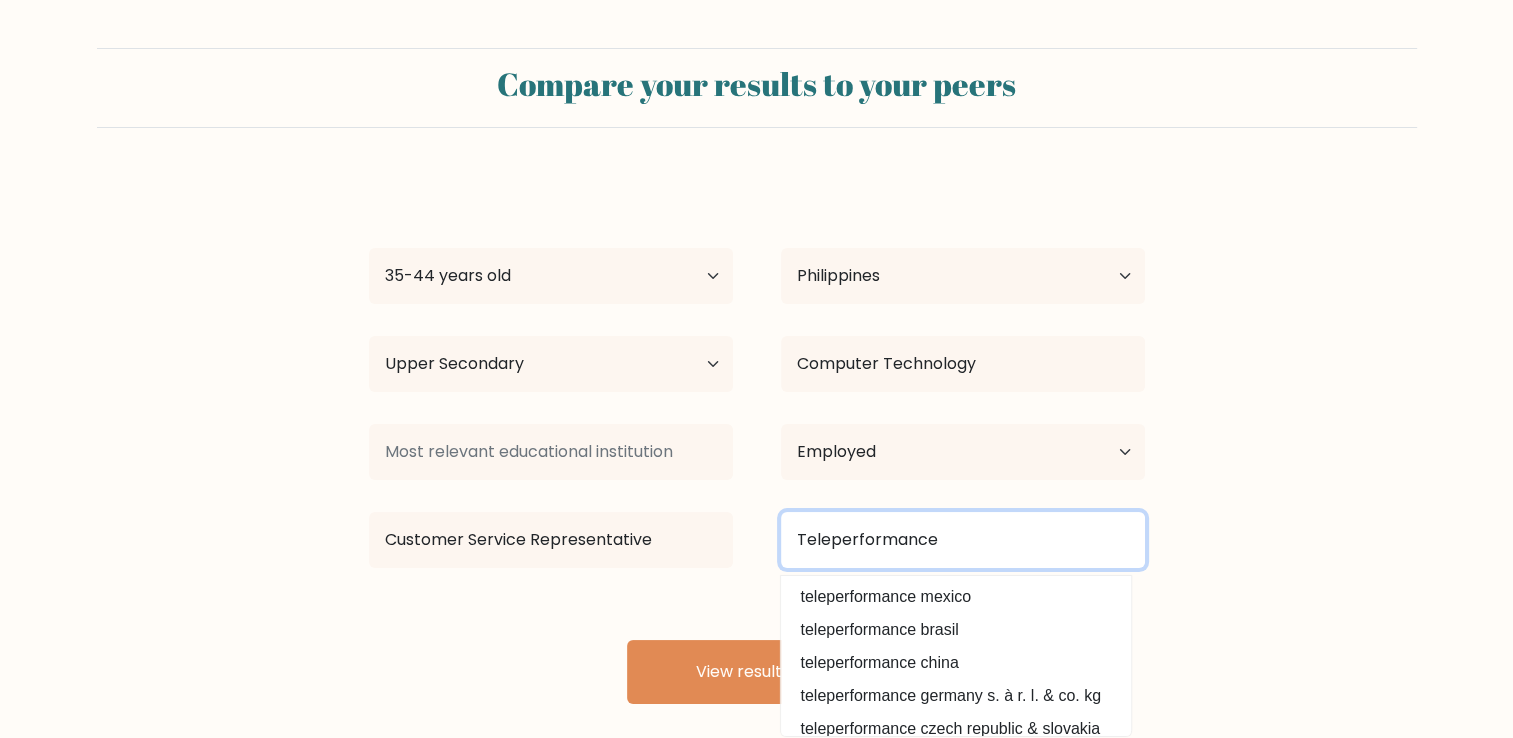 type on "Teleperformance" 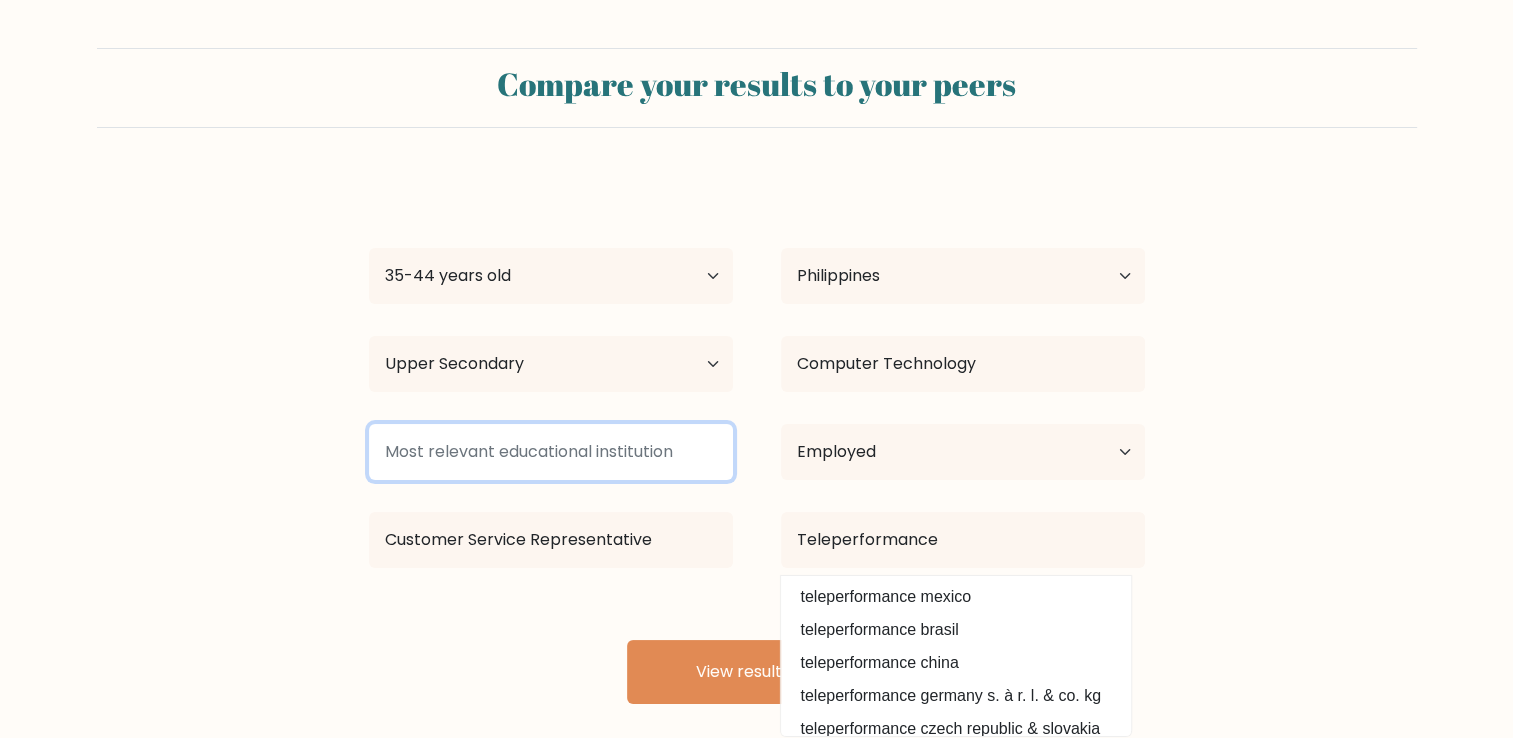 drag, startPoint x: 572, startPoint y: 450, endPoint x: 563, endPoint y: 474, distance: 25.632011 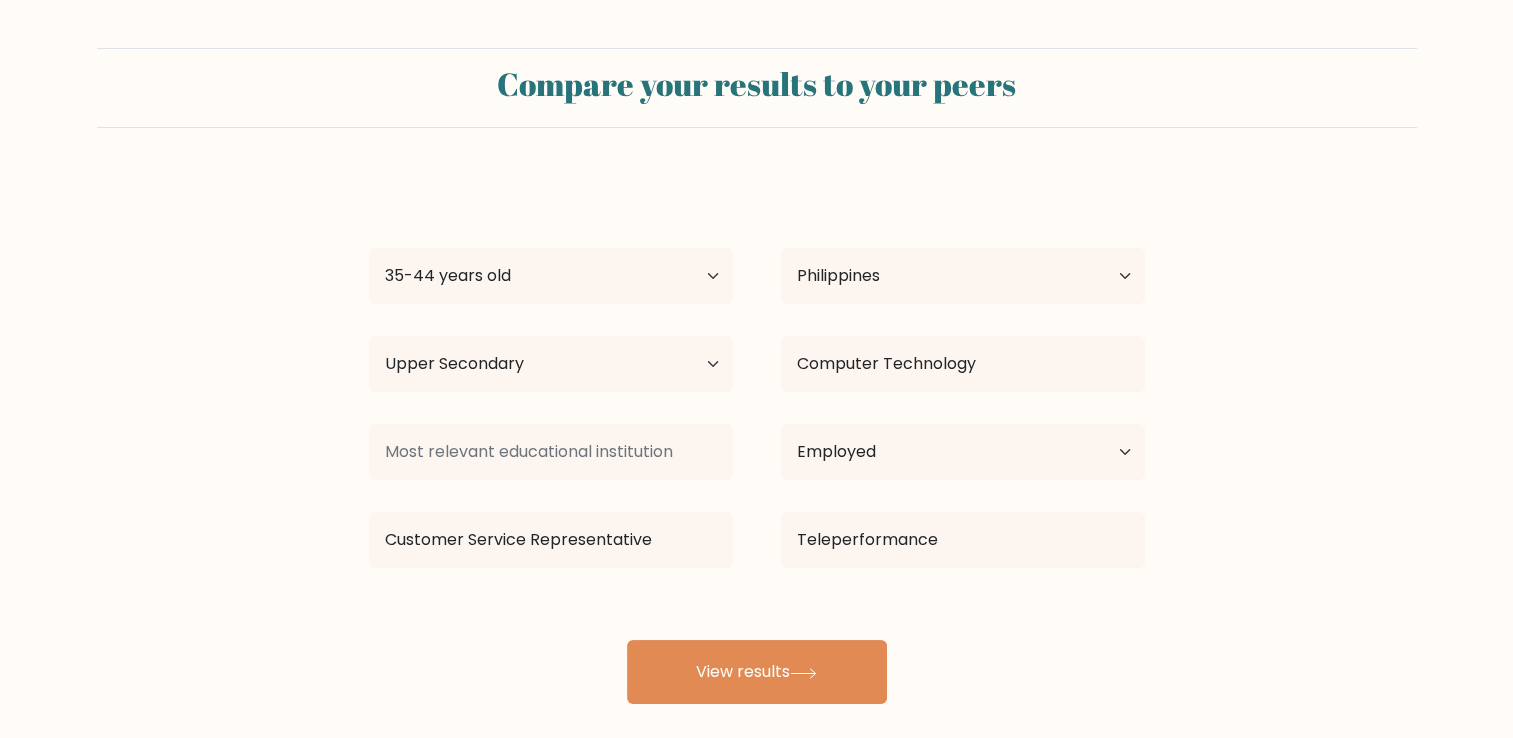 click on "Compare your results to your peers
Ricadel Marie
Manalang
Age
Under 18 years old
18-24 years old
25-34 years old
35-44 years old
45-54 years old
55-64 years old
65 years old and above
Country
Afghanistan
Albania
Algeria
American Samoa
Andorra
Angola
Anguilla
Antarctica
Antigua and Barbuda
Argentina
Armenia Chad" at bounding box center [756, 379] 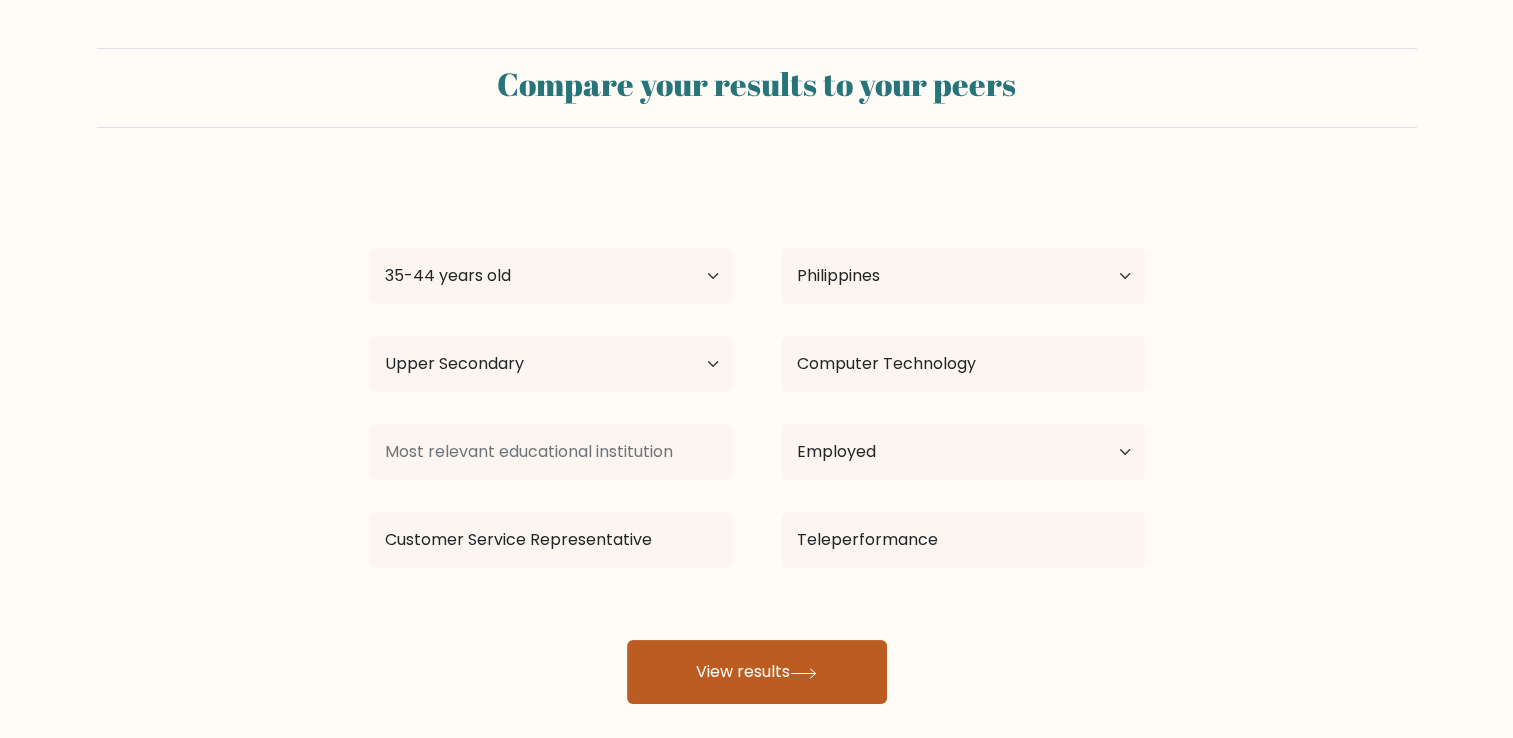 click on "View results" at bounding box center (757, 672) 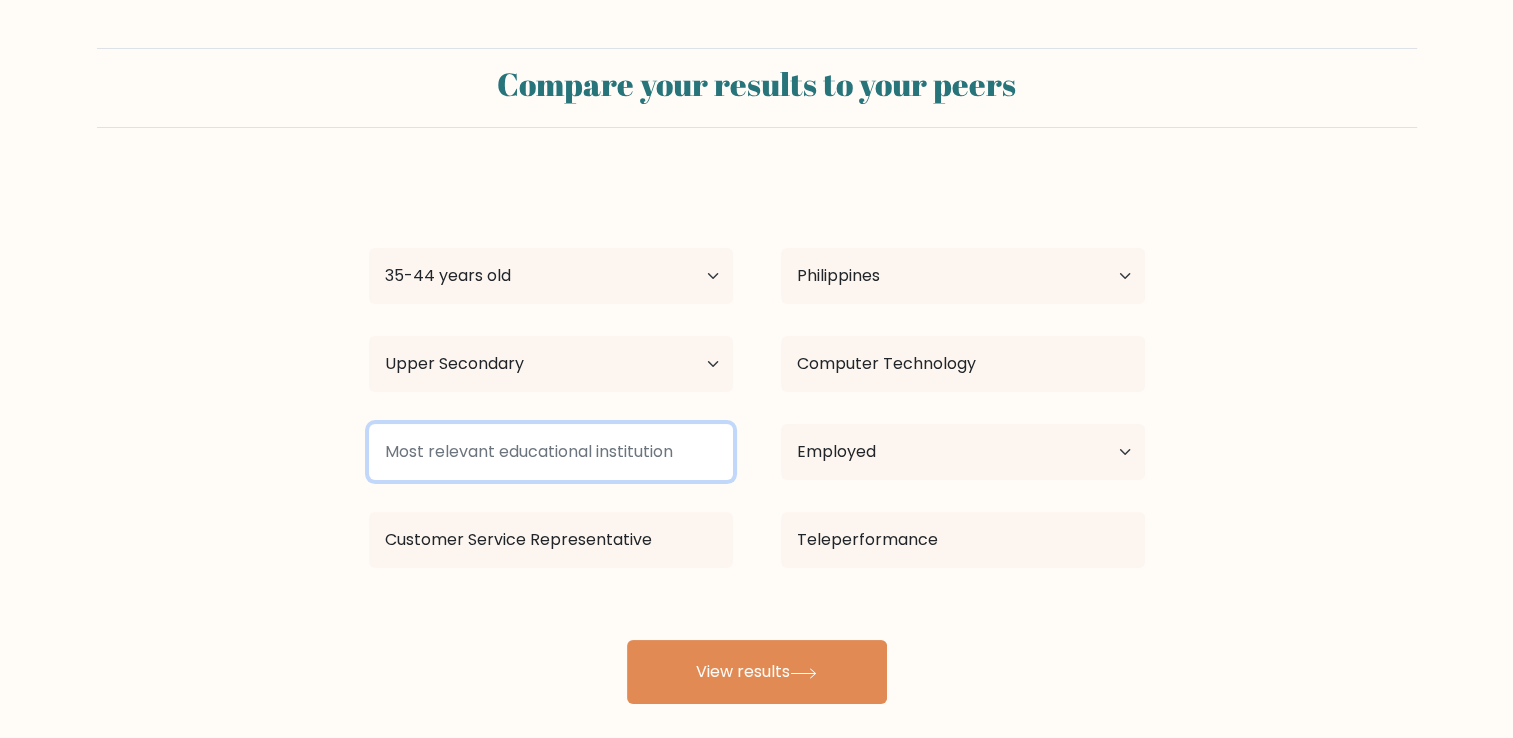 click at bounding box center (551, 452) 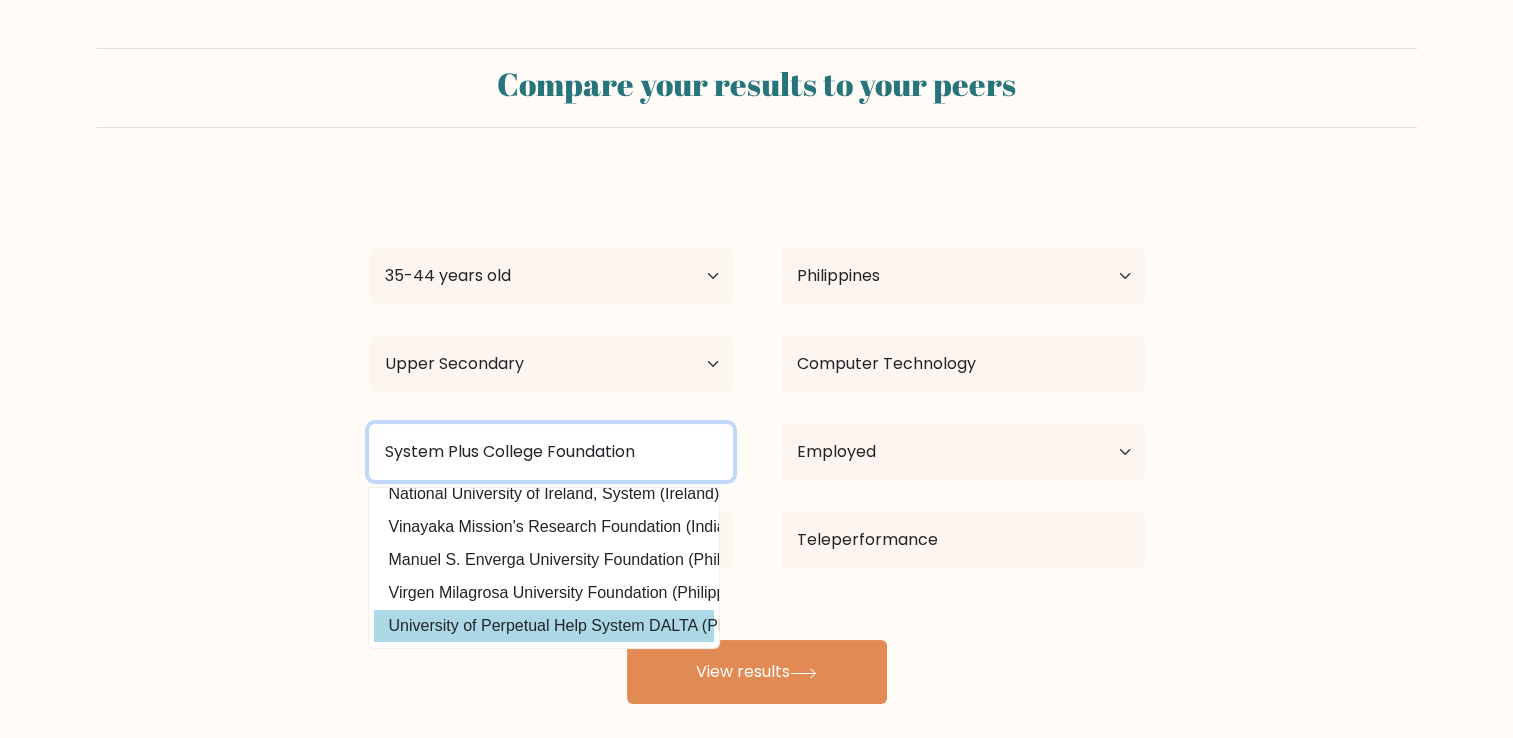 scroll, scrollTop: 0, scrollLeft: 0, axis: both 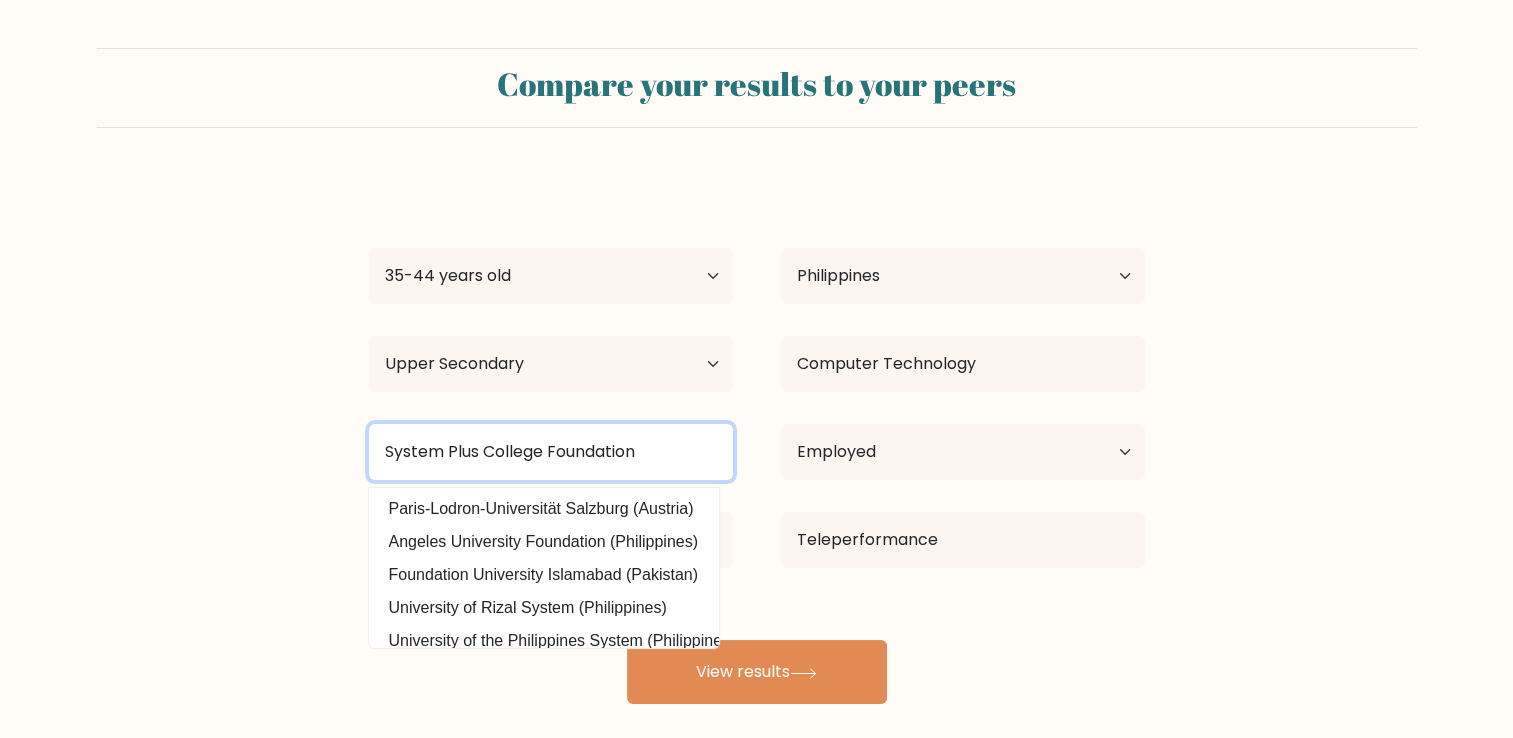 type on "System Plus College Foundation" 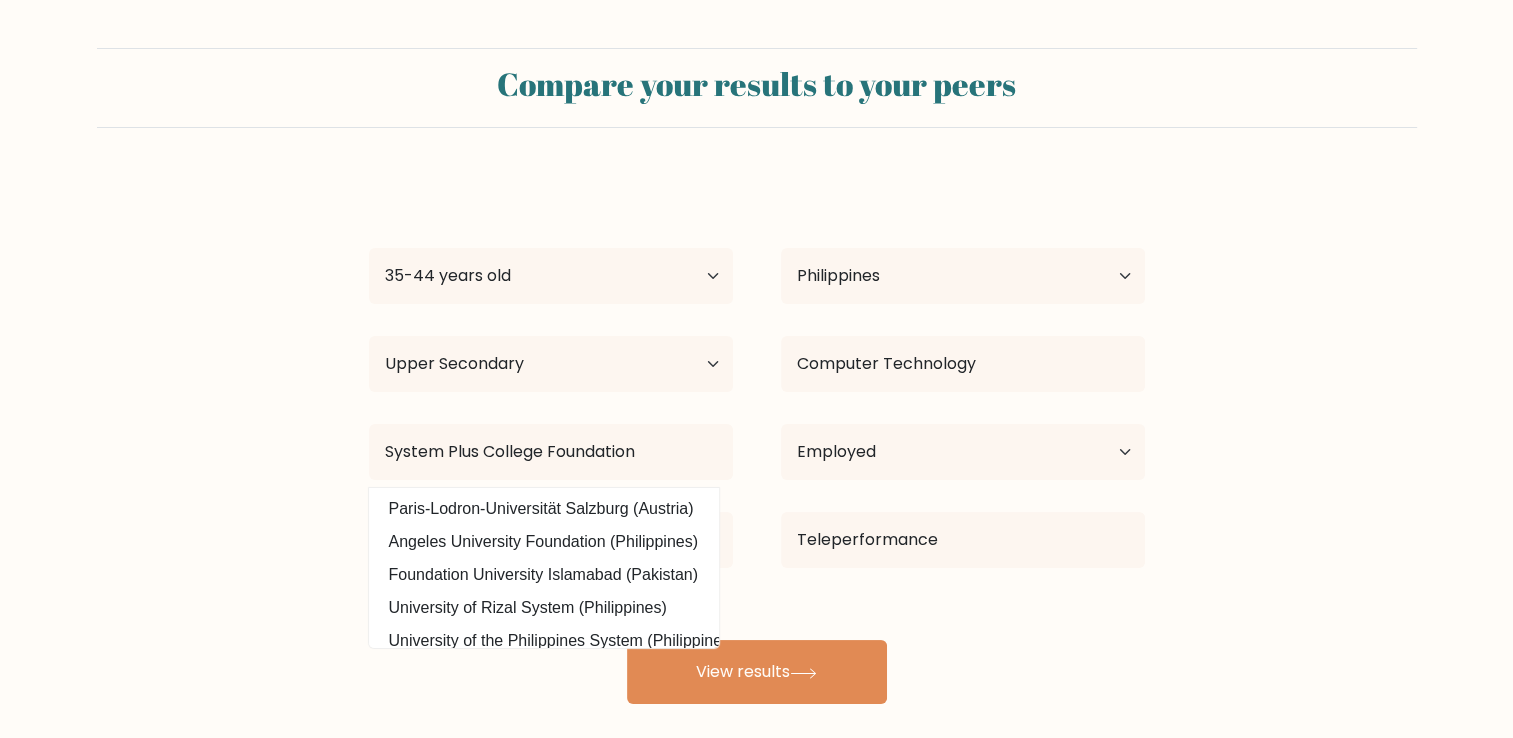 click on "Ricadel Marie
Manalang
Age
Under 18 years old
18-24 years old
25-34 years old
35-44 years old
45-54 years old
55-64 years old
65 years old and above
Country
Afghanistan
Albania
Algeria
American Samoa
Andorra
Angola
Anguilla
Antarctica
Antigua and Barbuda
Argentina
Armenia
Aruba
Australia
Austria
Azerbaijan
Bahamas
Bahrain
Bangladesh
Barbados
Belarus
Belgium
Belize
Benin
Bermuda
Bhutan
Bolivia
Bonaire, Sint Eustatius and Saba
Bosnia and Herzegovina
Botswana
Bouvet Island
Brazil" at bounding box center [757, 440] 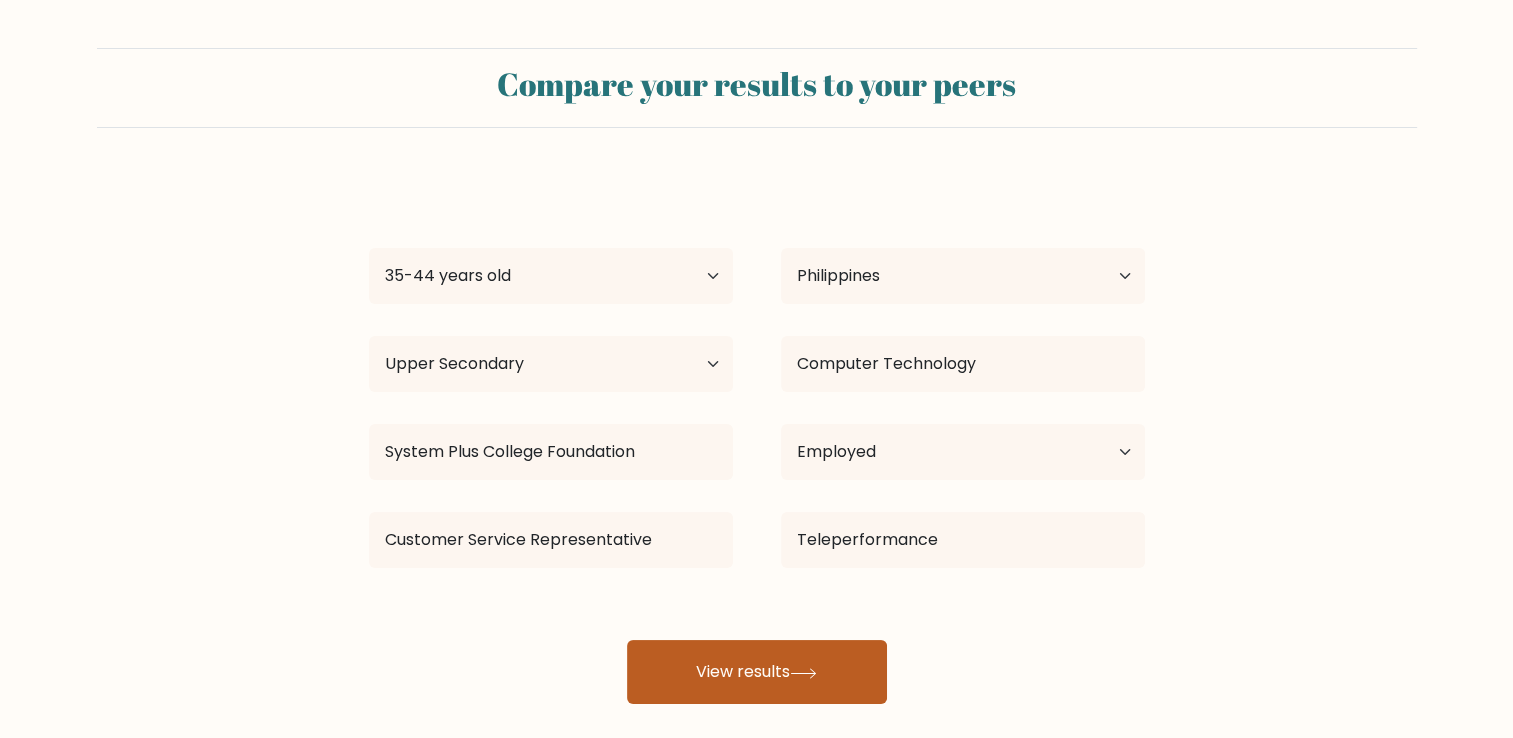 click on "View results" at bounding box center [757, 672] 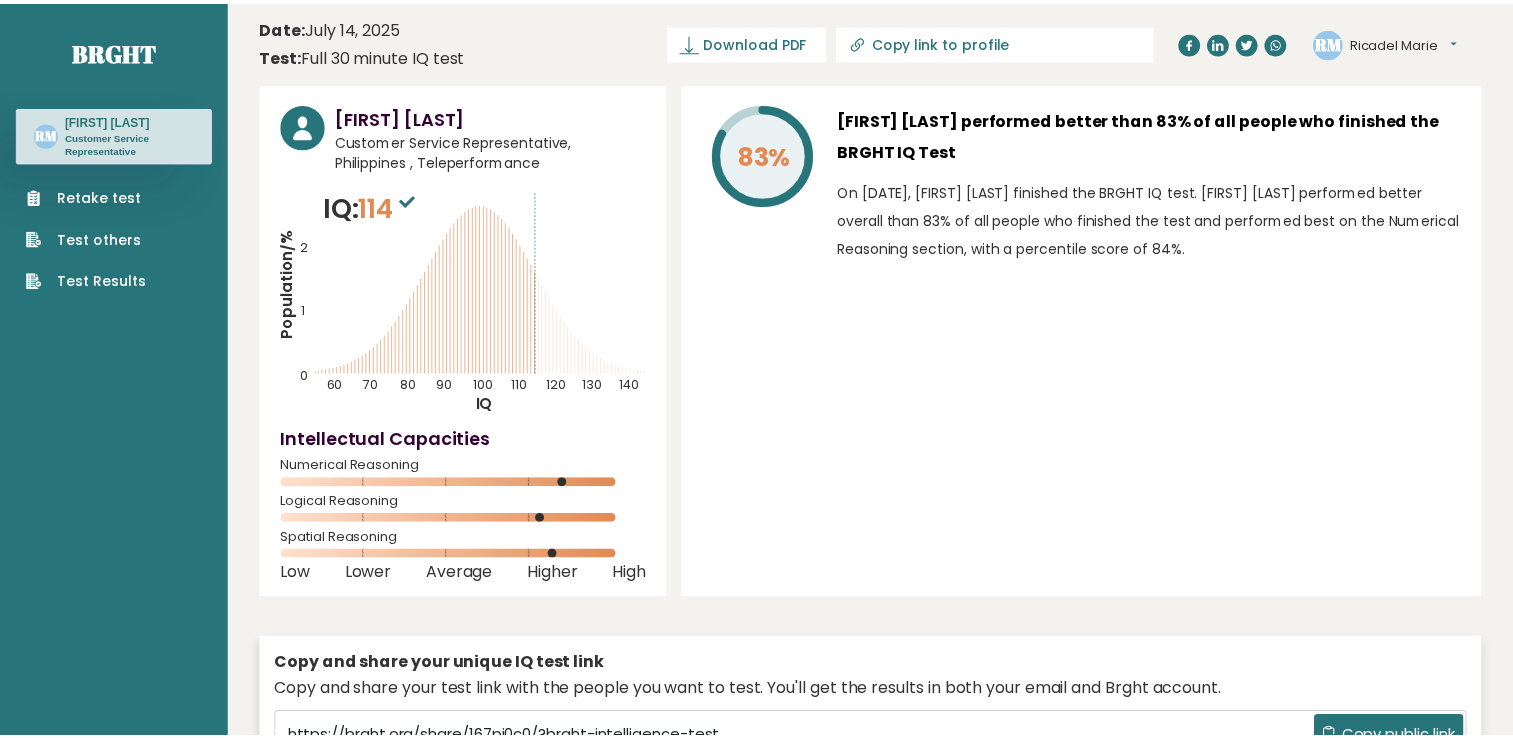 scroll, scrollTop: 0, scrollLeft: 0, axis: both 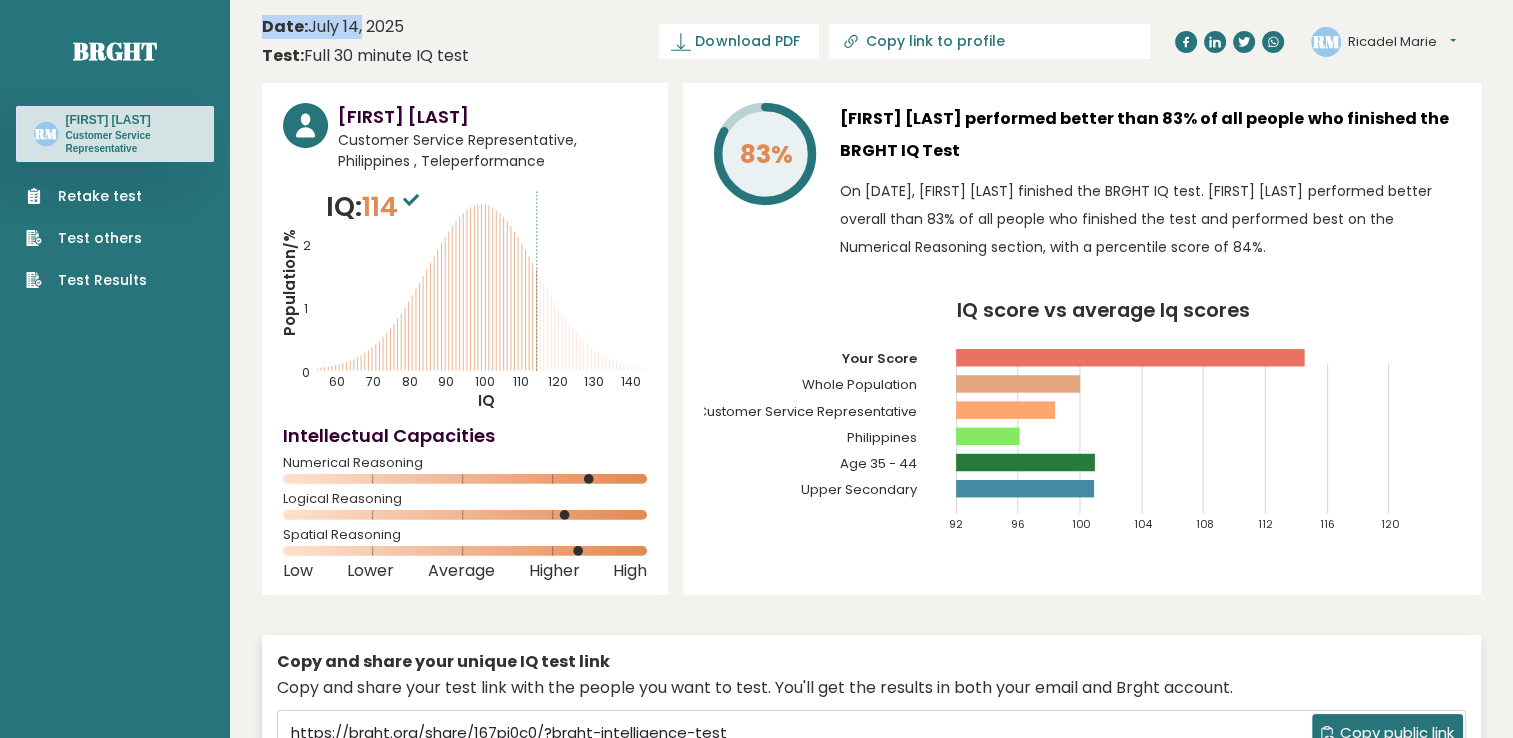 click on "Brght
RM
[FIRST] [LAST]
Customer Service Representative
Retake test
Test others
Test Results
Date:  [DATE]
Test:   Full 30 minute IQ test
Download PDF
Downloading...
Downloading
✓" at bounding box center (756, 2949) 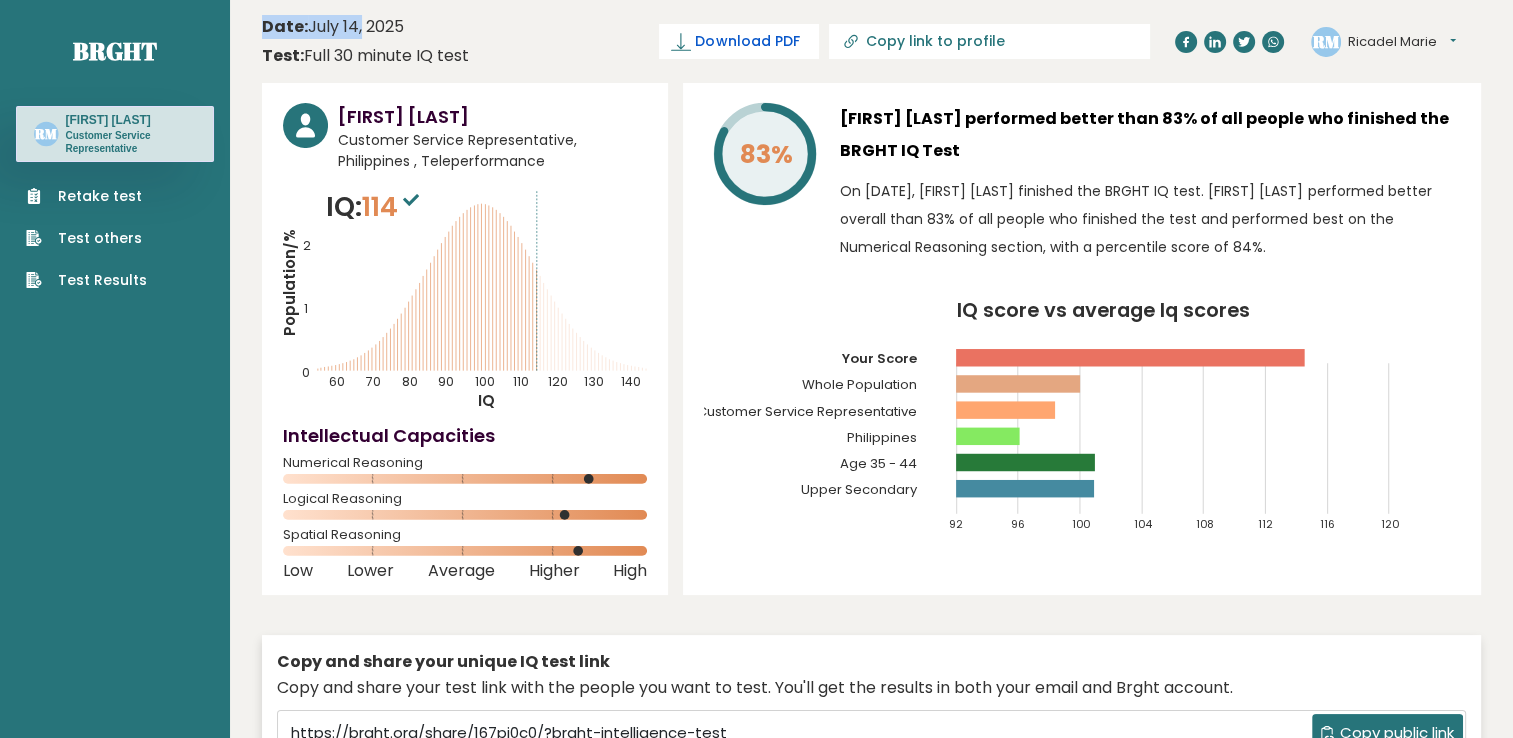 click on "Download PDF" at bounding box center (747, 41) 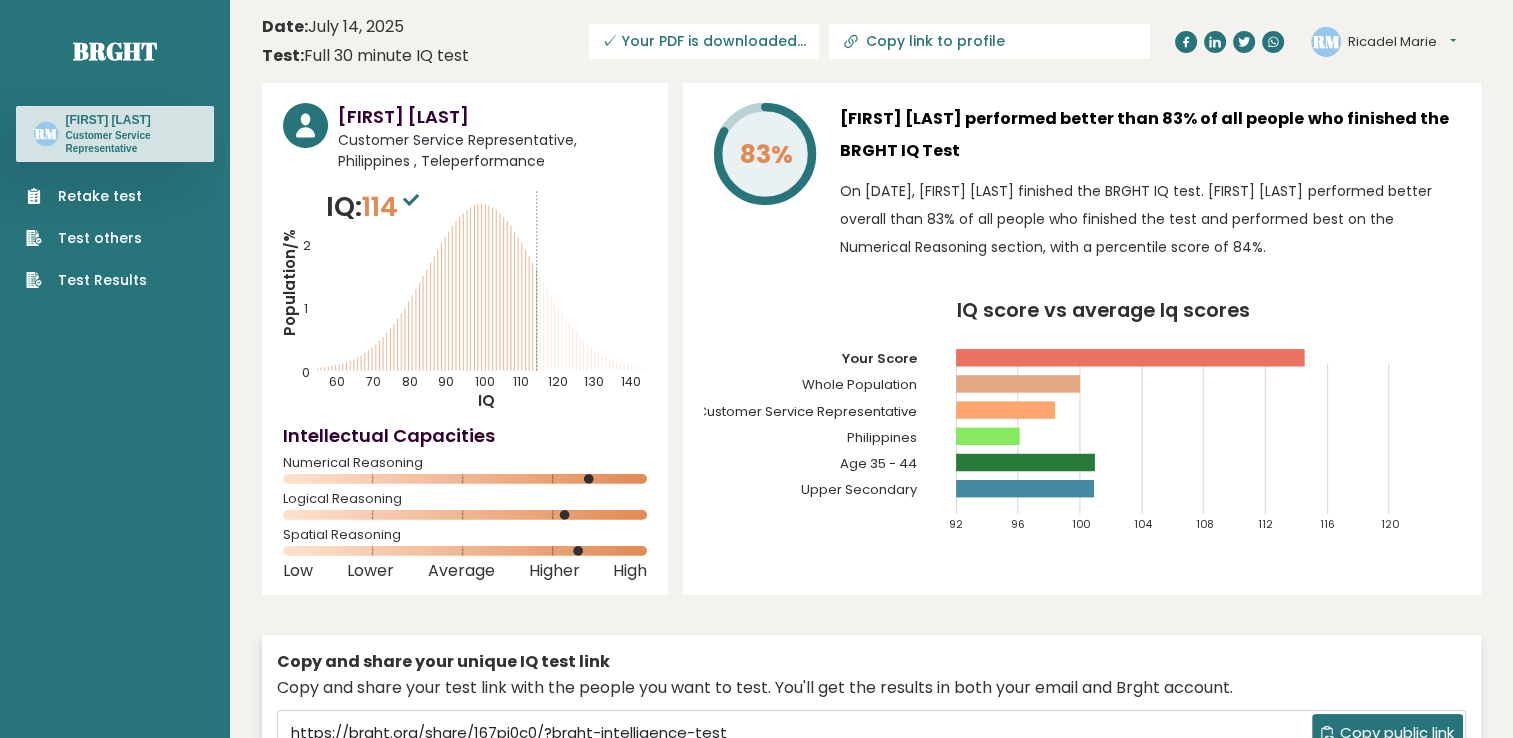 click on "[FIRST] [LAST]
Customer Service Representative,
Philippines
, Teleperformance
IQ:  114
Population/%
IQ
0
1
2
60
70
80
90
100
110
120
130
140" at bounding box center (871, 462) 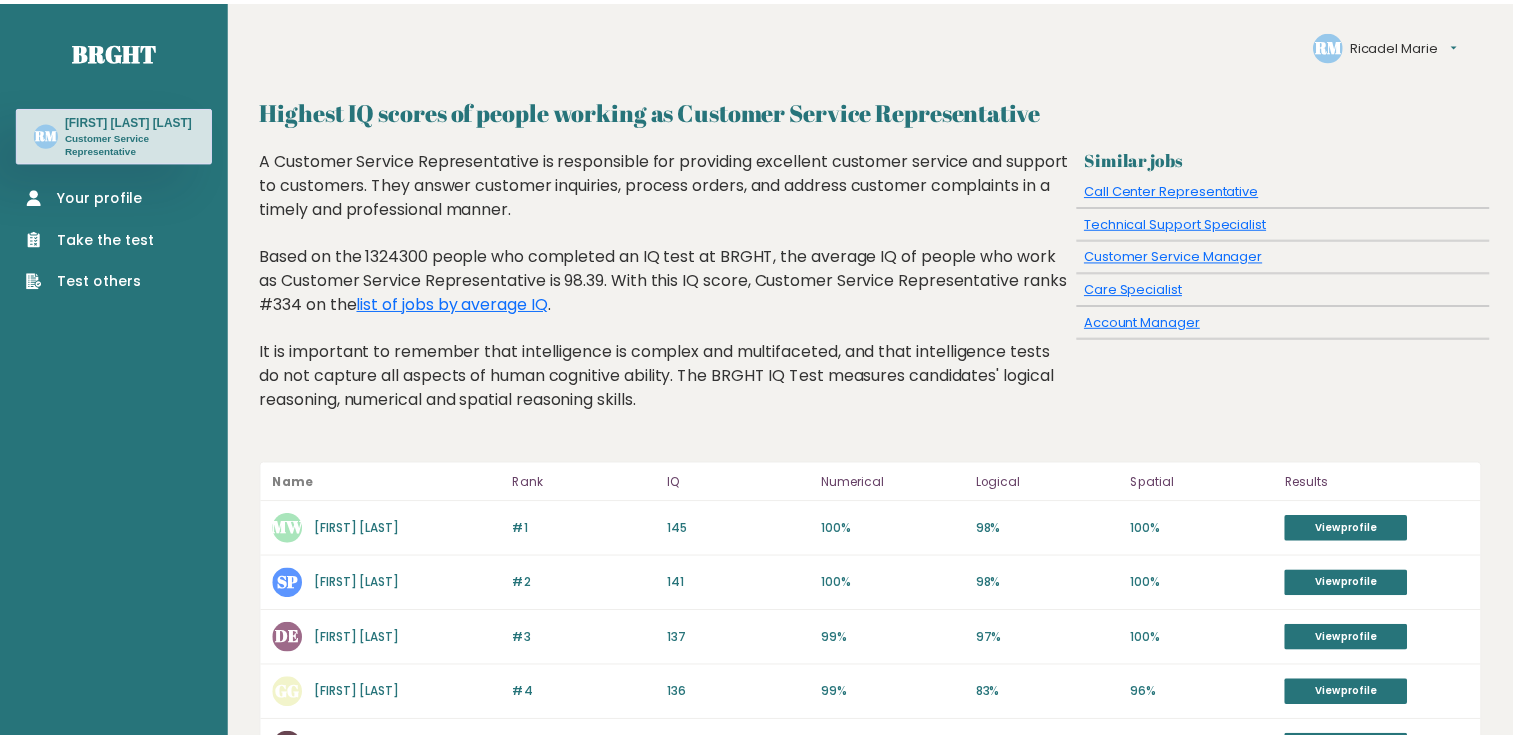 scroll, scrollTop: 0, scrollLeft: 0, axis: both 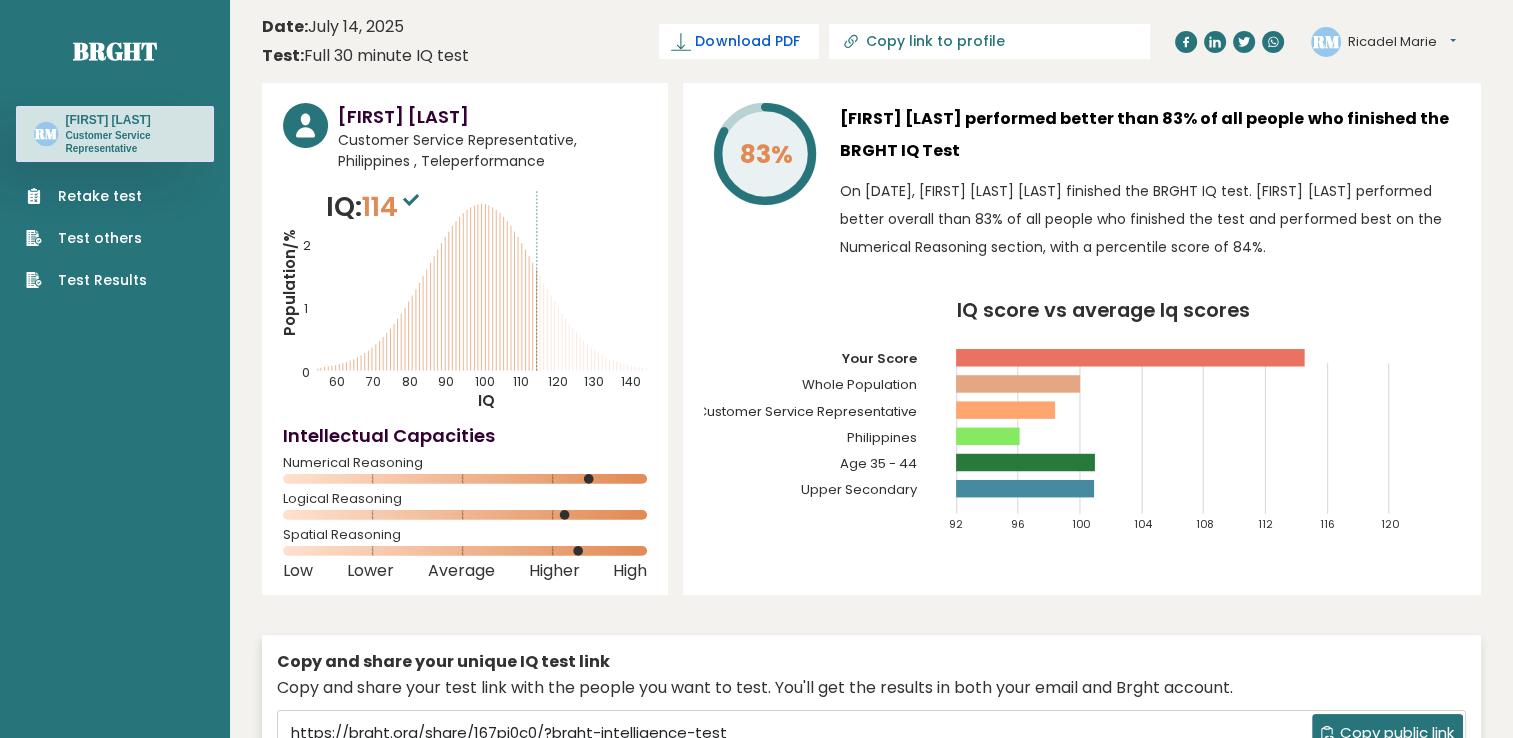 click on "Download PDF" at bounding box center [747, 41] 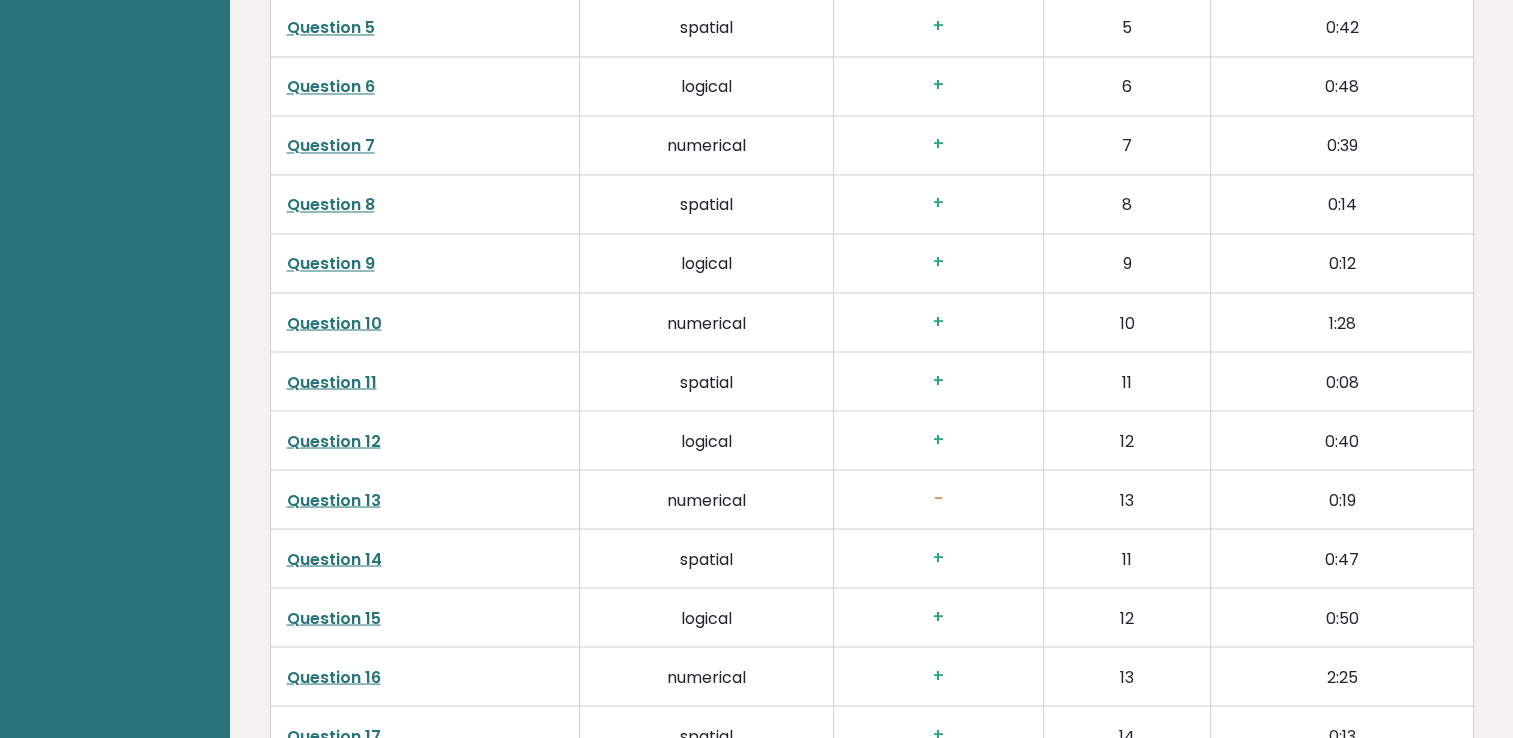 scroll, scrollTop: 3500, scrollLeft: 0, axis: vertical 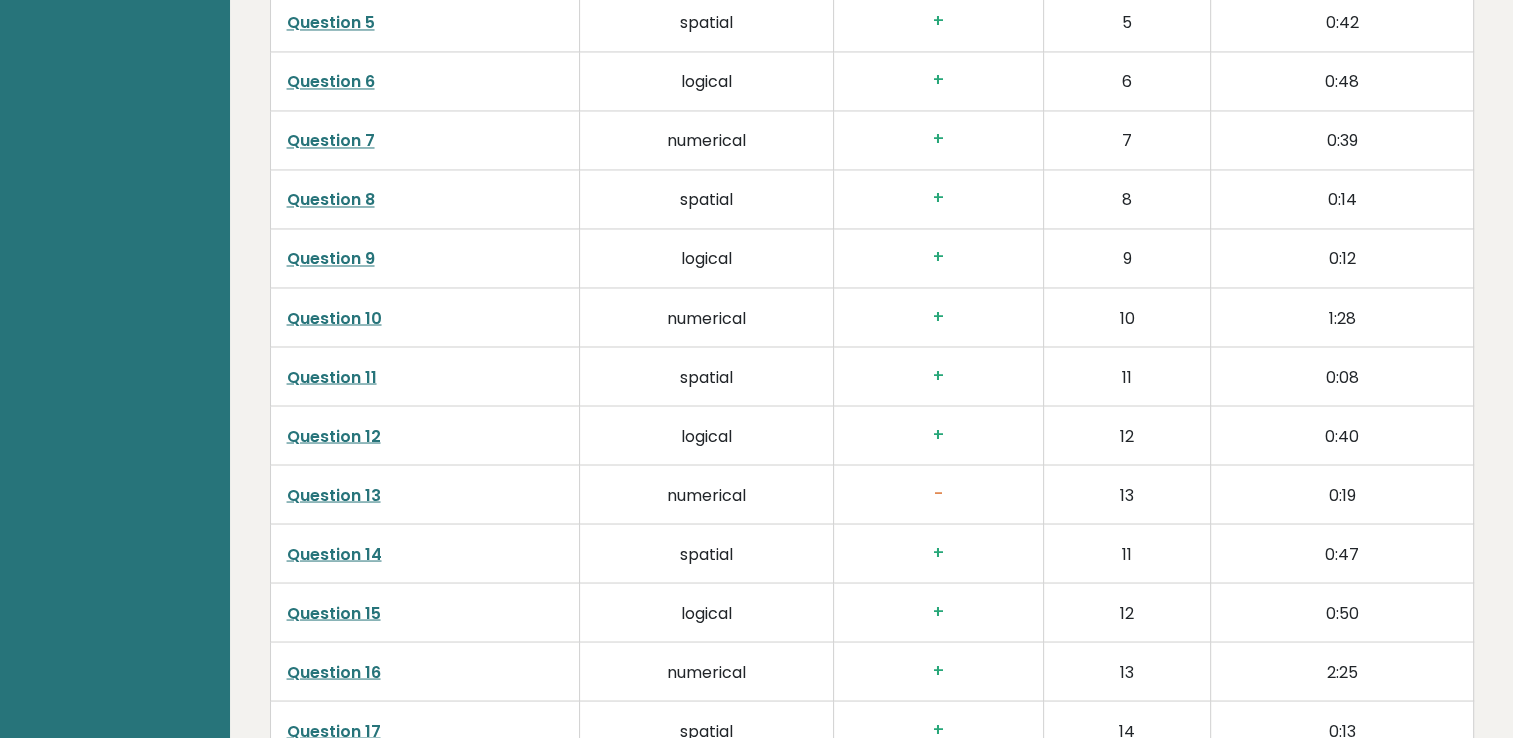 click on "Question
13" at bounding box center (334, 494) 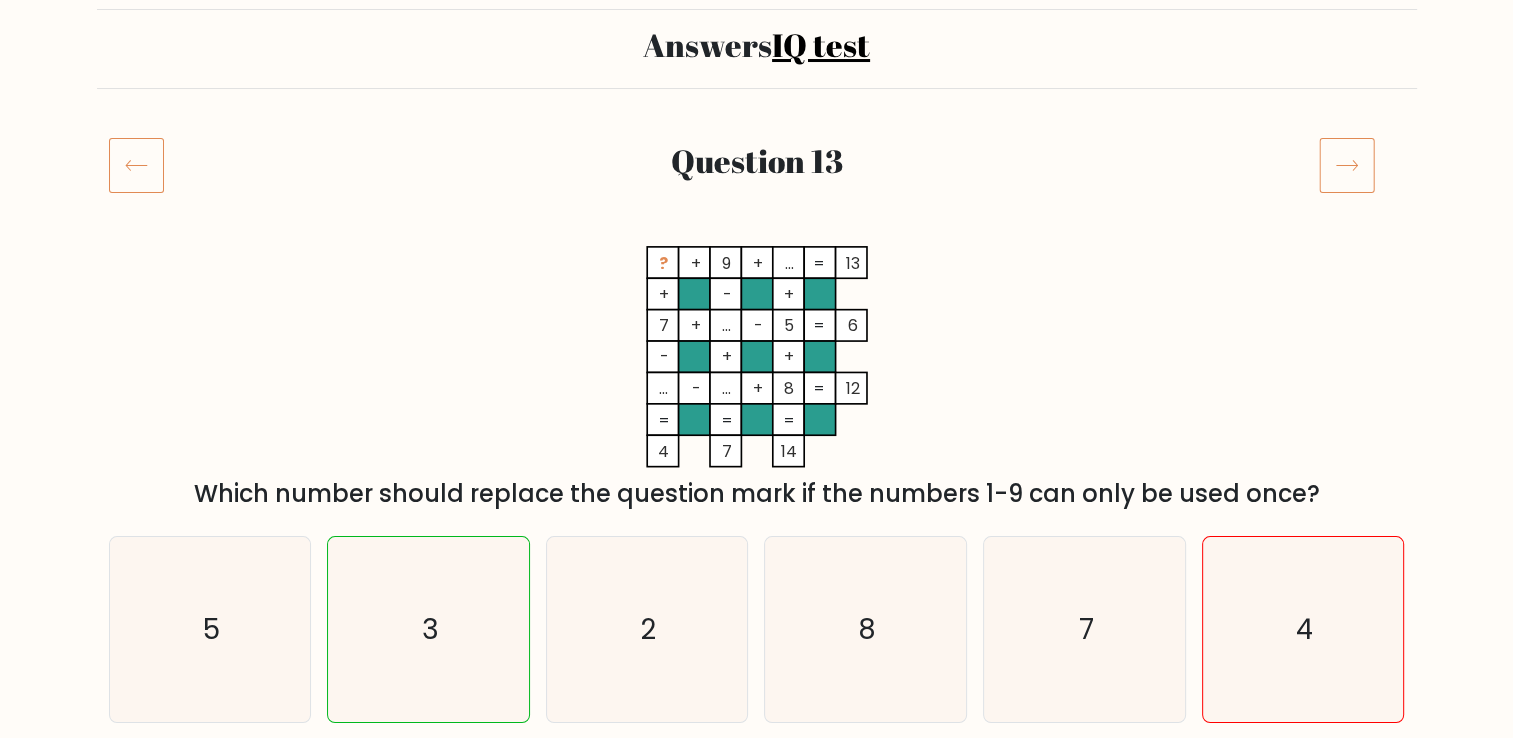 scroll, scrollTop: 0, scrollLeft: 0, axis: both 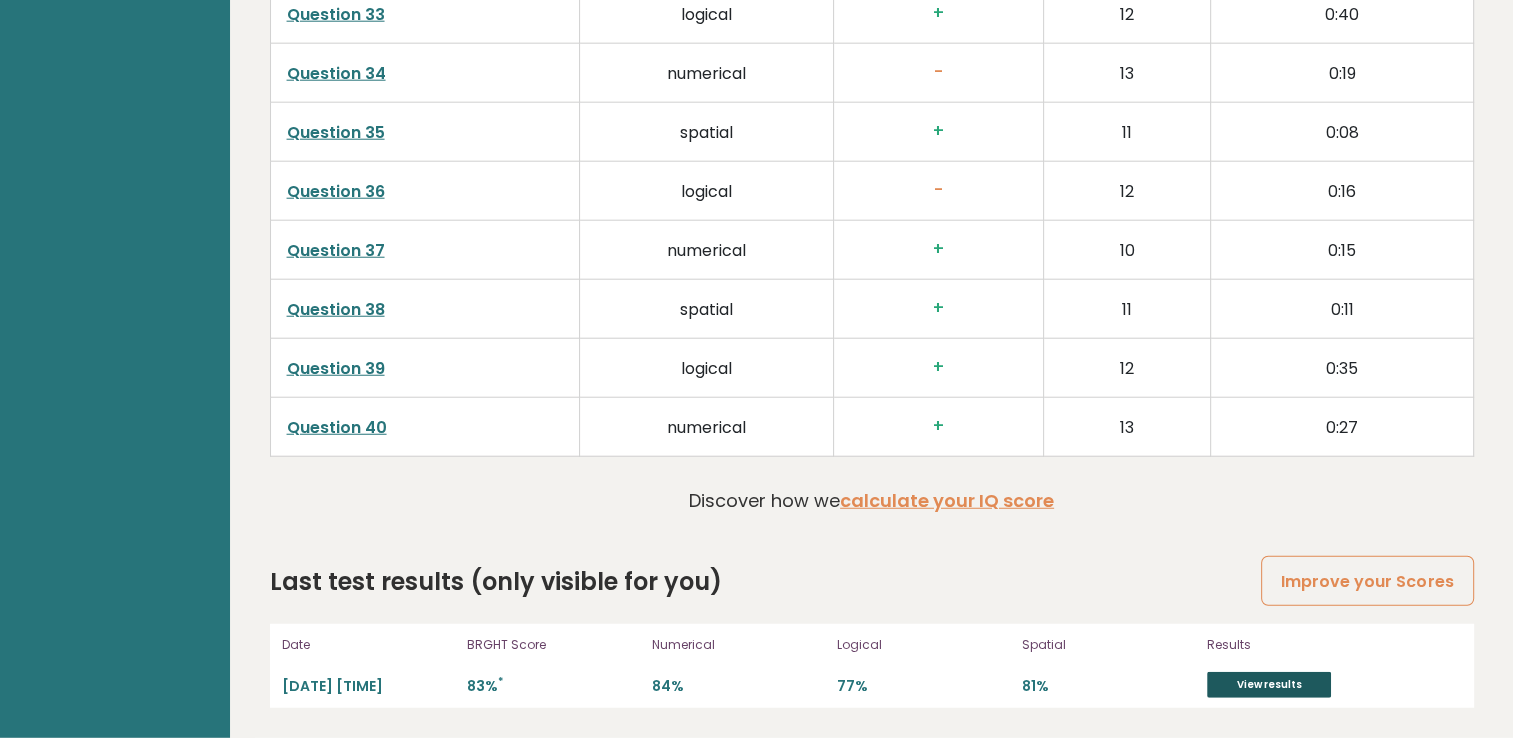 click on "View results" at bounding box center [1269, 685] 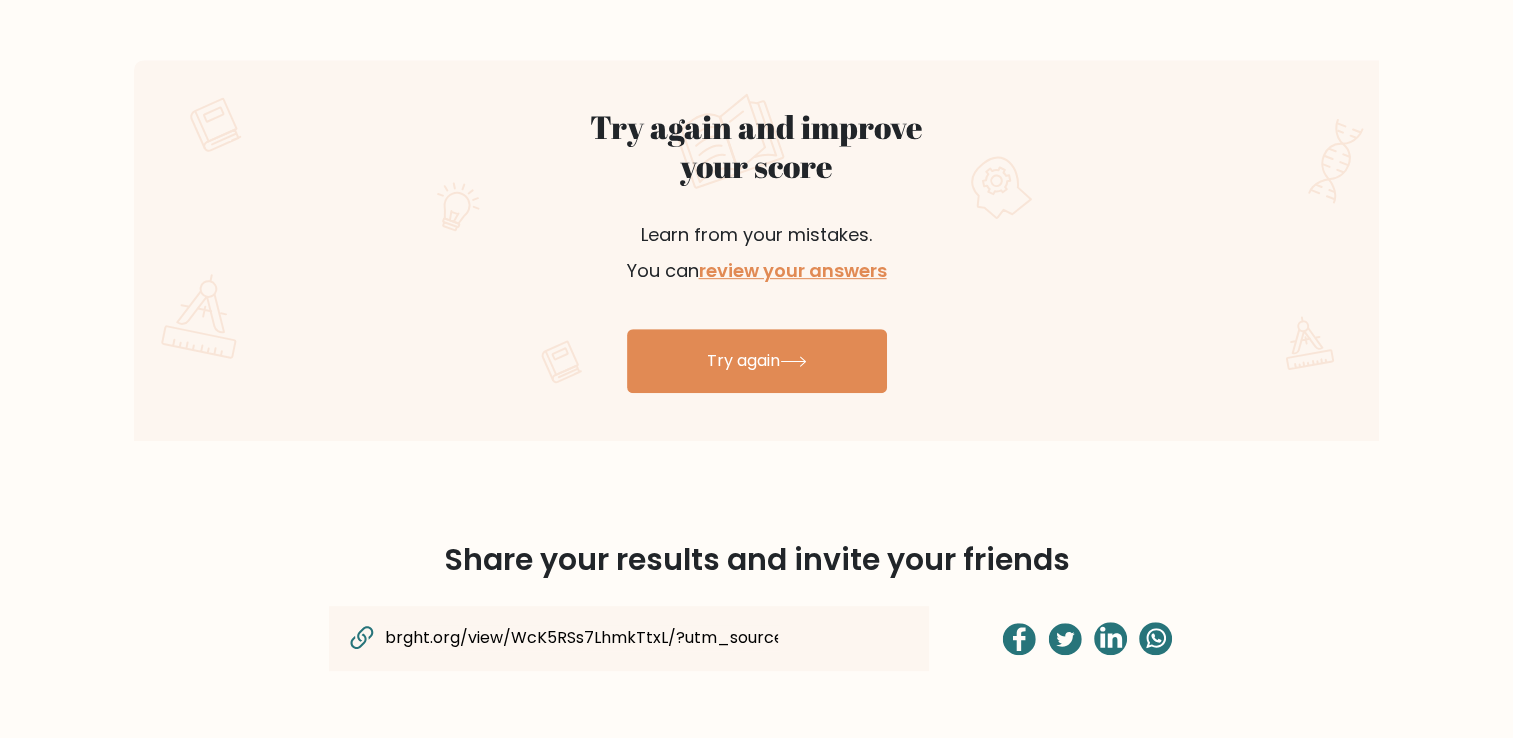 scroll, scrollTop: 1000, scrollLeft: 0, axis: vertical 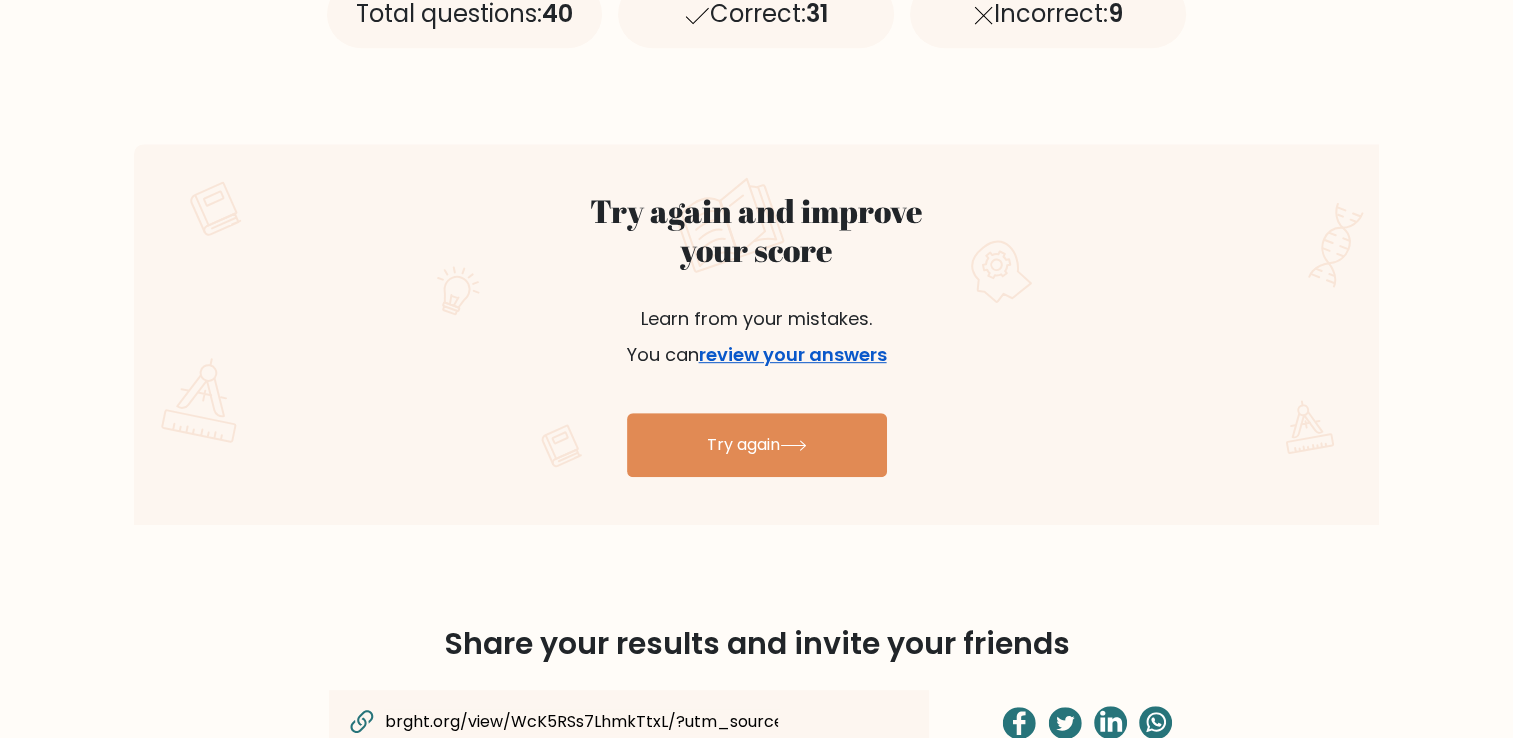 click on "review your answers" at bounding box center [793, 354] 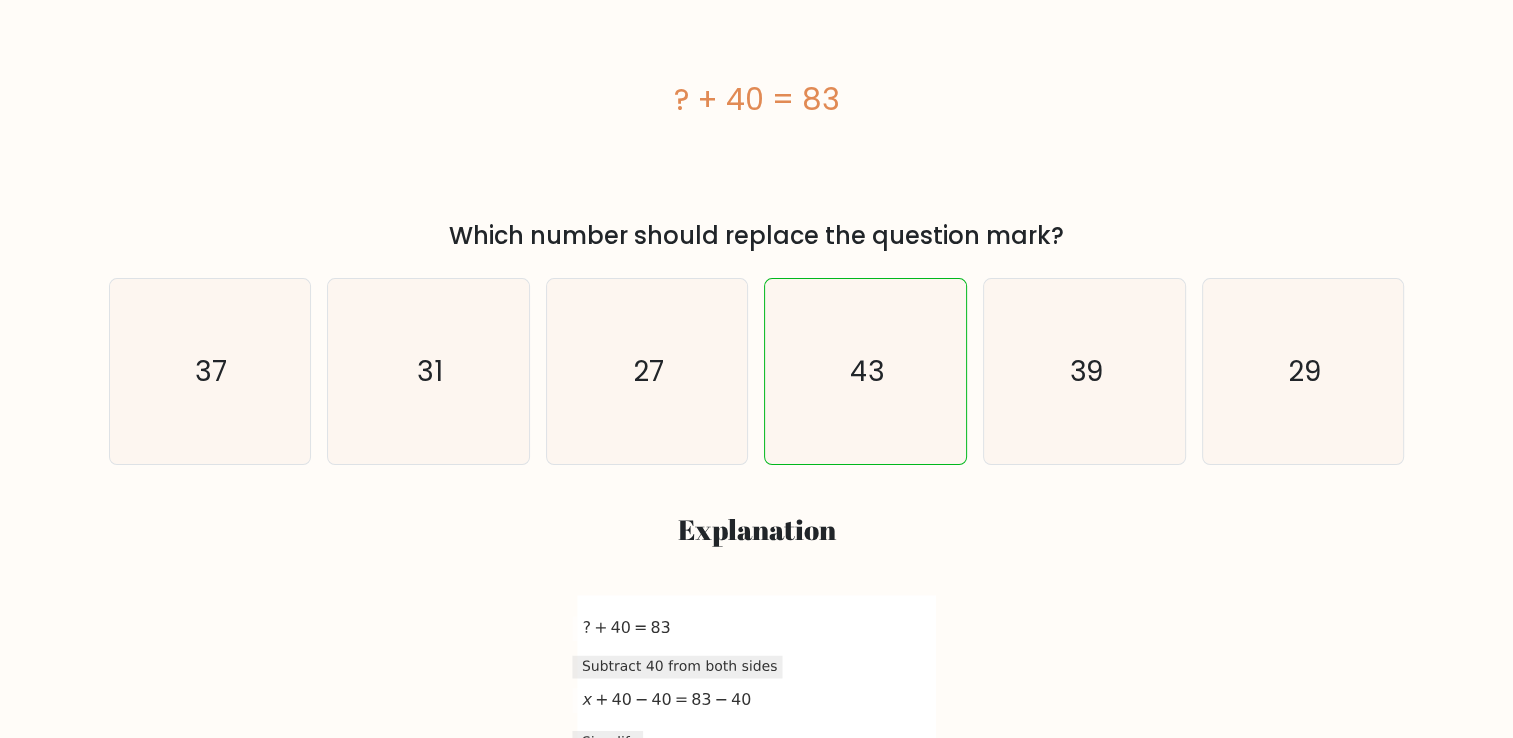 scroll, scrollTop: 300, scrollLeft: 0, axis: vertical 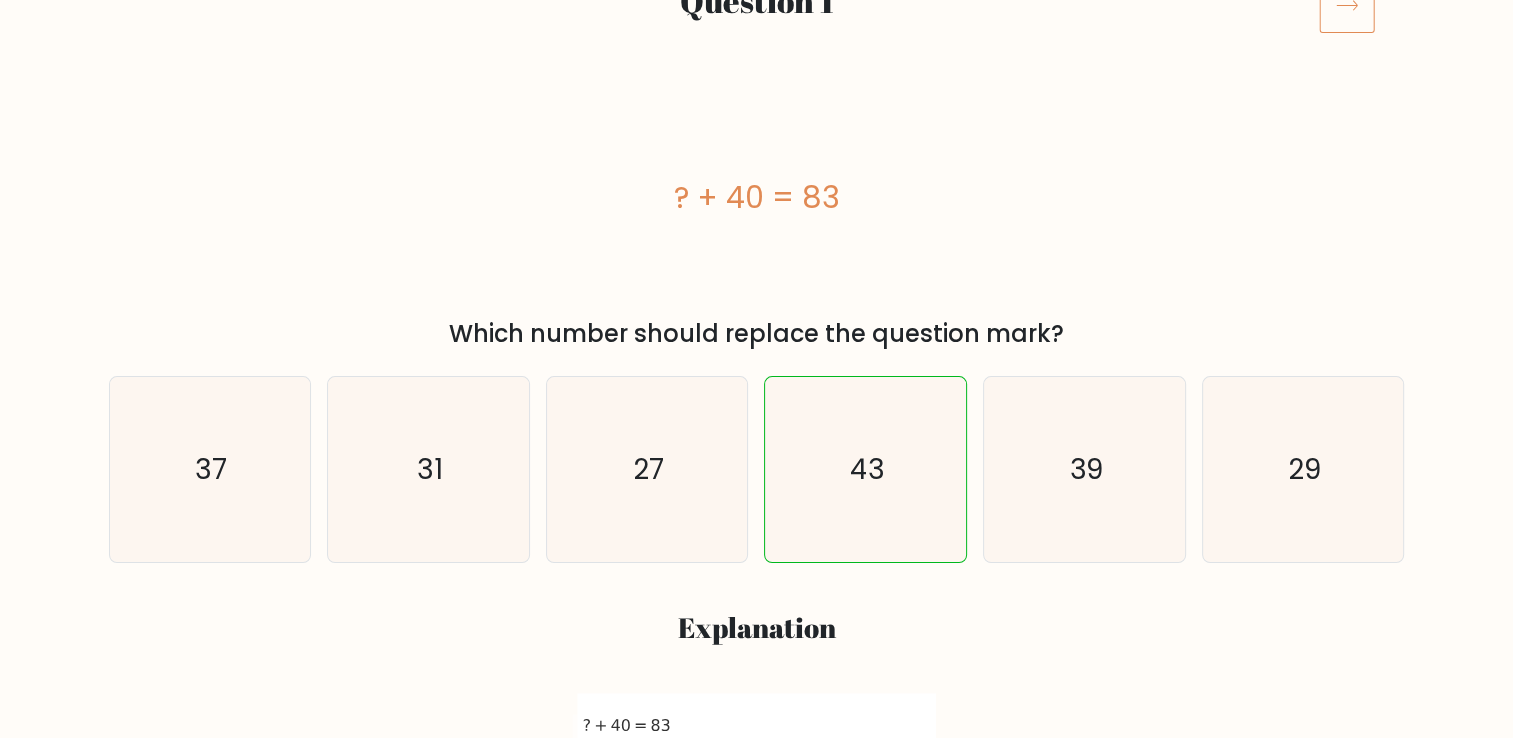click 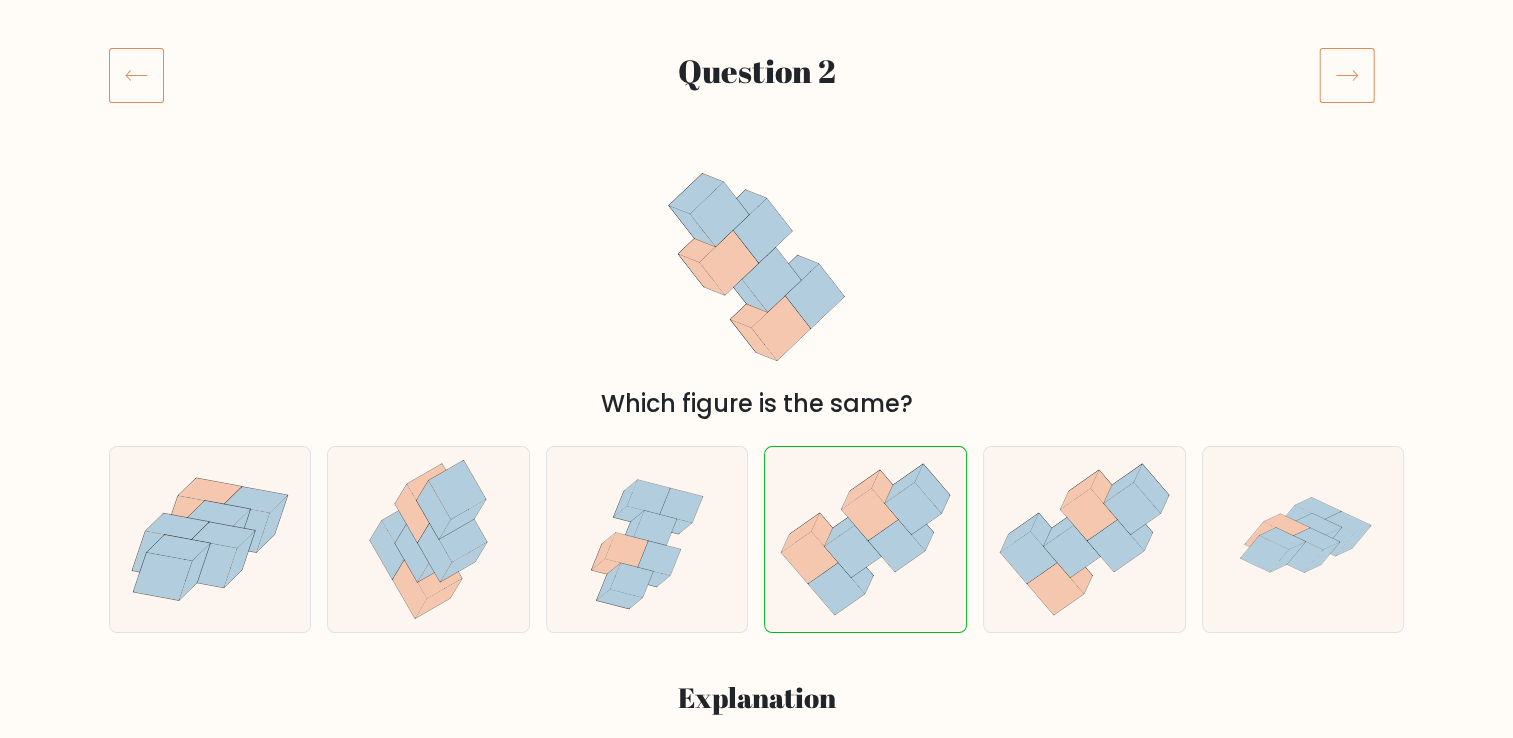 scroll, scrollTop: 100, scrollLeft: 0, axis: vertical 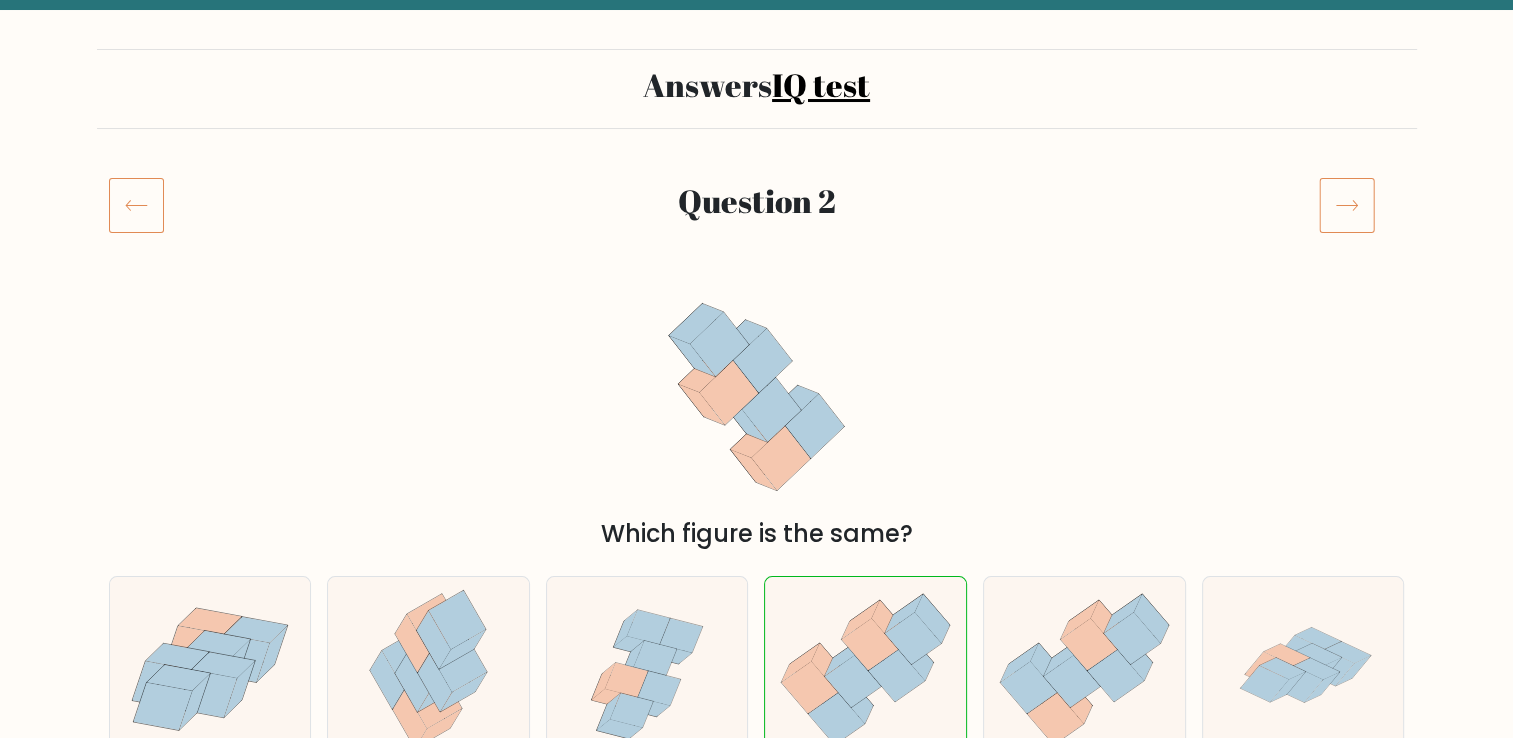 click 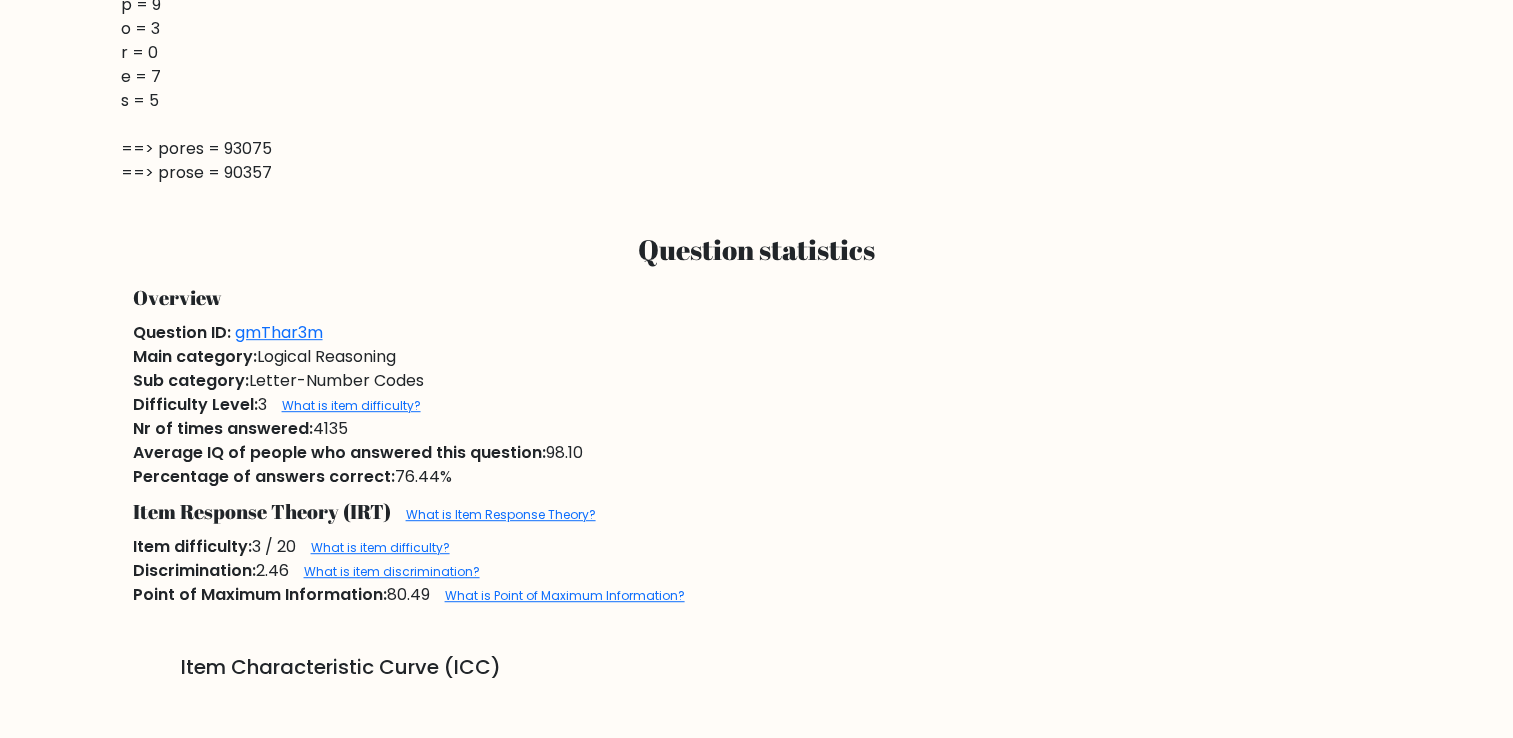 scroll, scrollTop: 0, scrollLeft: 0, axis: both 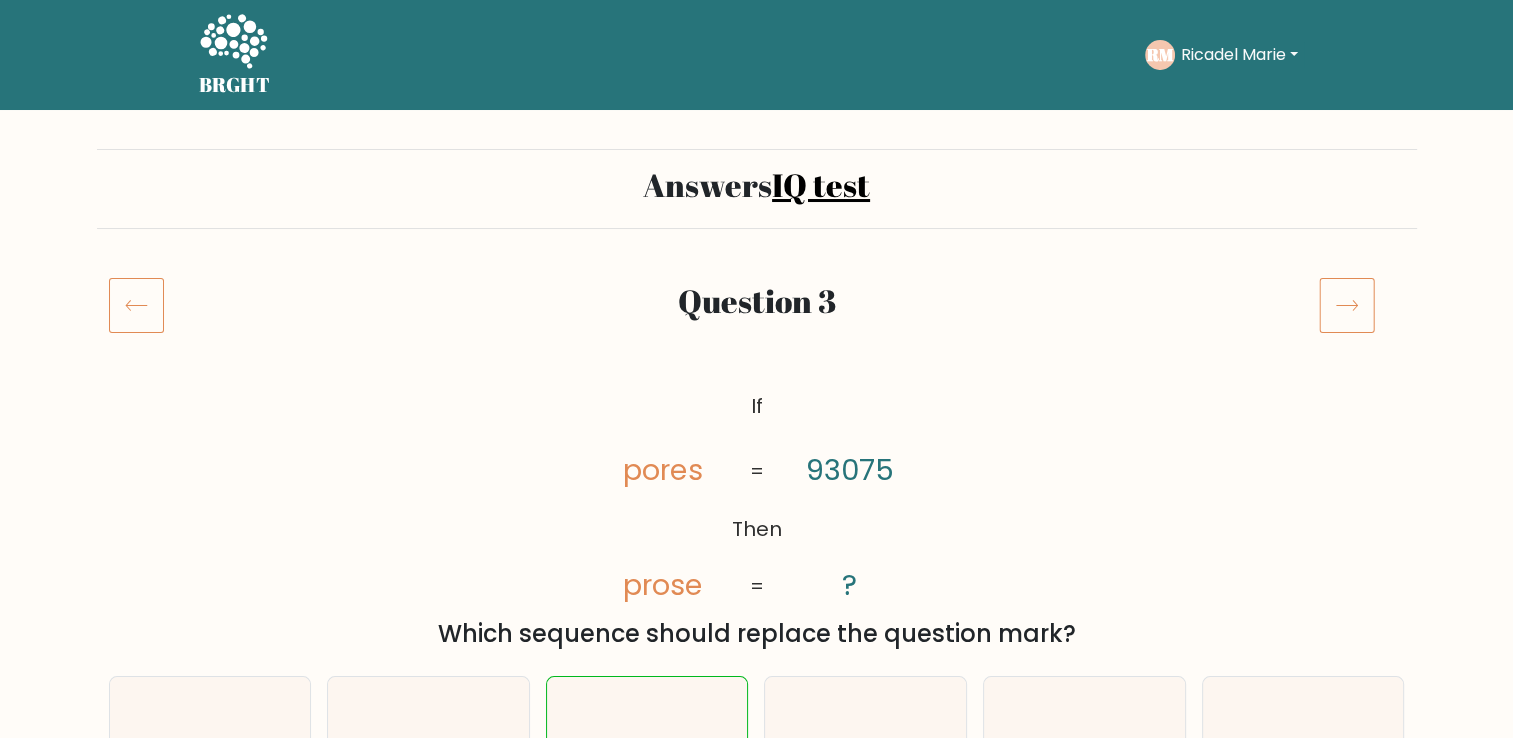 click 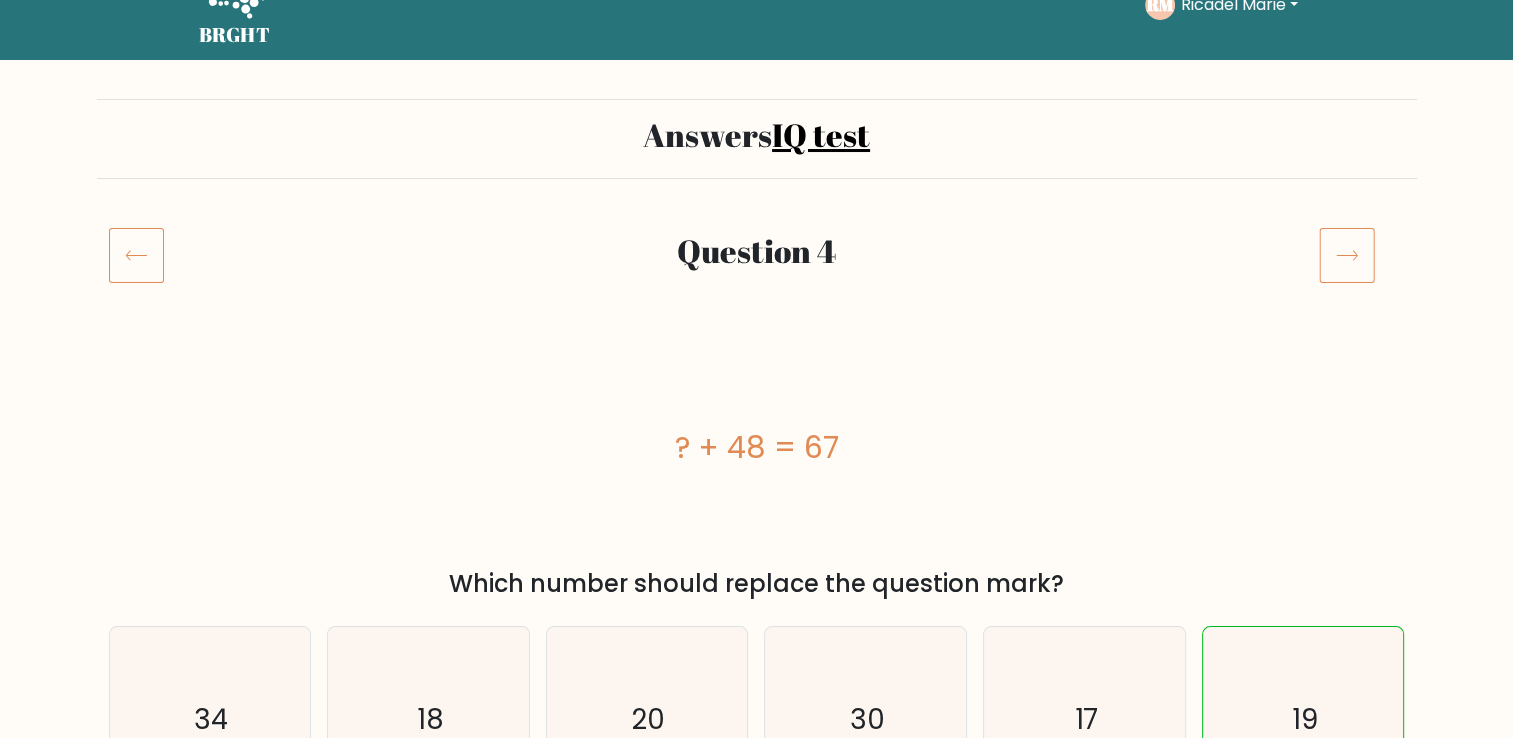 scroll, scrollTop: 0, scrollLeft: 0, axis: both 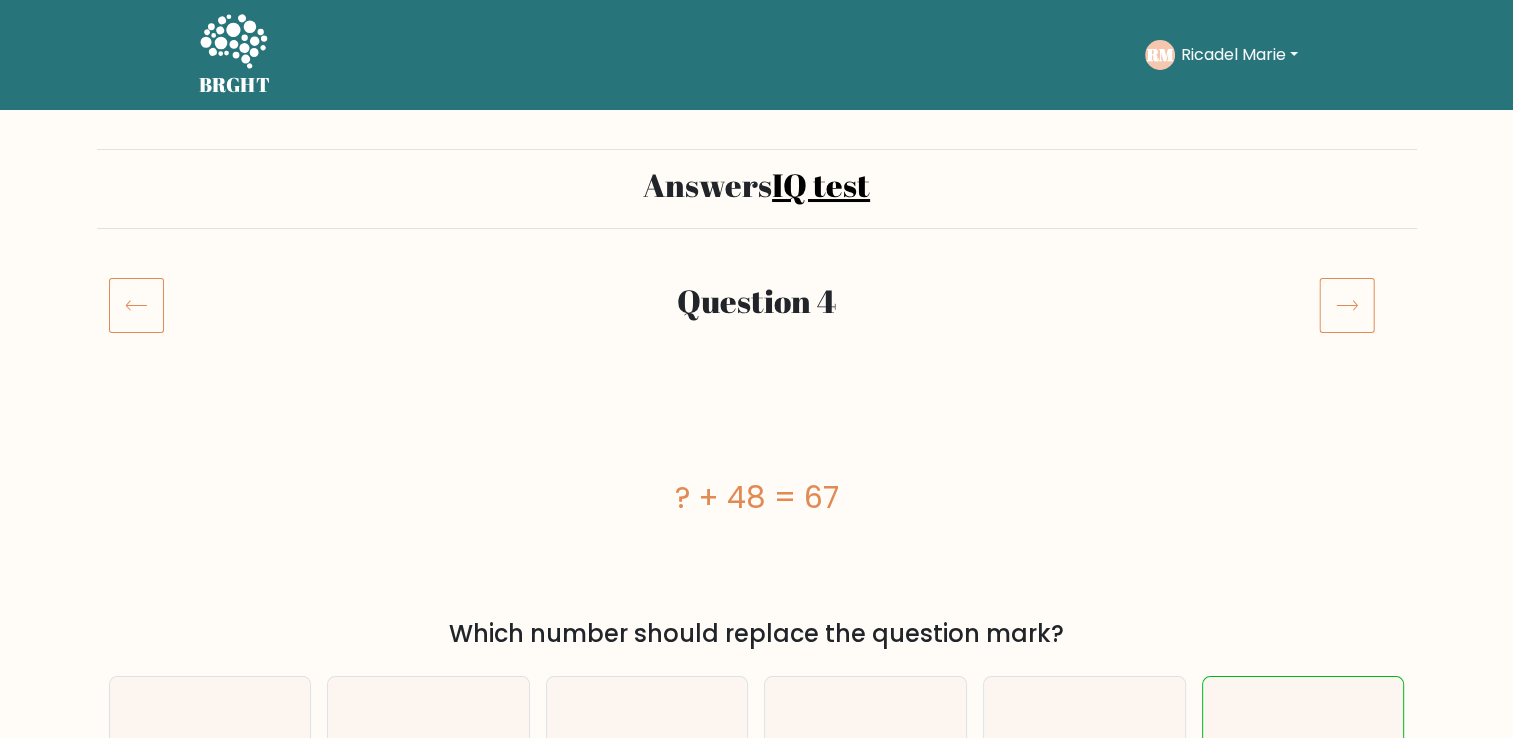 click 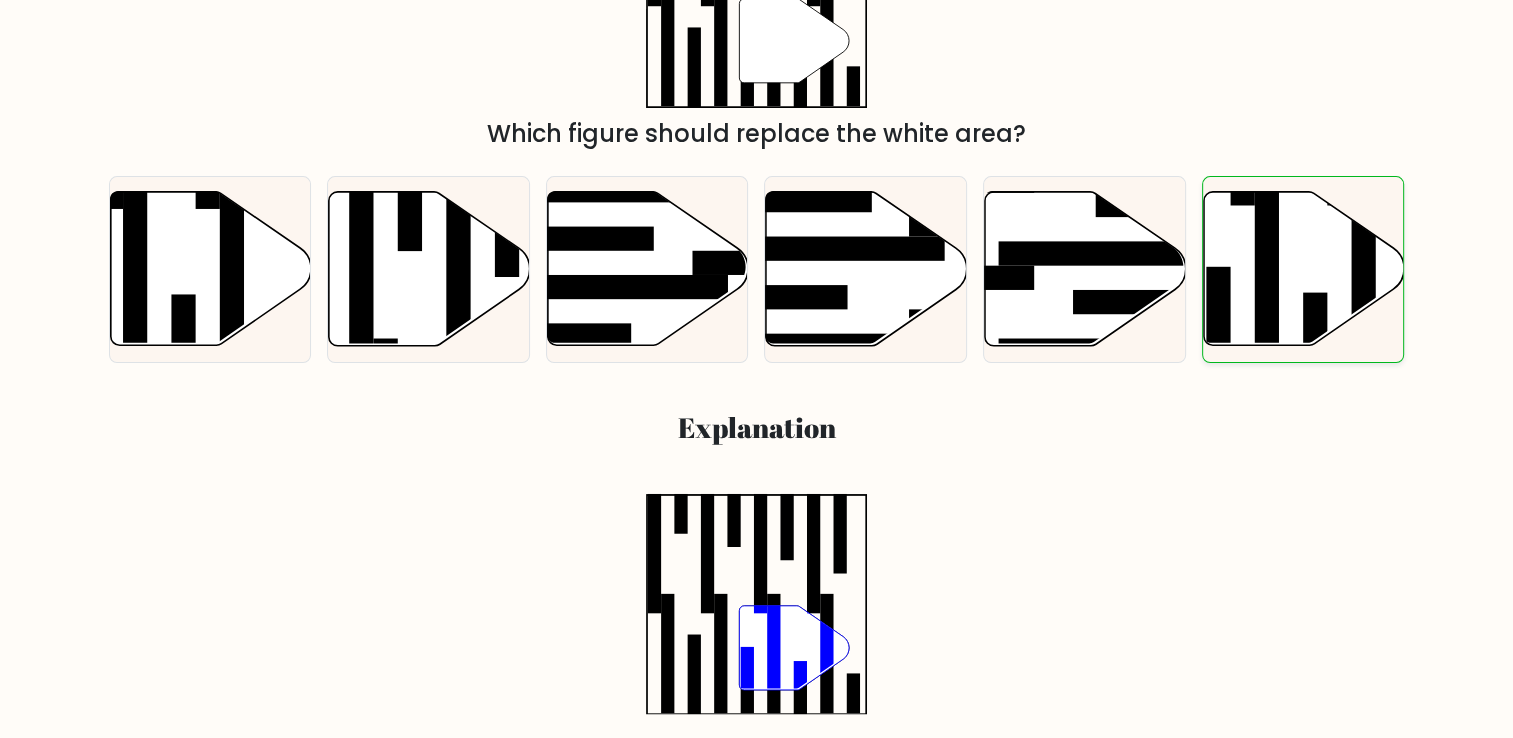 scroll, scrollTop: 0, scrollLeft: 0, axis: both 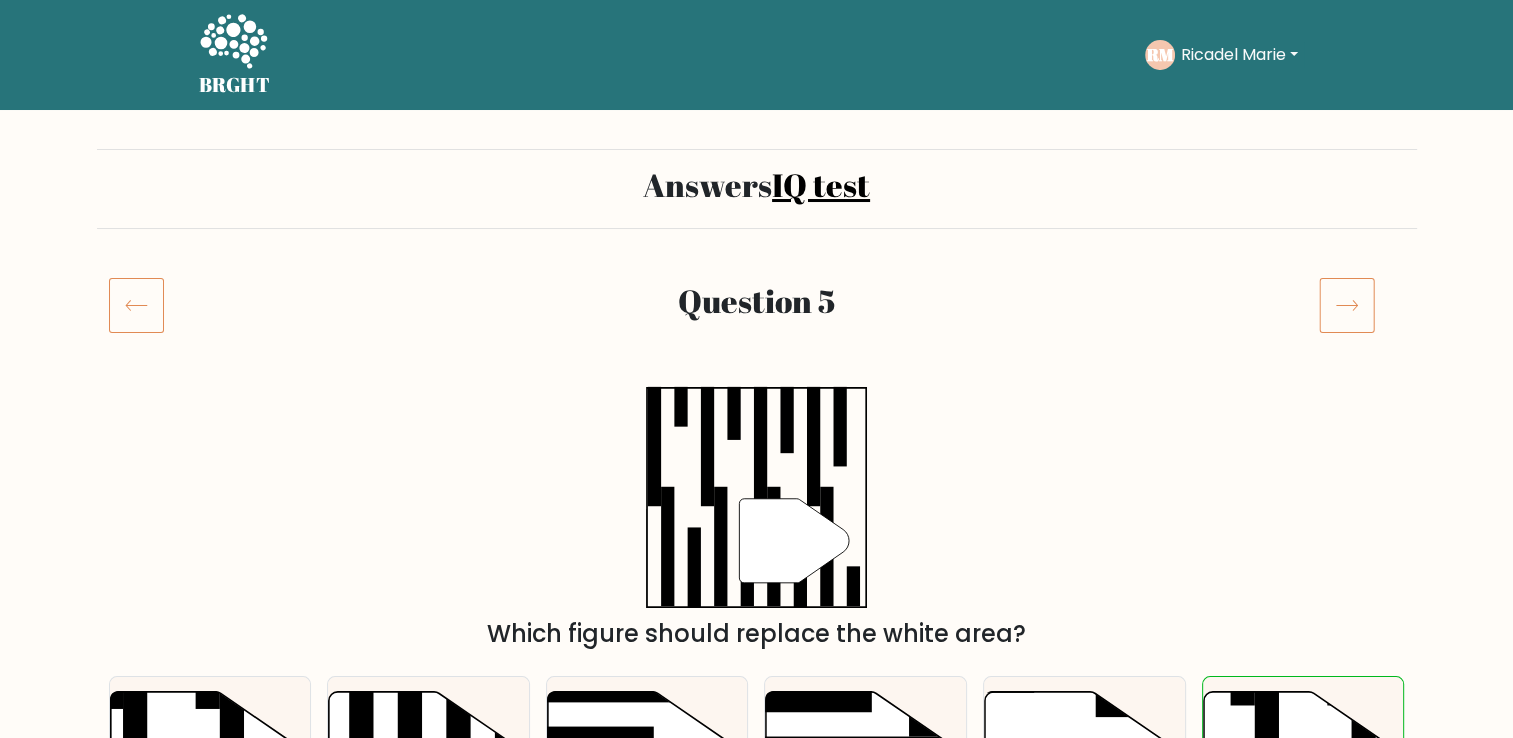 click 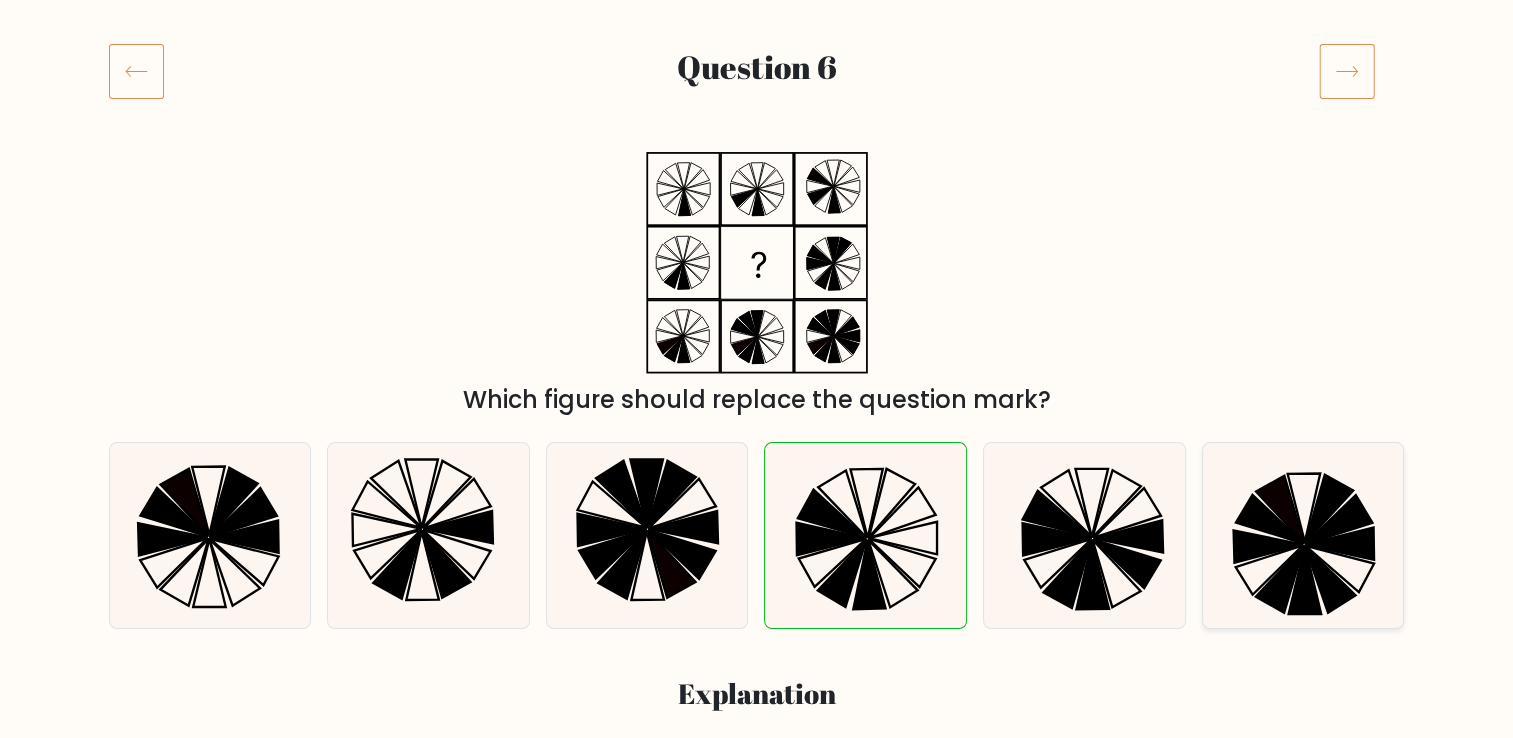scroll, scrollTop: 200, scrollLeft: 0, axis: vertical 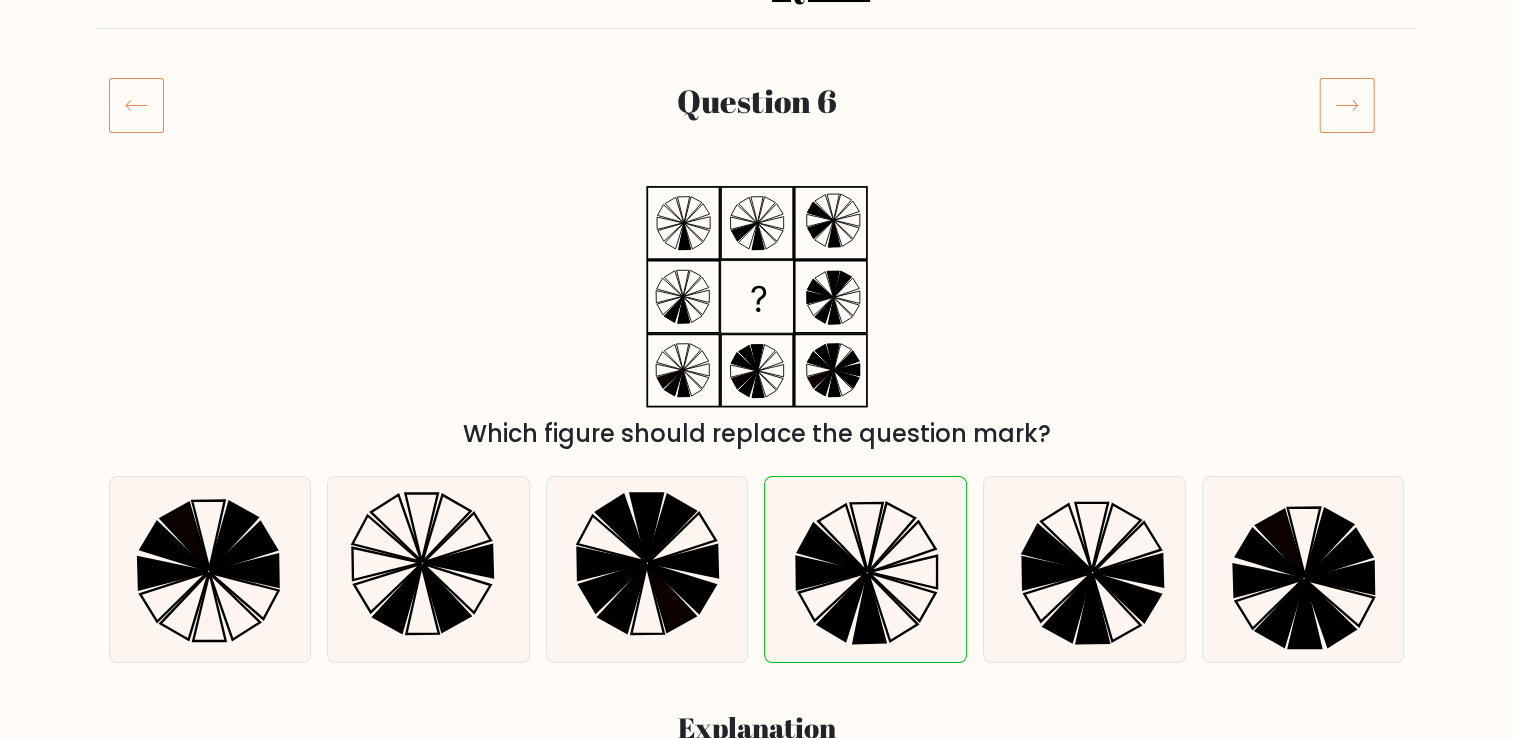 click 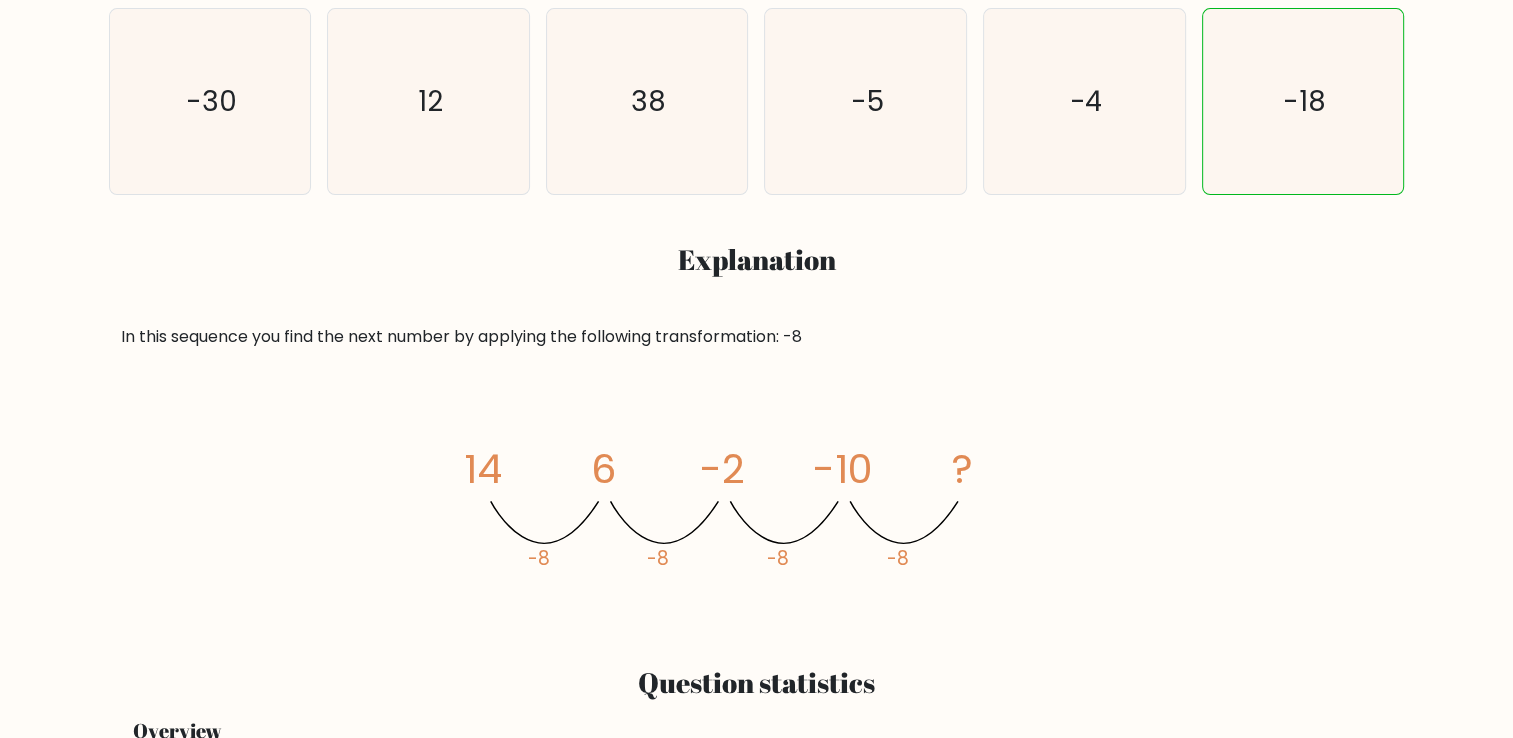 scroll, scrollTop: 0, scrollLeft: 0, axis: both 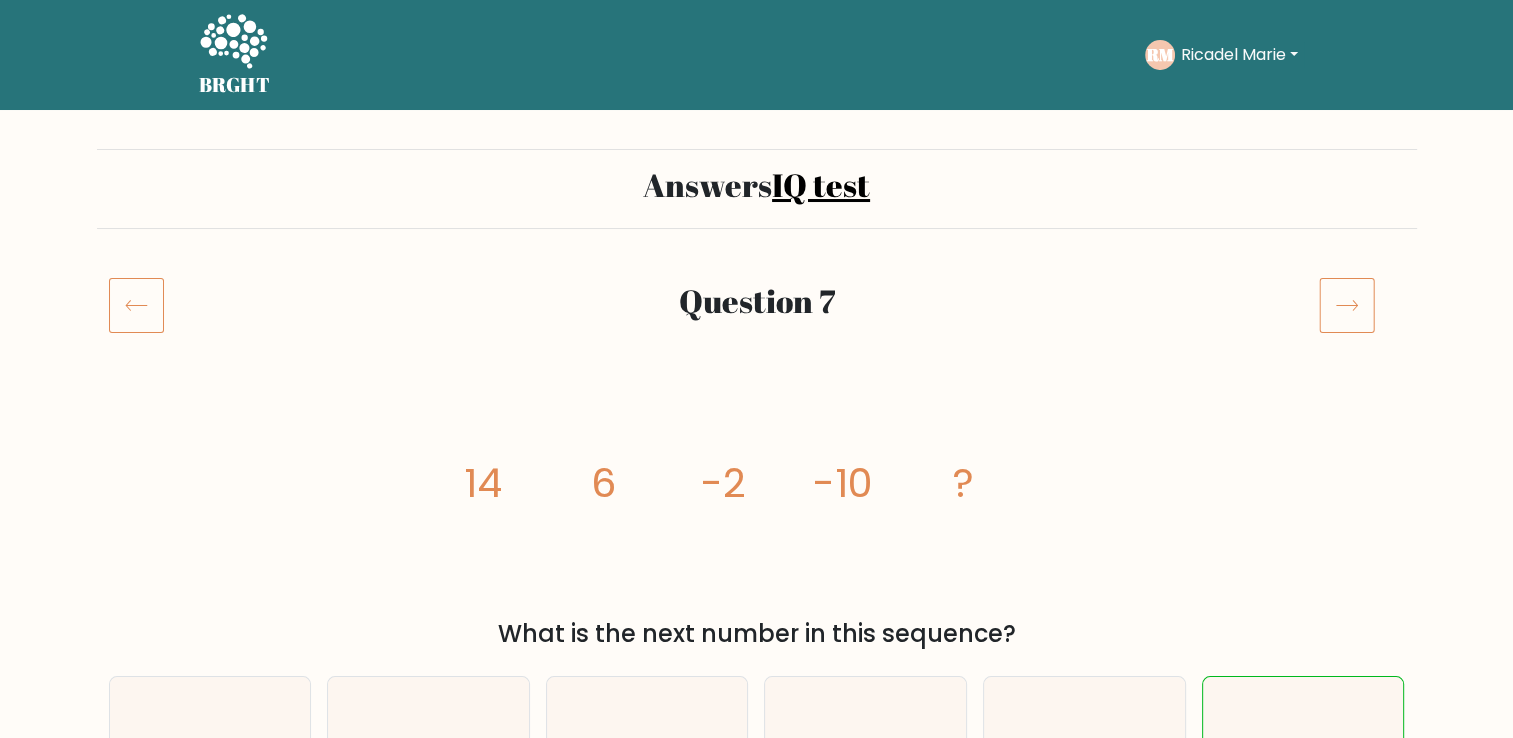 click 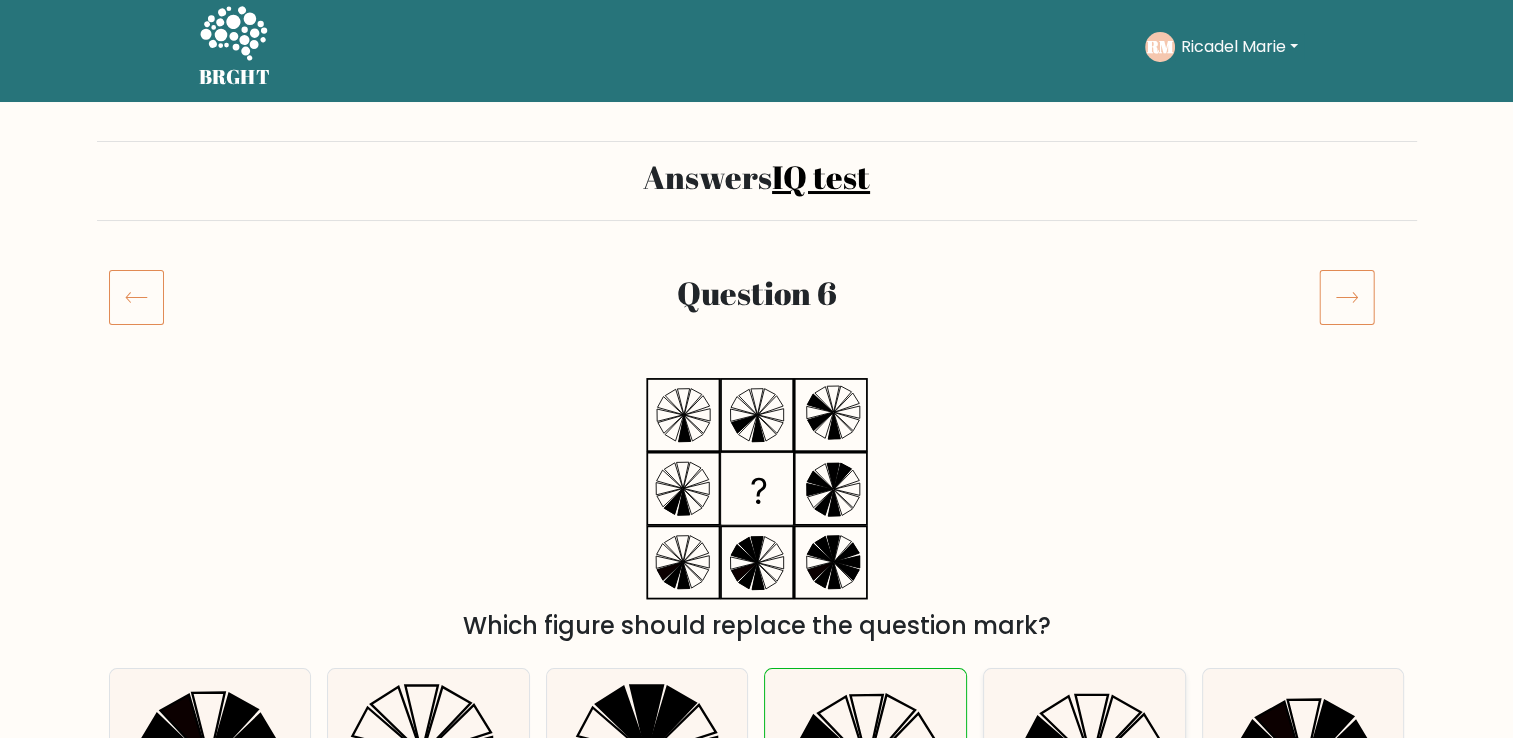 scroll, scrollTop: 0, scrollLeft: 0, axis: both 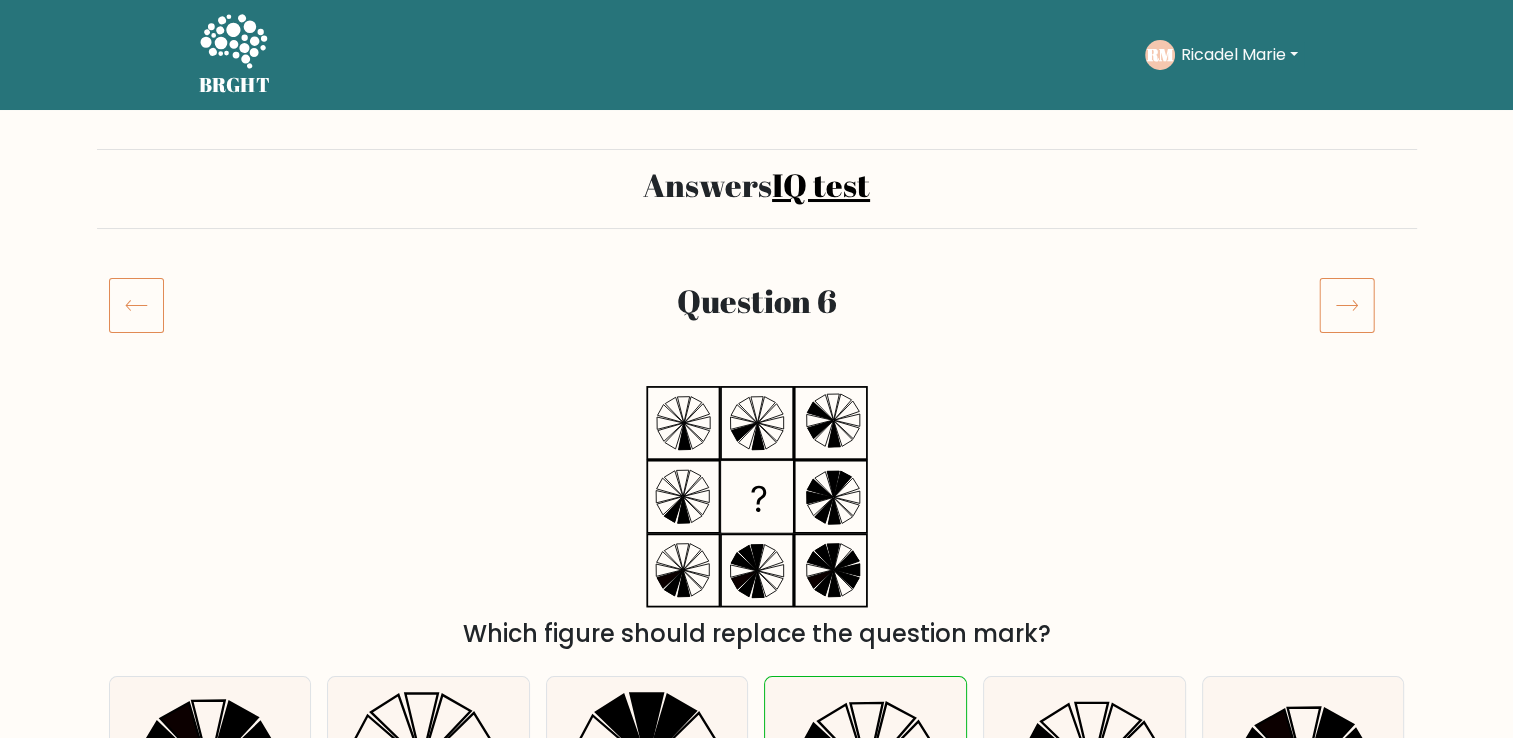 click 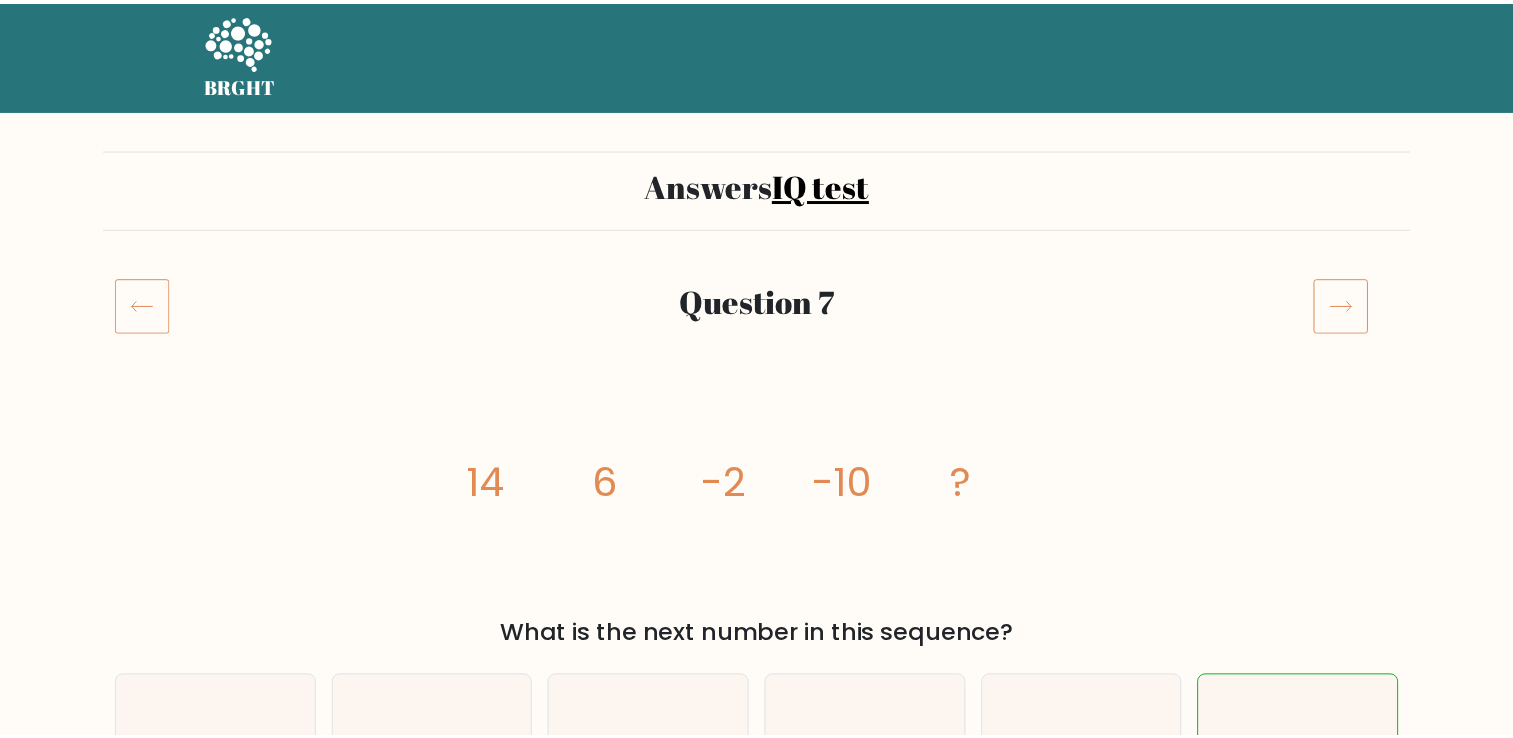 scroll, scrollTop: 0, scrollLeft: 0, axis: both 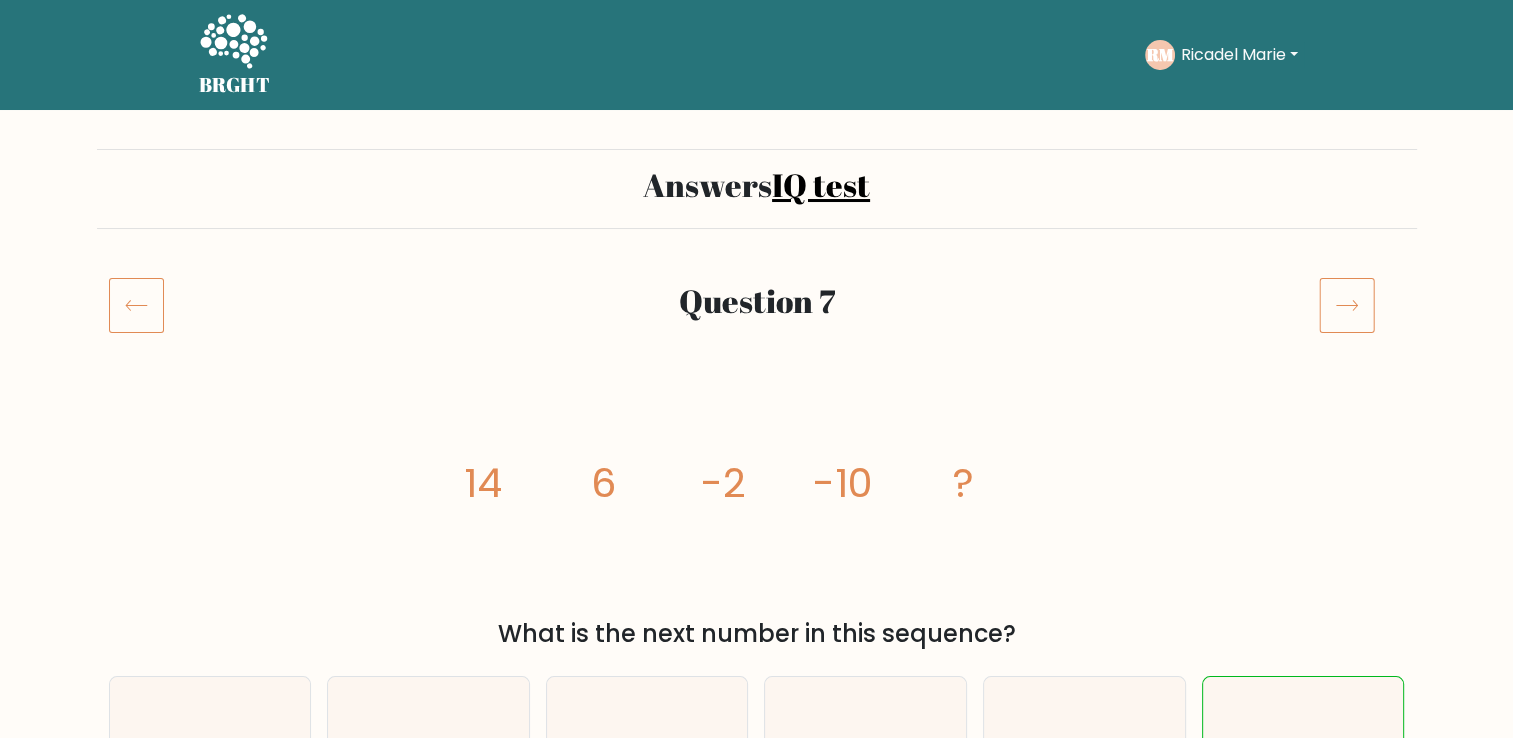 click 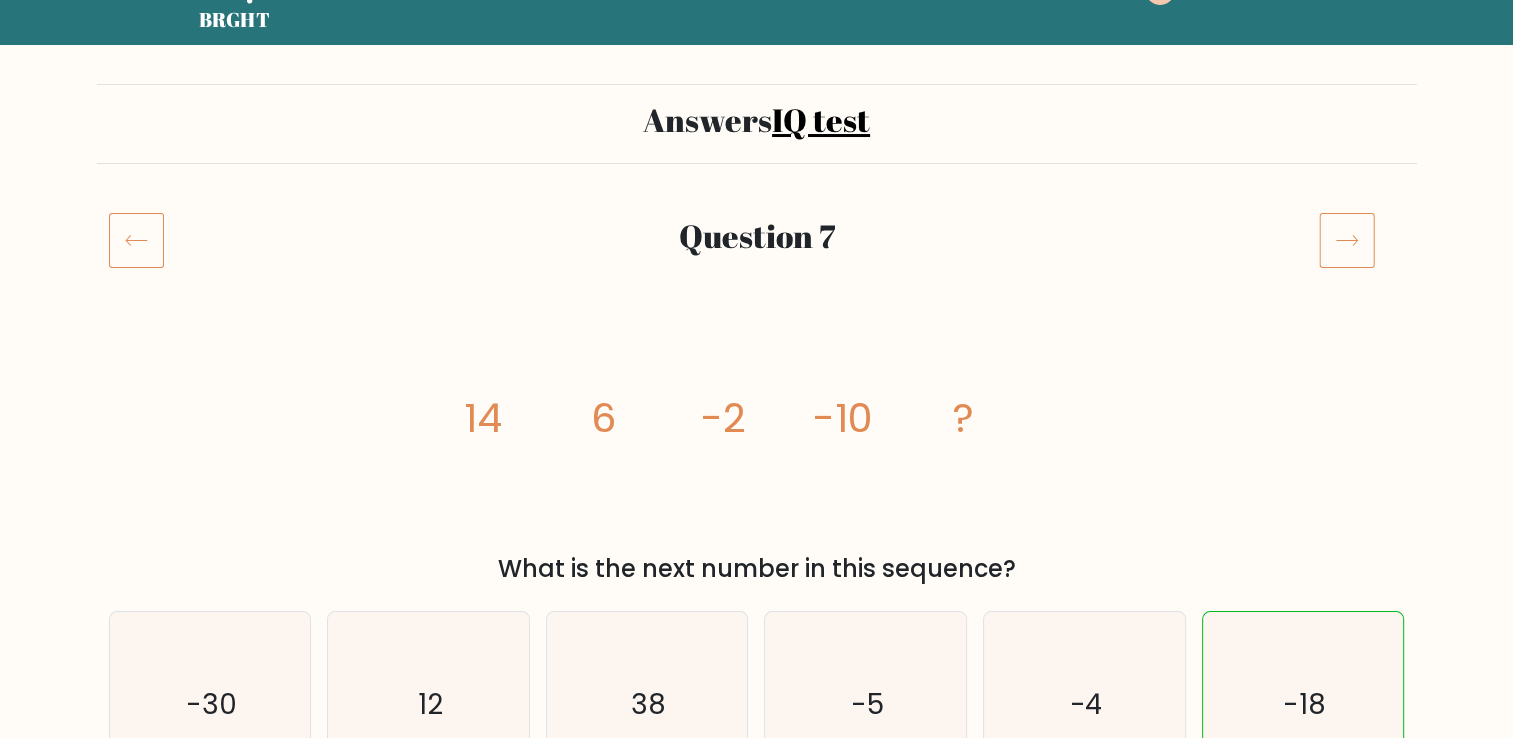 scroll, scrollTop: 100, scrollLeft: 0, axis: vertical 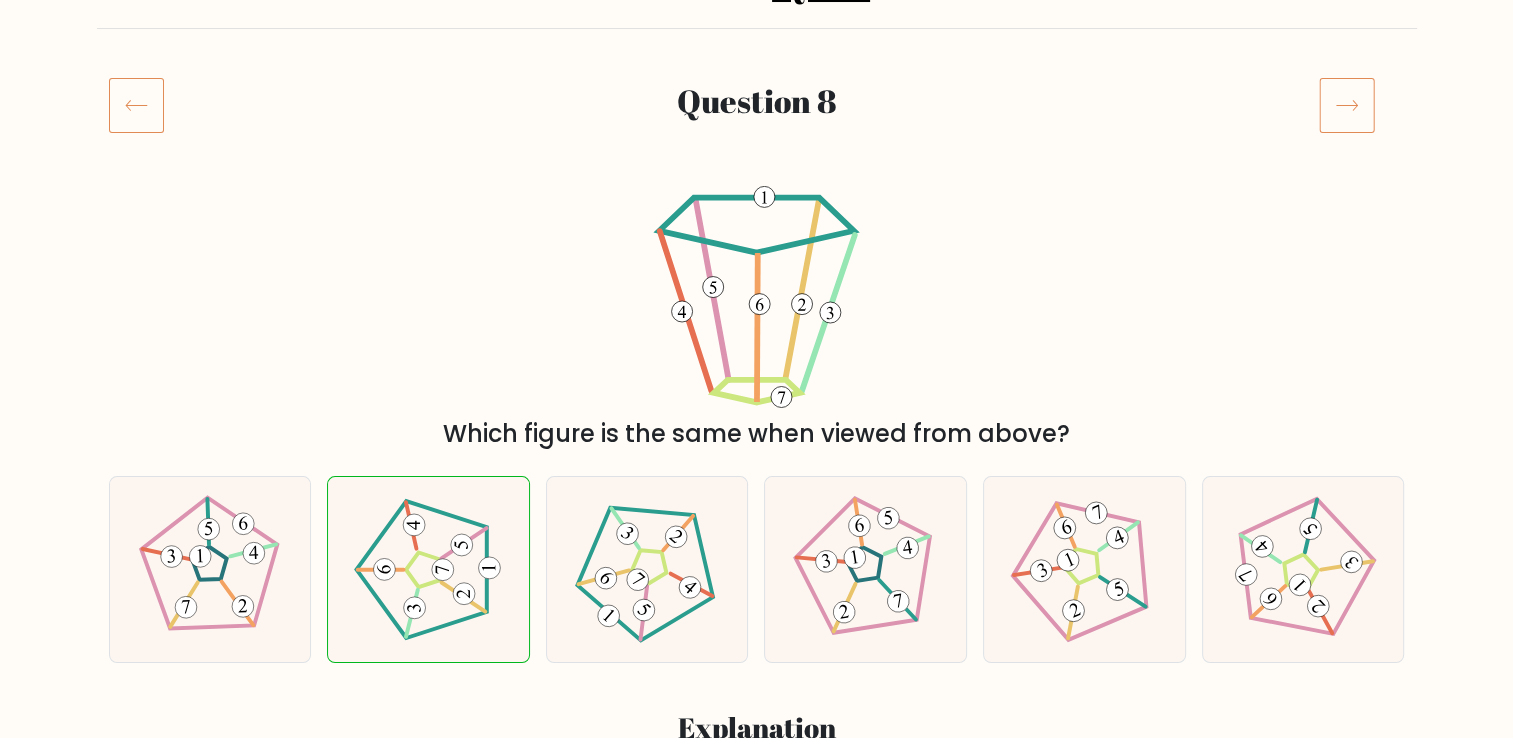click 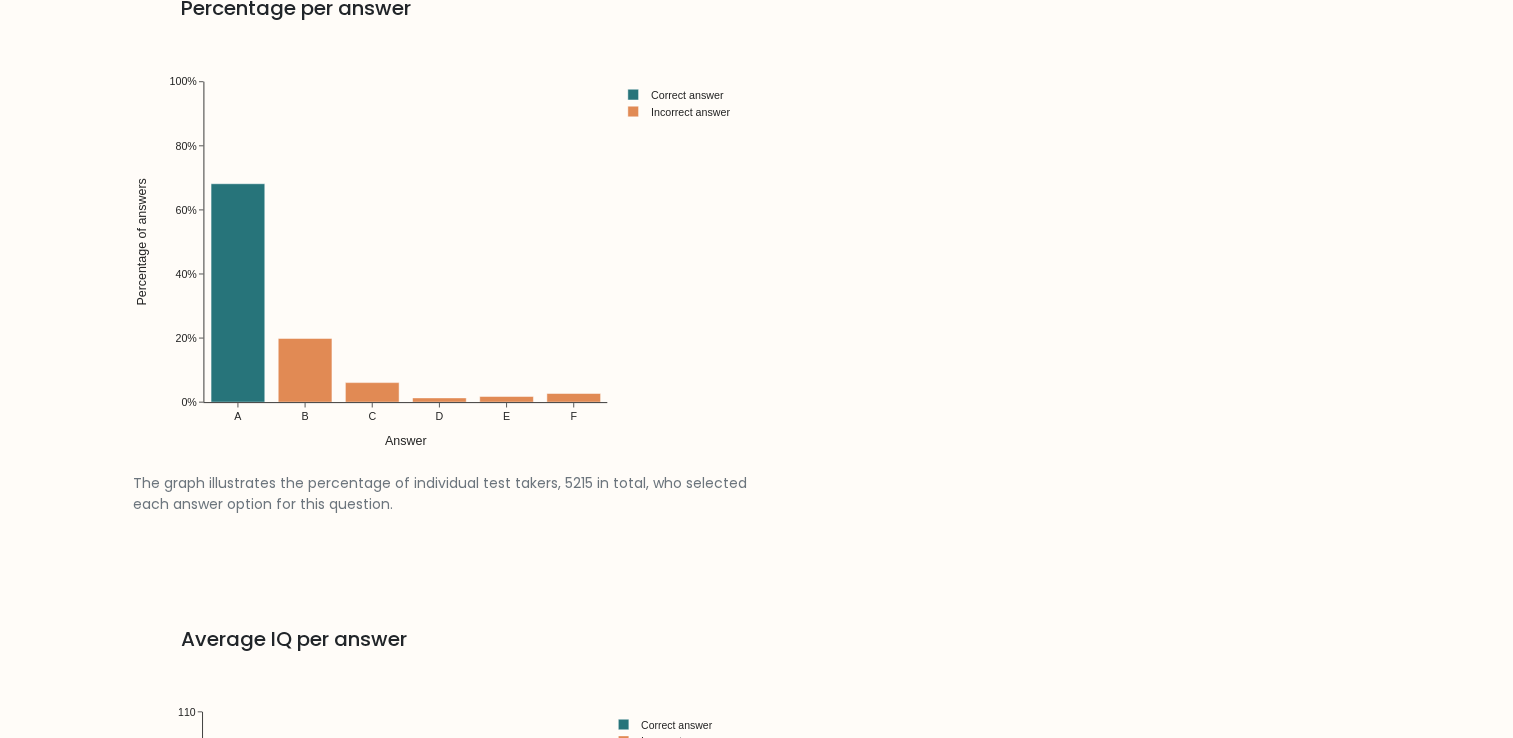 scroll, scrollTop: 0, scrollLeft: 0, axis: both 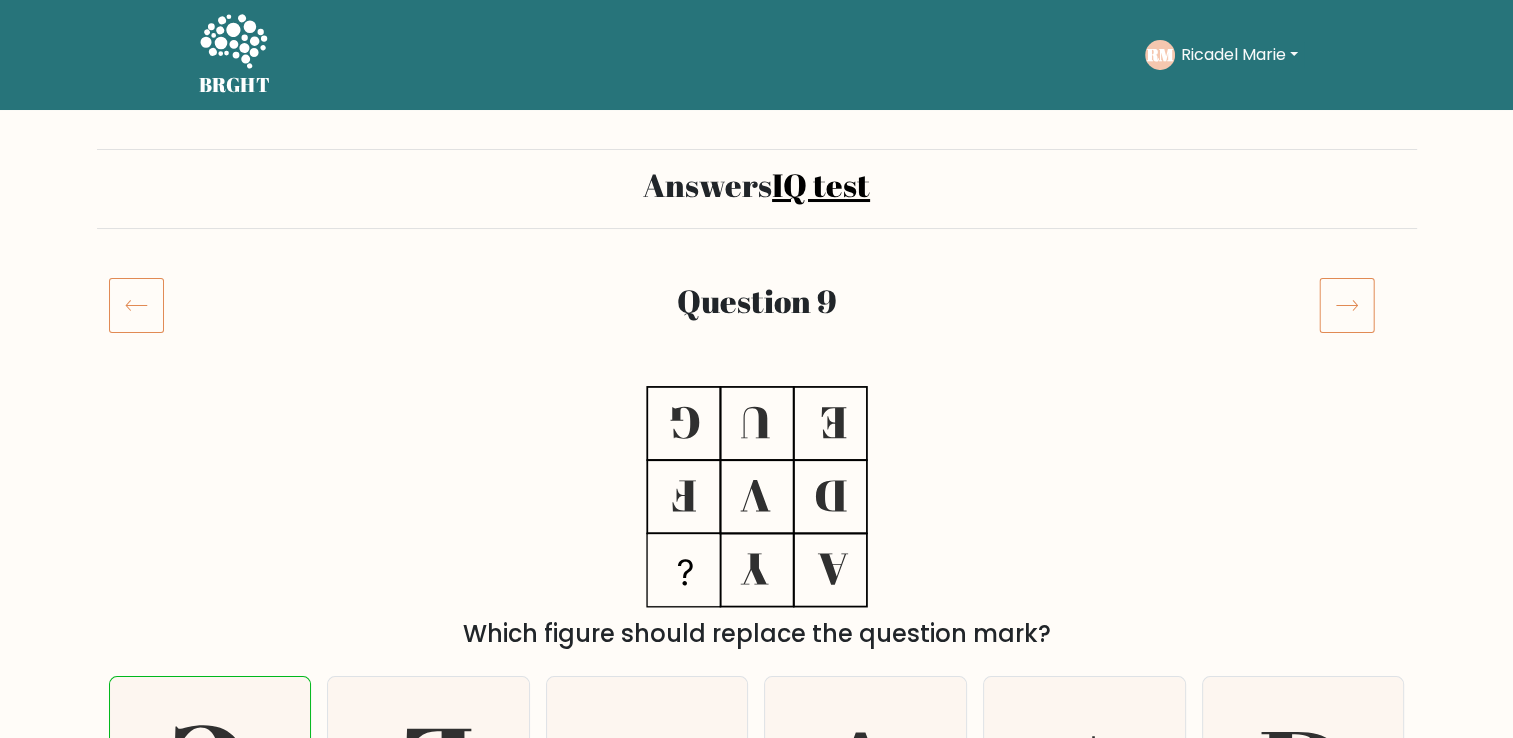 click 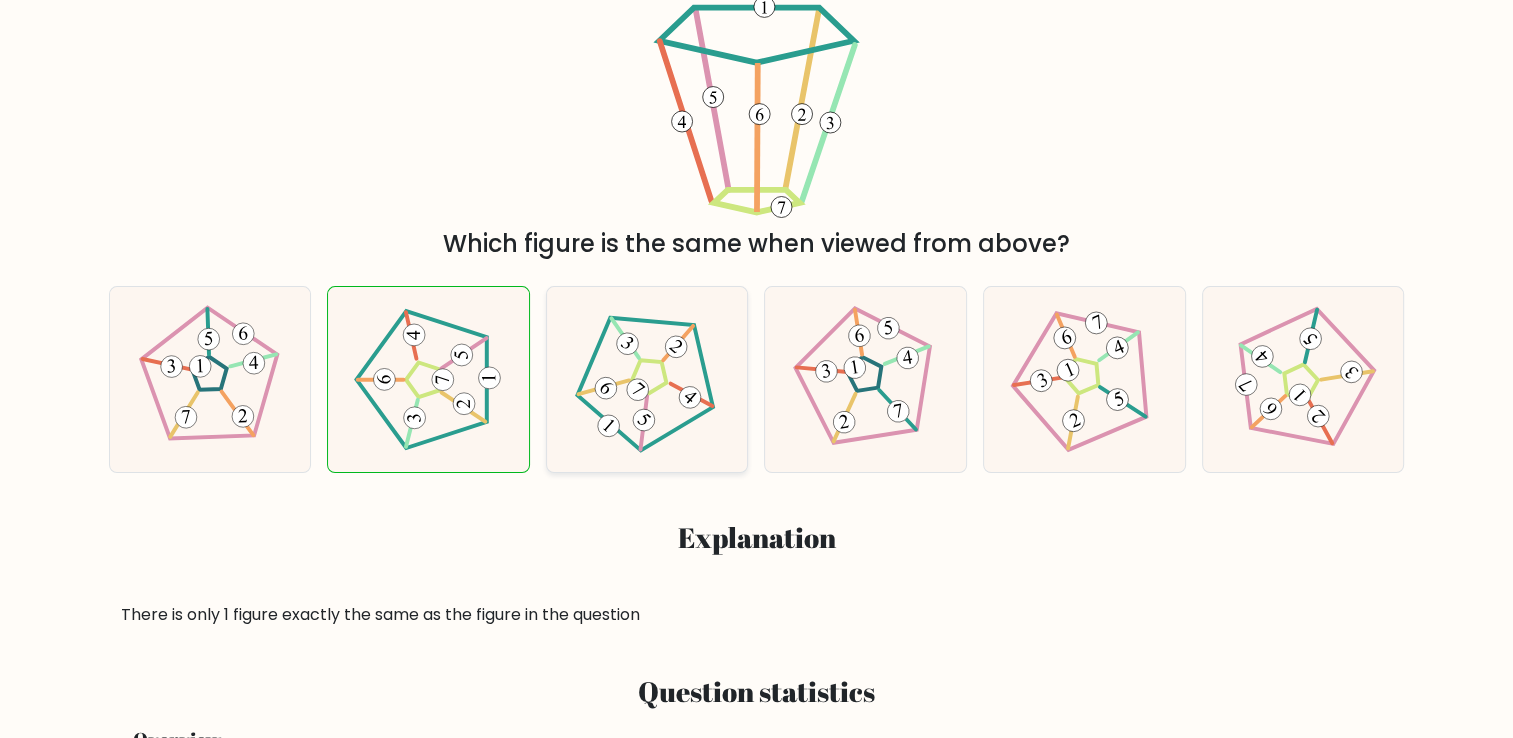 scroll, scrollTop: 600, scrollLeft: 0, axis: vertical 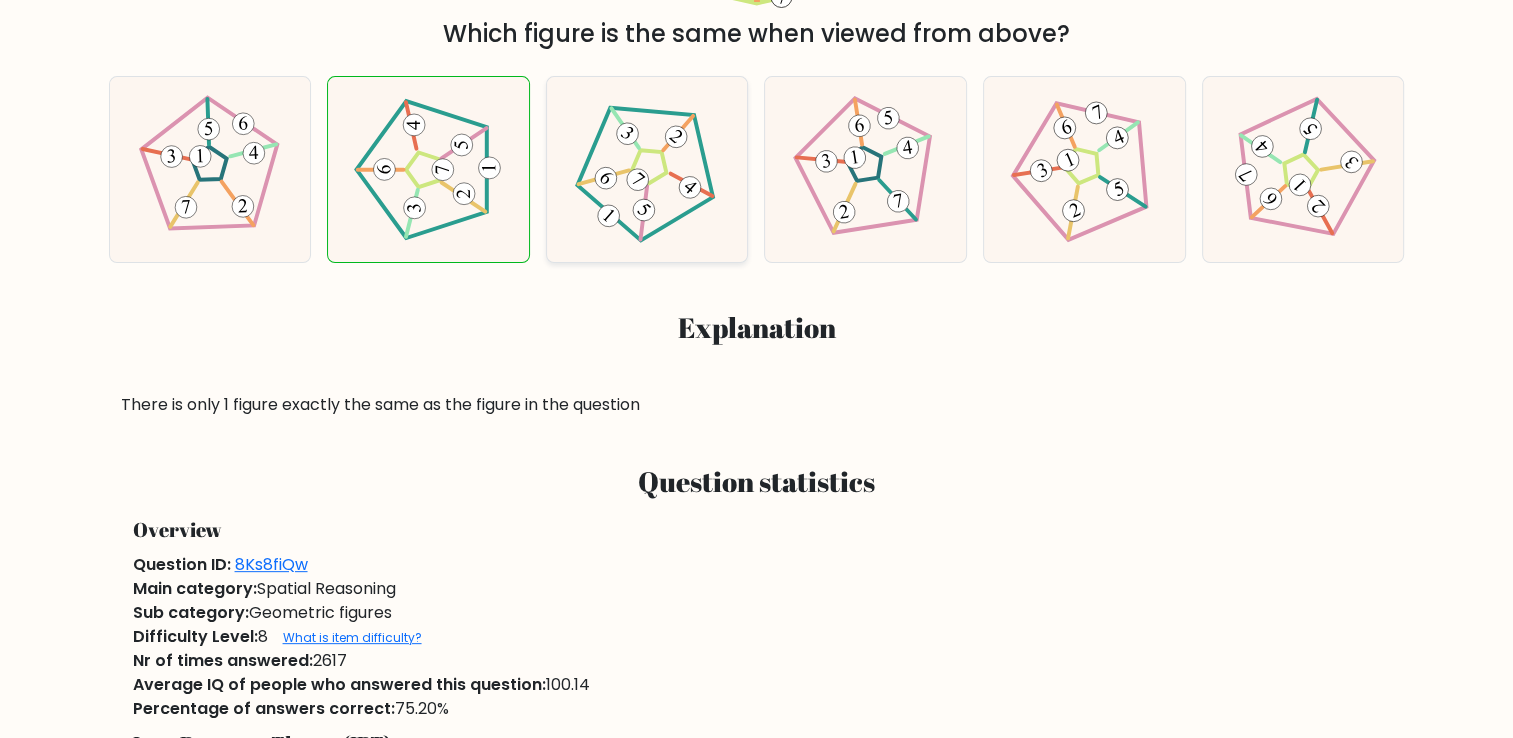 click 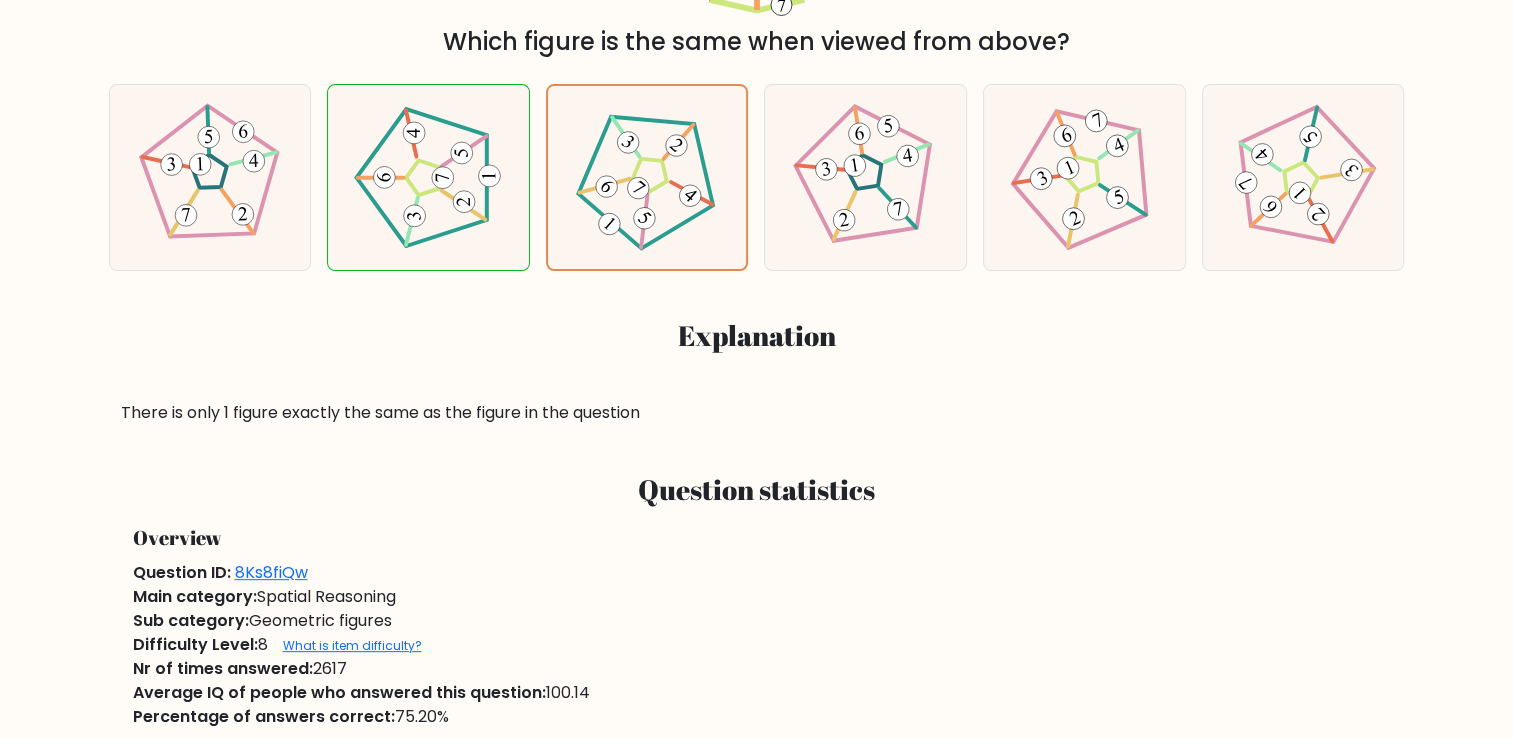 scroll, scrollTop: 604, scrollLeft: 0, axis: vertical 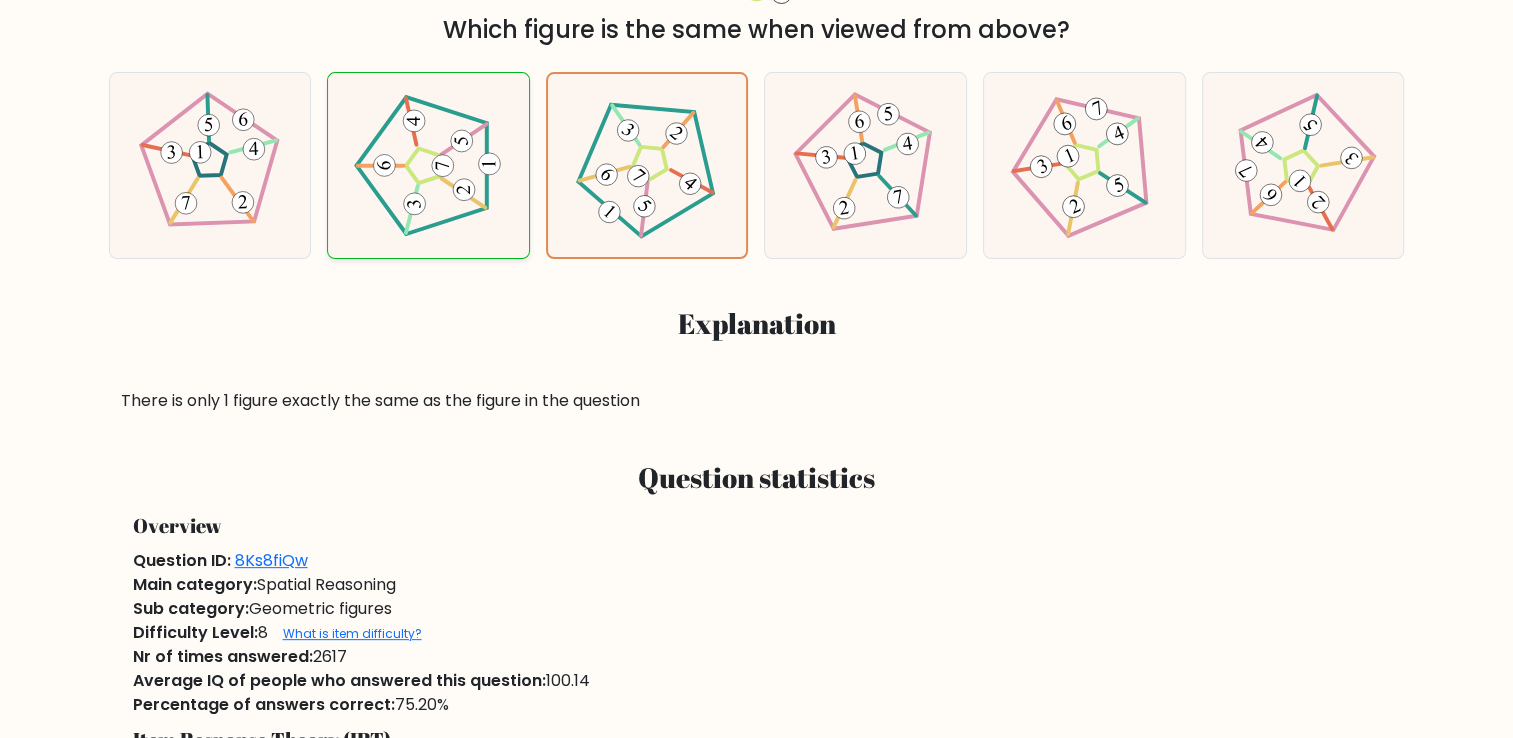 click at bounding box center (428, 166) 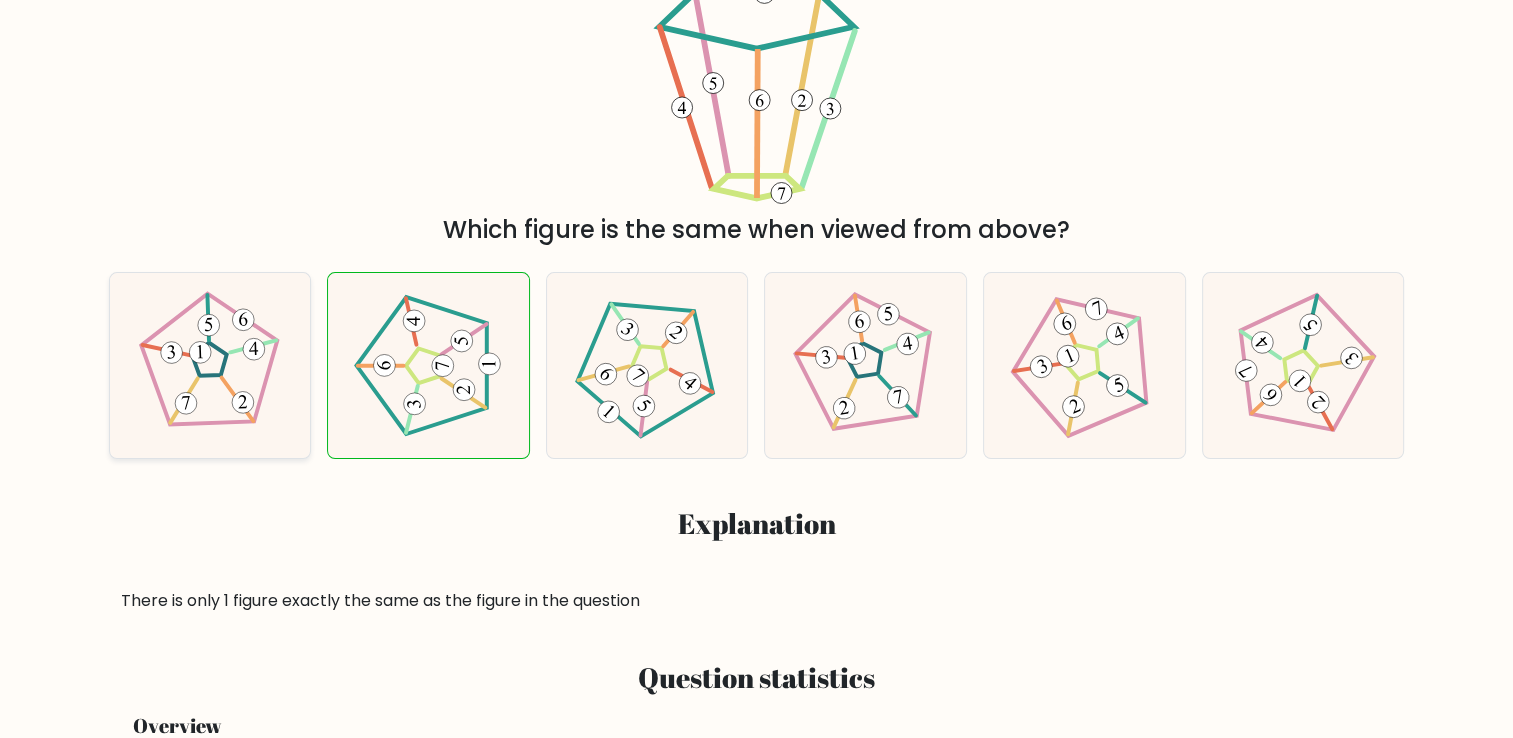 click 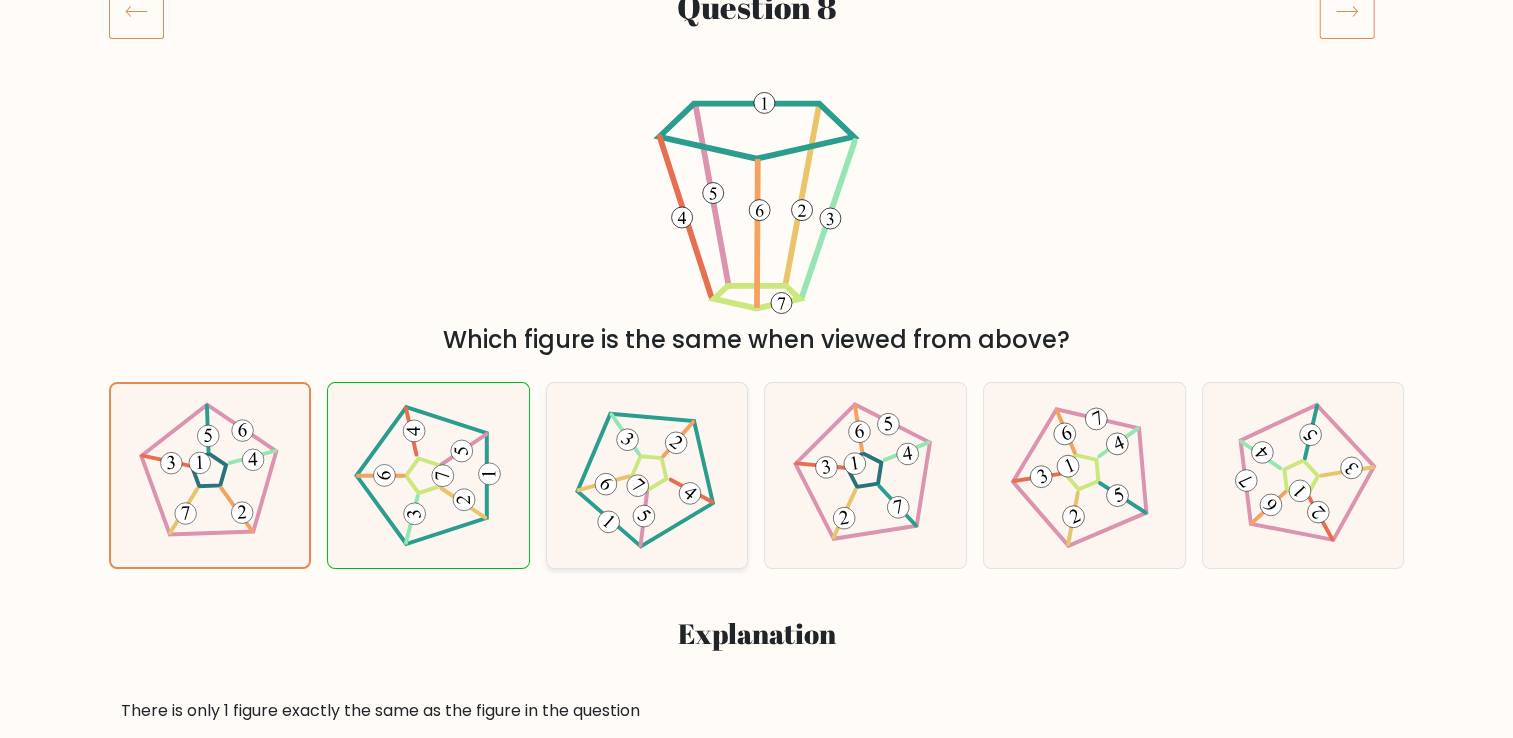 scroll, scrollTop: 304, scrollLeft: 0, axis: vertical 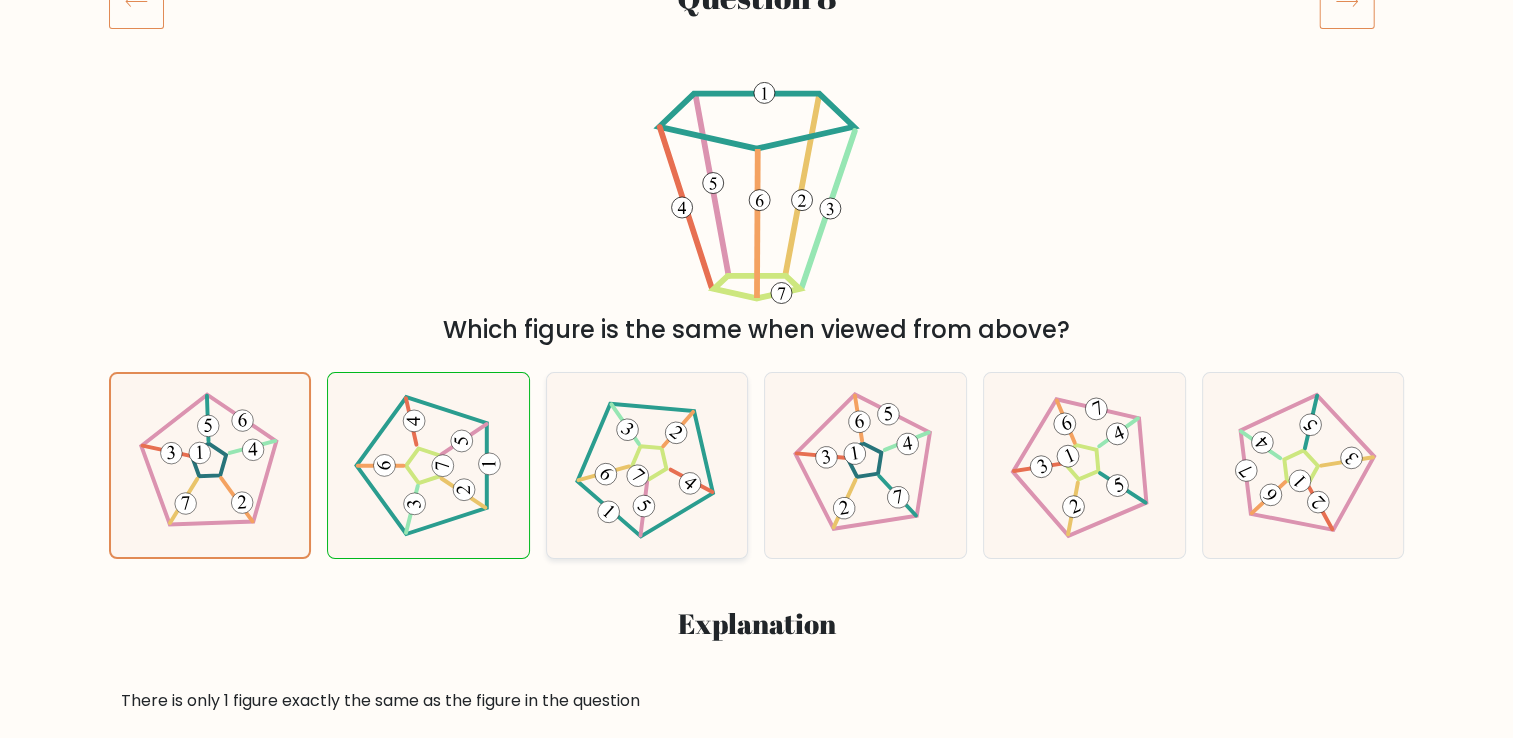 click 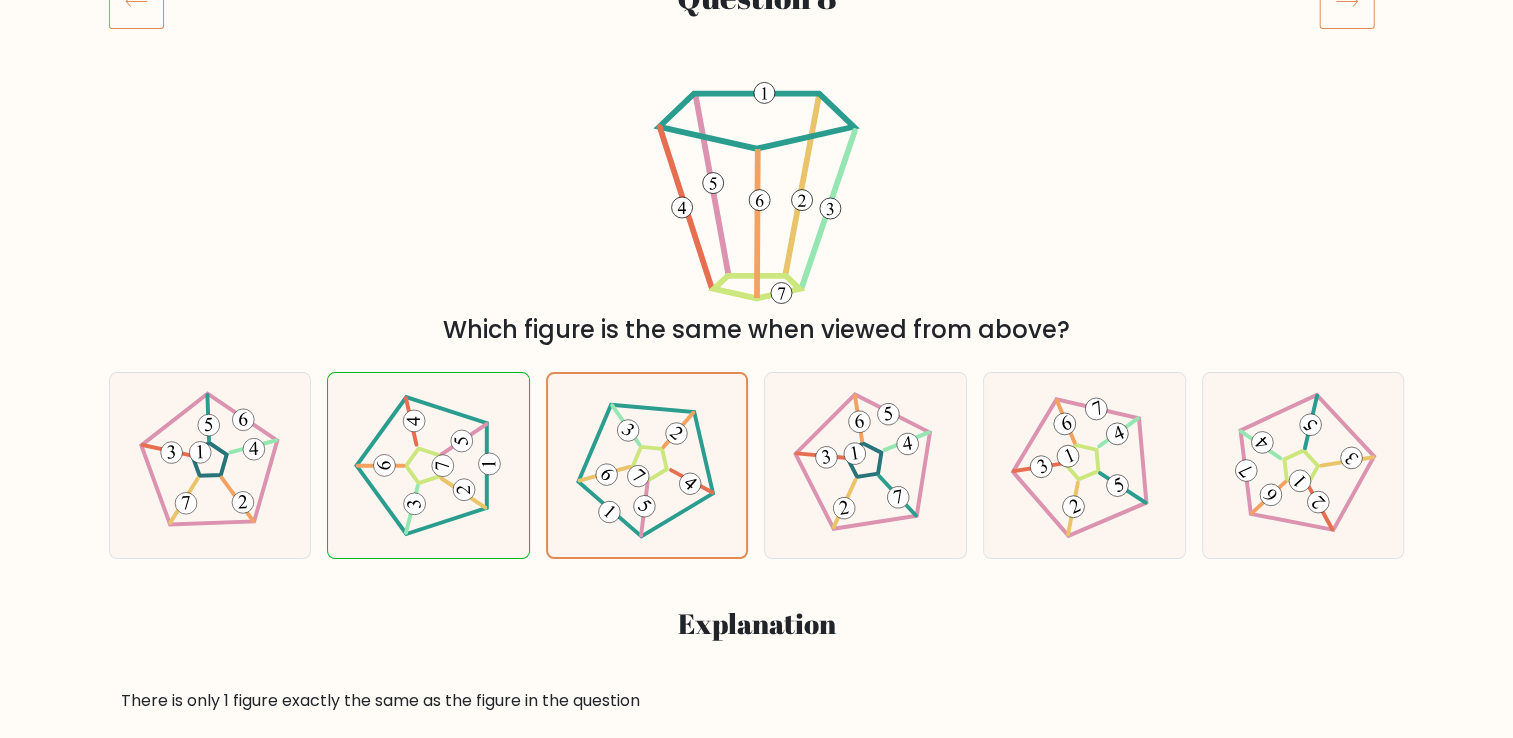 click on "Explanation" at bounding box center [757, 624] 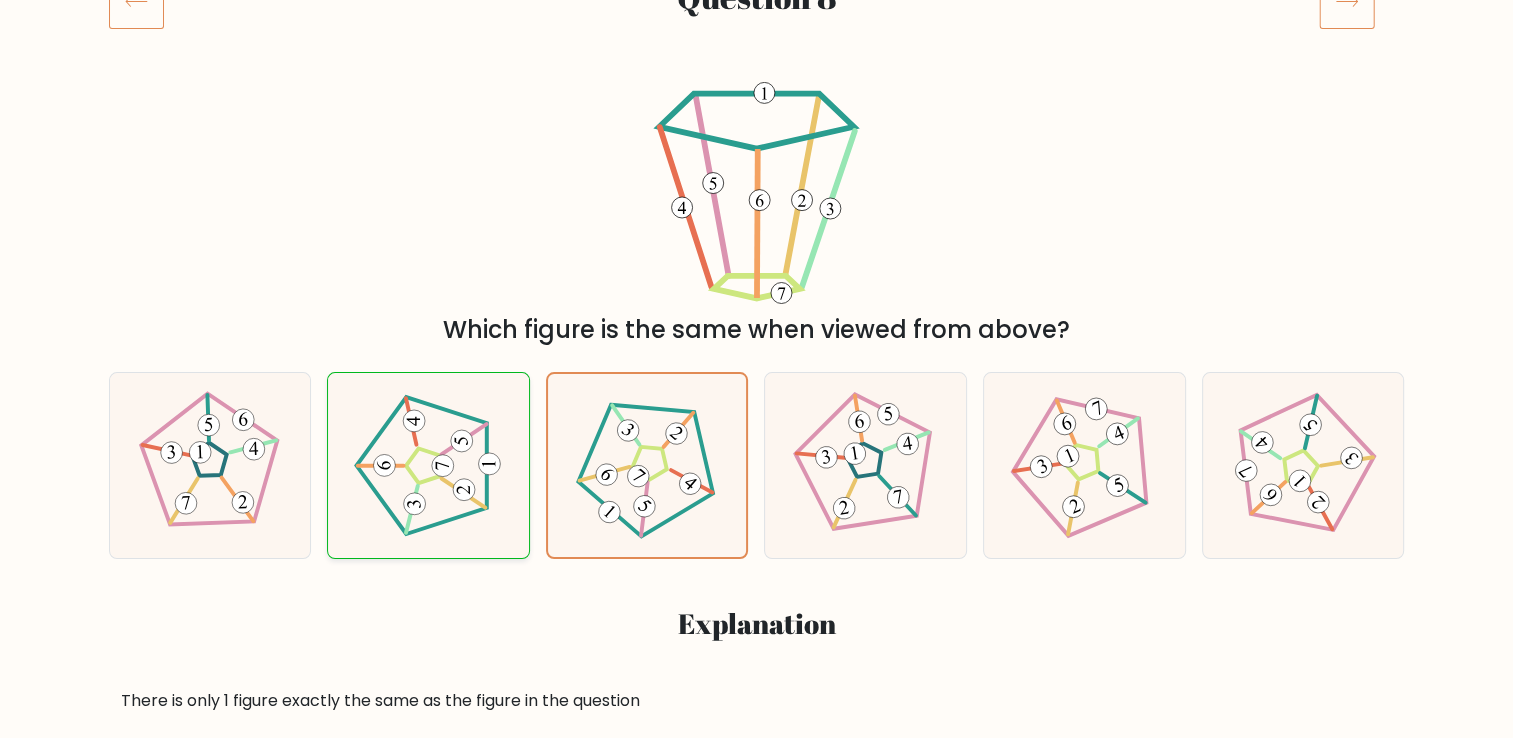 click 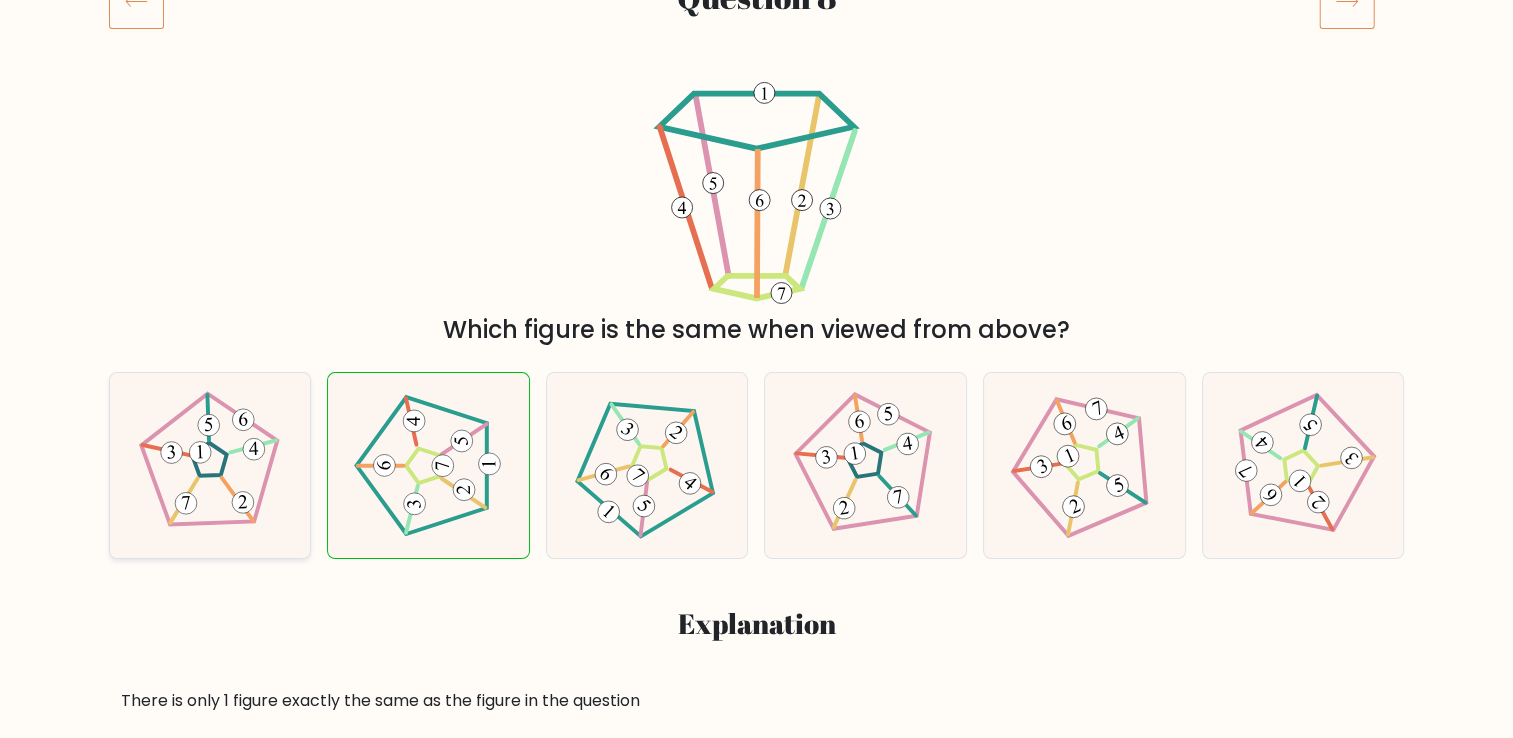click 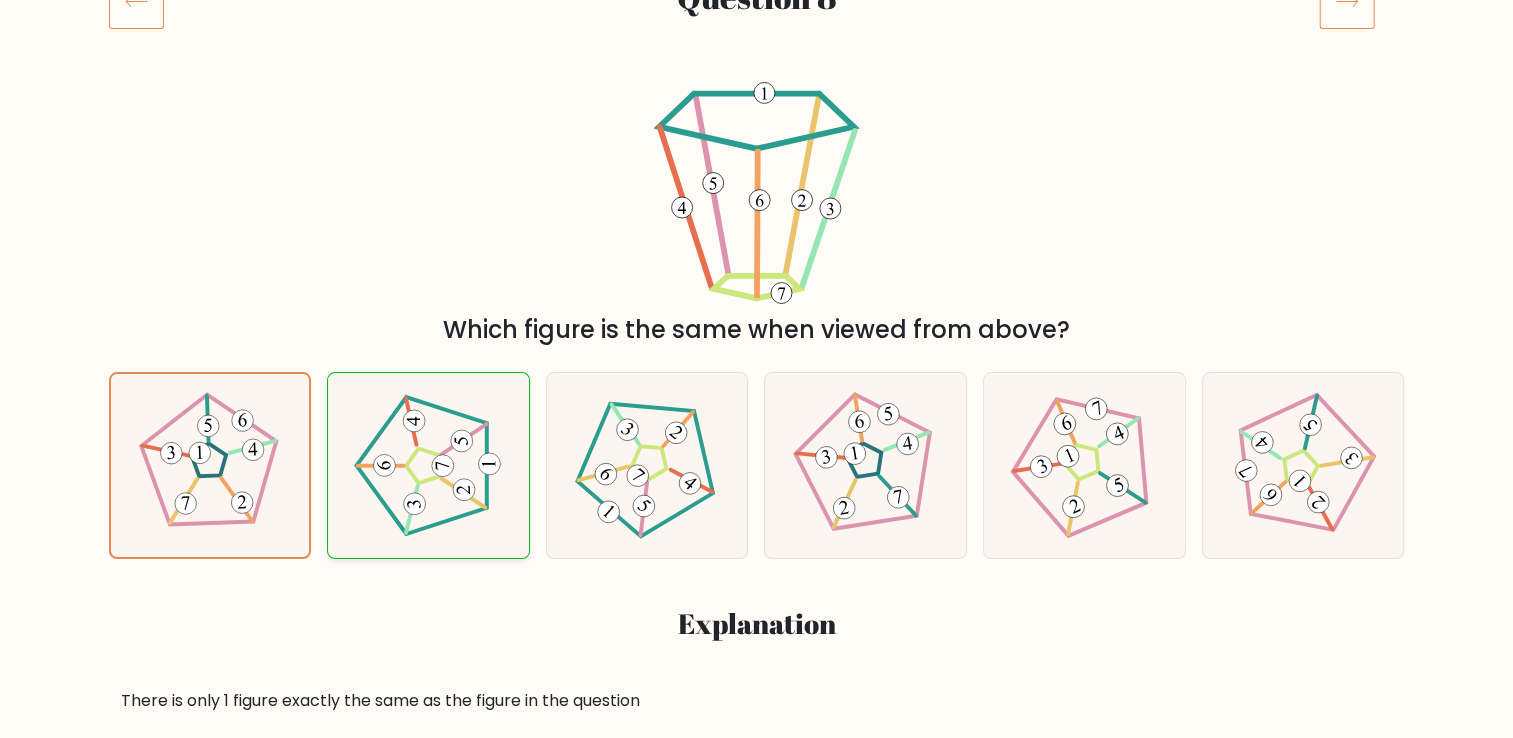 click 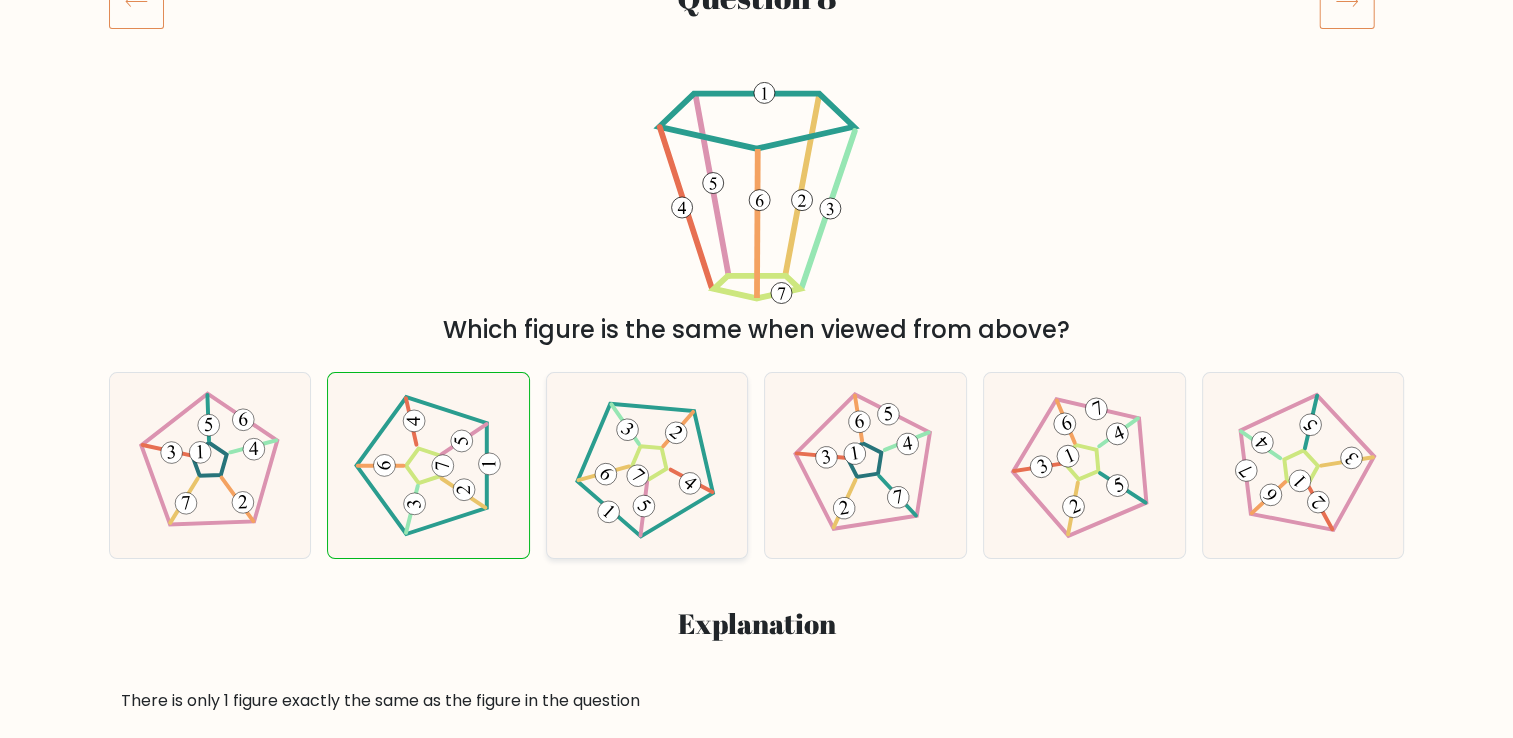 click 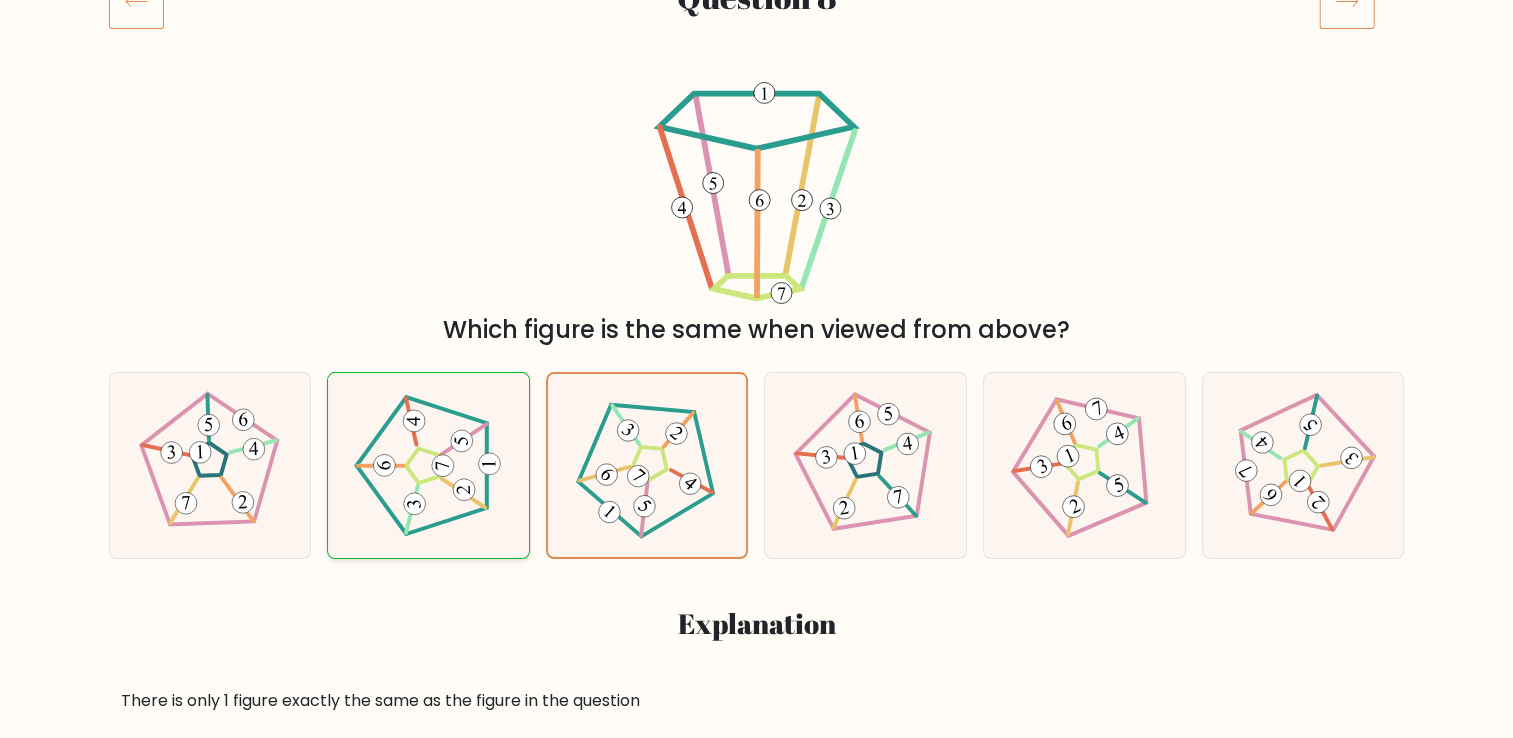 click 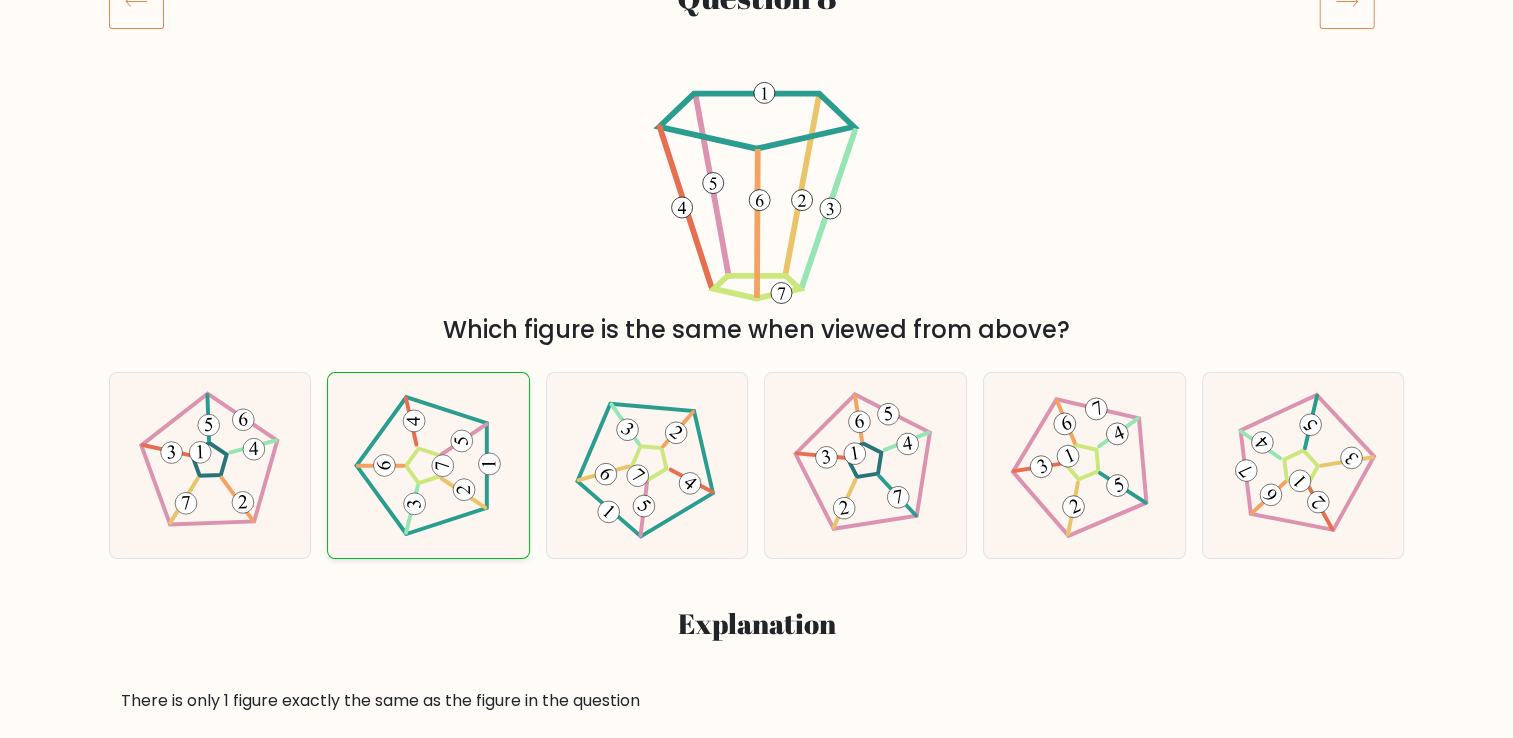 click 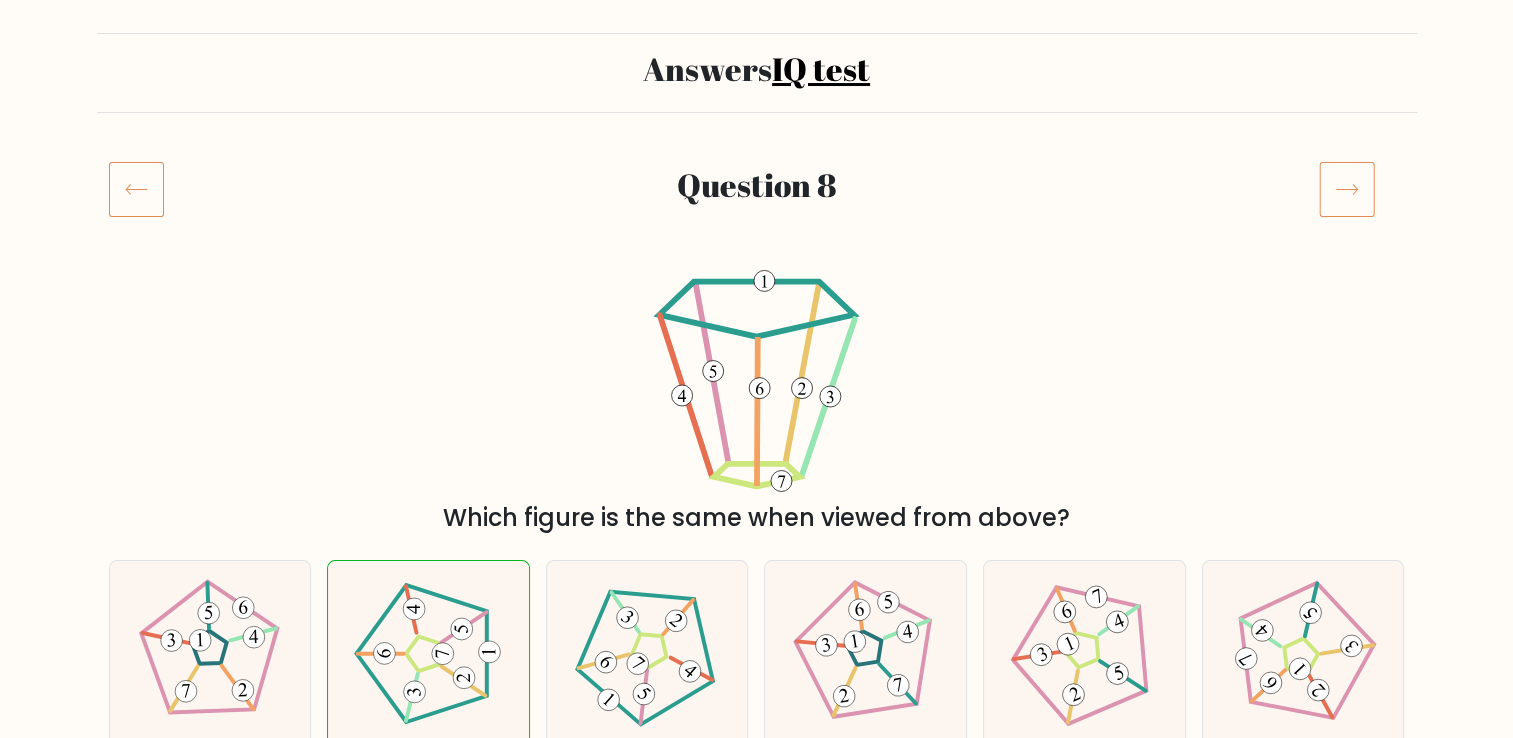 scroll, scrollTop: 0, scrollLeft: 0, axis: both 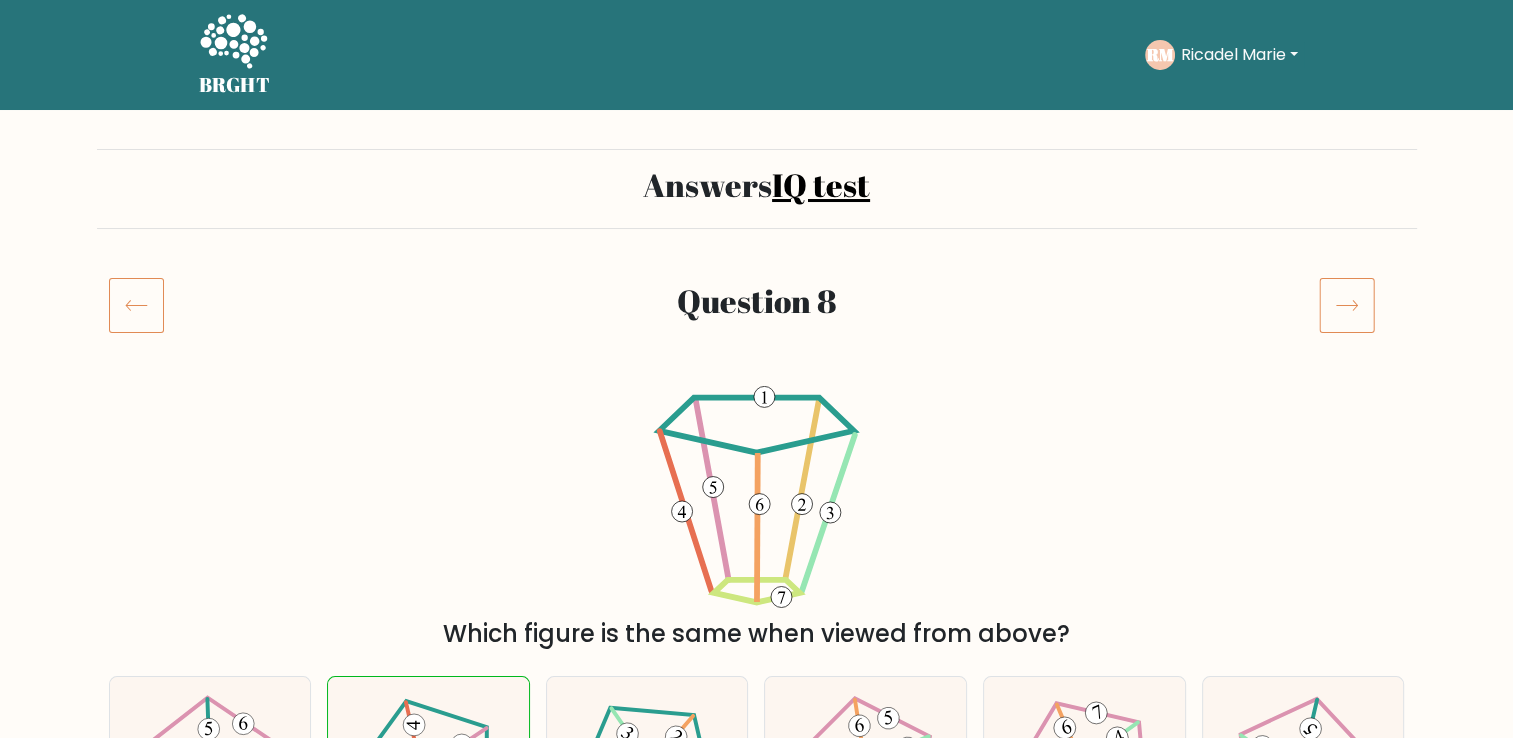 click 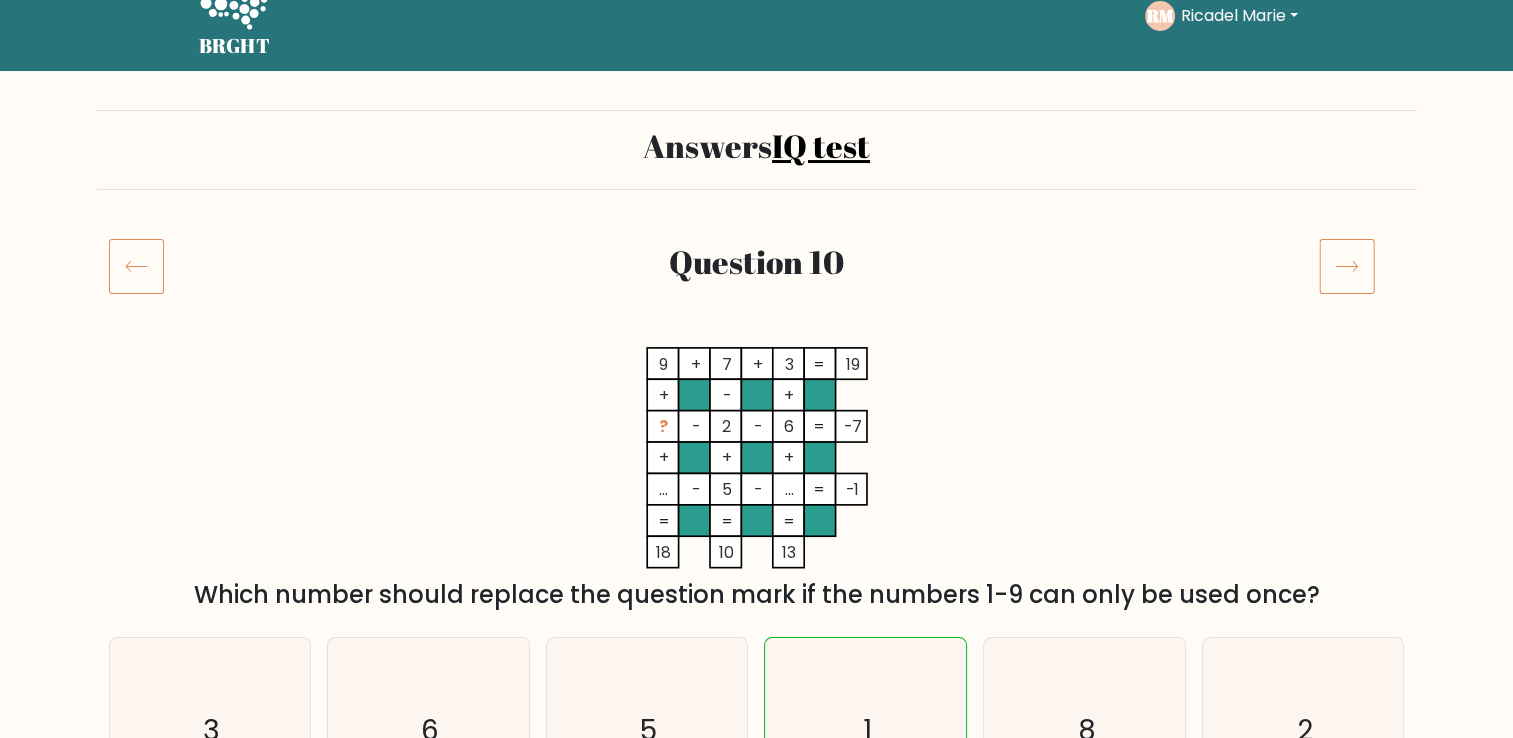 scroll, scrollTop: 0, scrollLeft: 0, axis: both 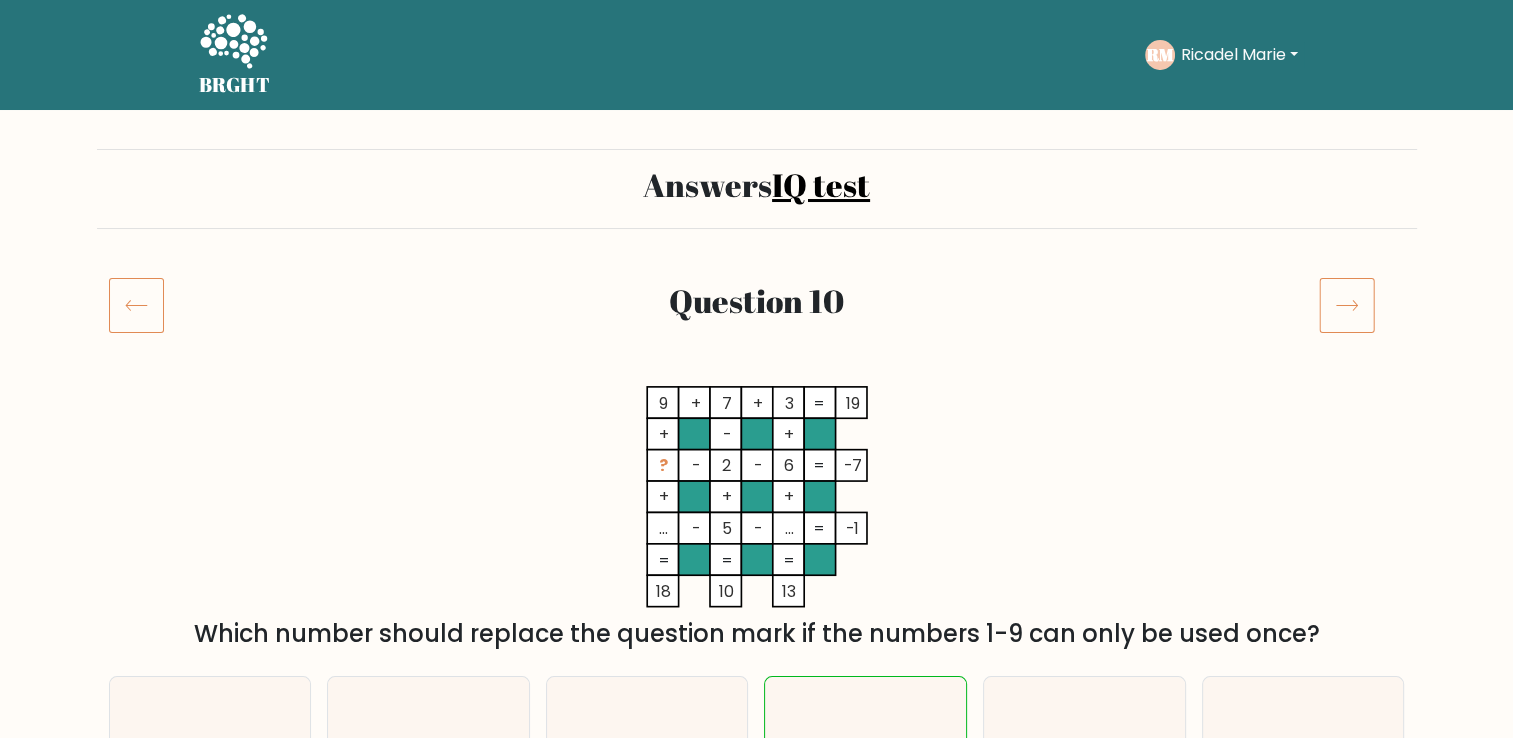 click 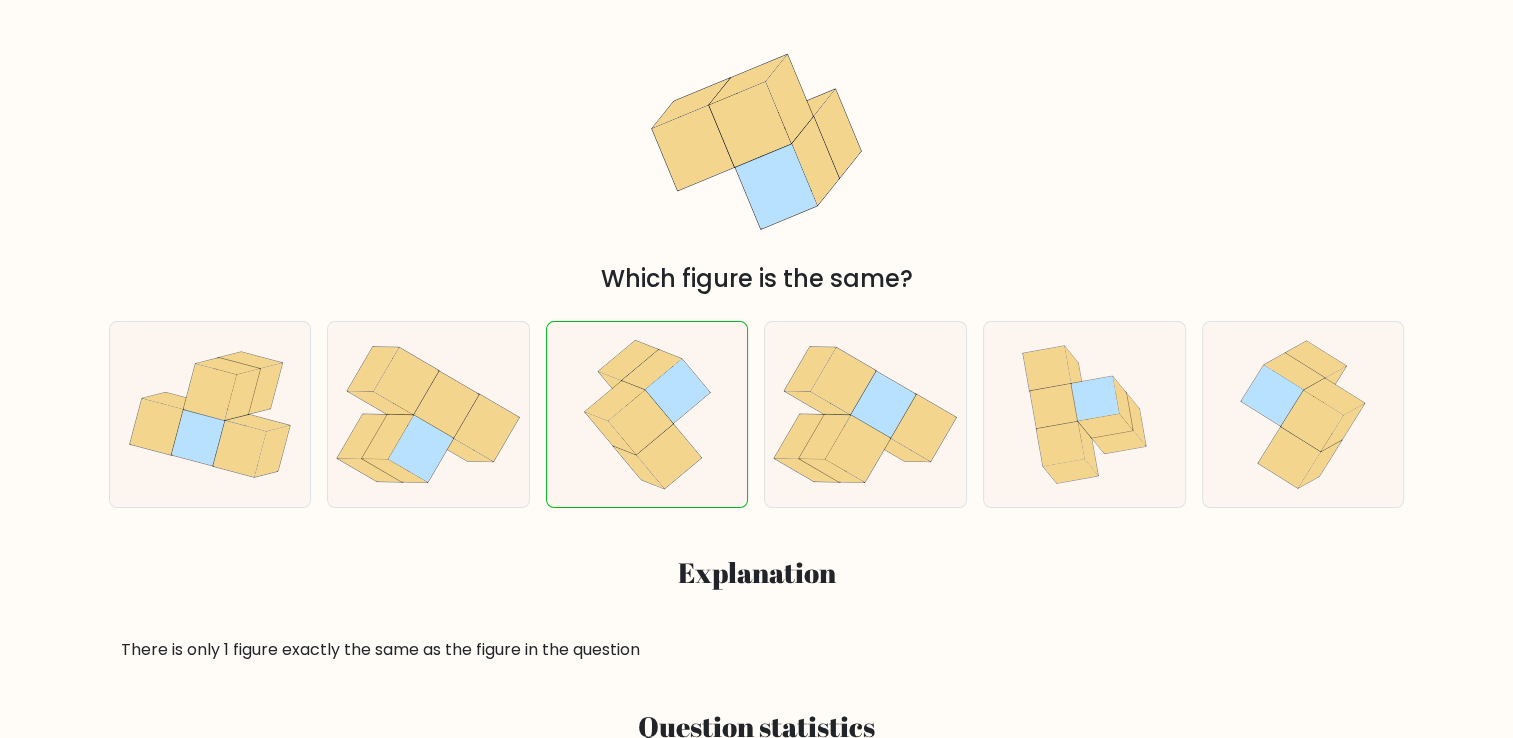 scroll, scrollTop: 100, scrollLeft: 0, axis: vertical 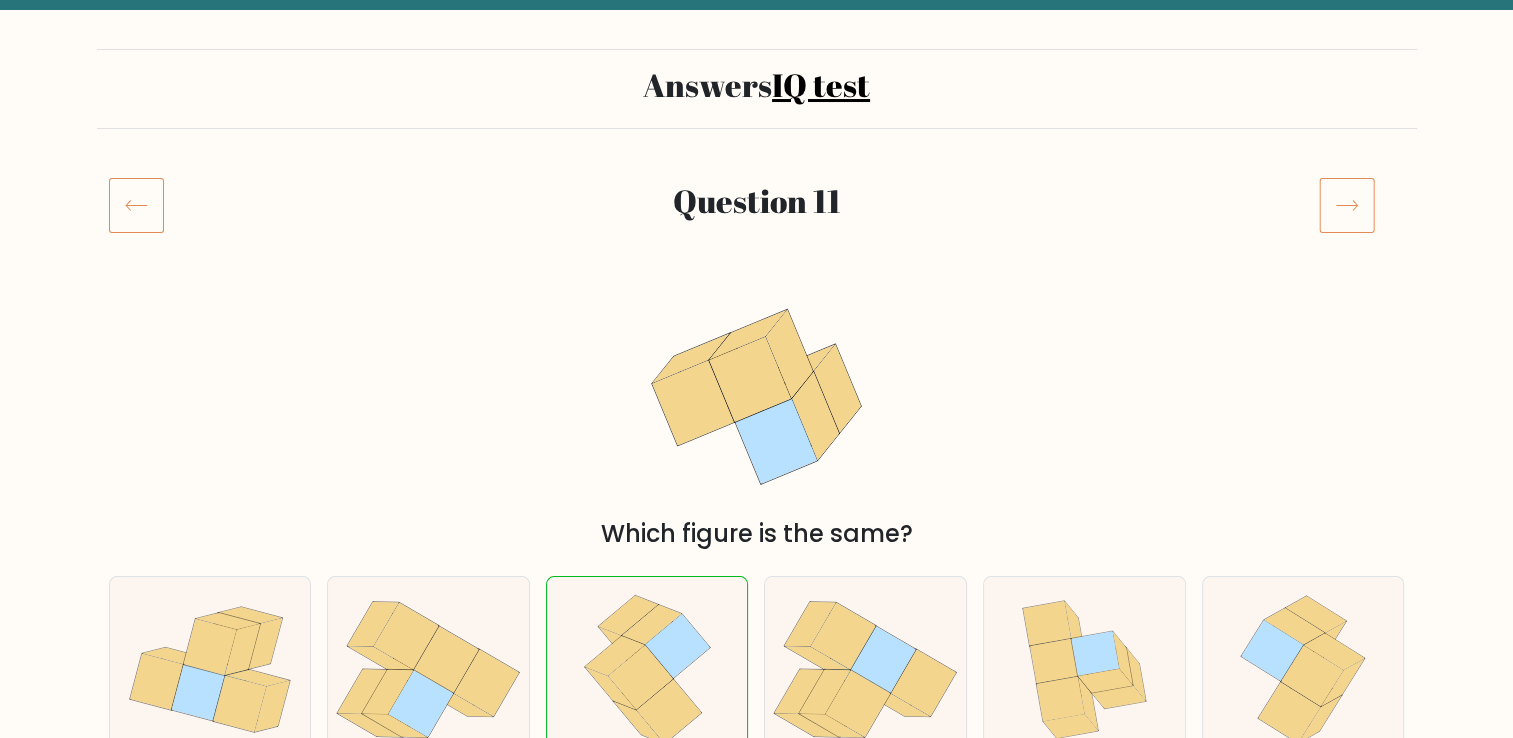 click 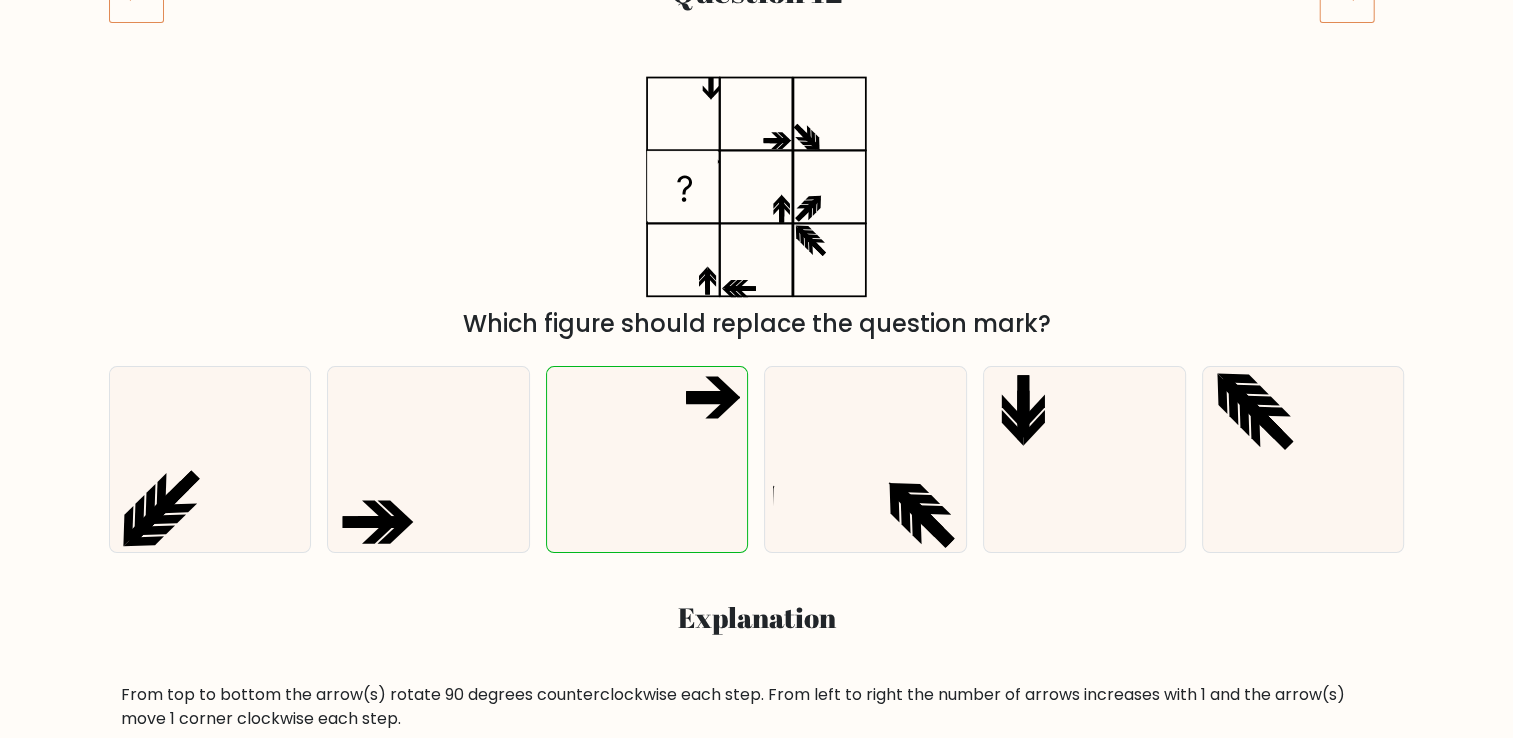 scroll, scrollTop: 300, scrollLeft: 0, axis: vertical 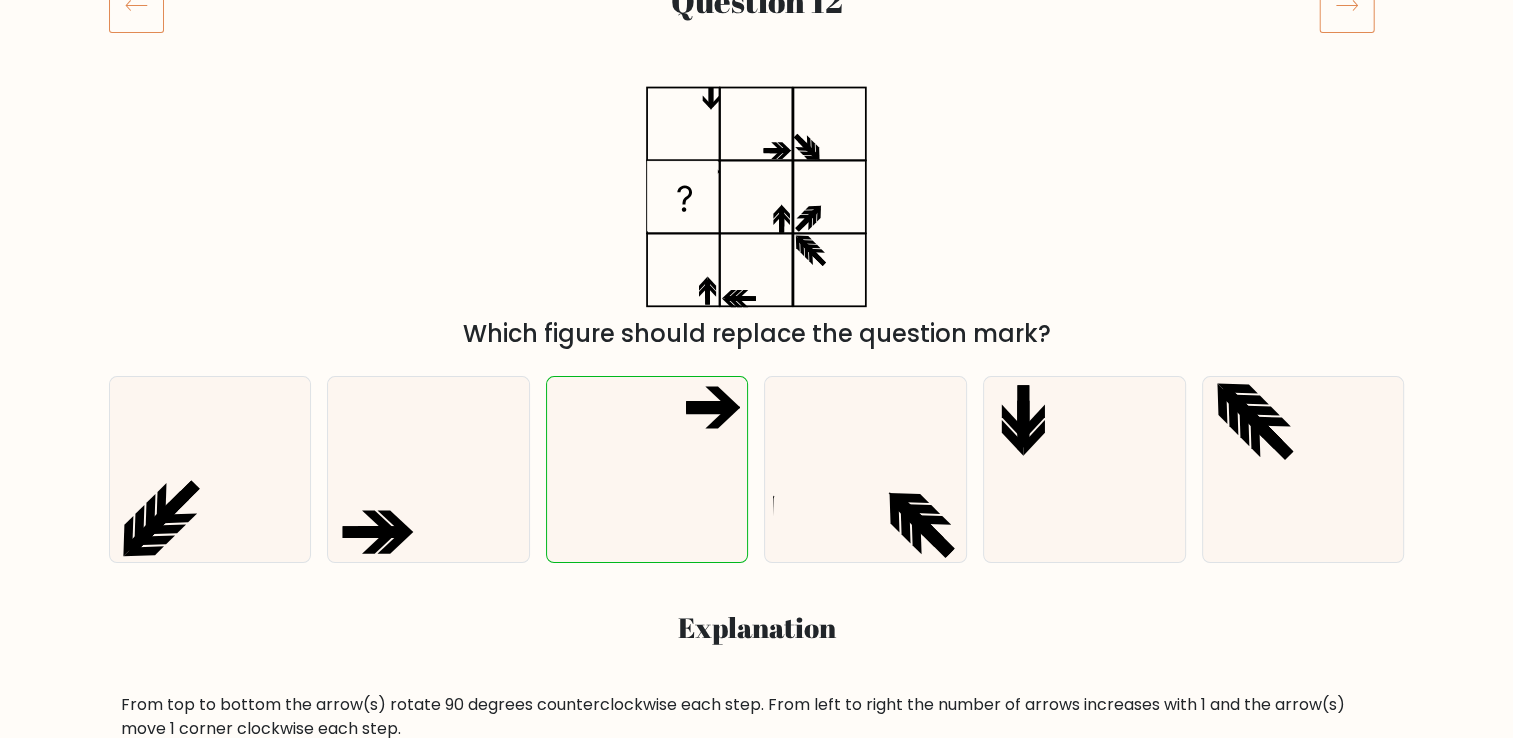 click 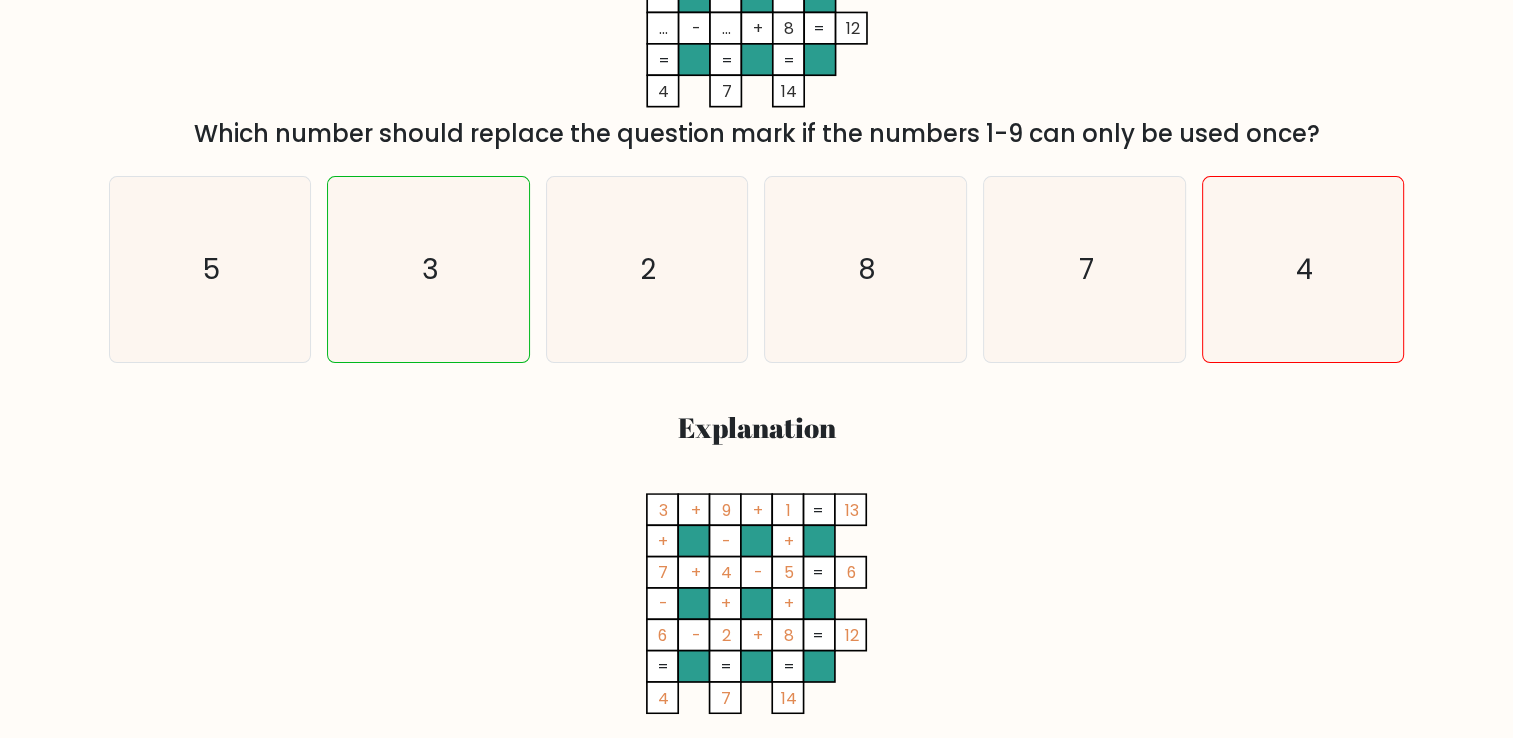 scroll, scrollTop: 300, scrollLeft: 0, axis: vertical 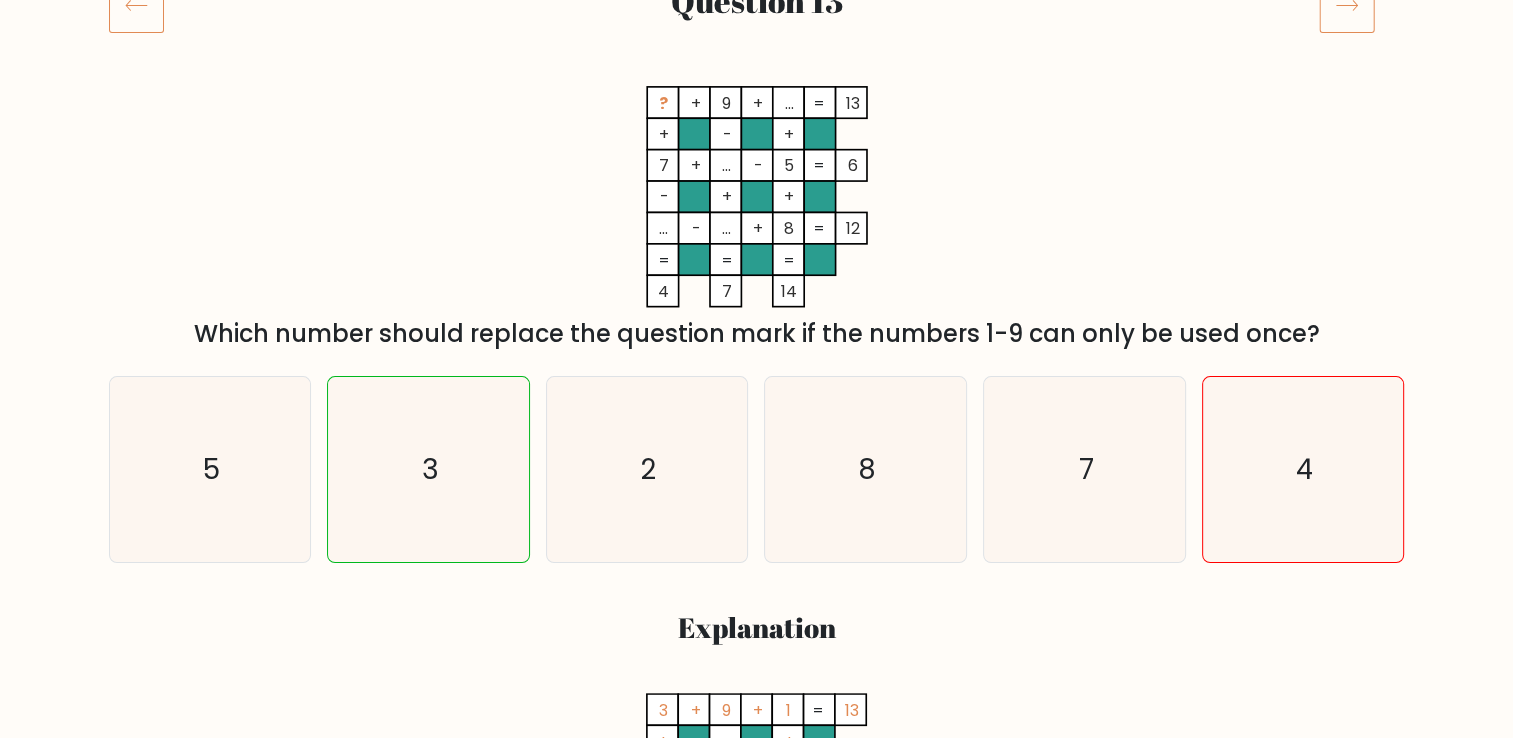 click 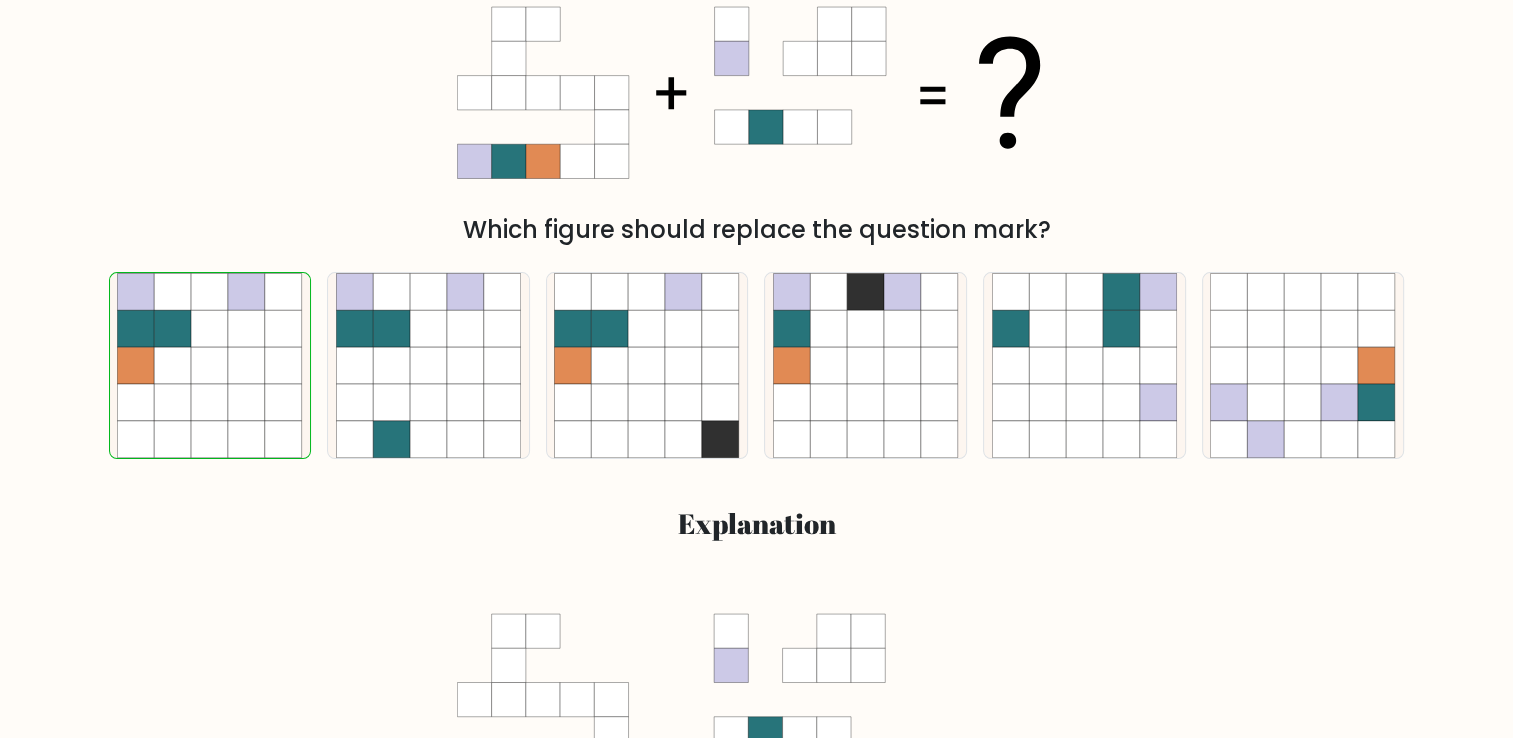 scroll, scrollTop: 0, scrollLeft: 0, axis: both 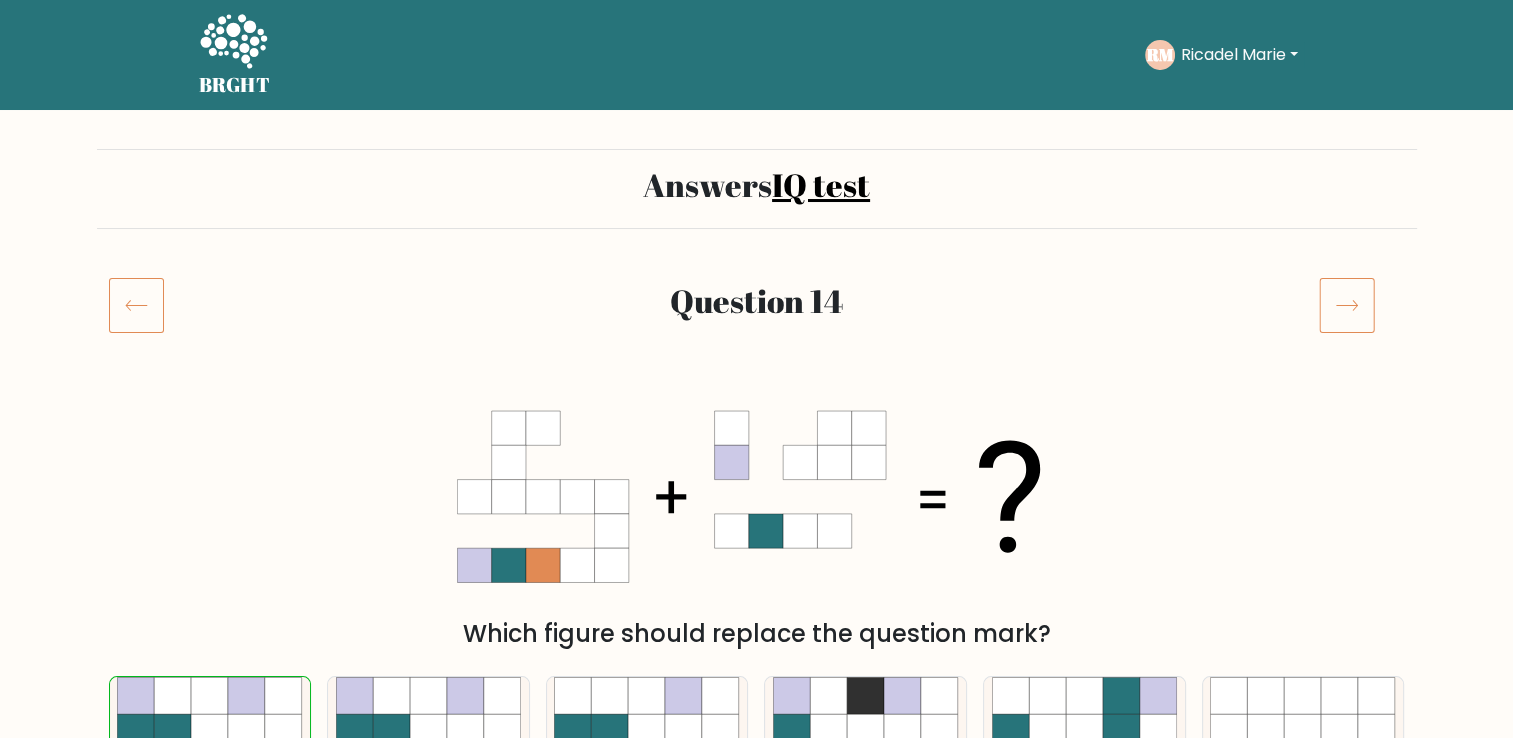 click 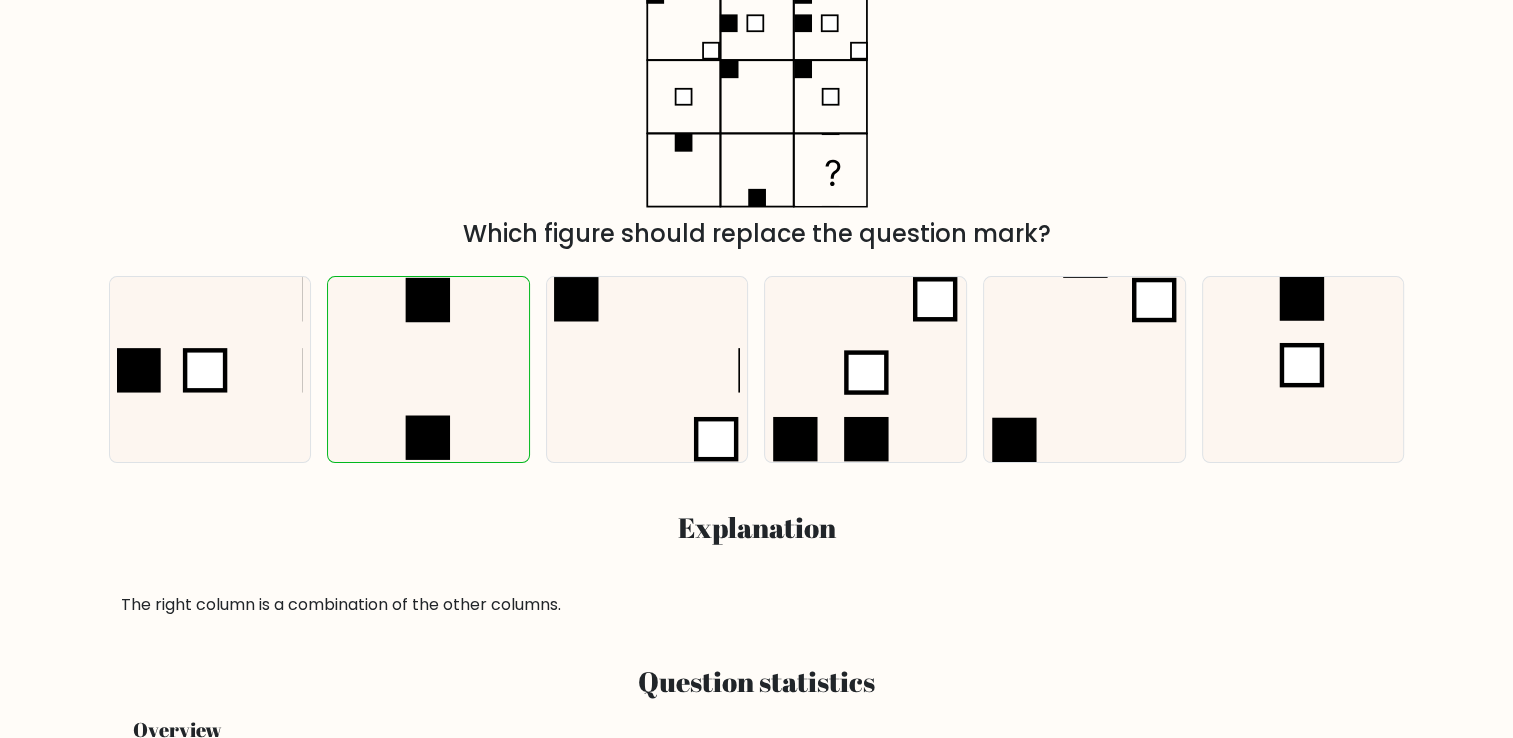 scroll, scrollTop: 100, scrollLeft: 0, axis: vertical 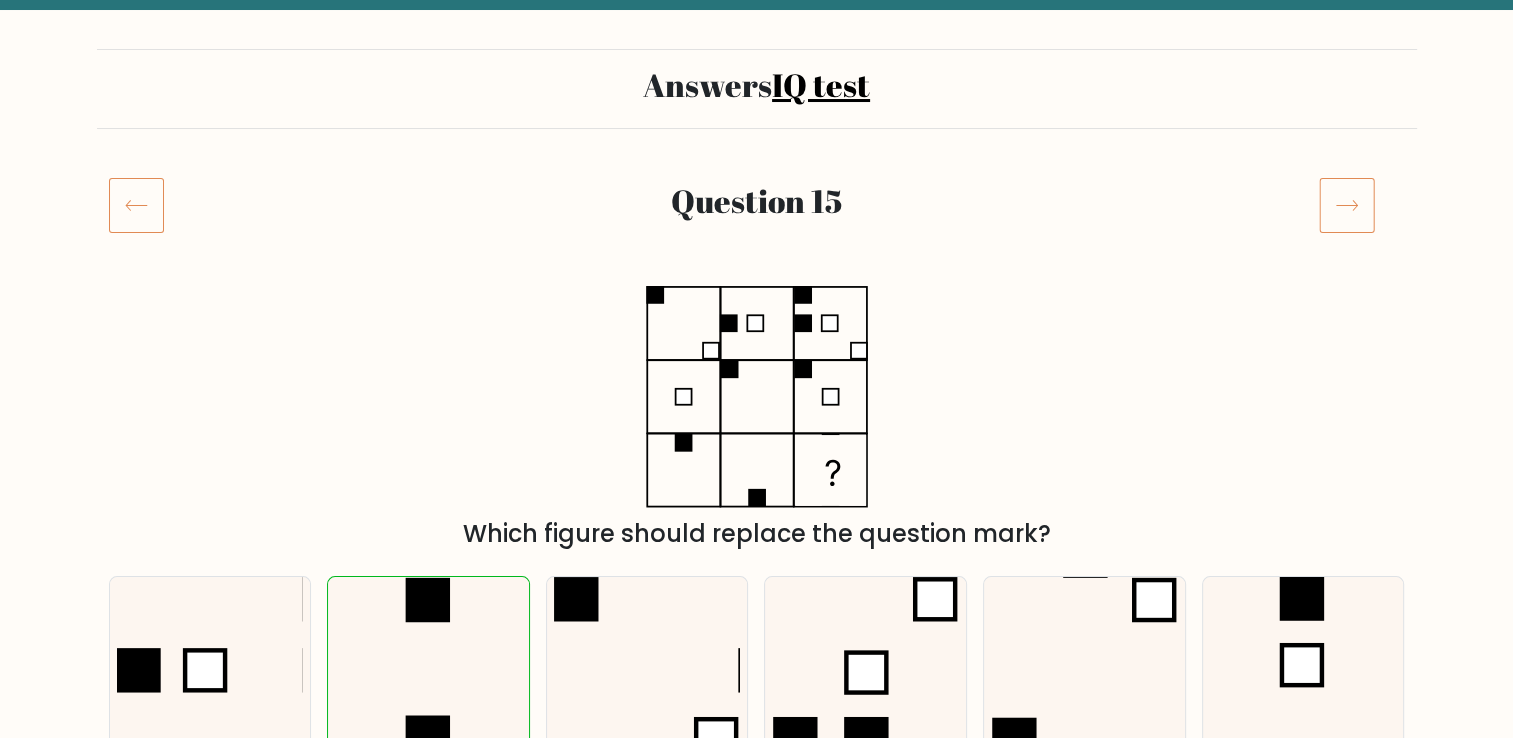 click 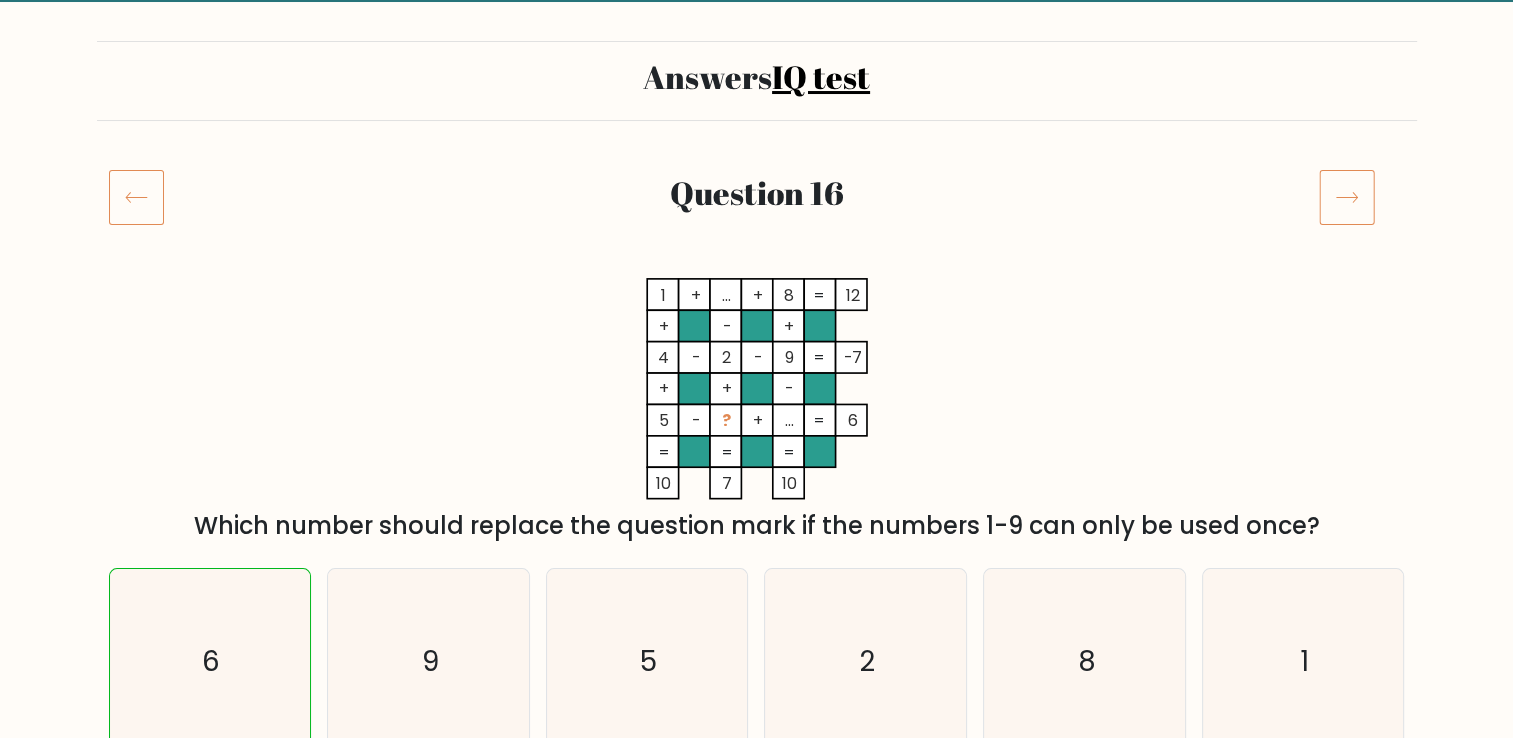 scroll, scrollTop: 100, scrollLeft: 0, axis: vertical 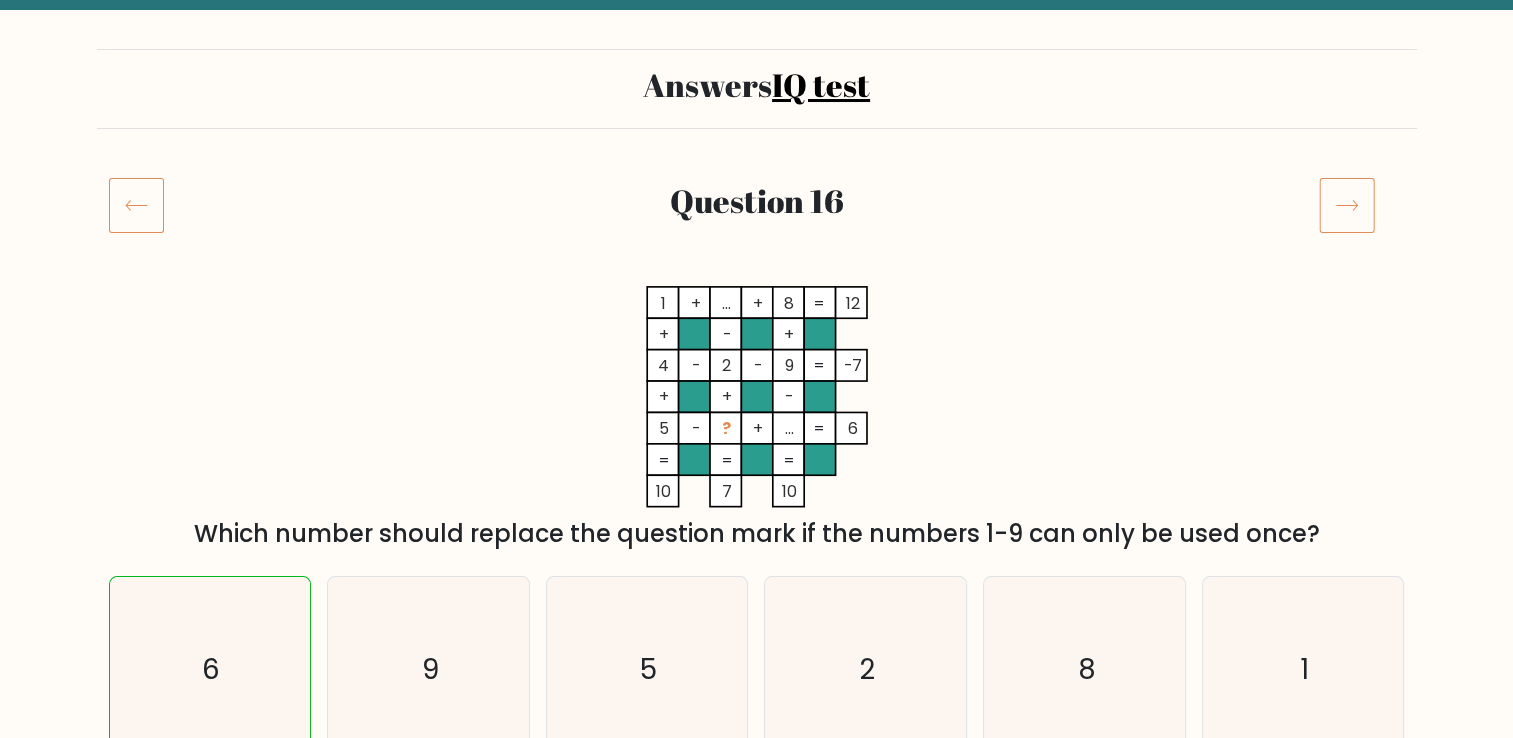 click 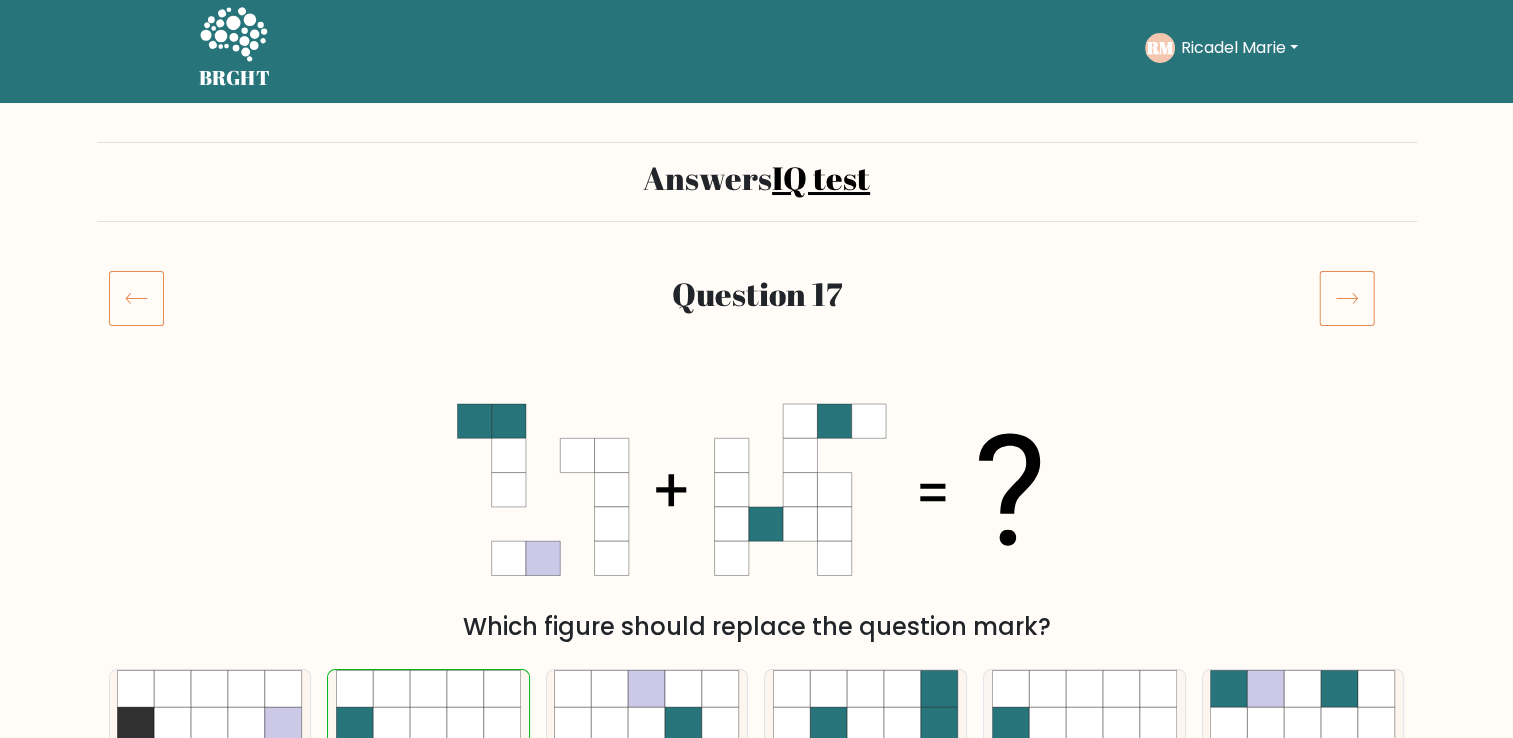scroll, scrollTop: 0, scrollLeft: 0, axis: both 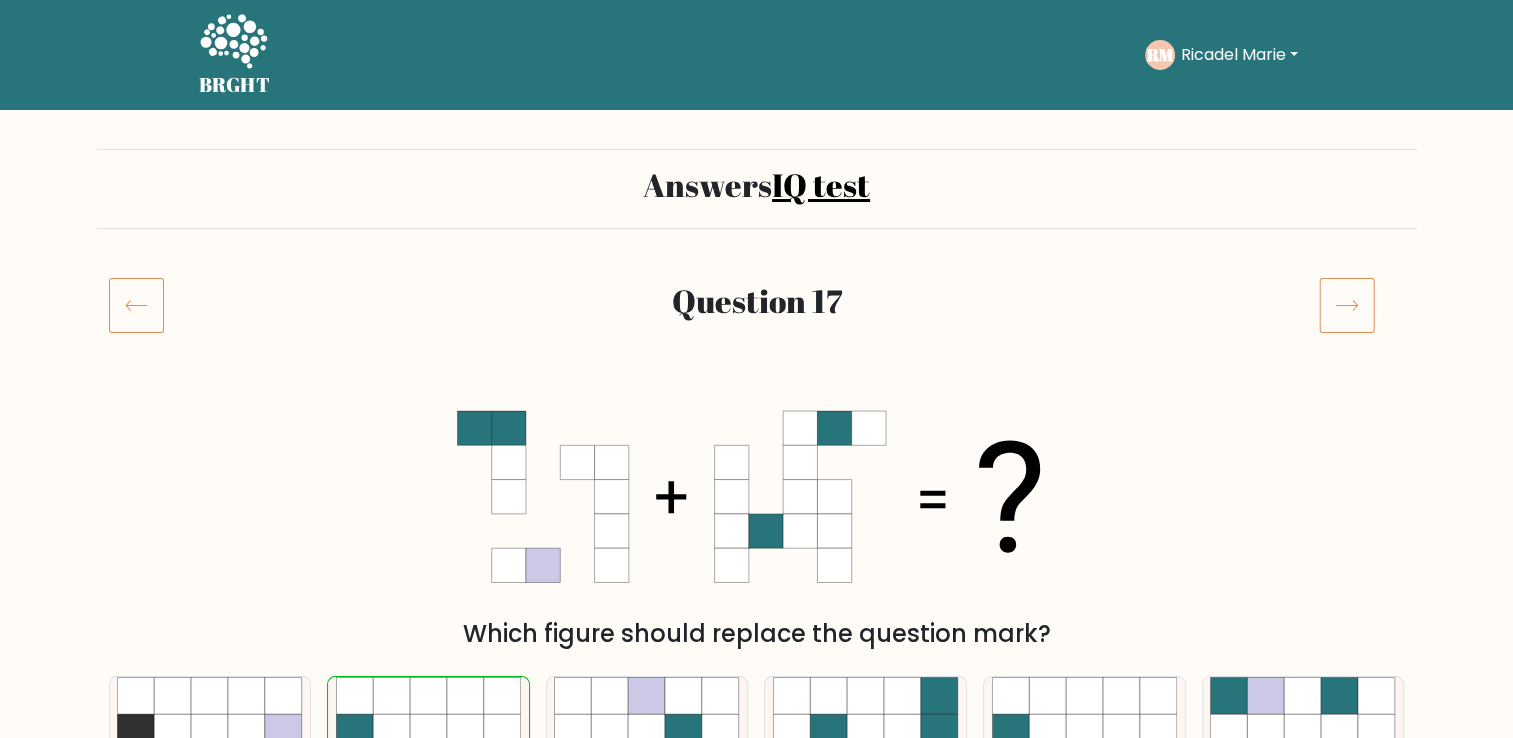 click 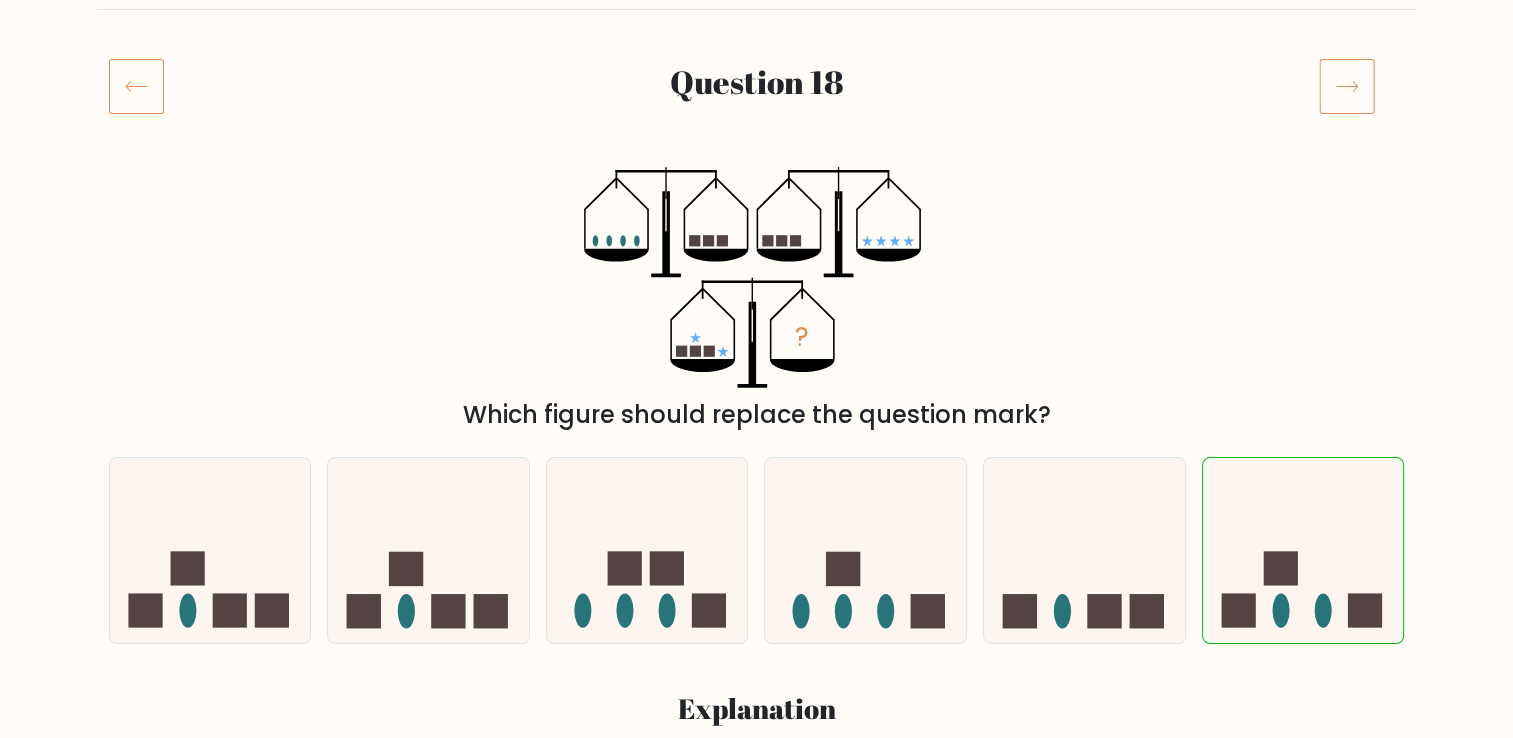 scroll, scrollTop: 200, scrollLeft: 0, axis: vertical 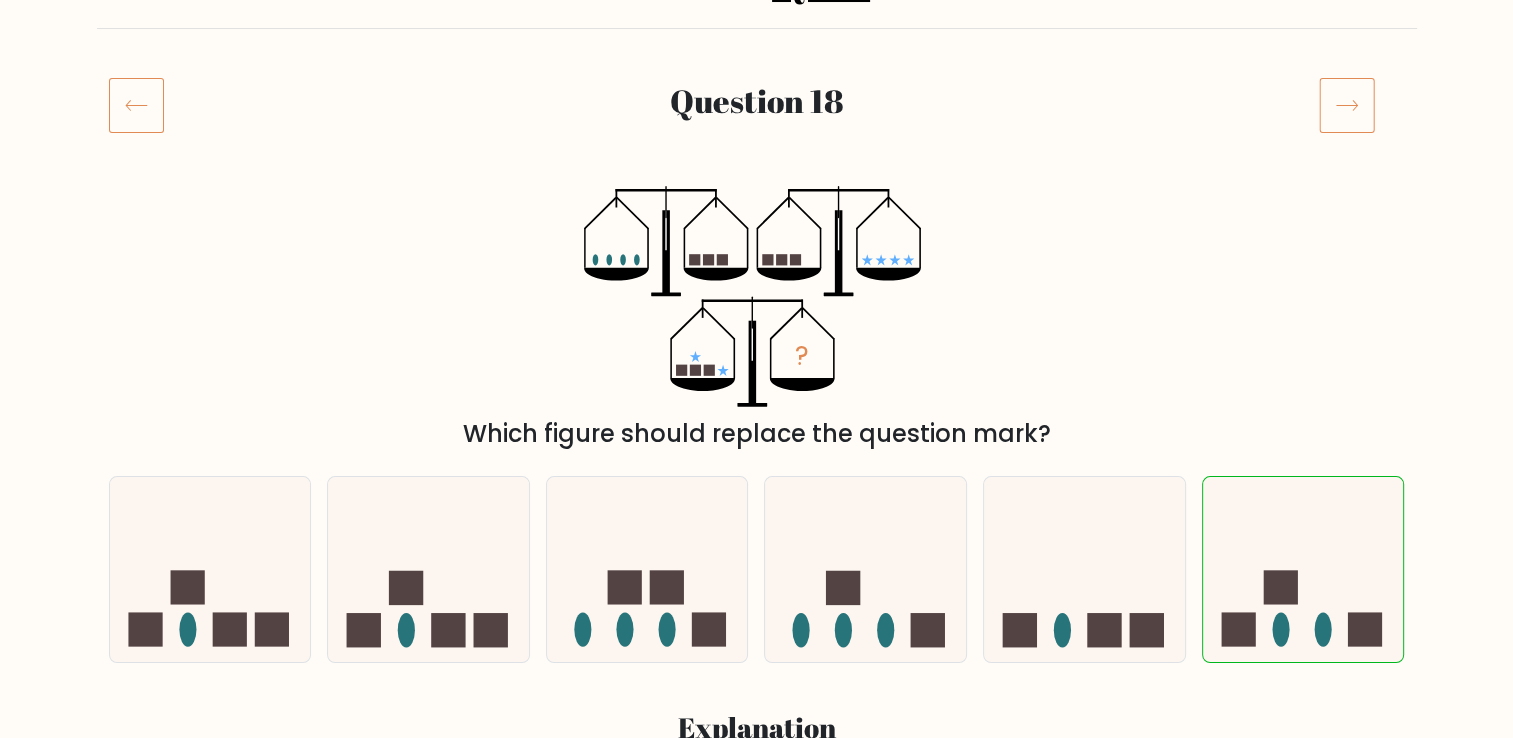 click 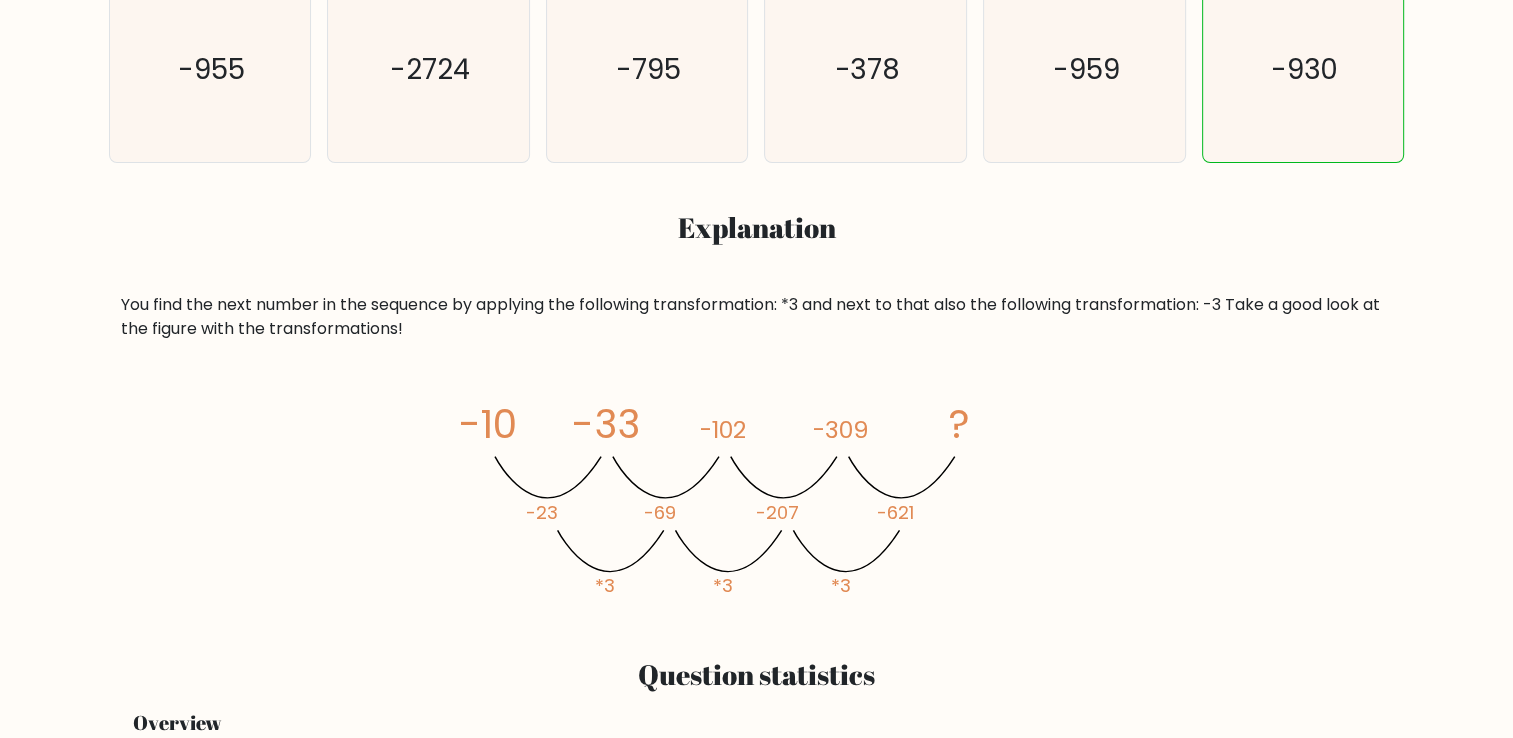 scroll, scrollTop: 0, scrollLeft: 0, axis: both 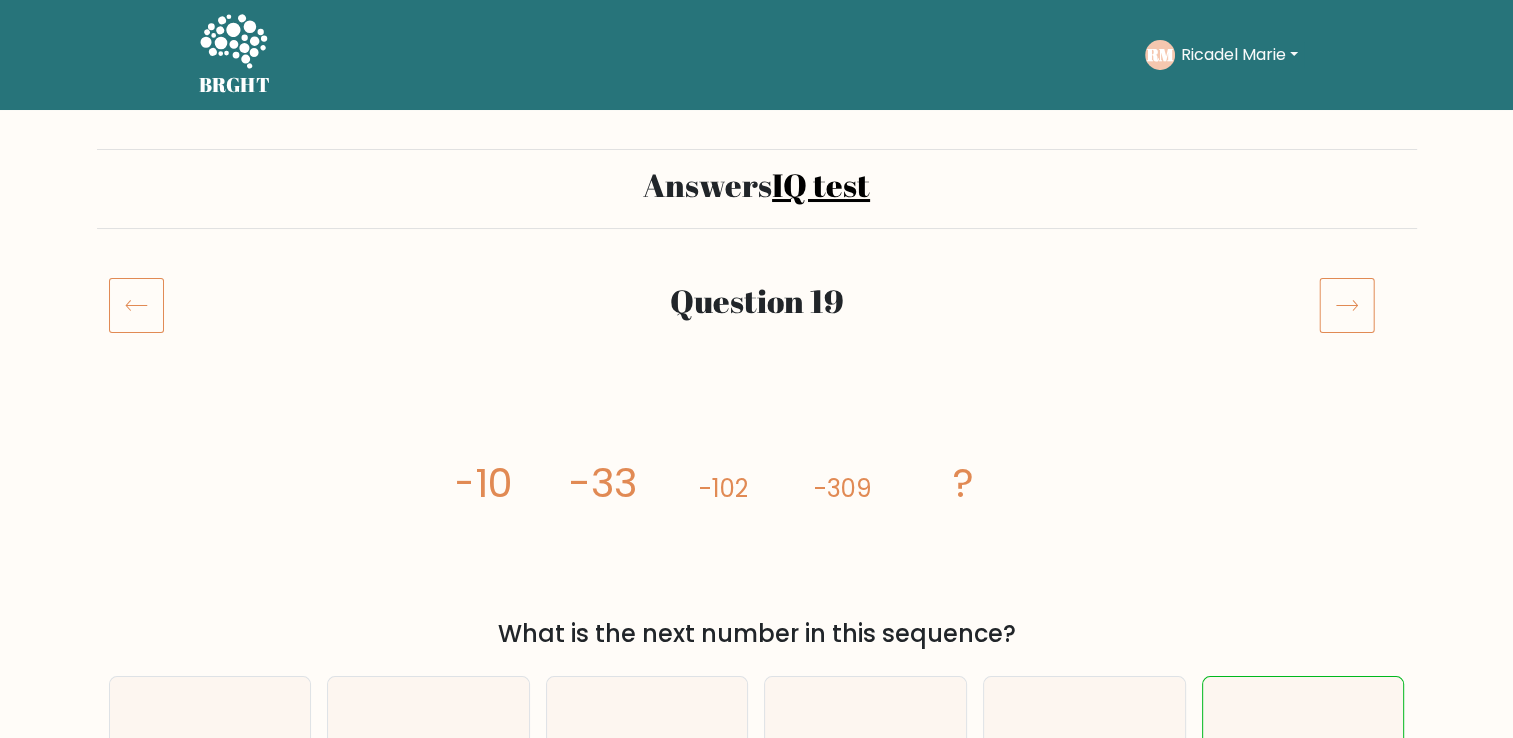 click 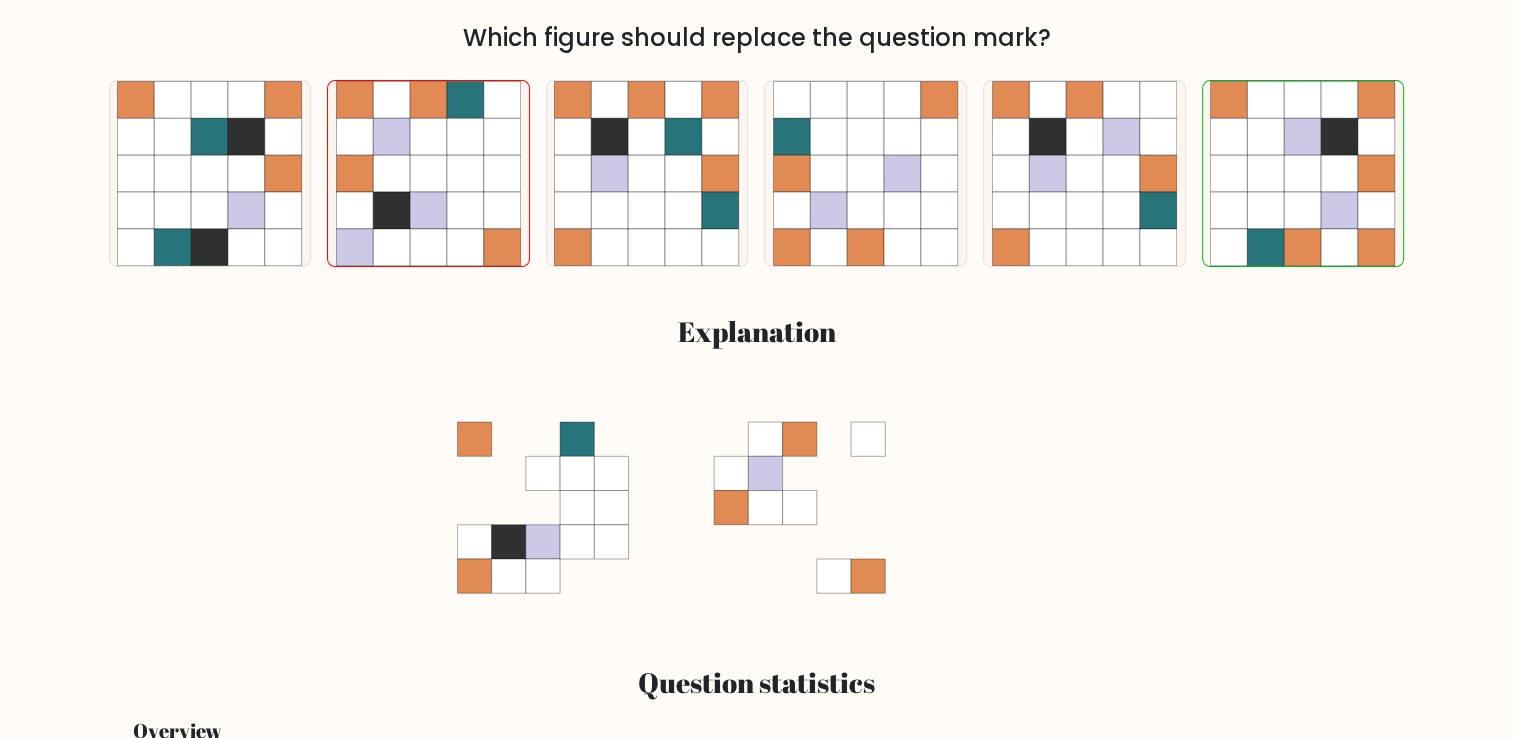 scroll, scrollTop: 600, scrollLeft: 0, axis: vertical 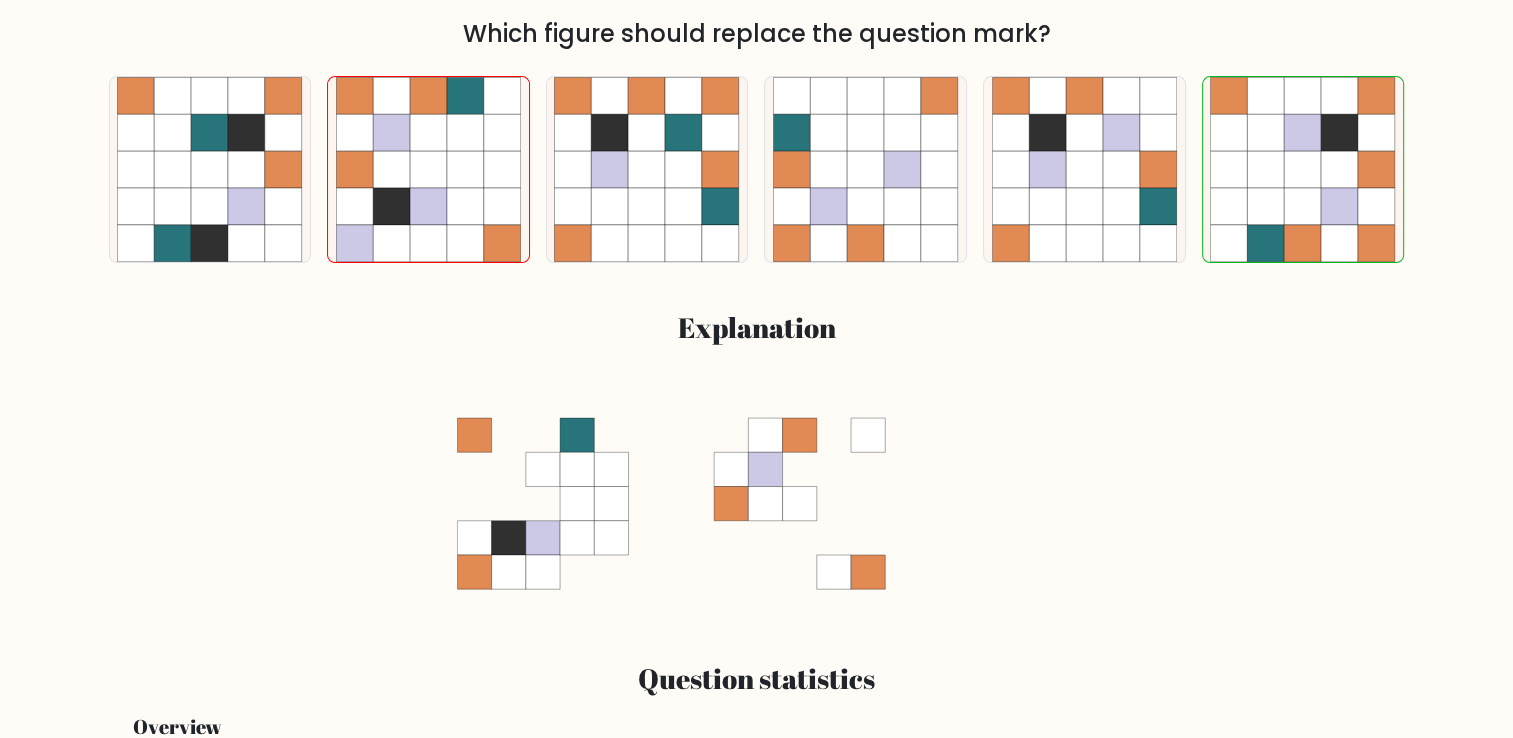 click 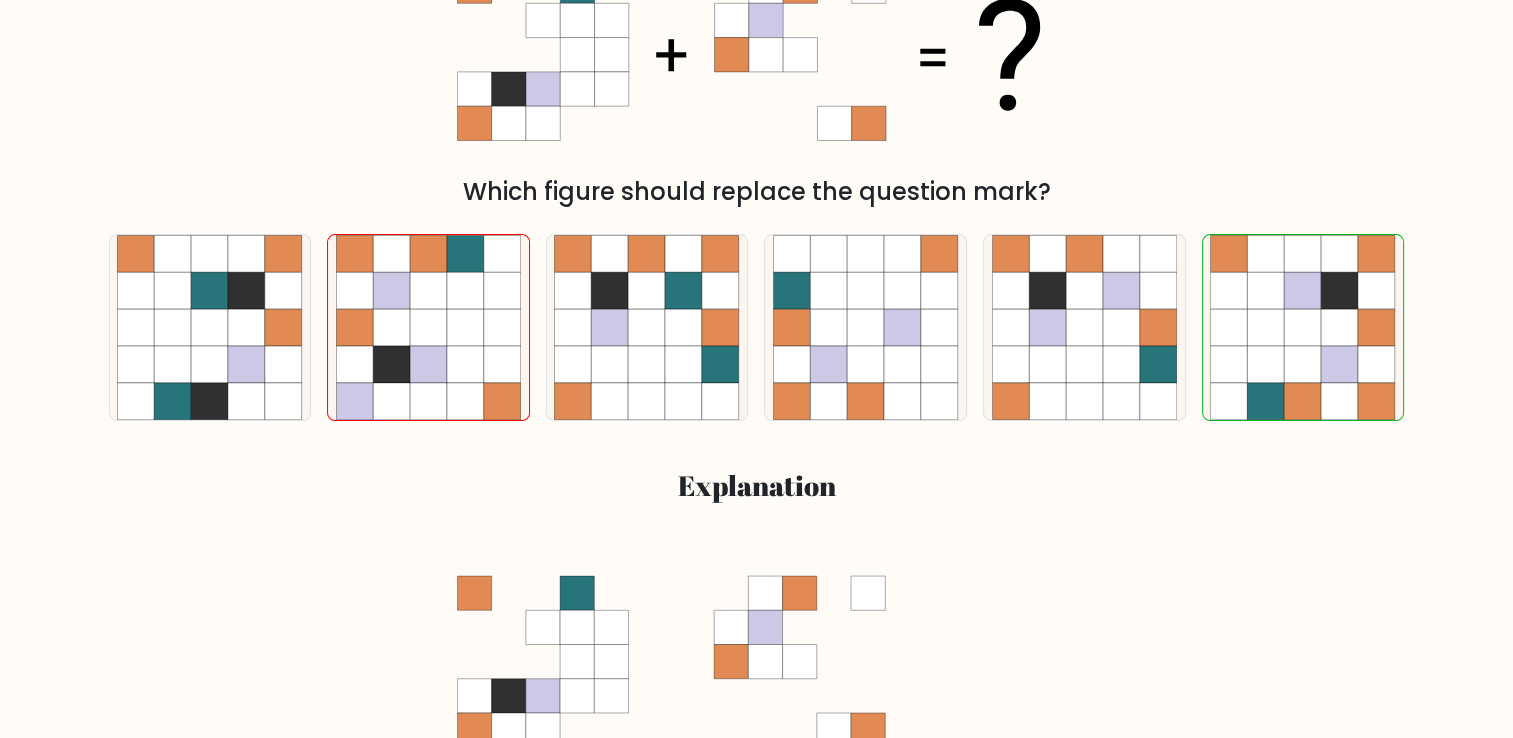 scroll, scrollTop: 0, scrollLeft: 0, axis: both 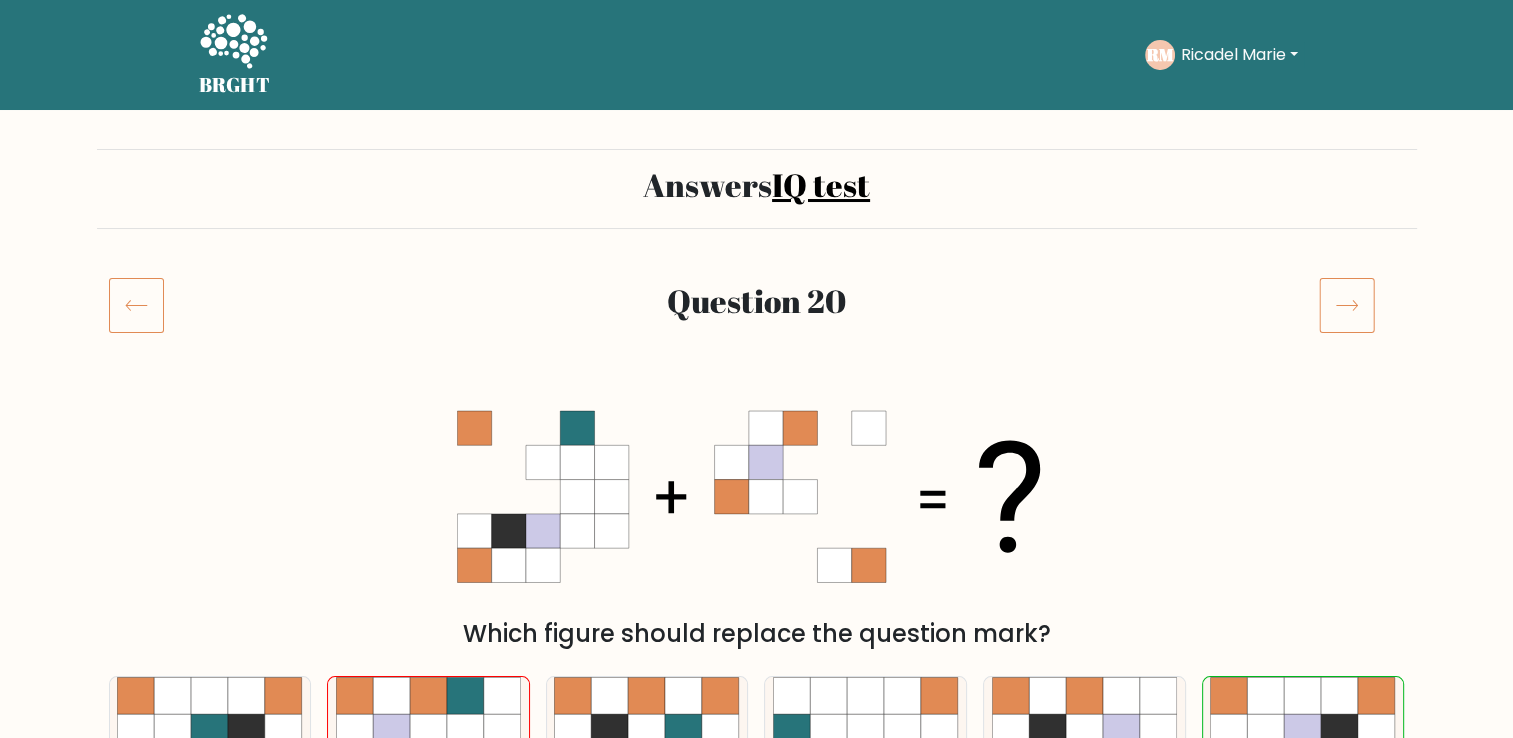 click 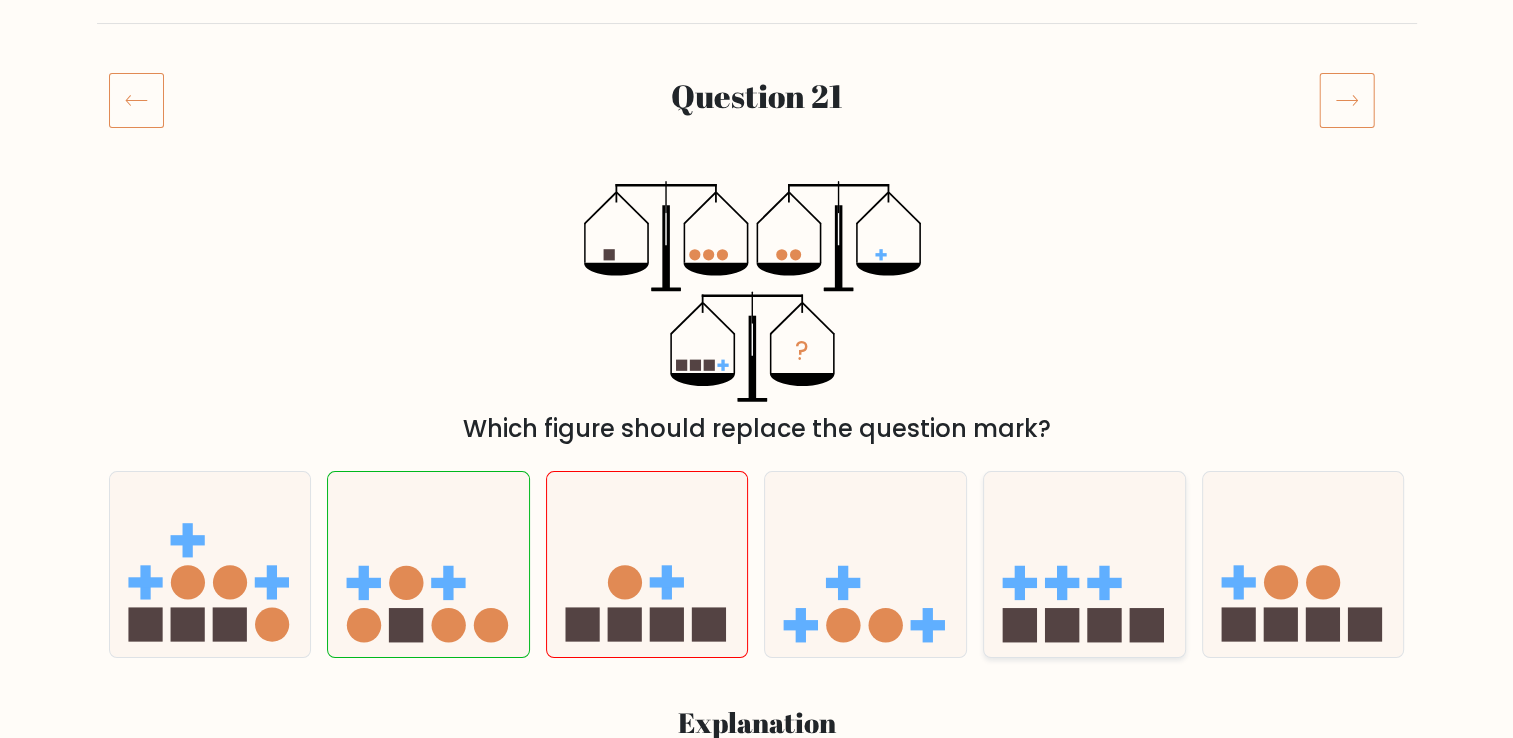 scroll, scrollTop: 0, scrollLeft: 0, axis: both 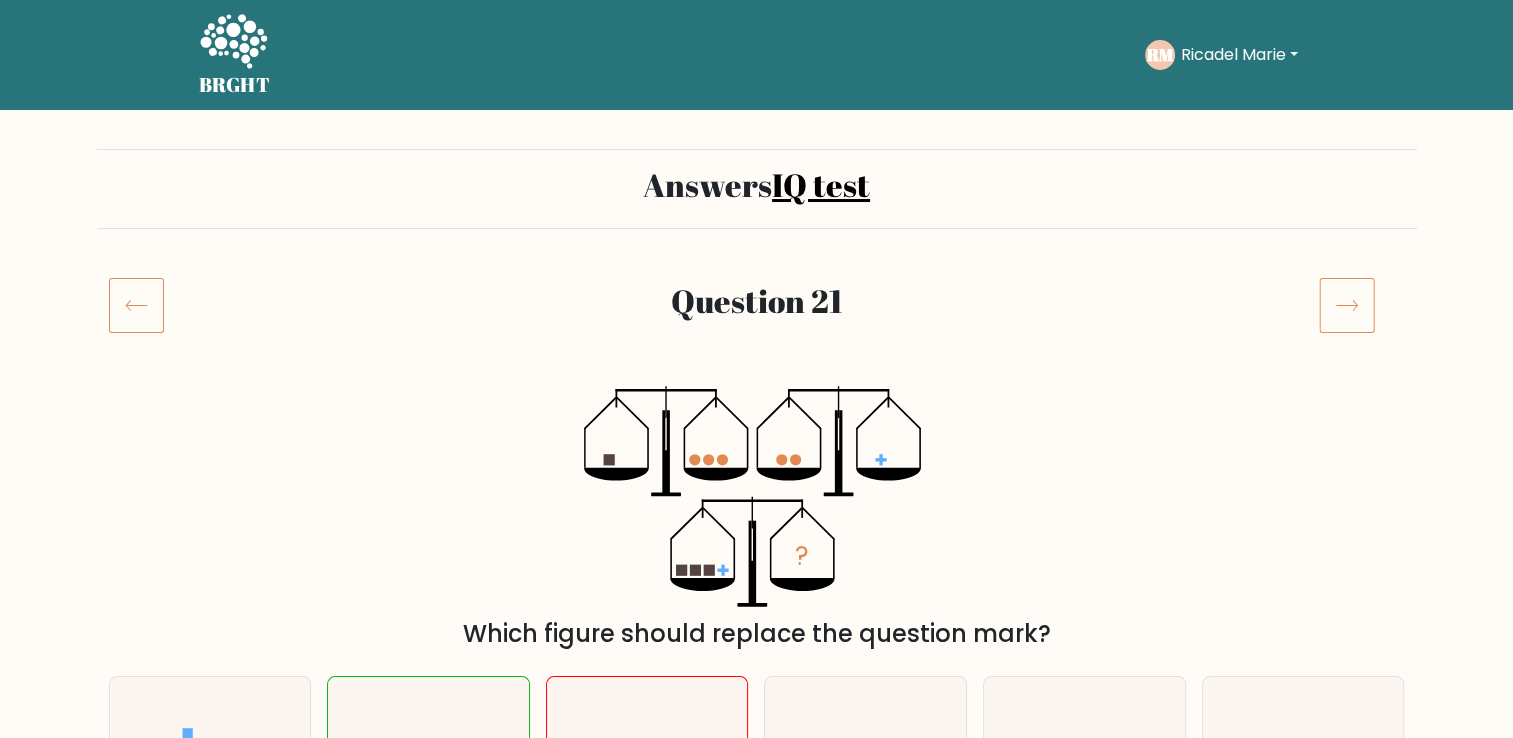 click 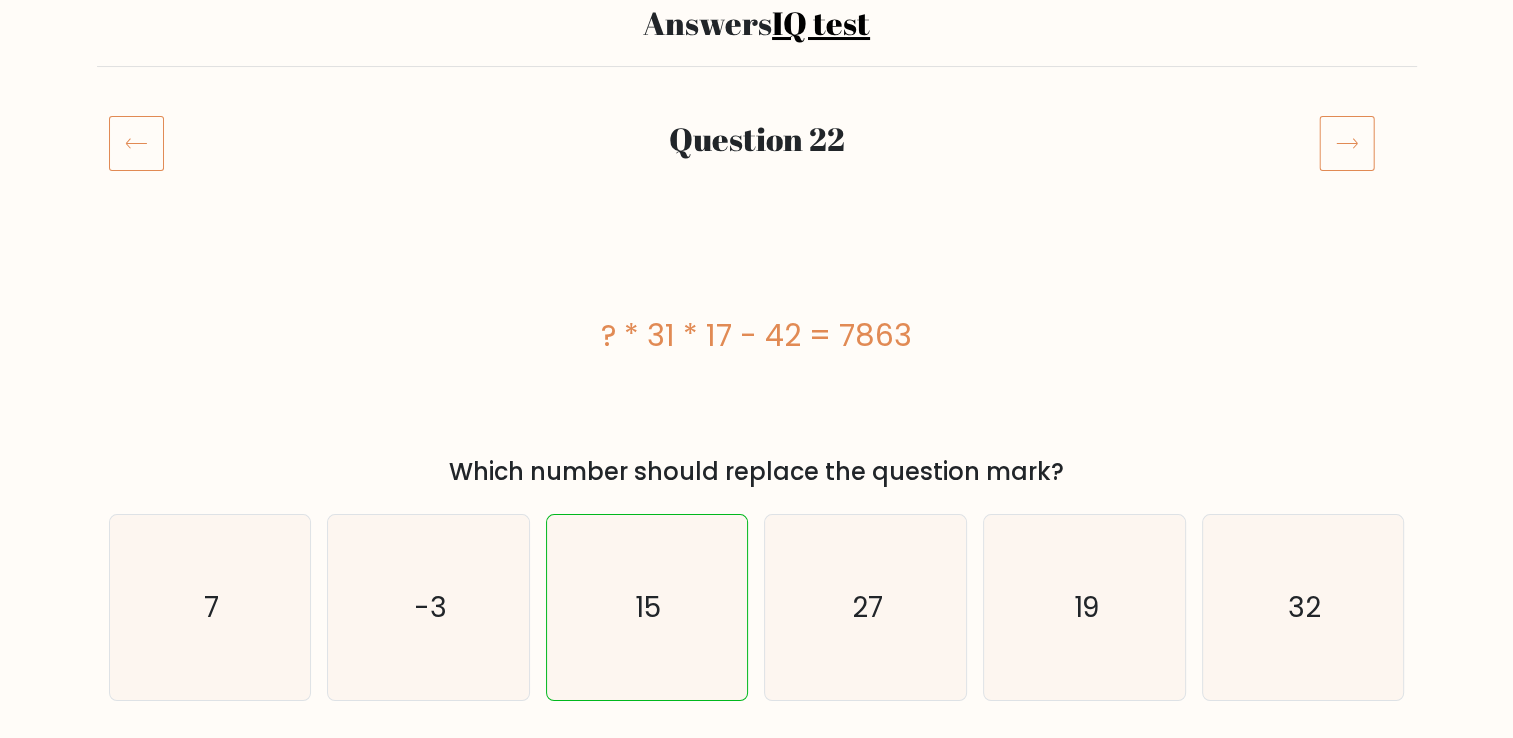 scroll, scrollTop: 0, scrollLeft: 0, axis: both 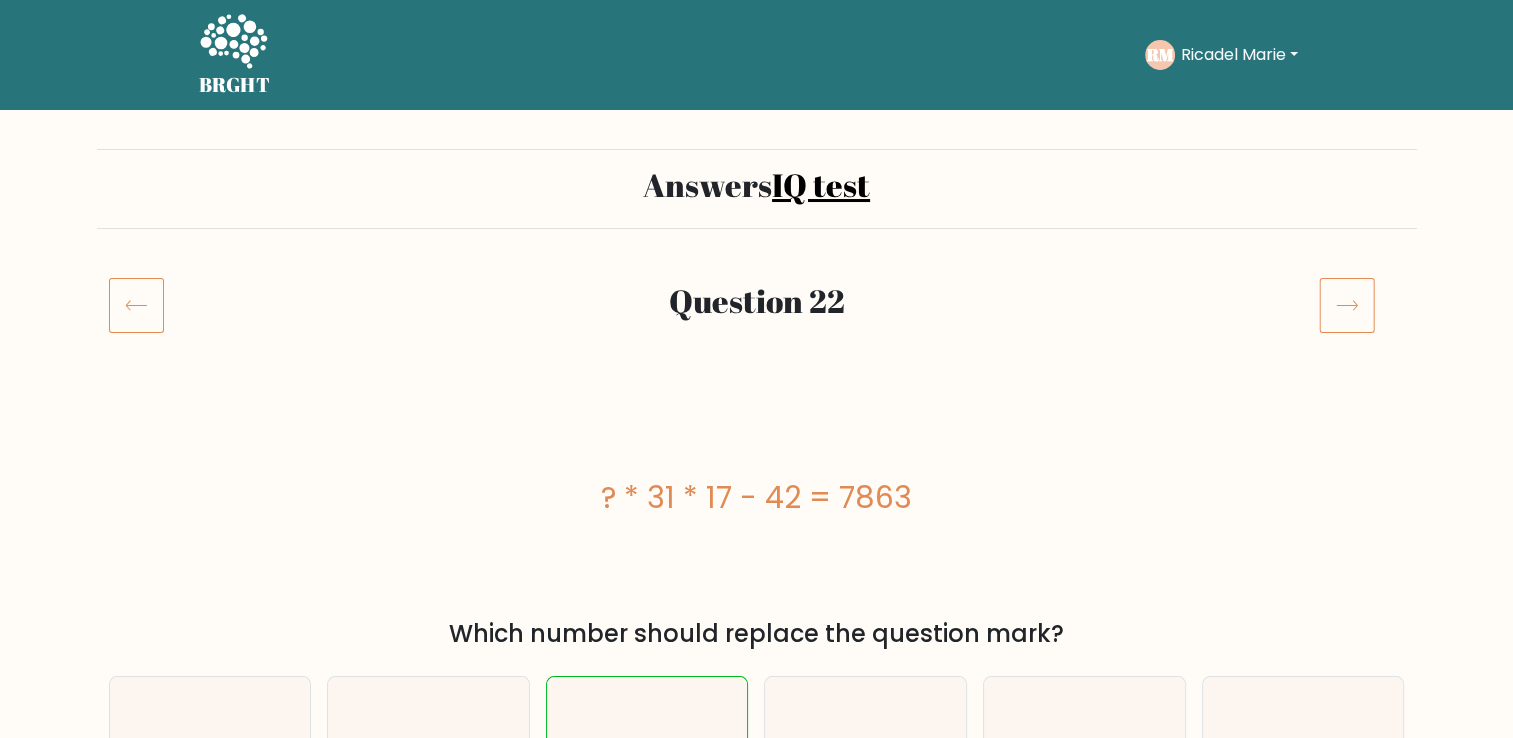 click 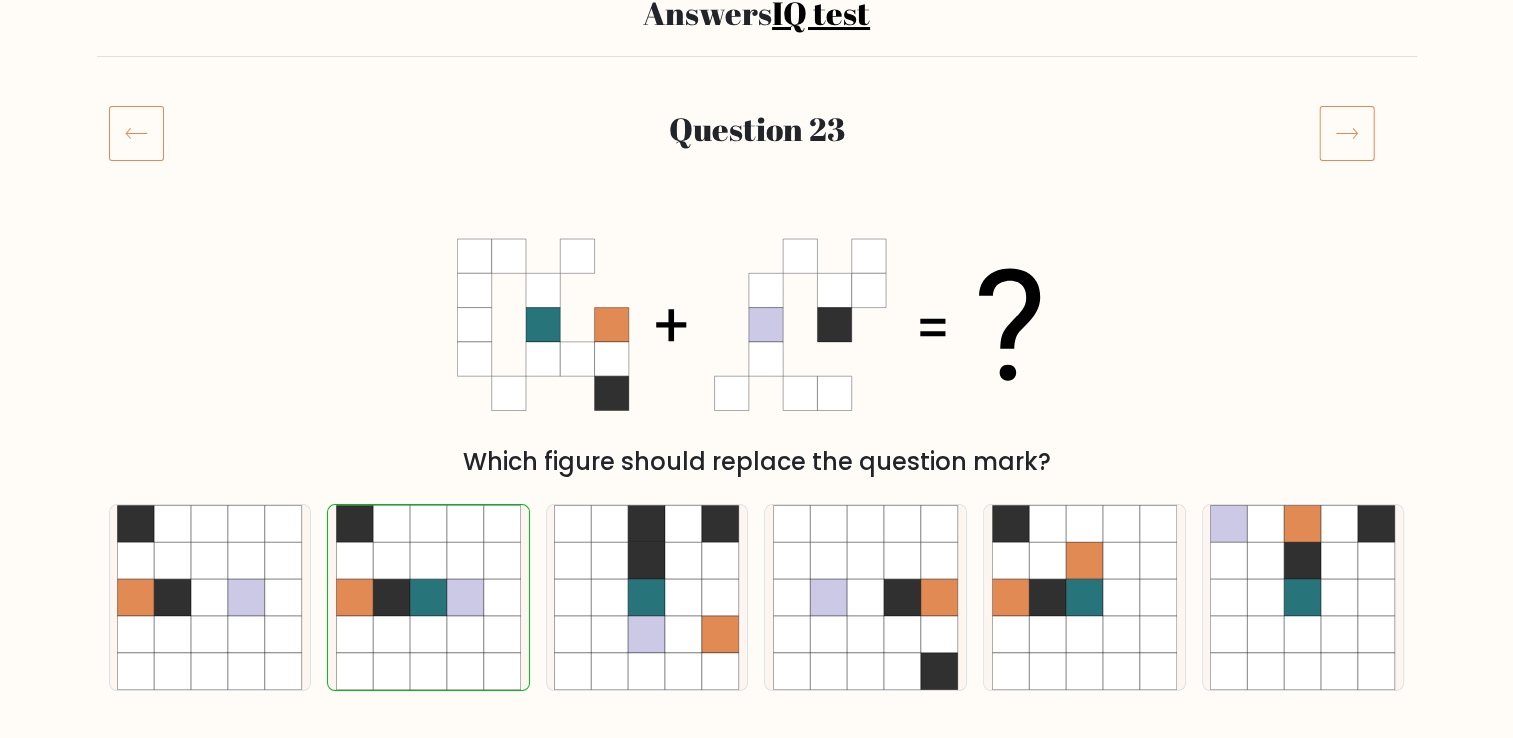 scroll, scrollTop: 0, scrollLeft: 0, axis: both 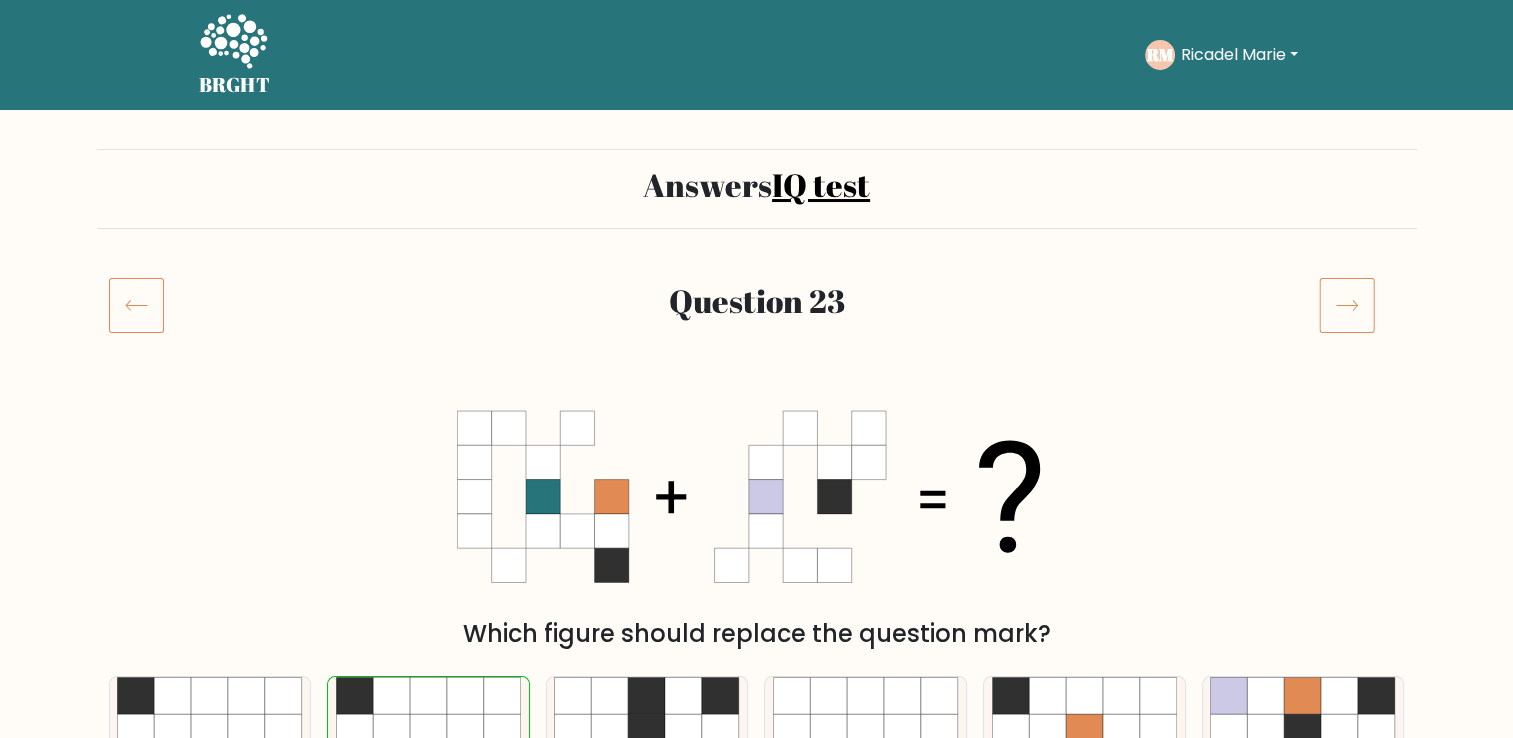 click 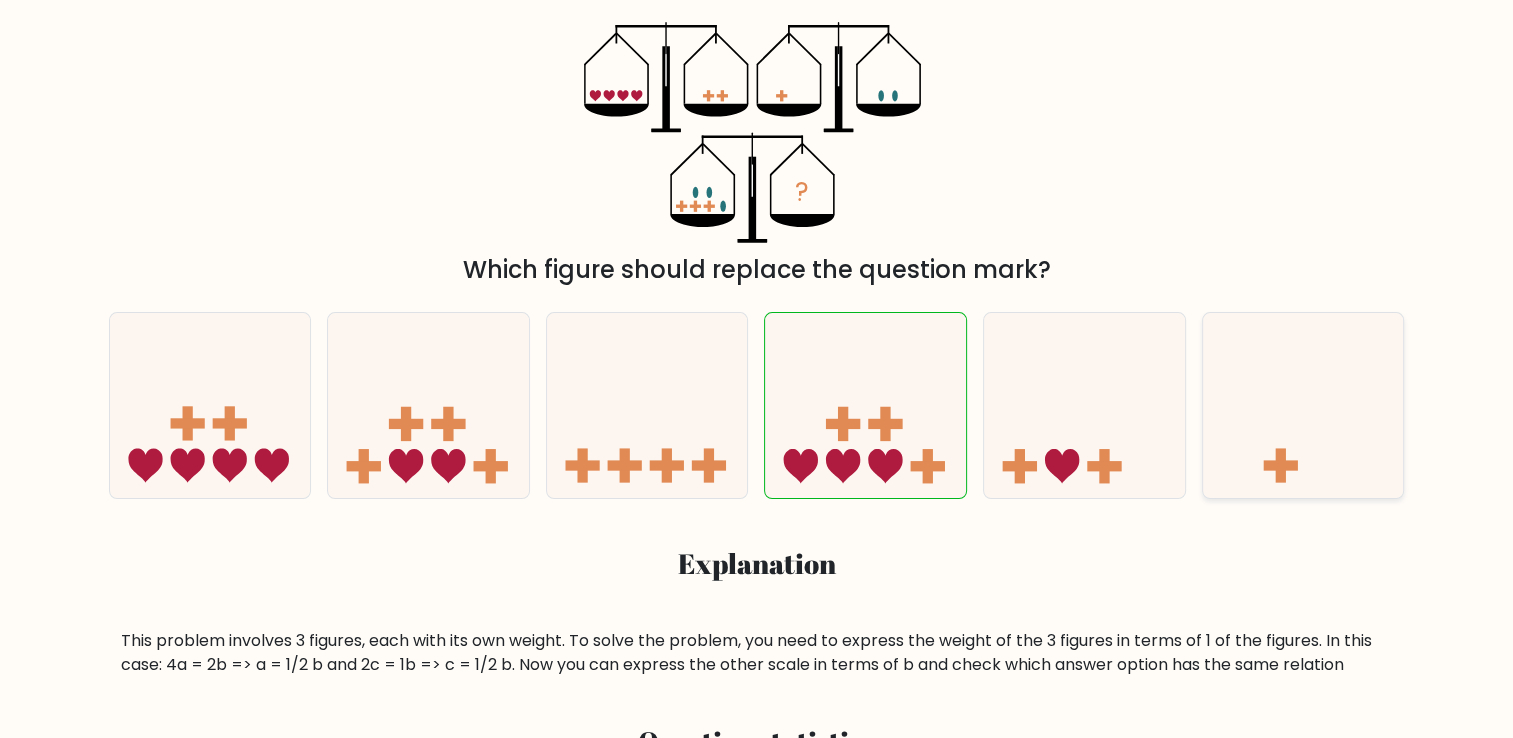 scroll, scrollTop: 100, scrollLeft: 0, axis: vertical 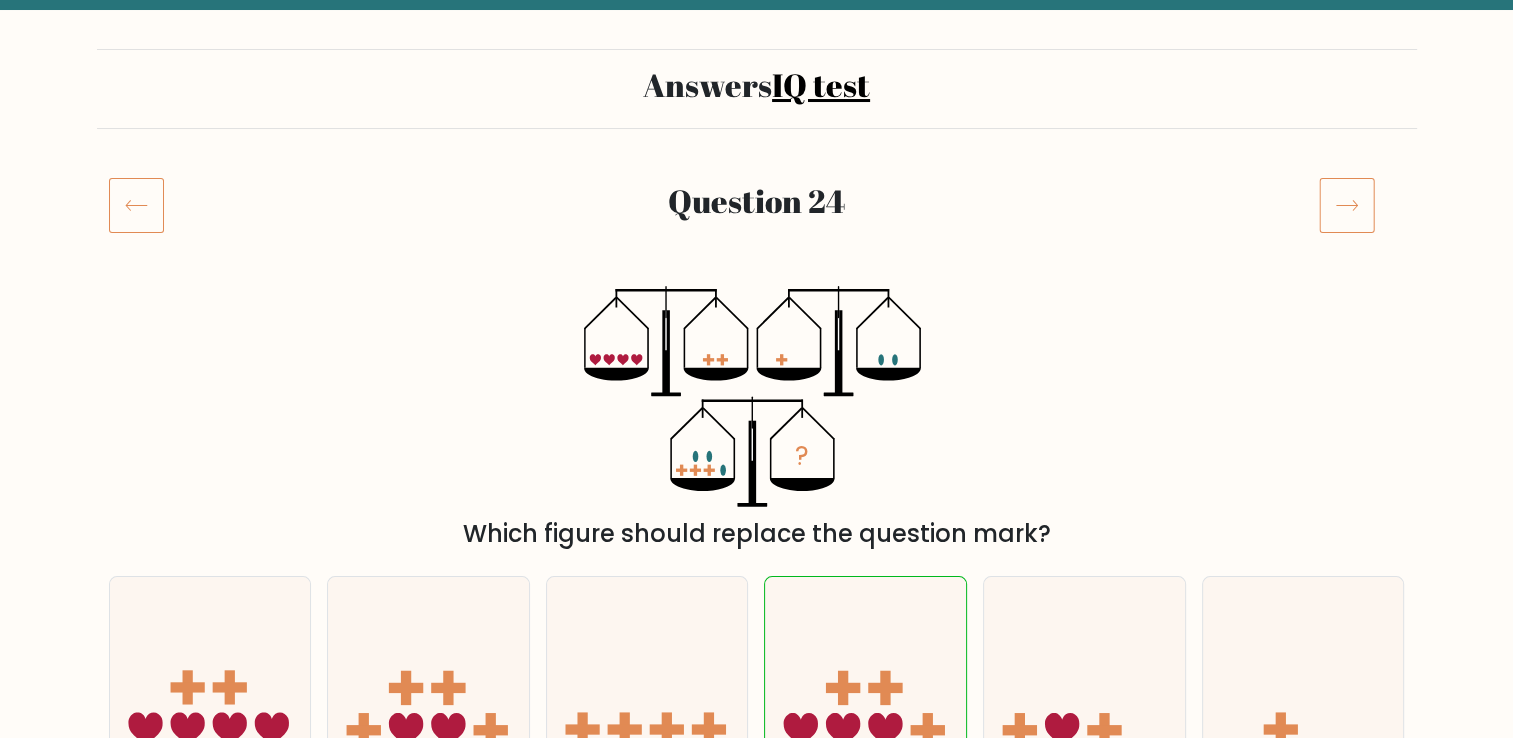 click 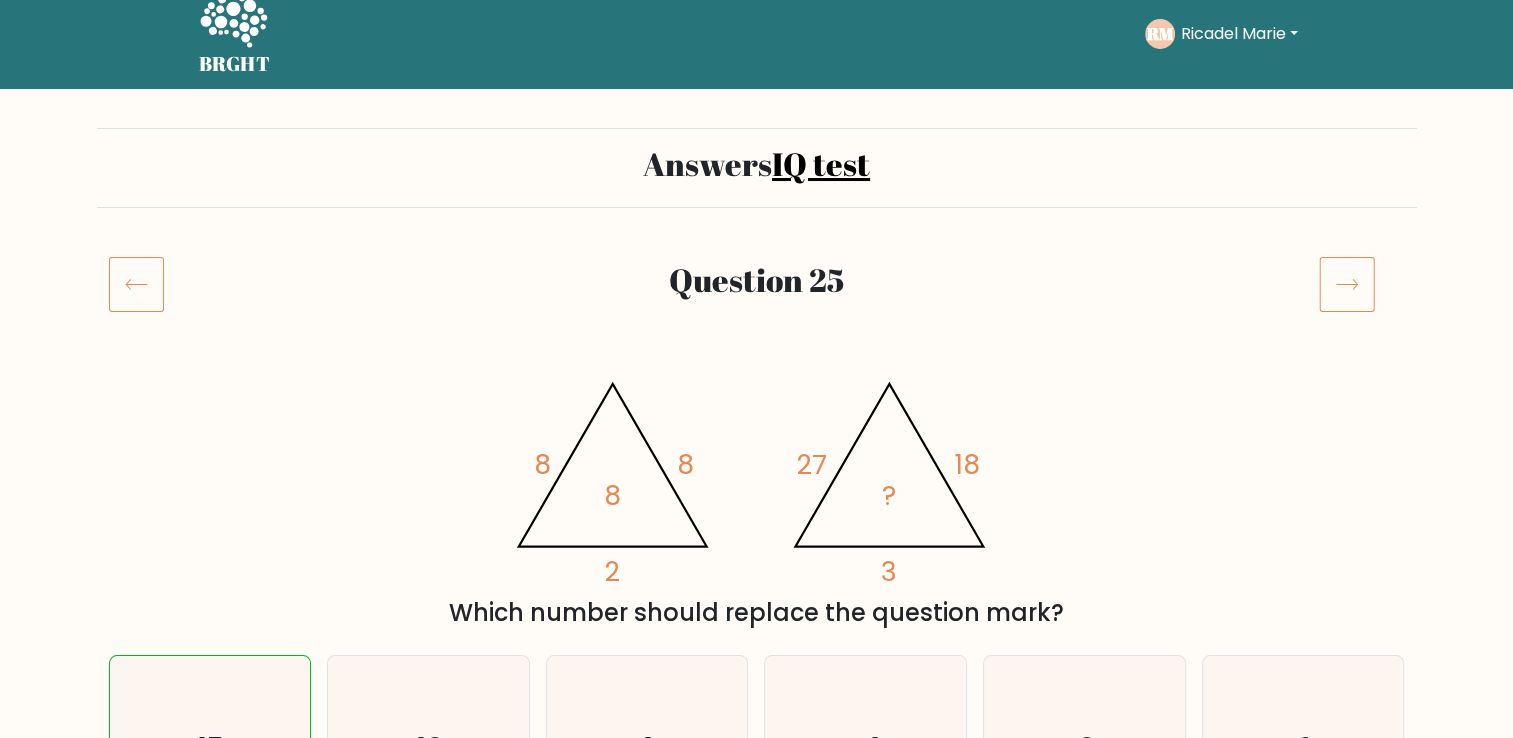 scroll, scrollTop: 0, scrollLeft: 0, axis: both 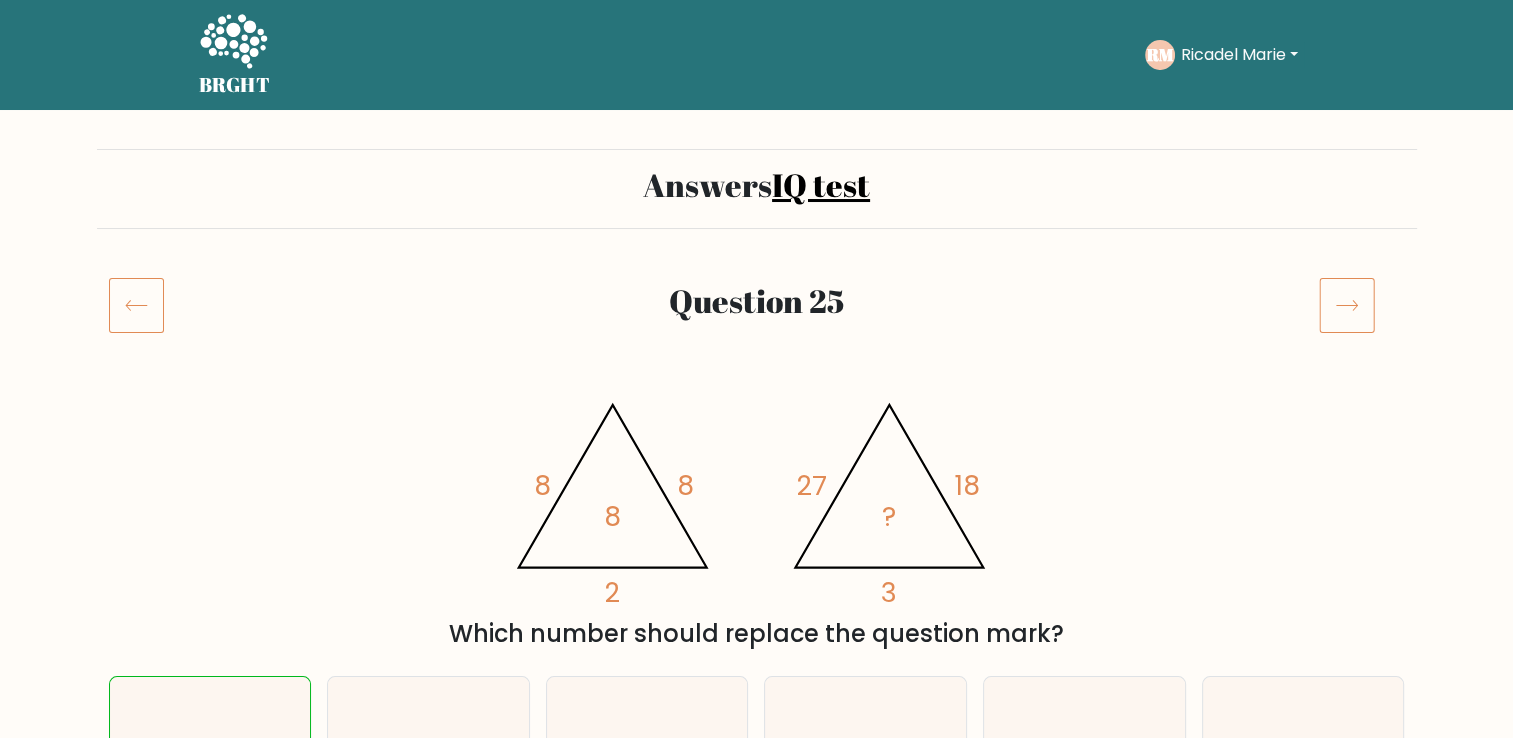 click 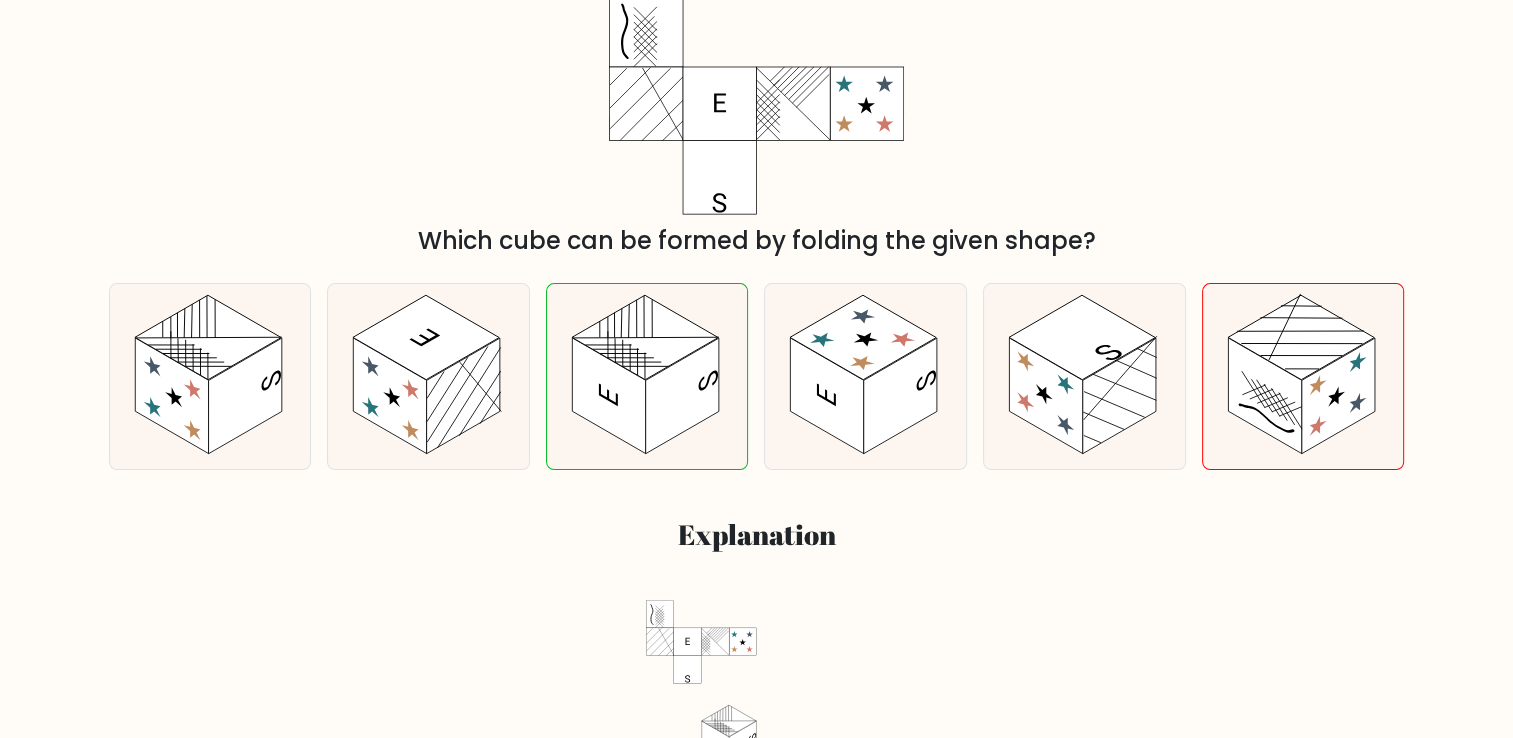 scroll, scrollTop: 300, scrollLeft: 0, axis: vertical 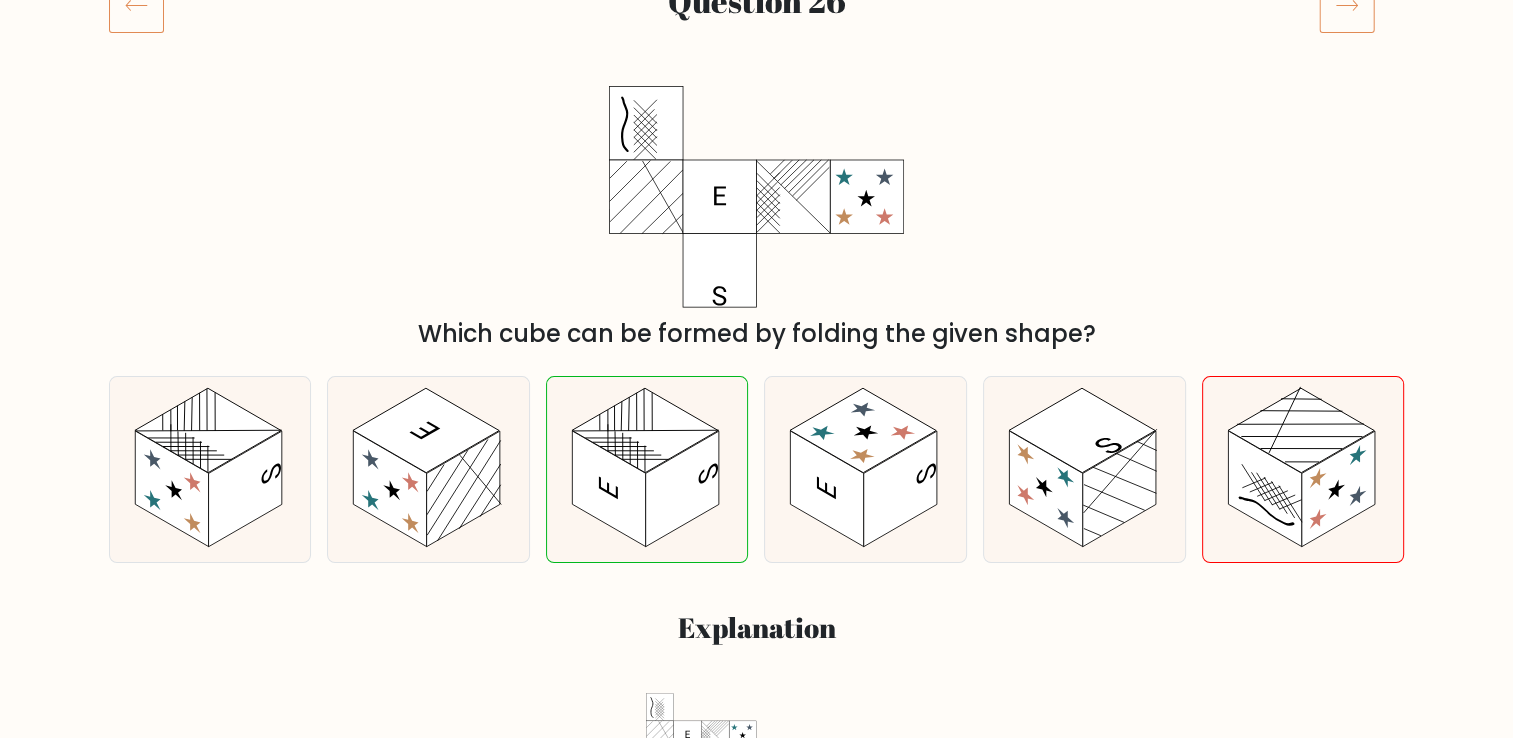 click 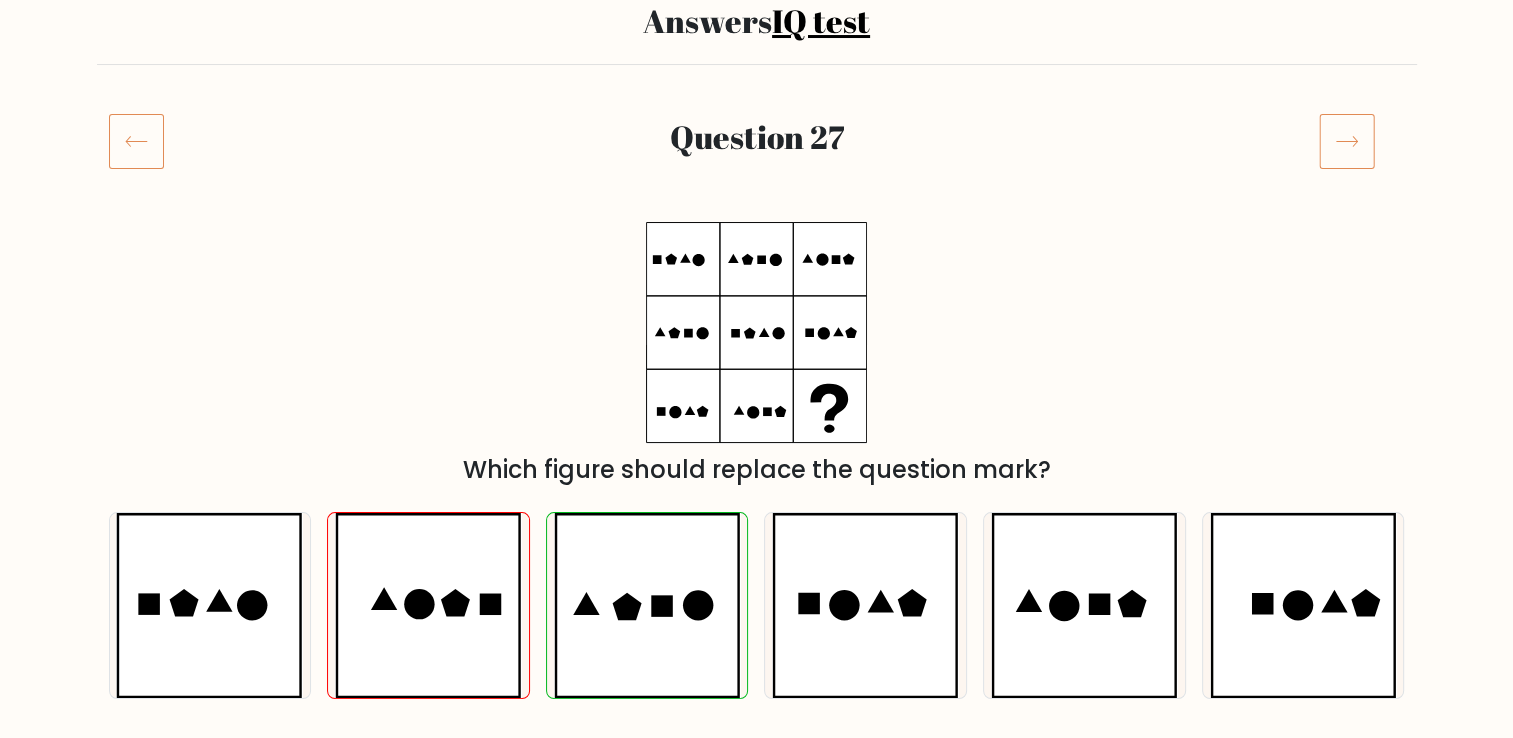 scroll, scrollTop: 0, scrollLeft: 0, axis: both 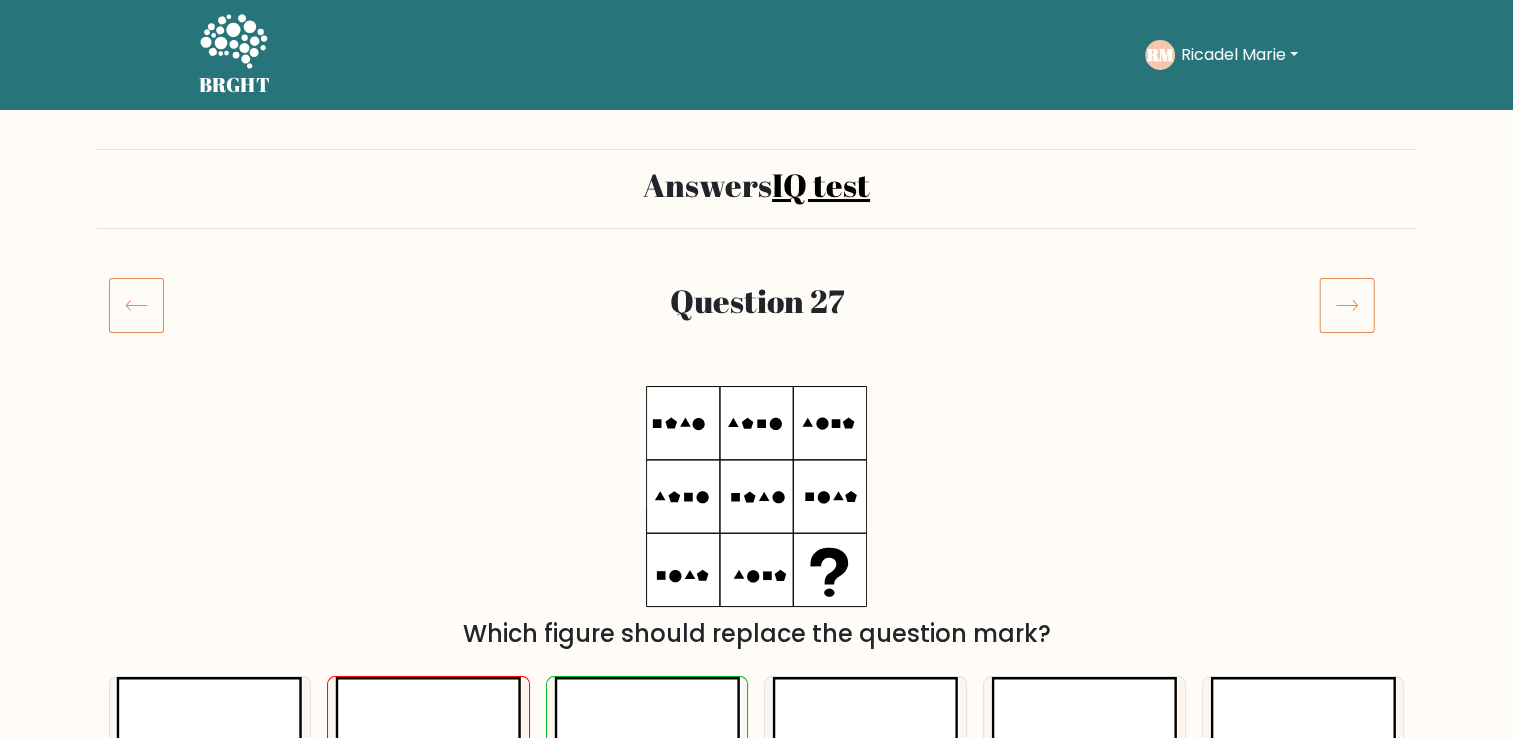click 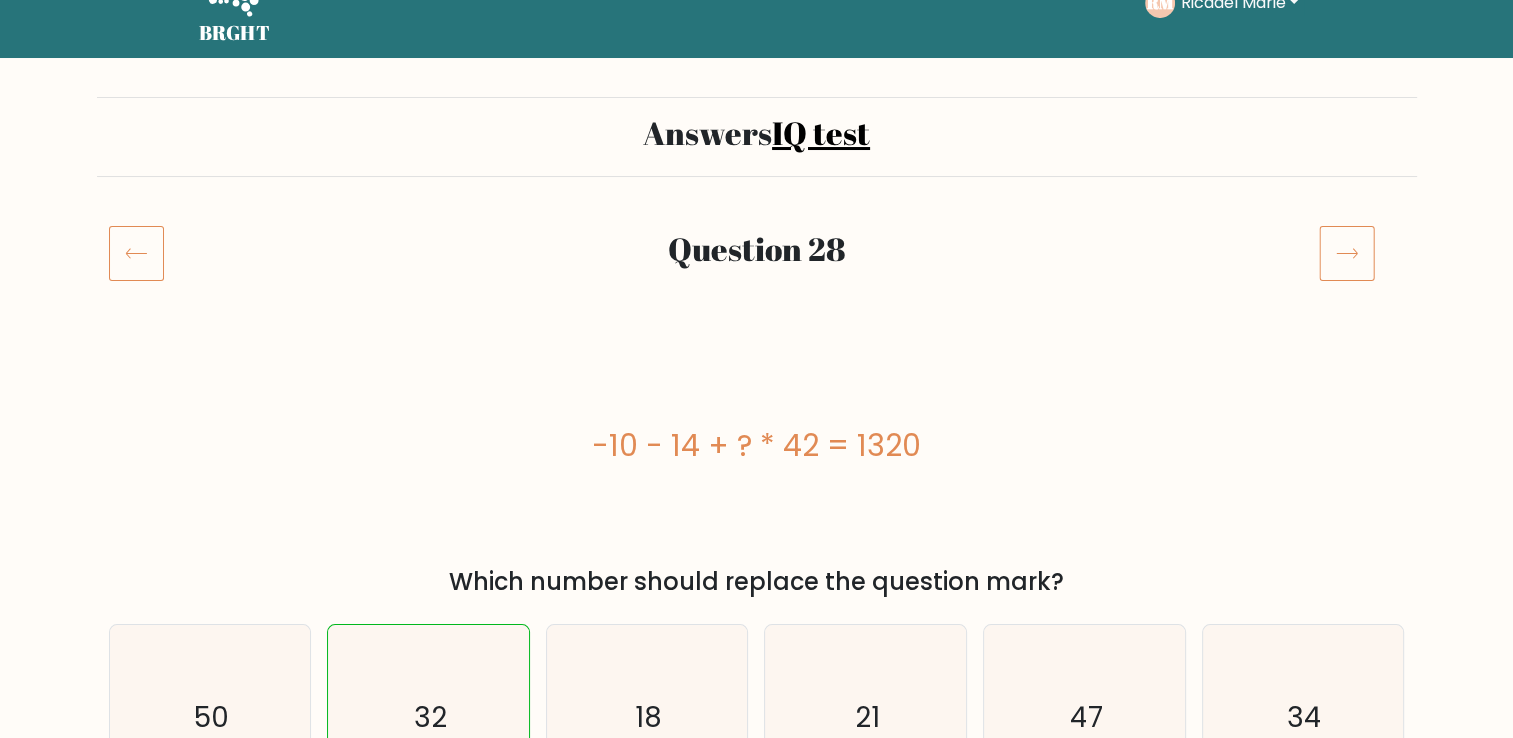 scroll, scrollTop: 0, scrollLeft: 0, axis: both 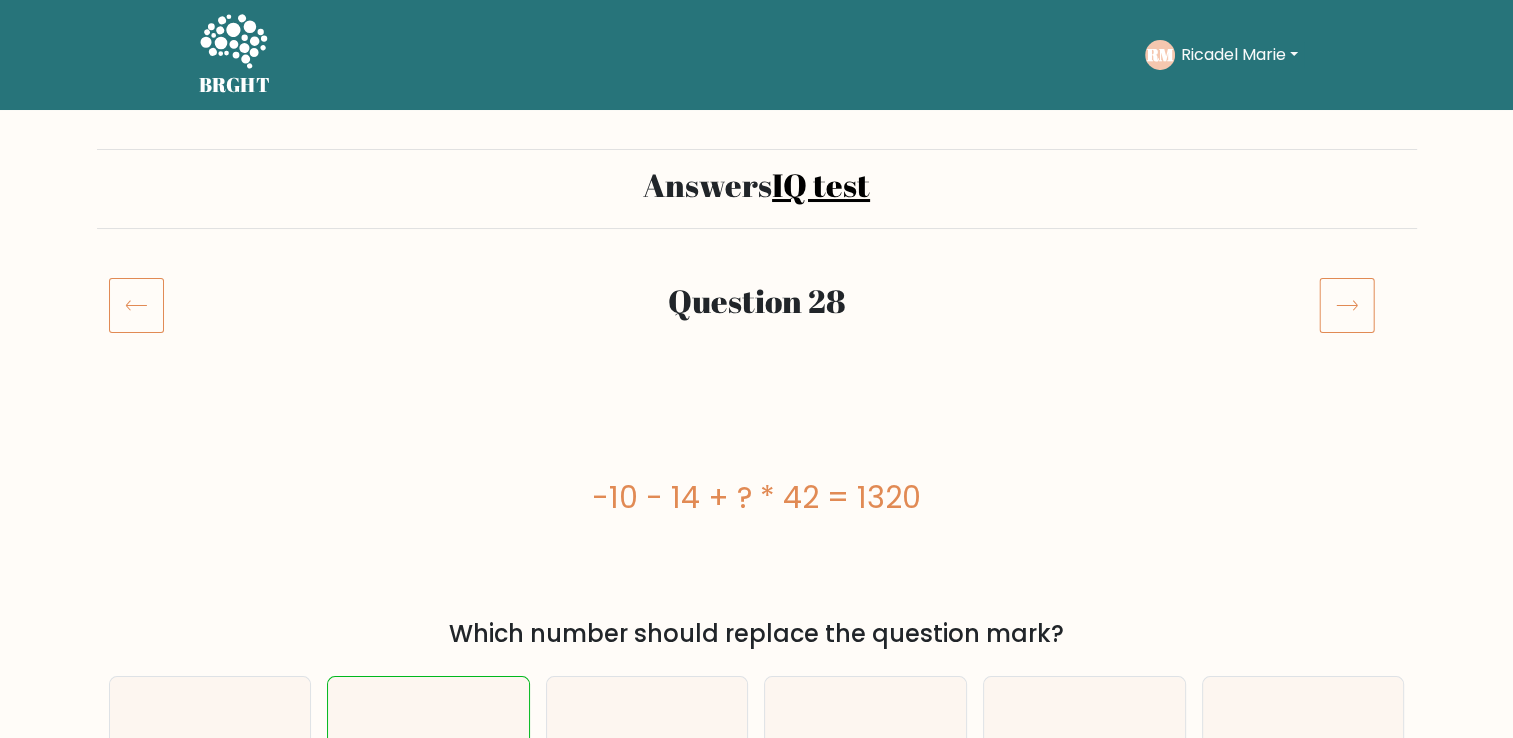 click 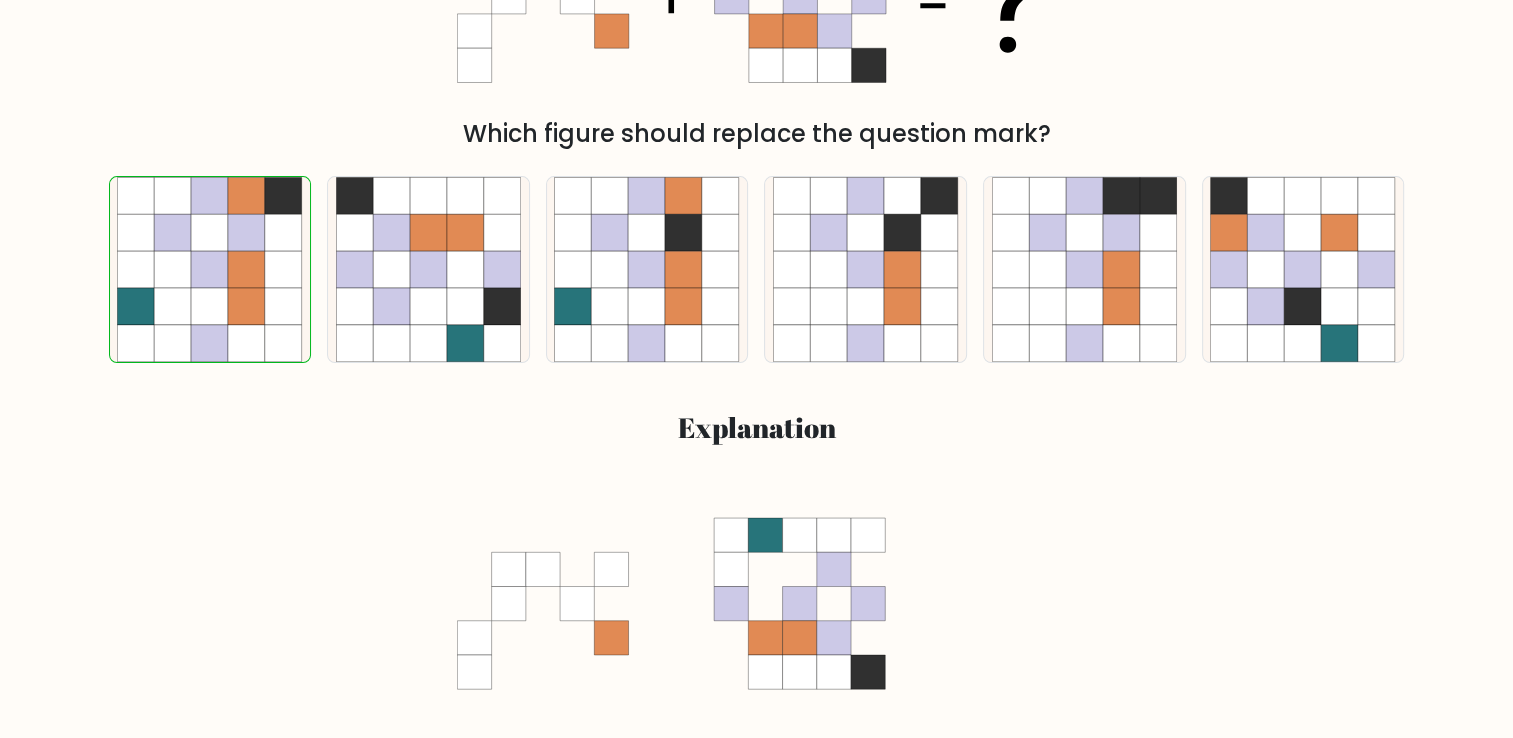 scroll, scrollTop: 0, scrollLeft: 0, axis: both 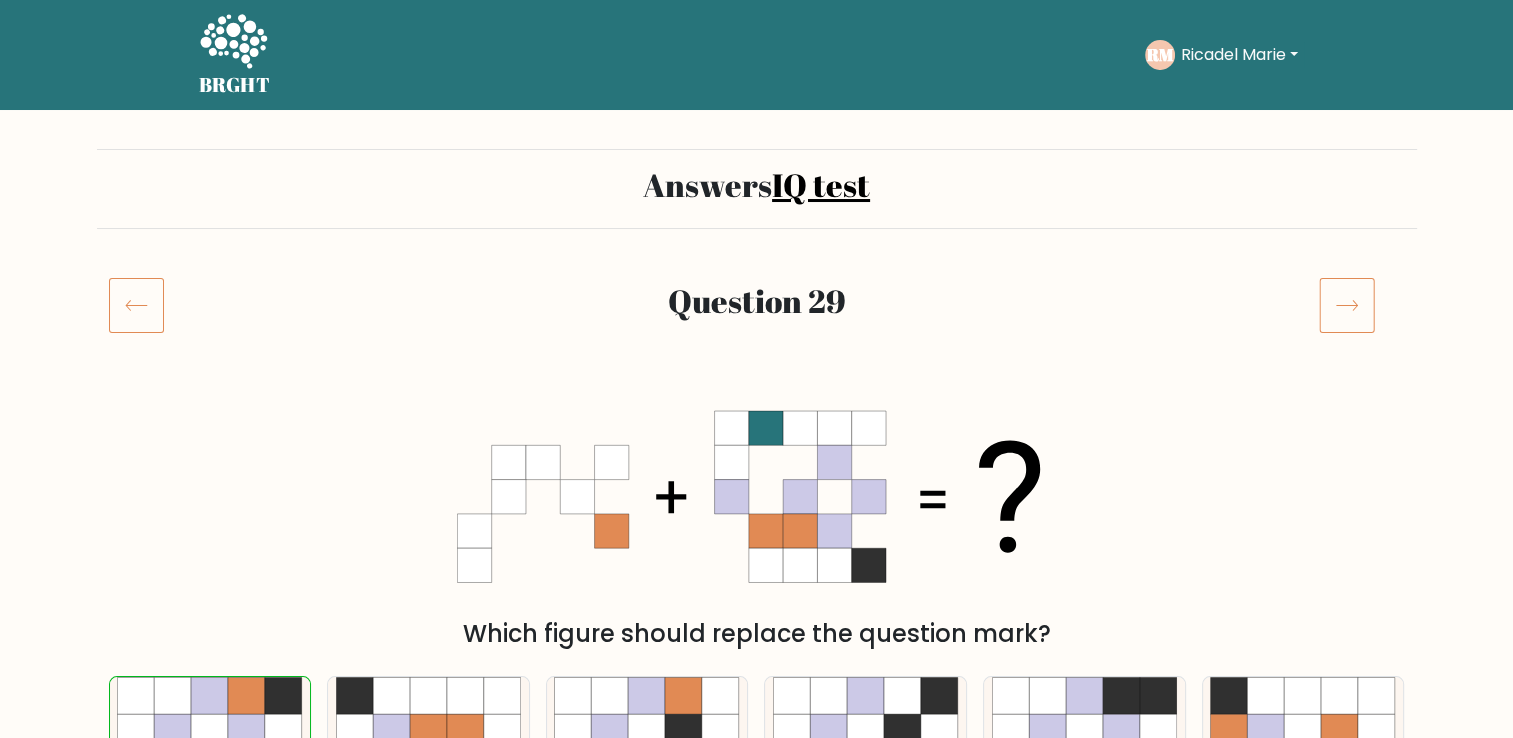 click 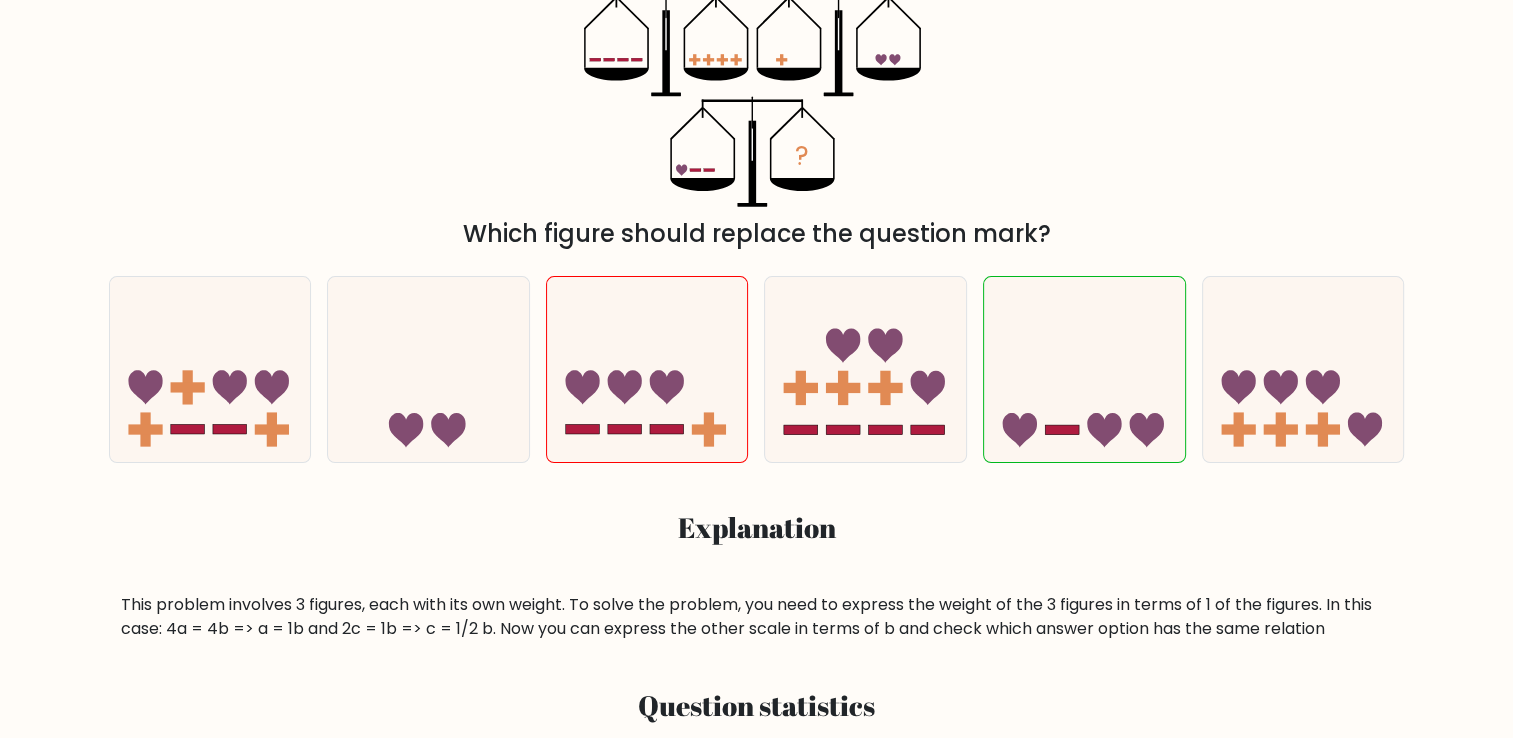 scroll, scrollTop: 100, scrollLeft: 0, axis: vertical 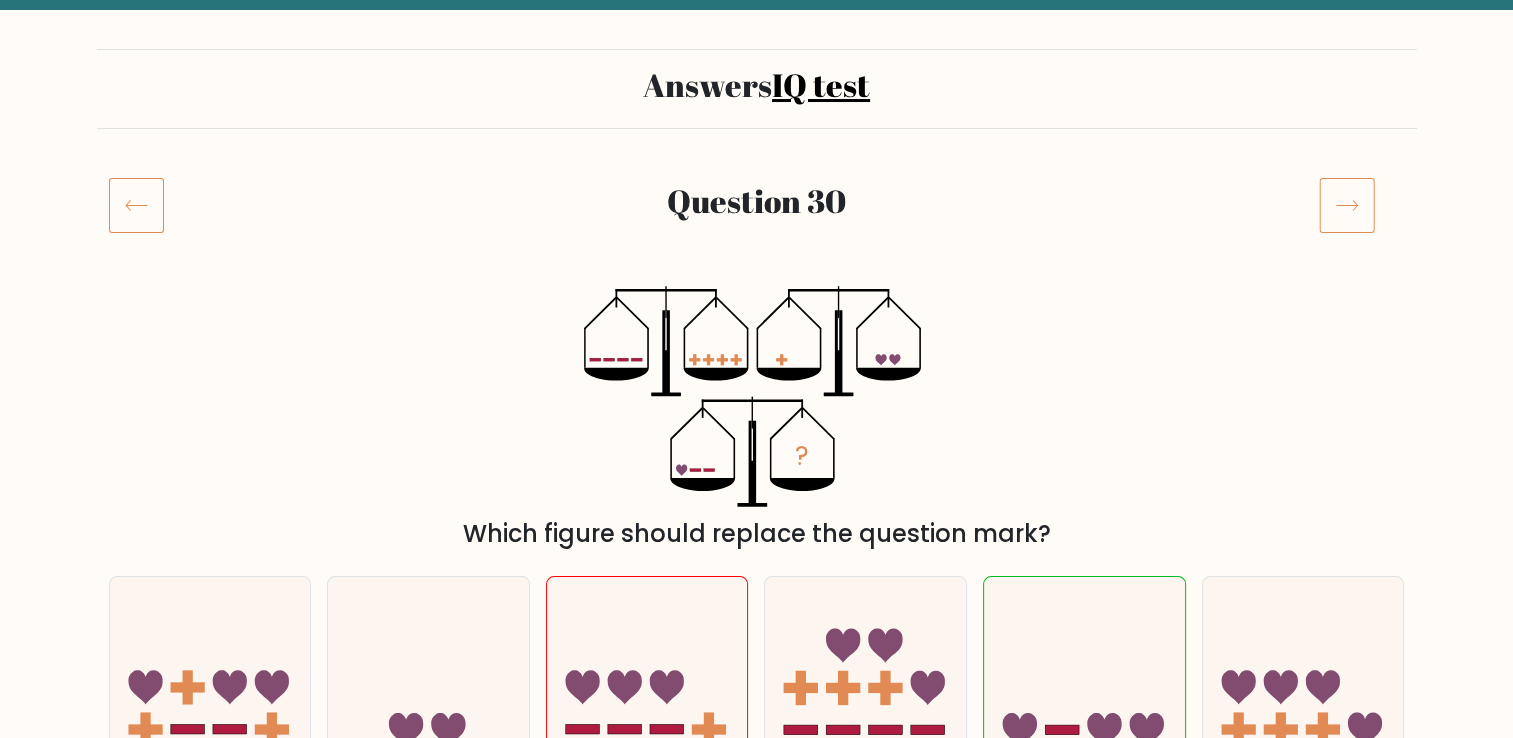 click 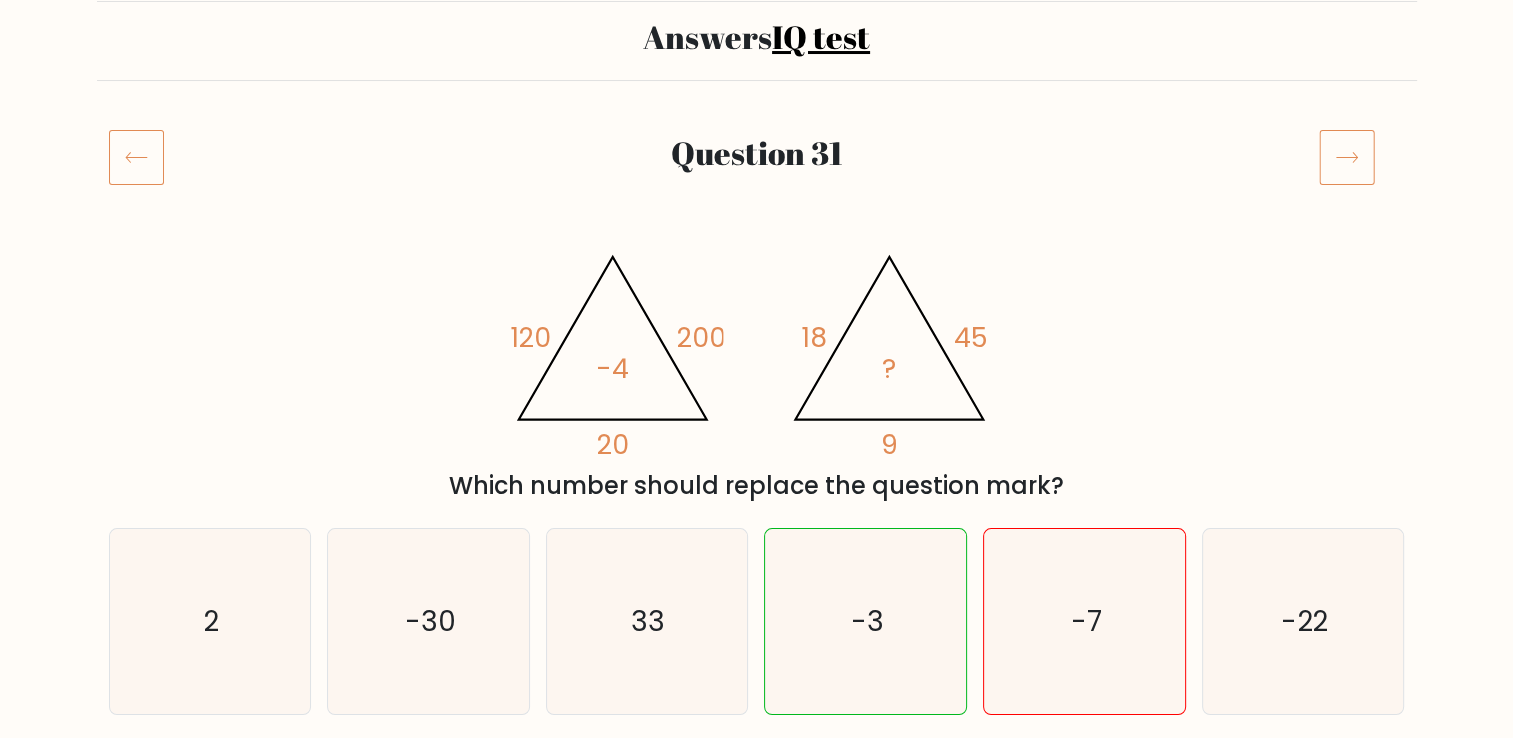 scroll, scrollTop: 200, scrollLeft: 0, axis: vertical 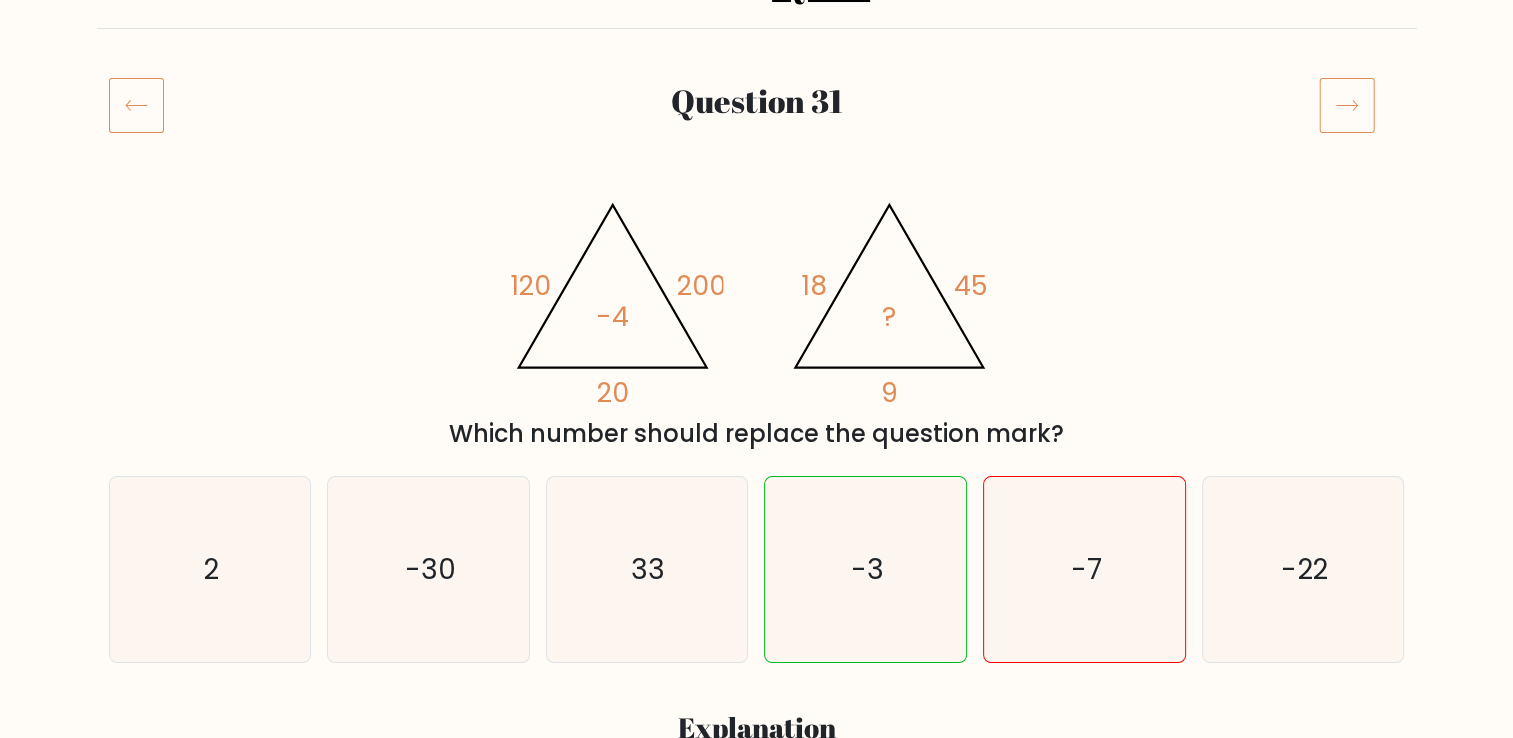 click 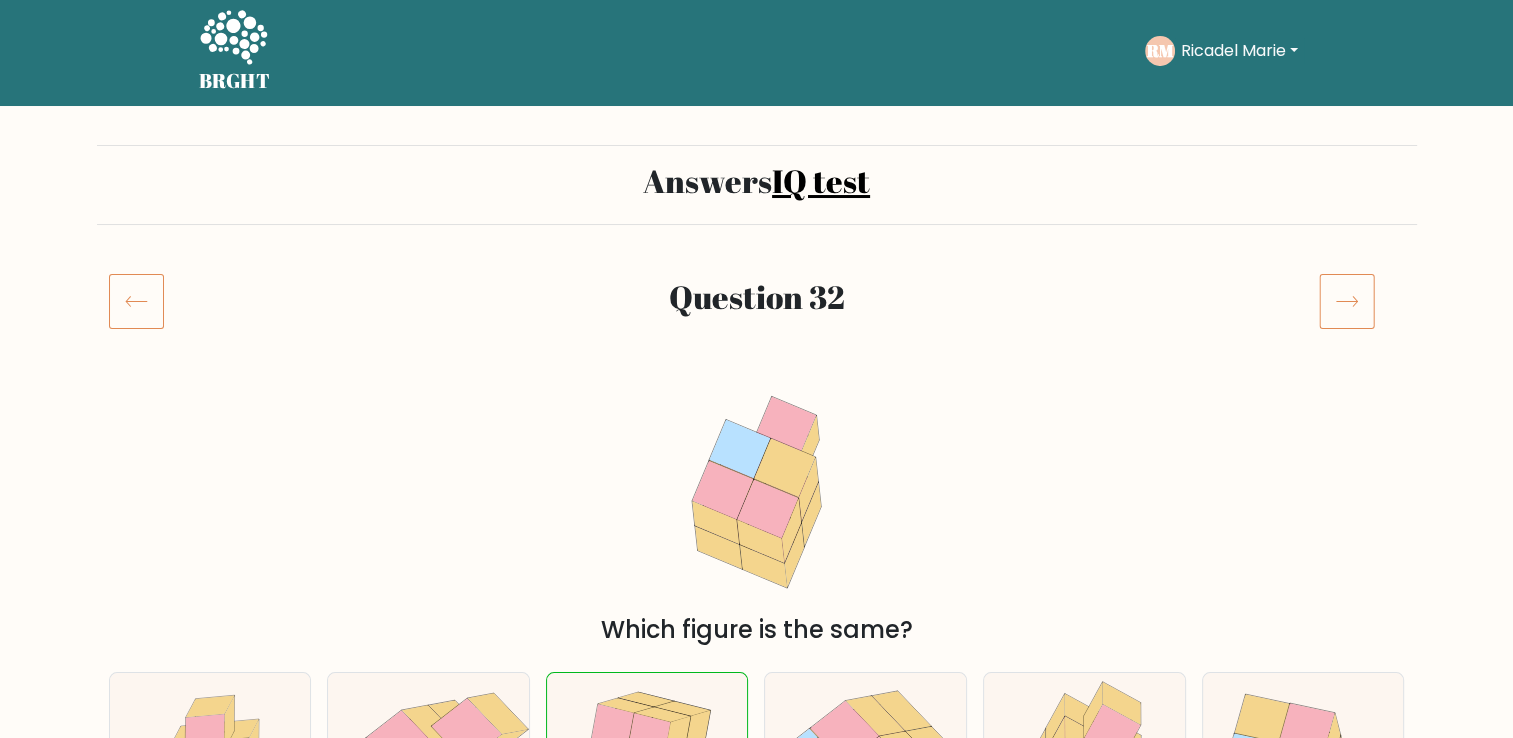 scroll, scrollTop: 0, scrollLeft: 0, axis: both 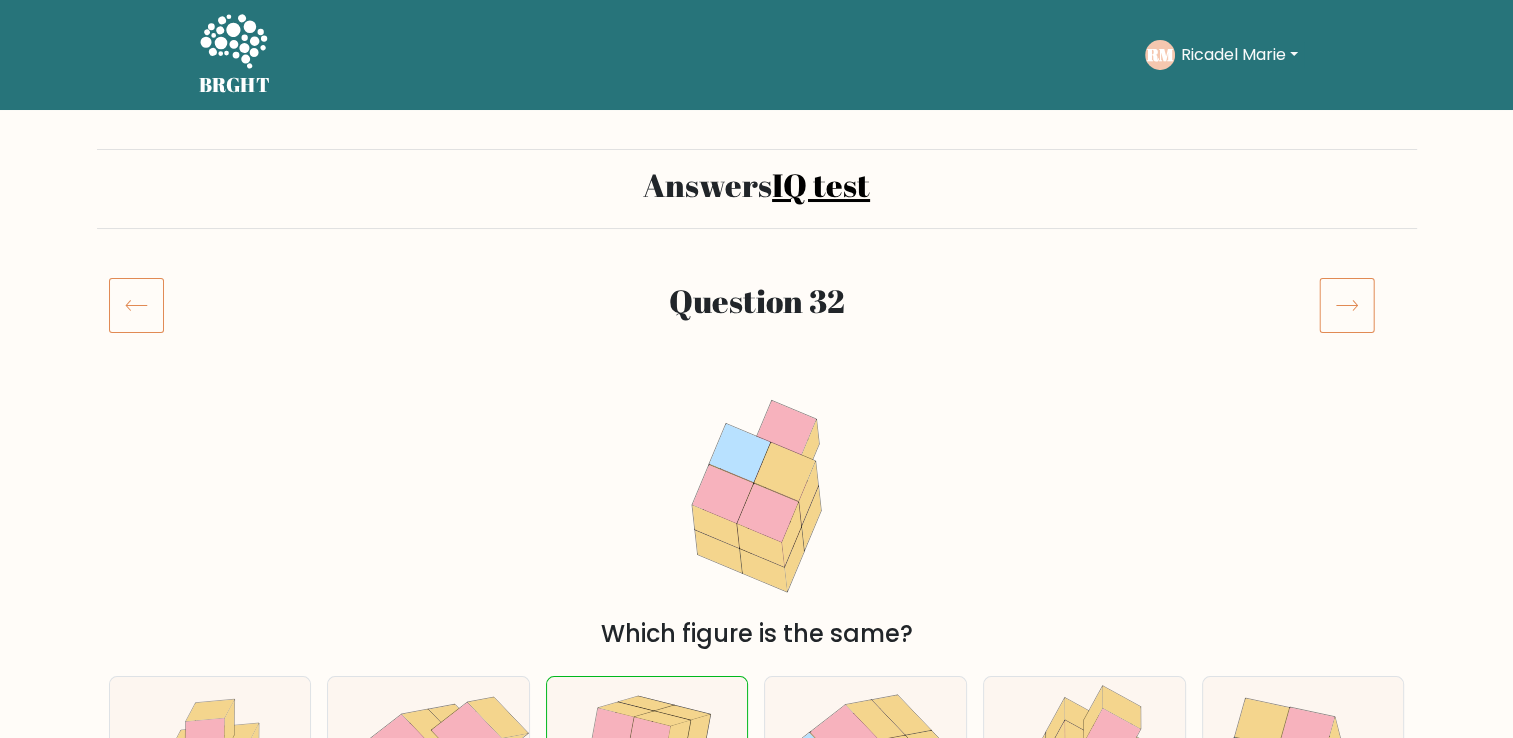 click 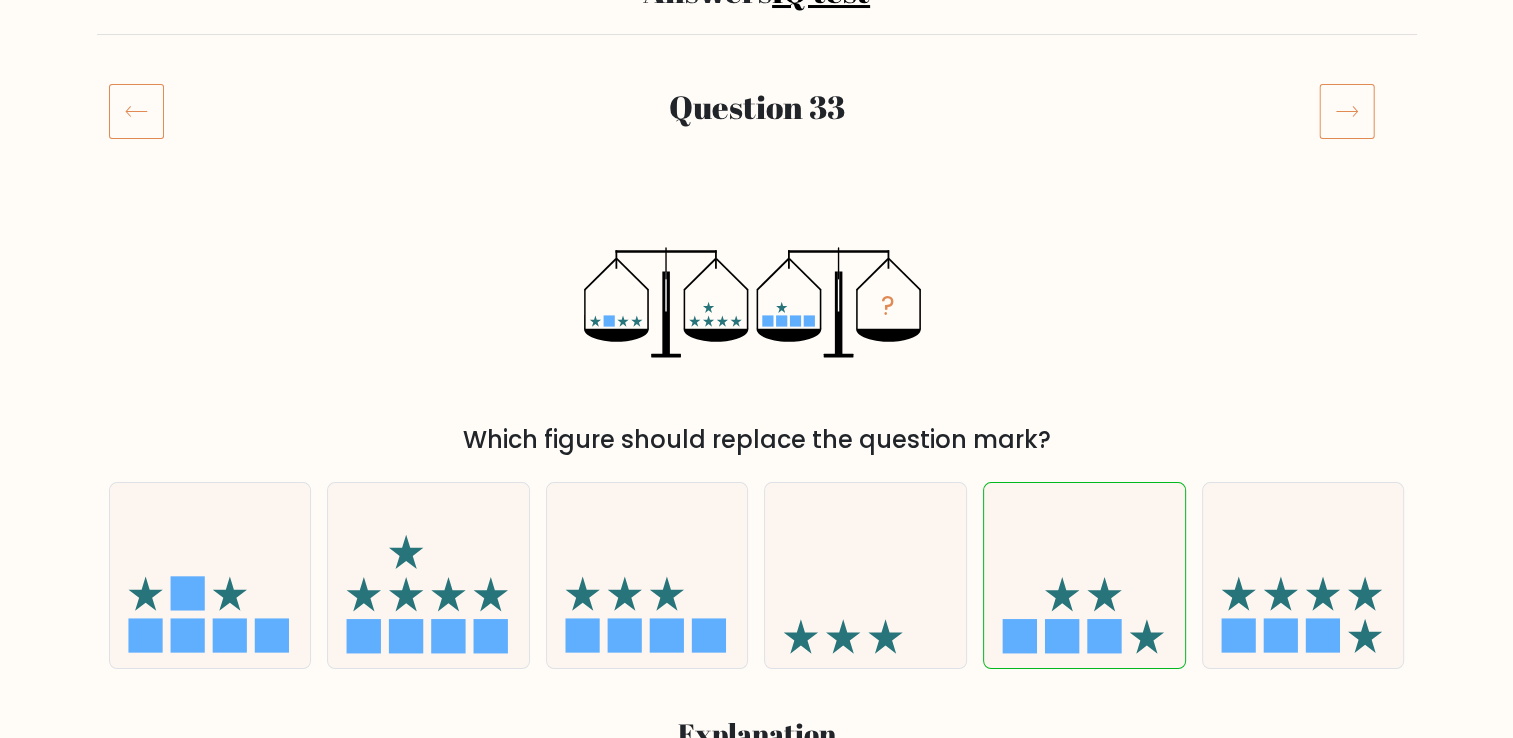 scroll, scrollTop: 200, scrollLeft: 0, axis: vertical 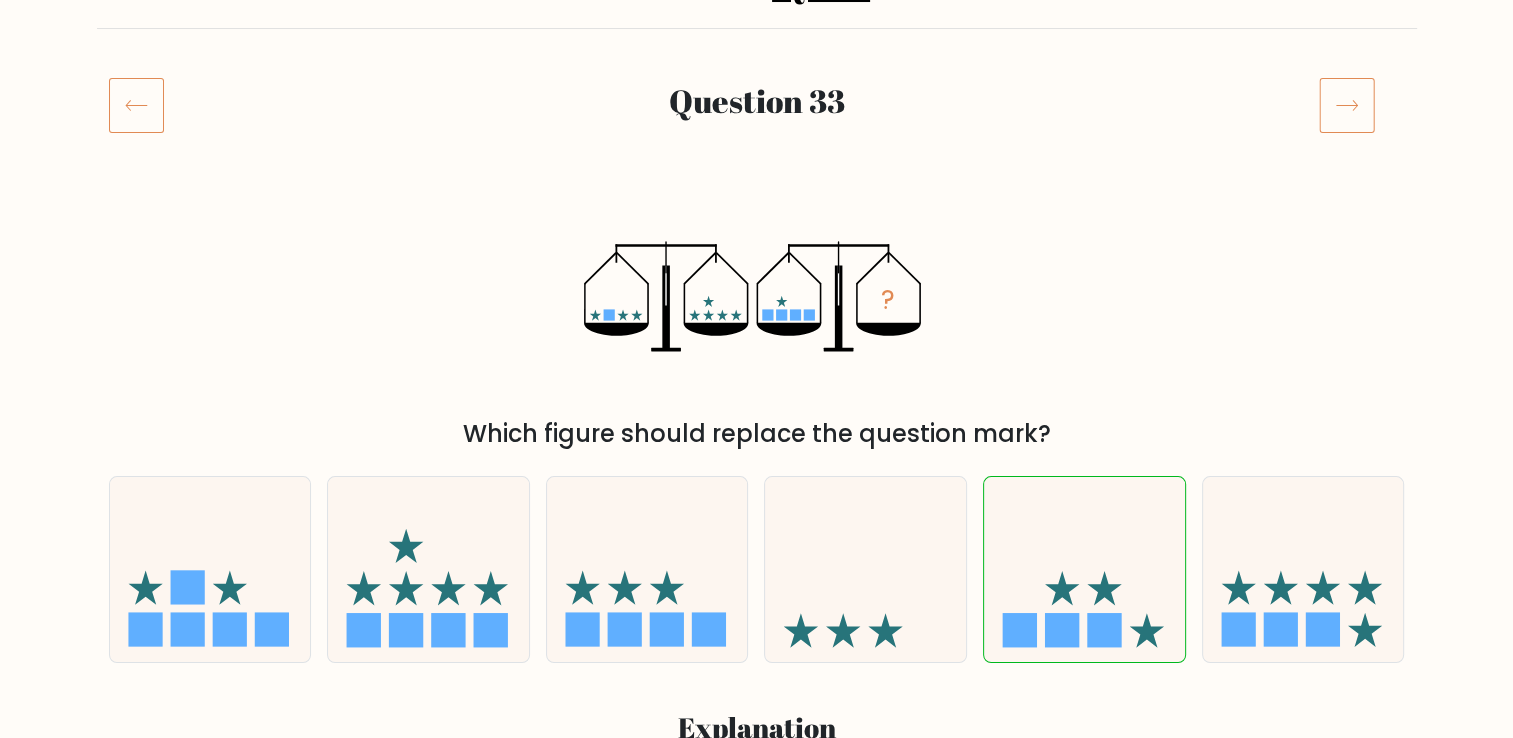 click 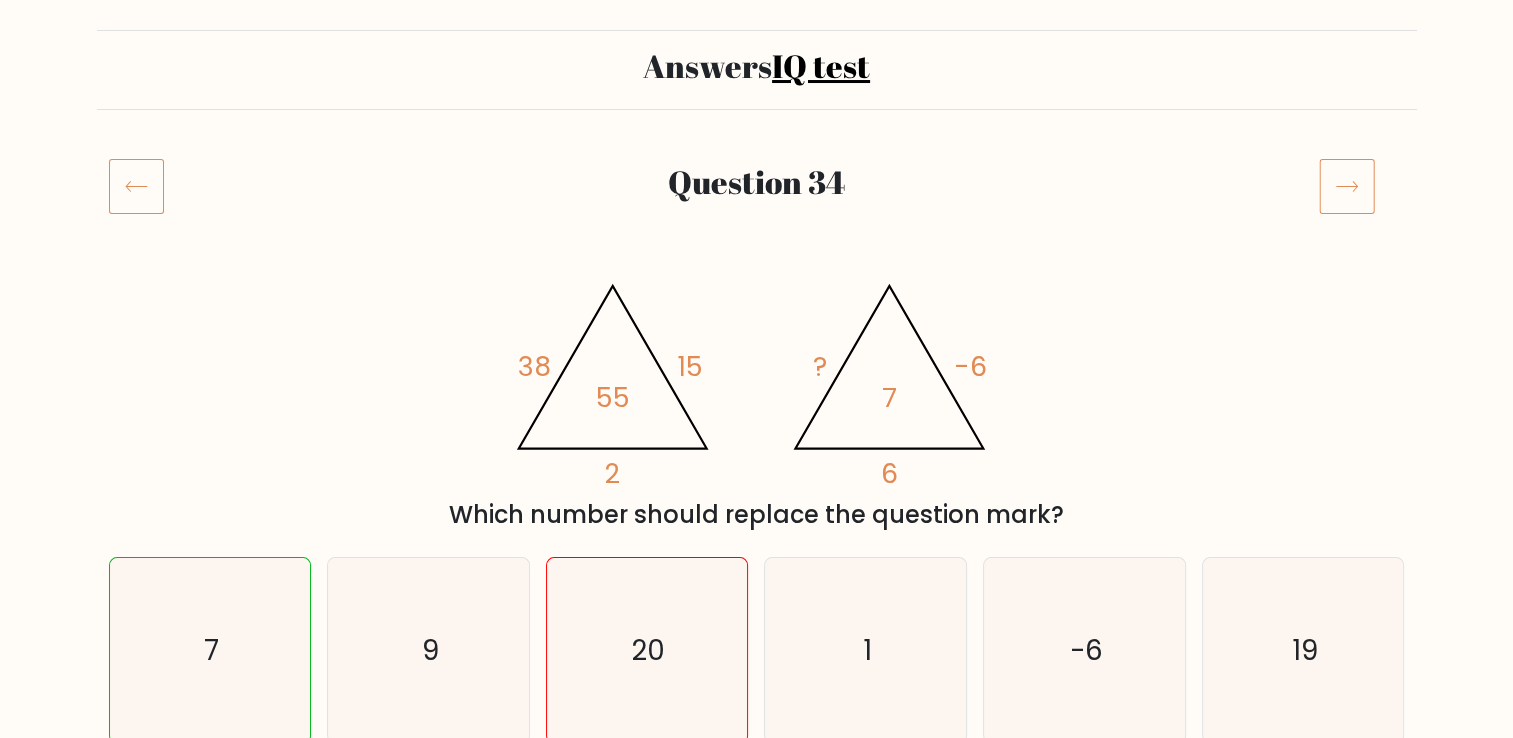 scroll, scrollTop: 0, scrollLeft: 0, axis: both 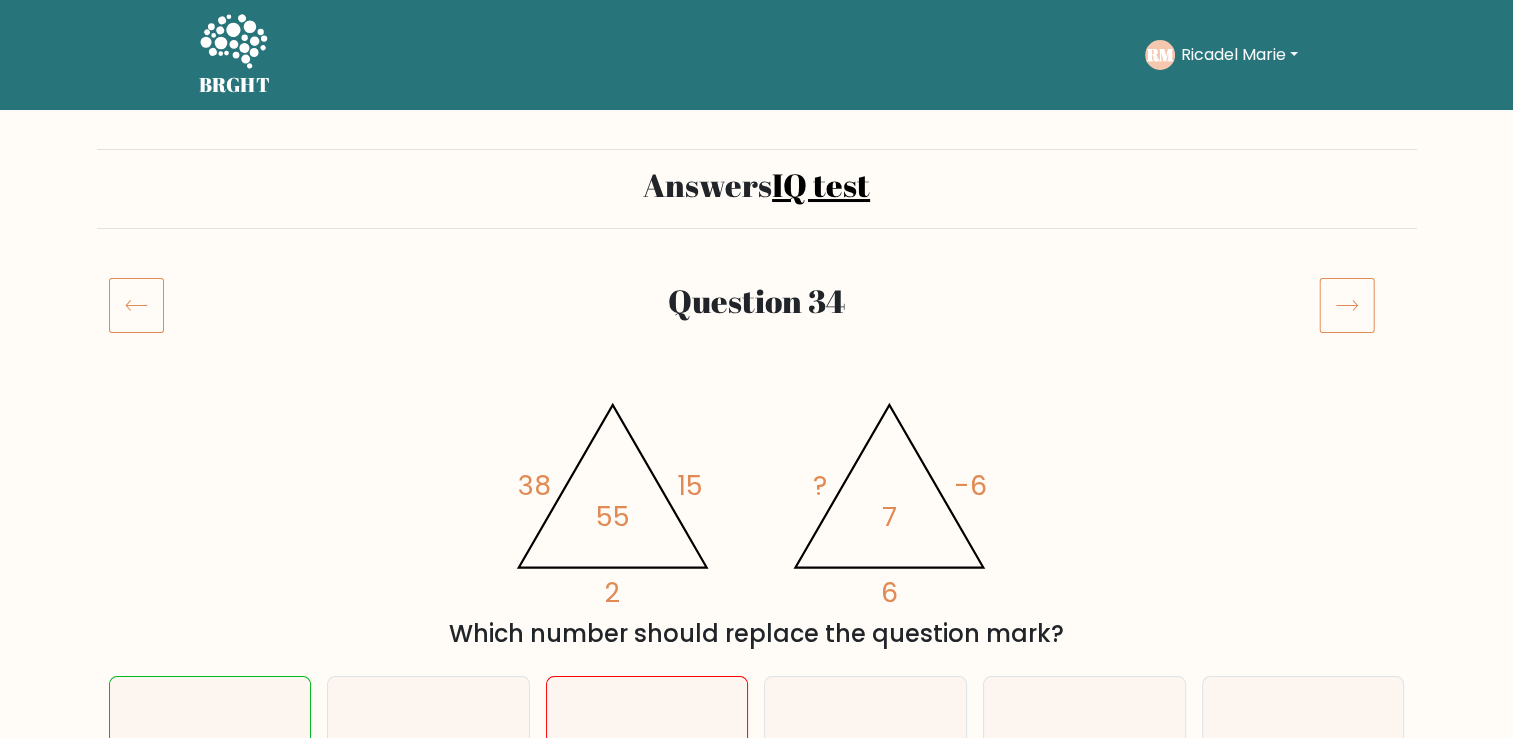 click 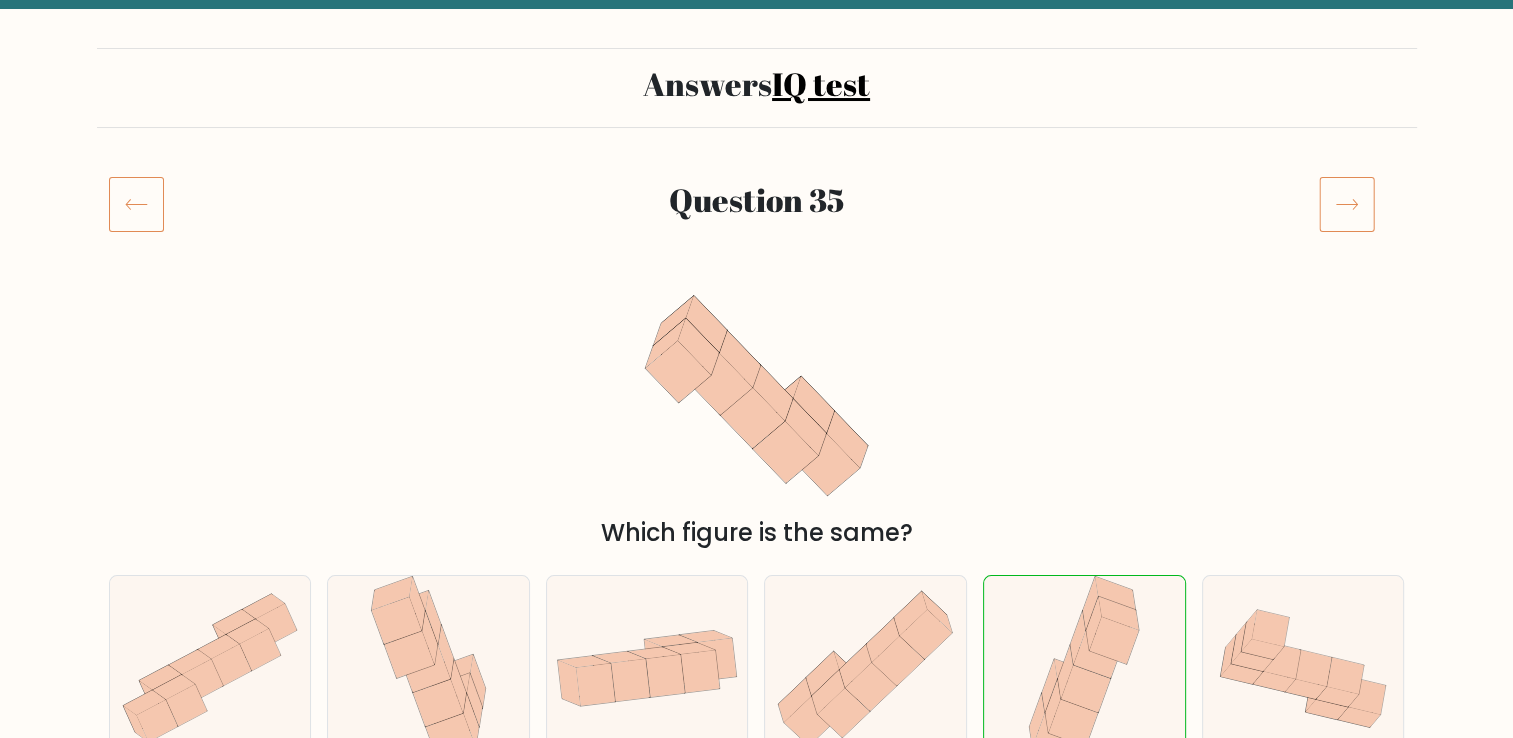 scroll, scrollTop: 100, scrollLeft: 0, axis: vertical 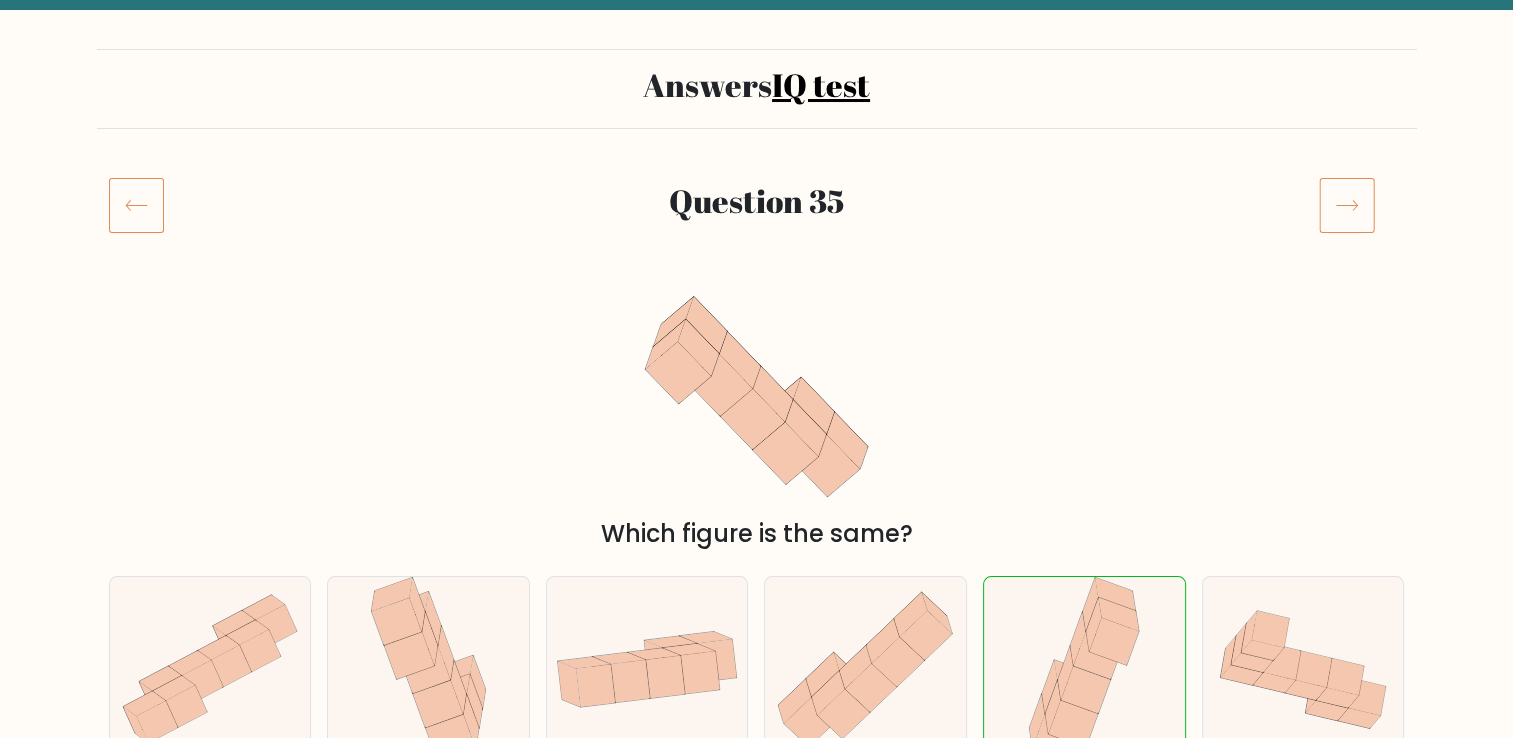 click 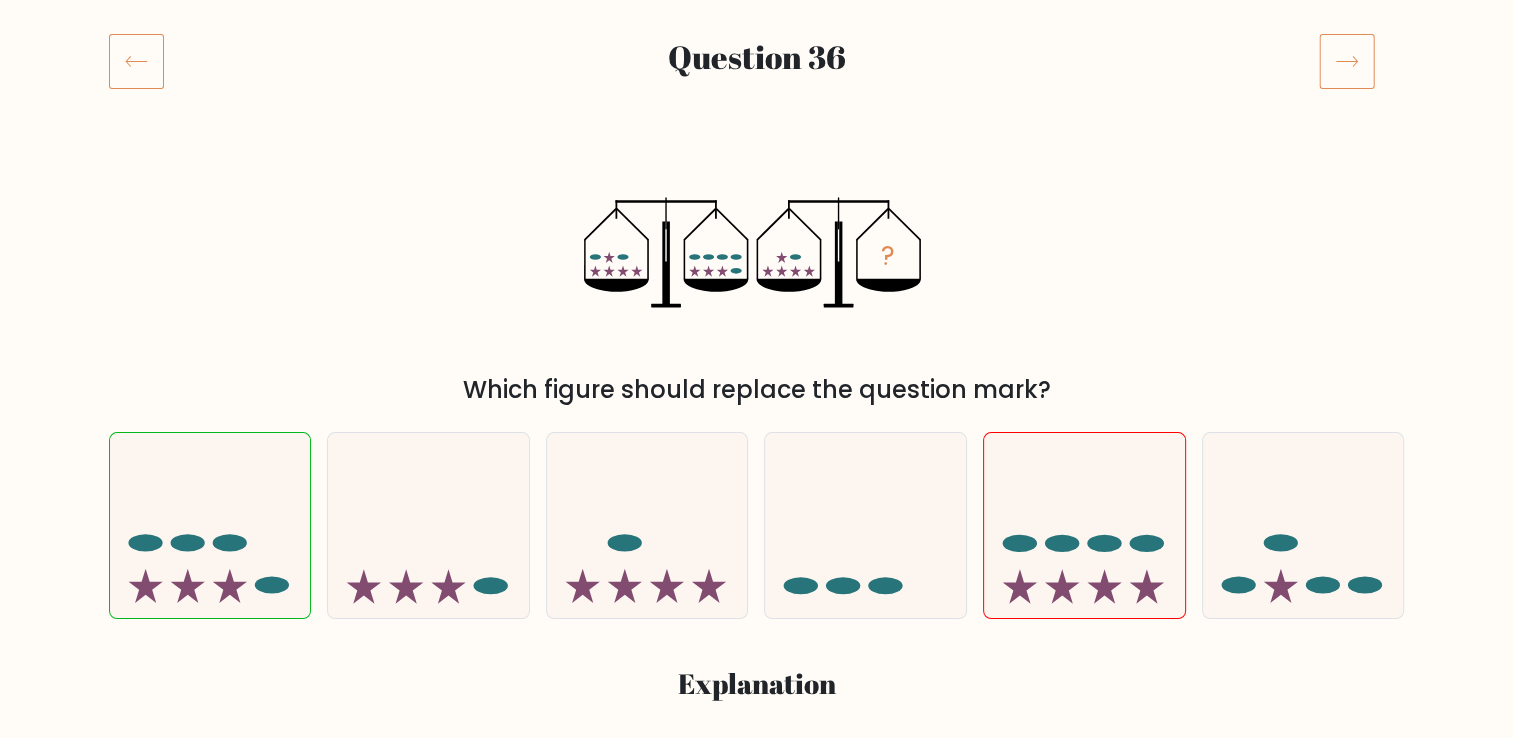 scroll, scrollTop: 200, scrollLeft: 0, axis: vertical 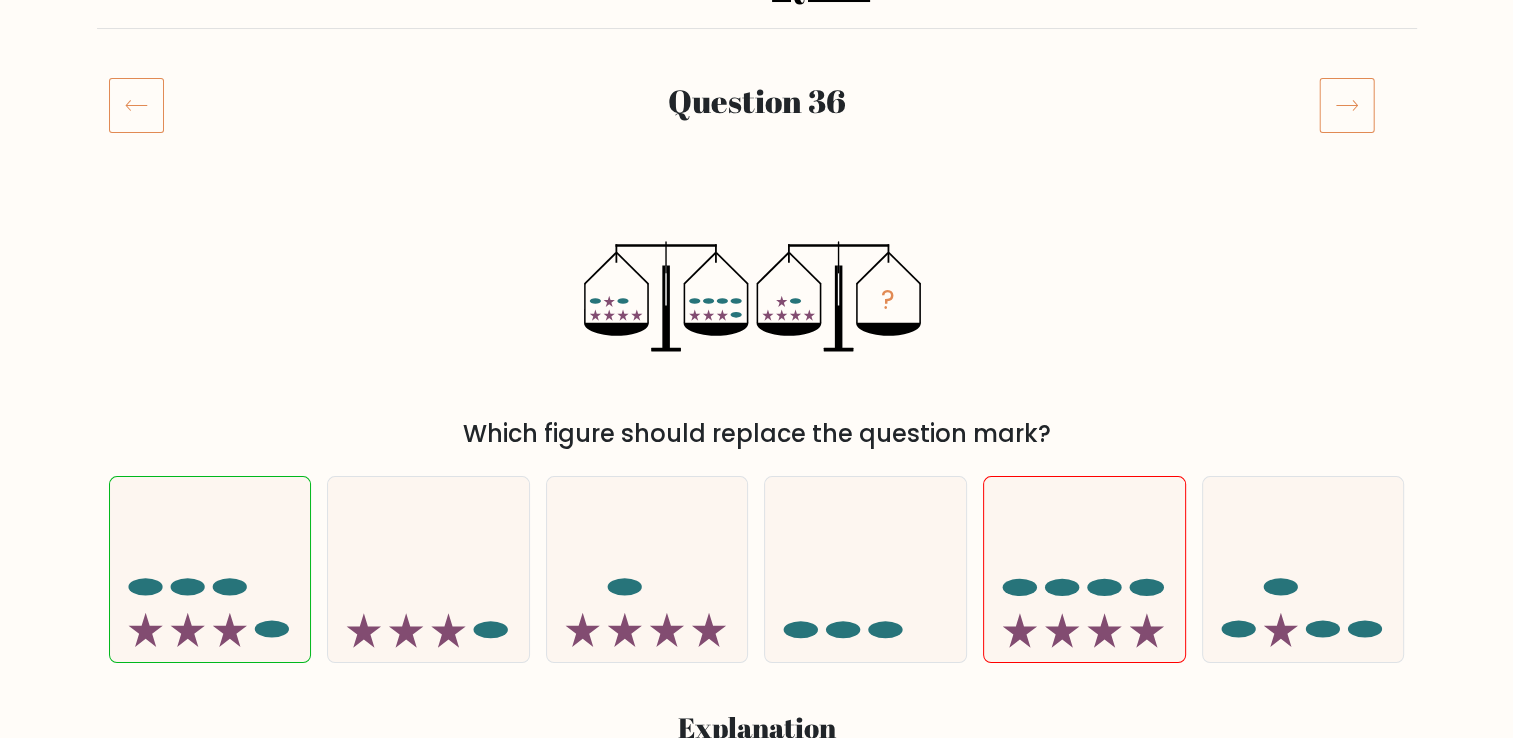 click 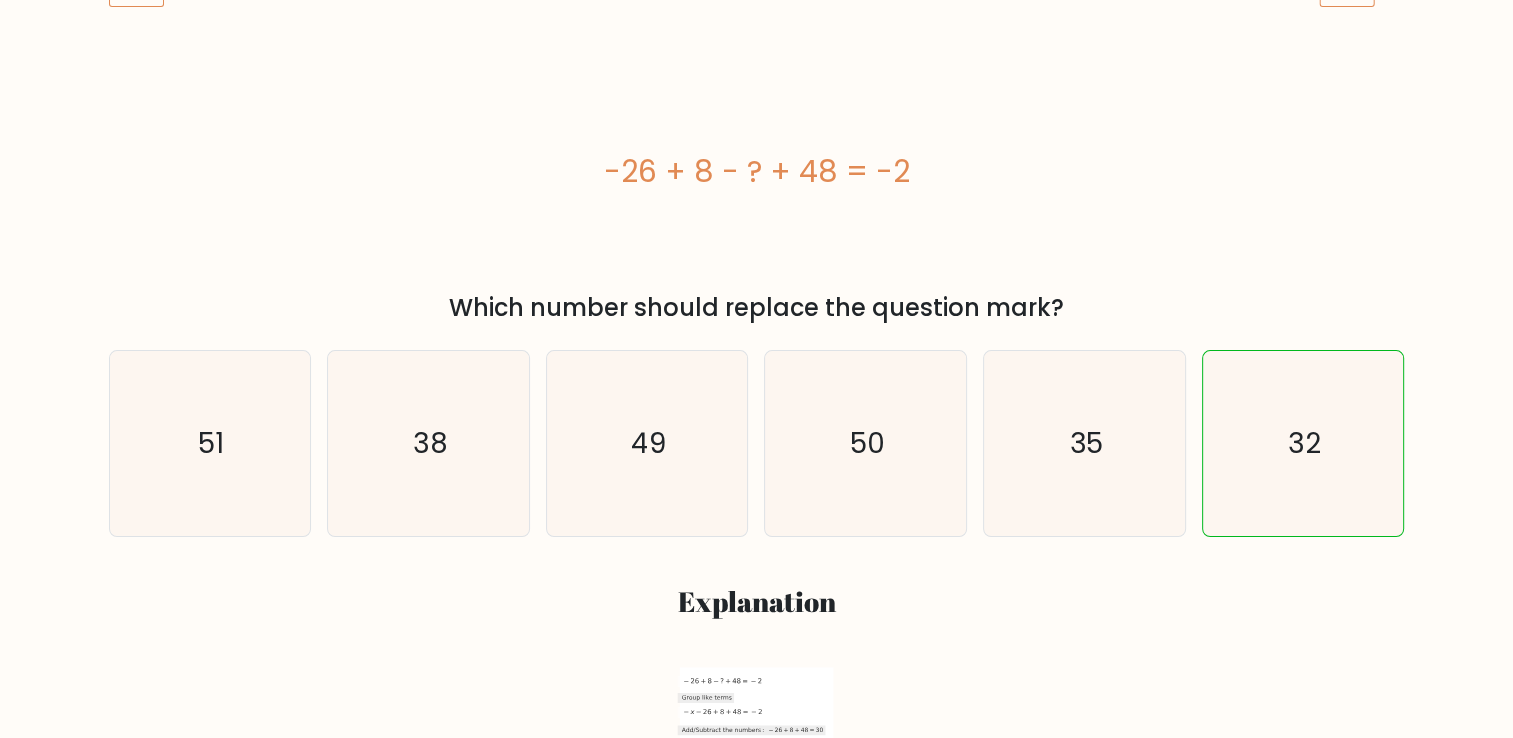 scroll, scrollTop: 100, scrollLeft: 0, axis: vertical 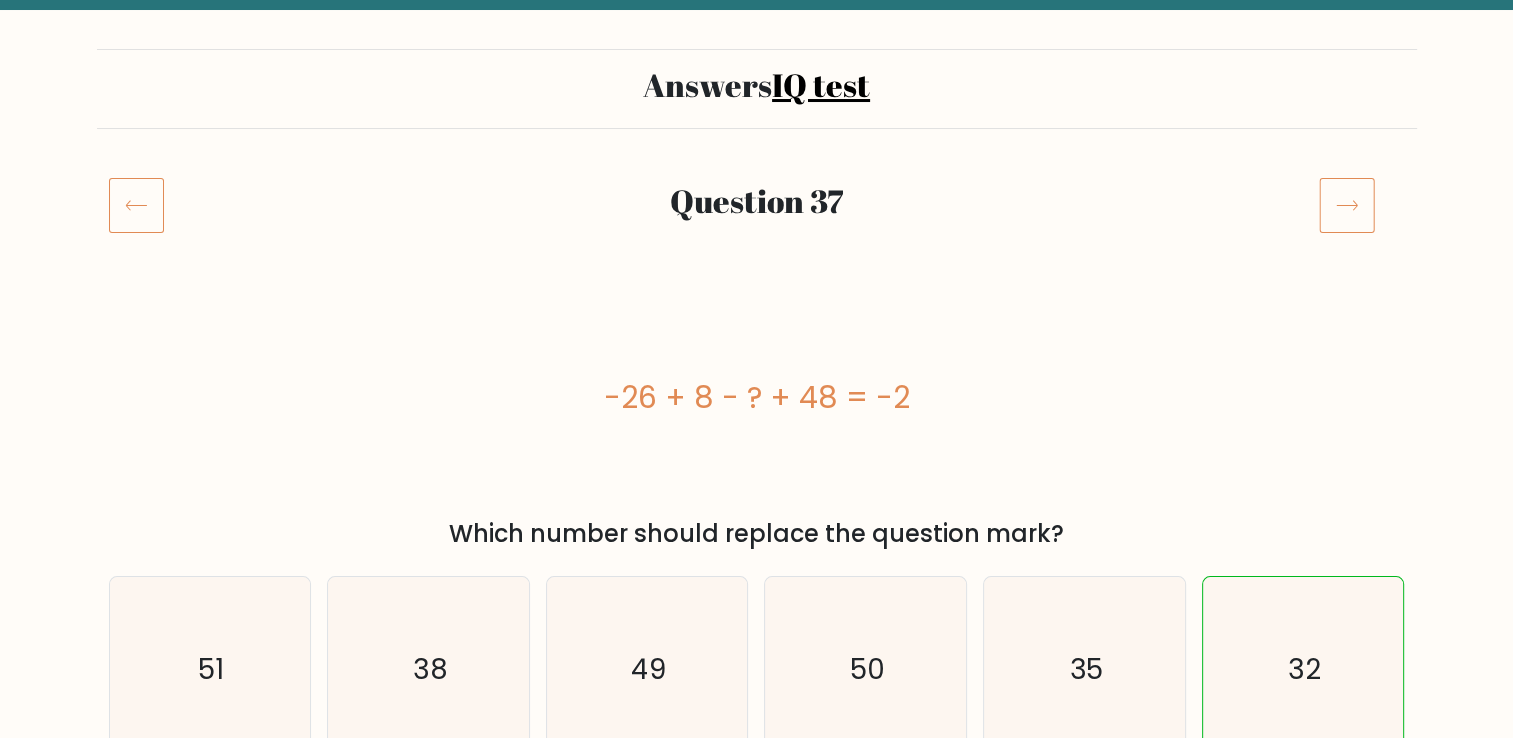 click 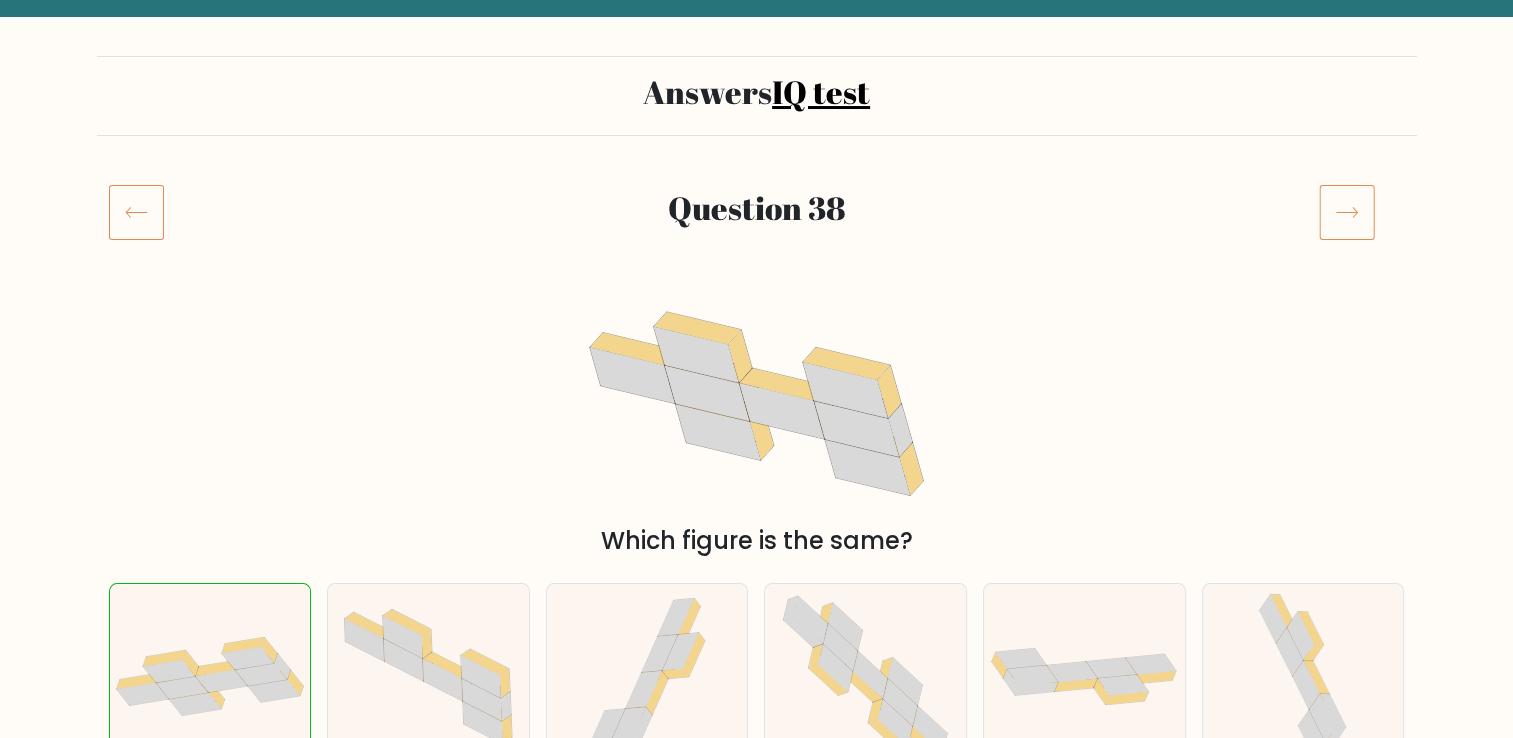 scroll, scrollTop: 0, scrollLeft: 0, axis: both 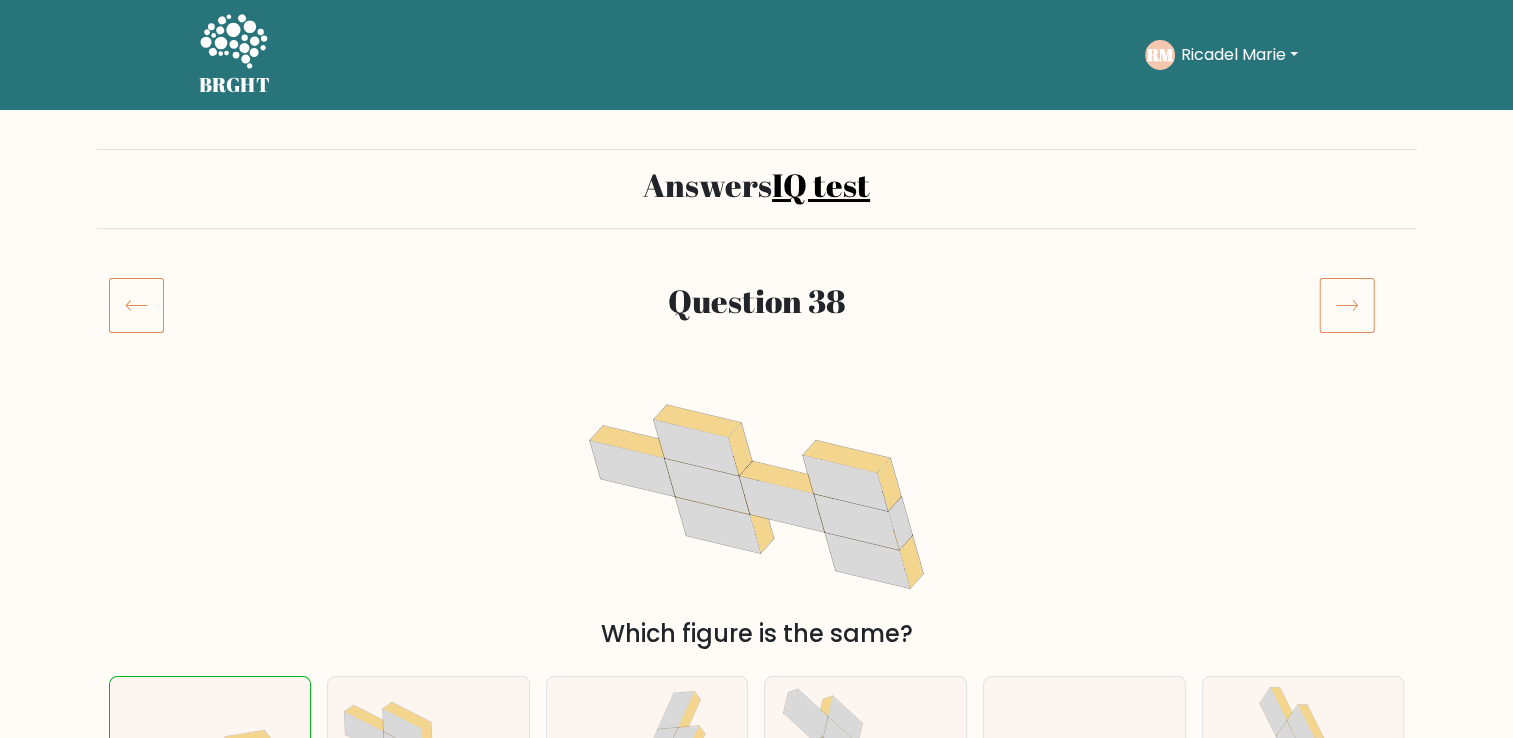 click 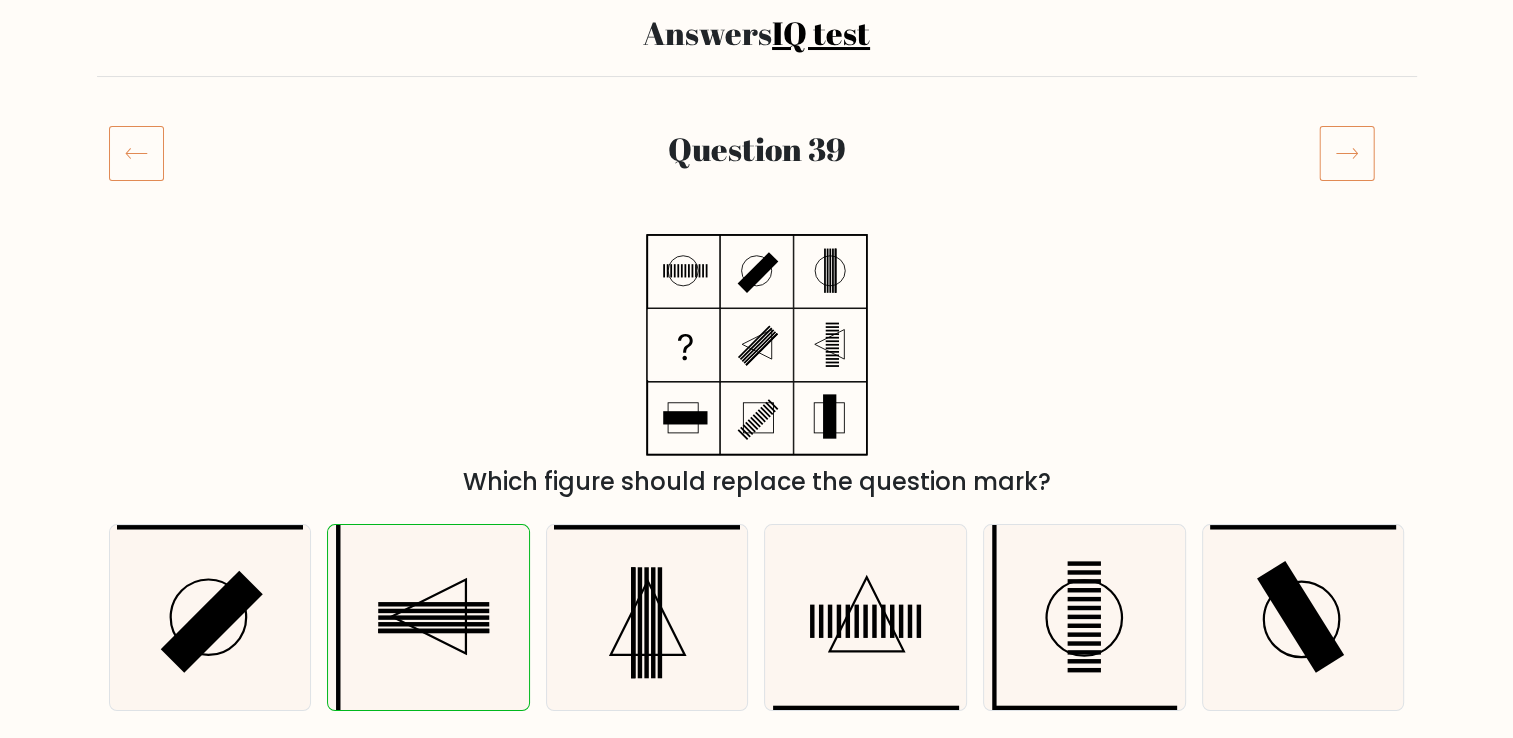 scroll, scrollTop: 0, scrollLeft: 0, axis: both 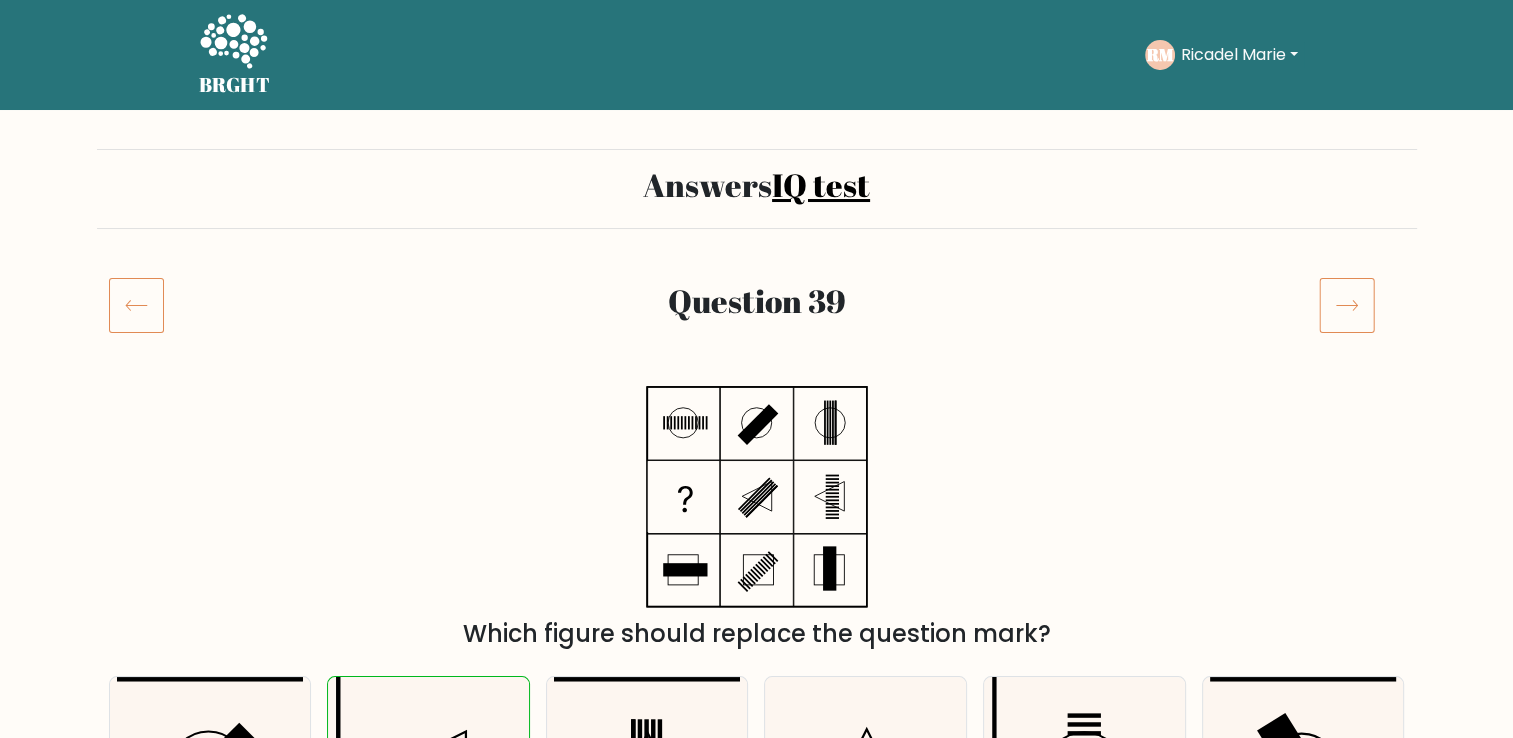 click 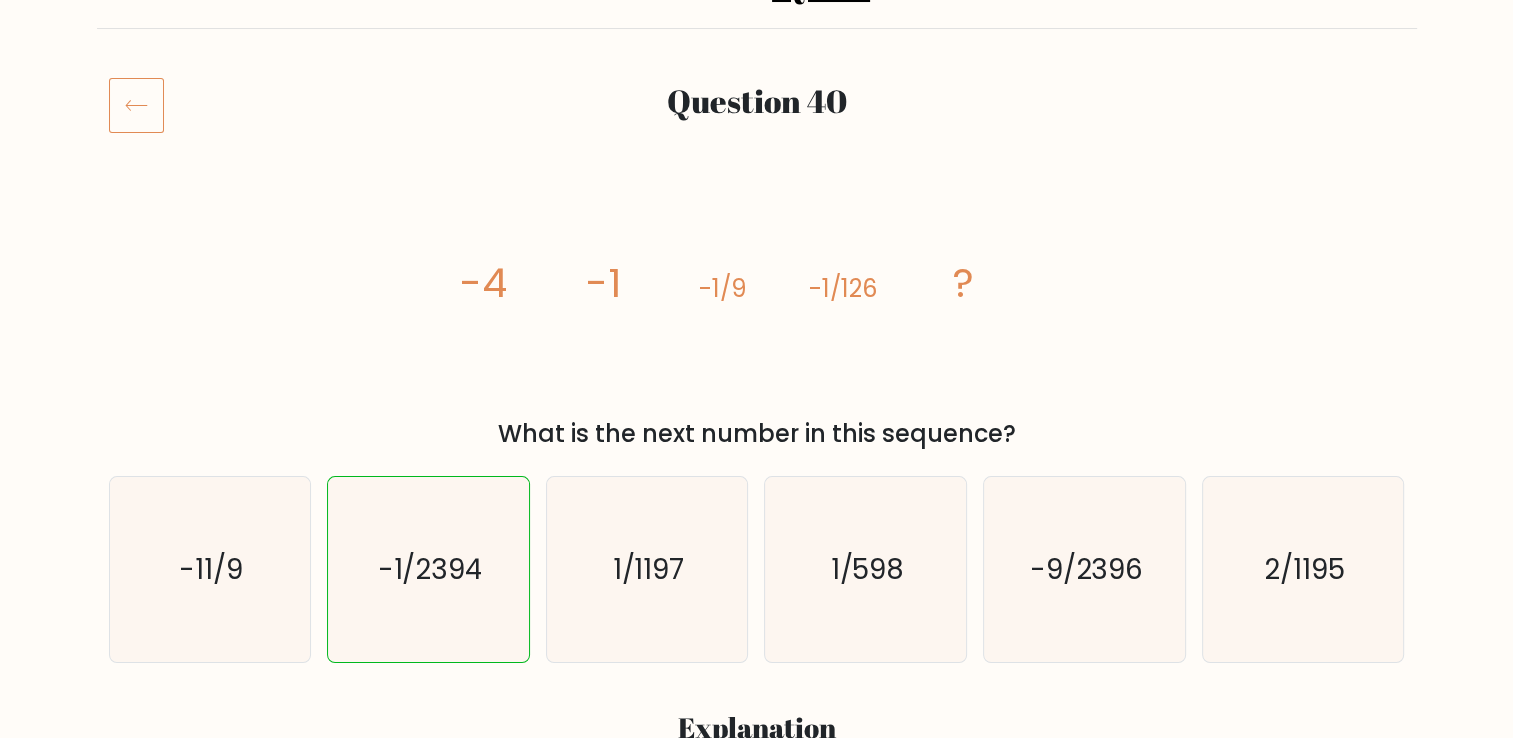 scroll, scrollTop: 0, scrollLeft: 0, axis: both 